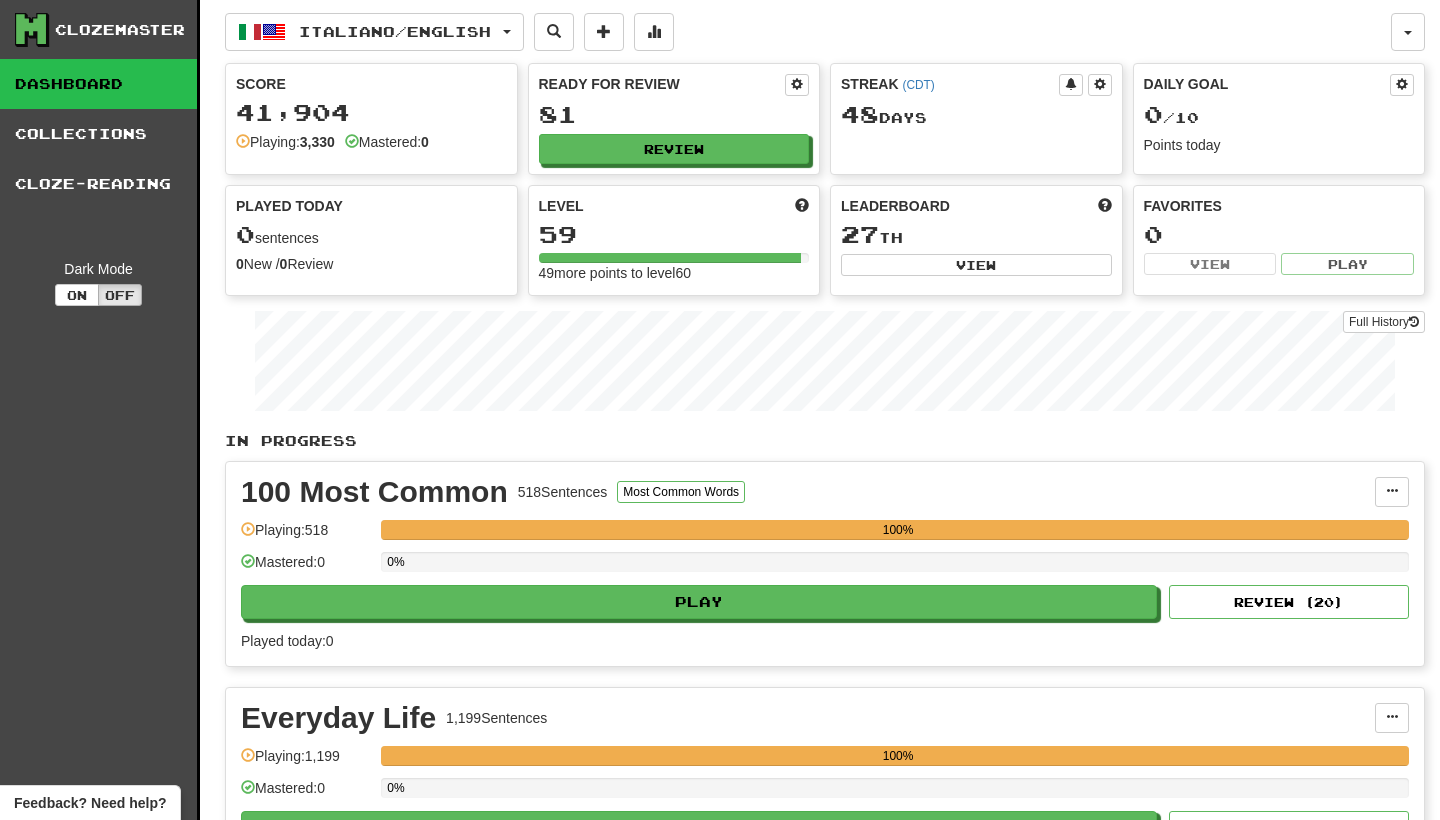 scroll, scrollTop: 0, scrollLeft: 0, axis: both 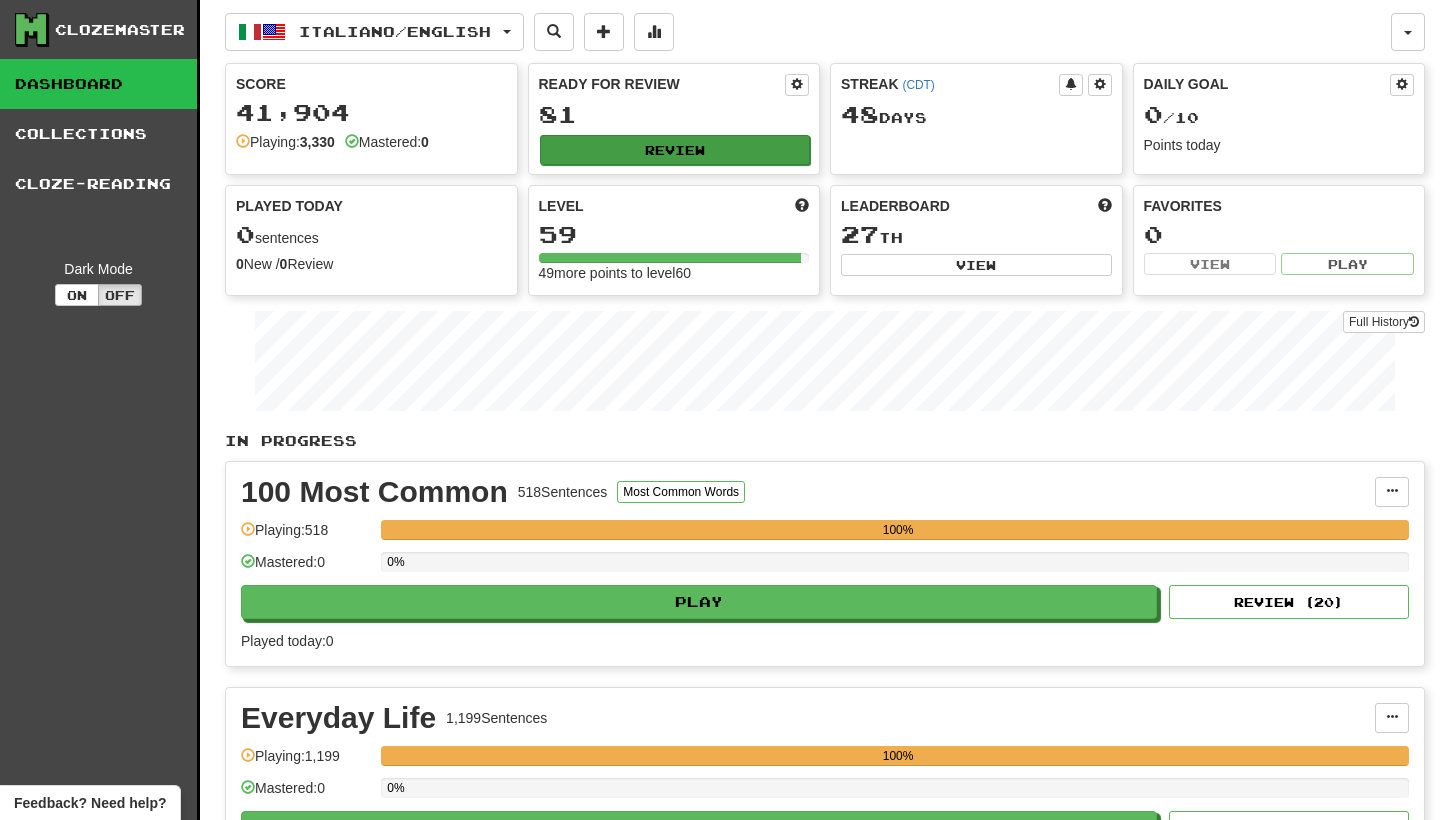 click on "Review" at bounding box center [675, 150] 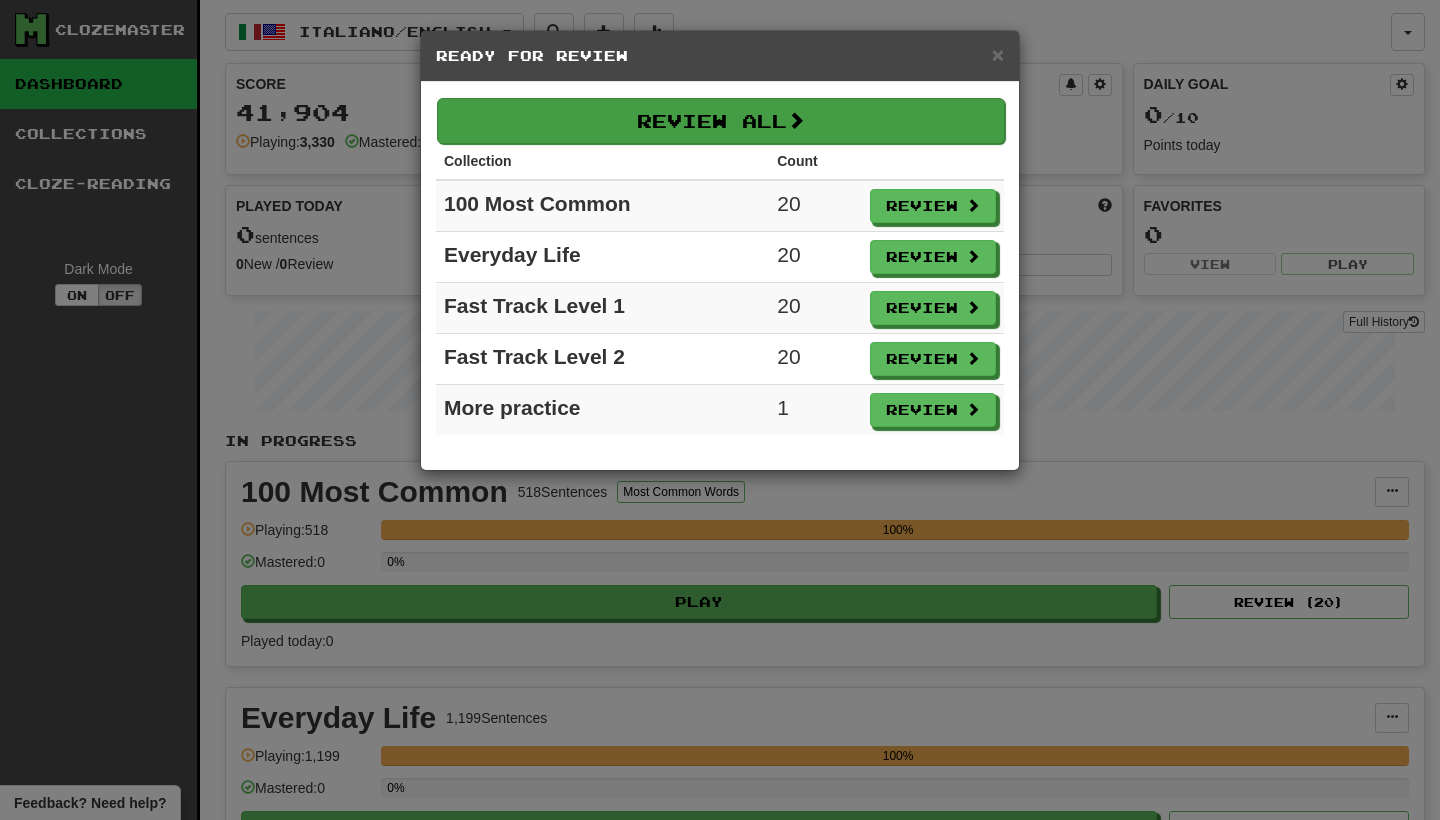 click on "Review All" at bounding box center (721, 121) 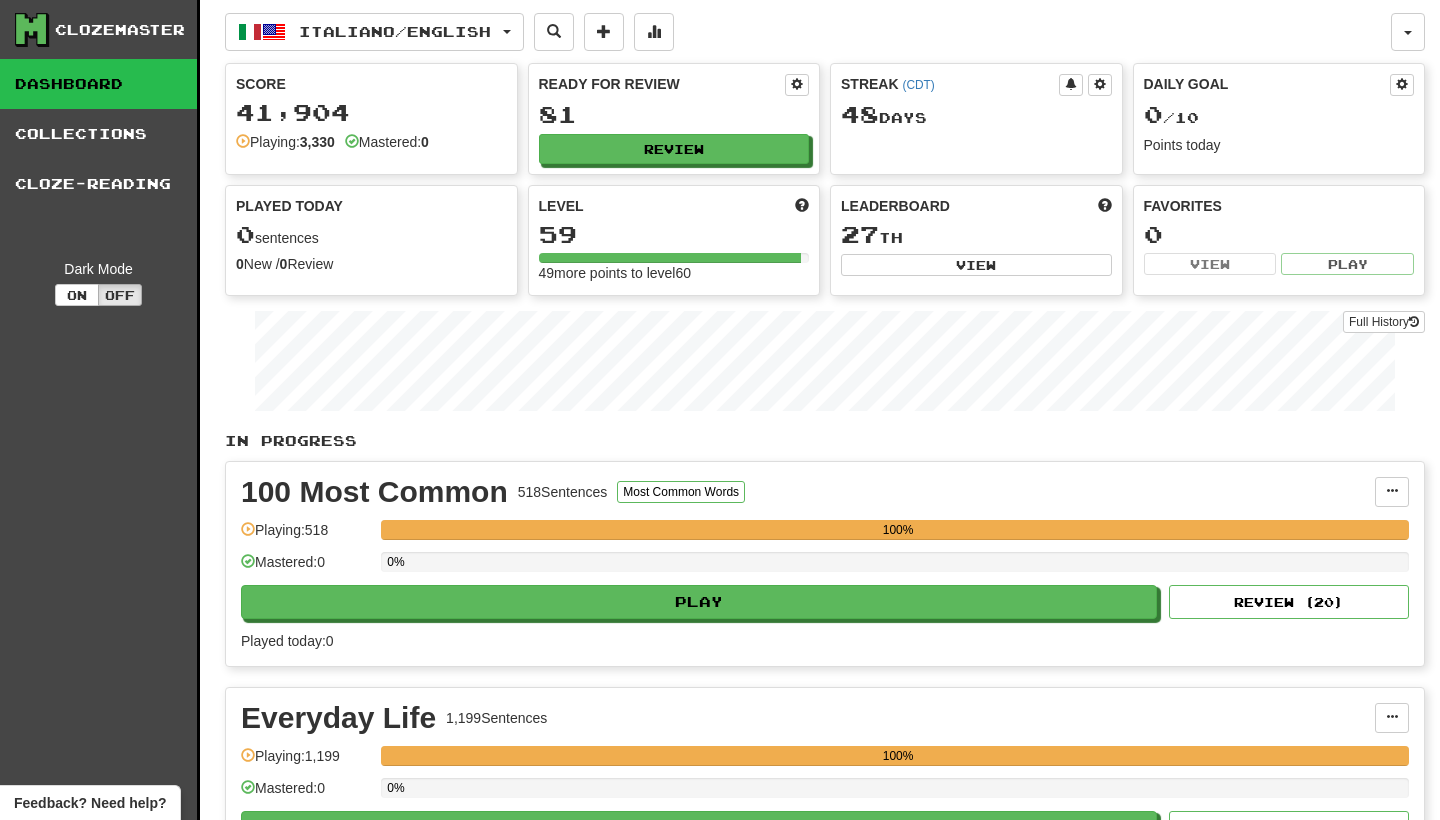 select on "**" 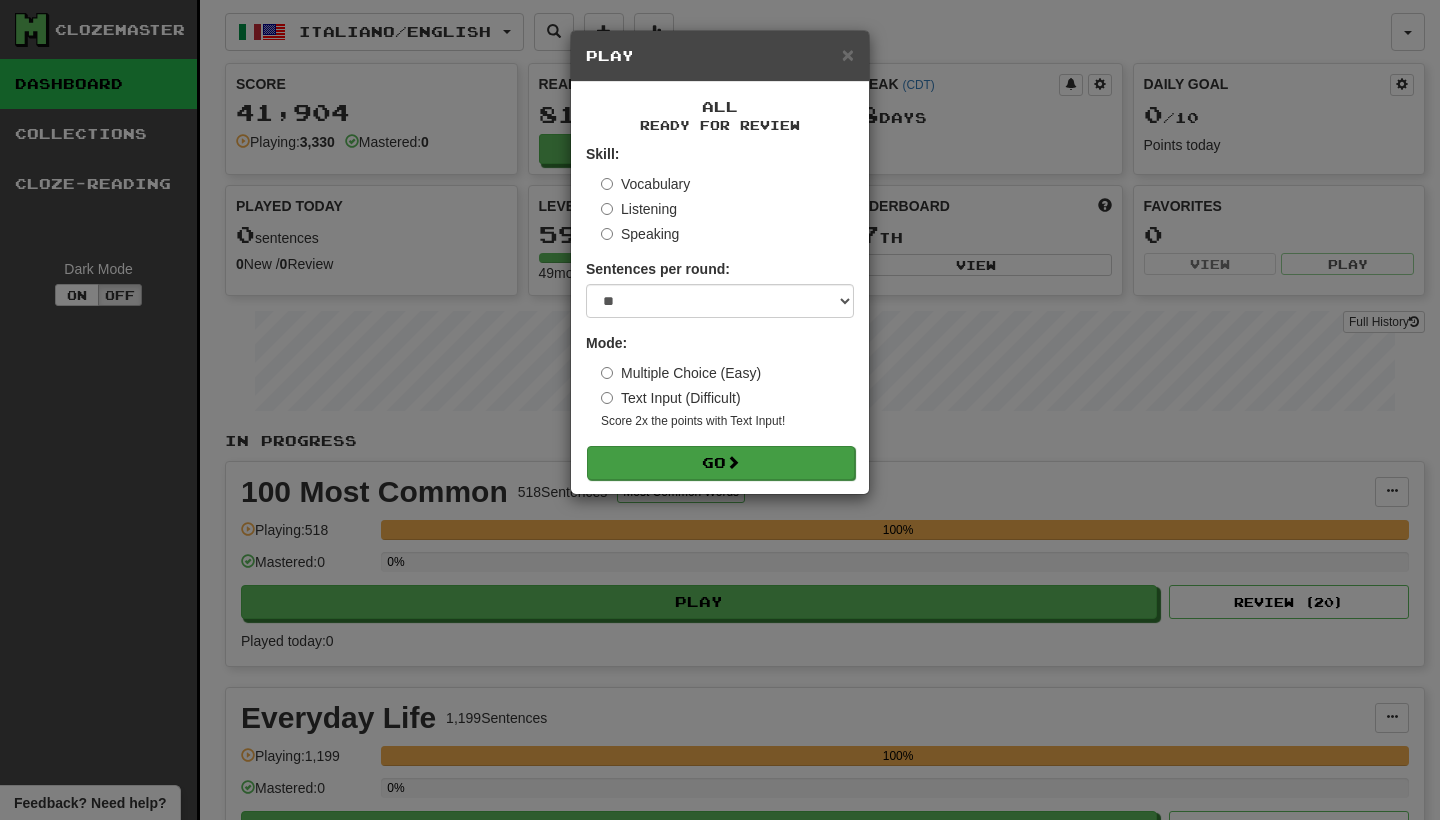 click on "Go" at bounding box center (721, 463) 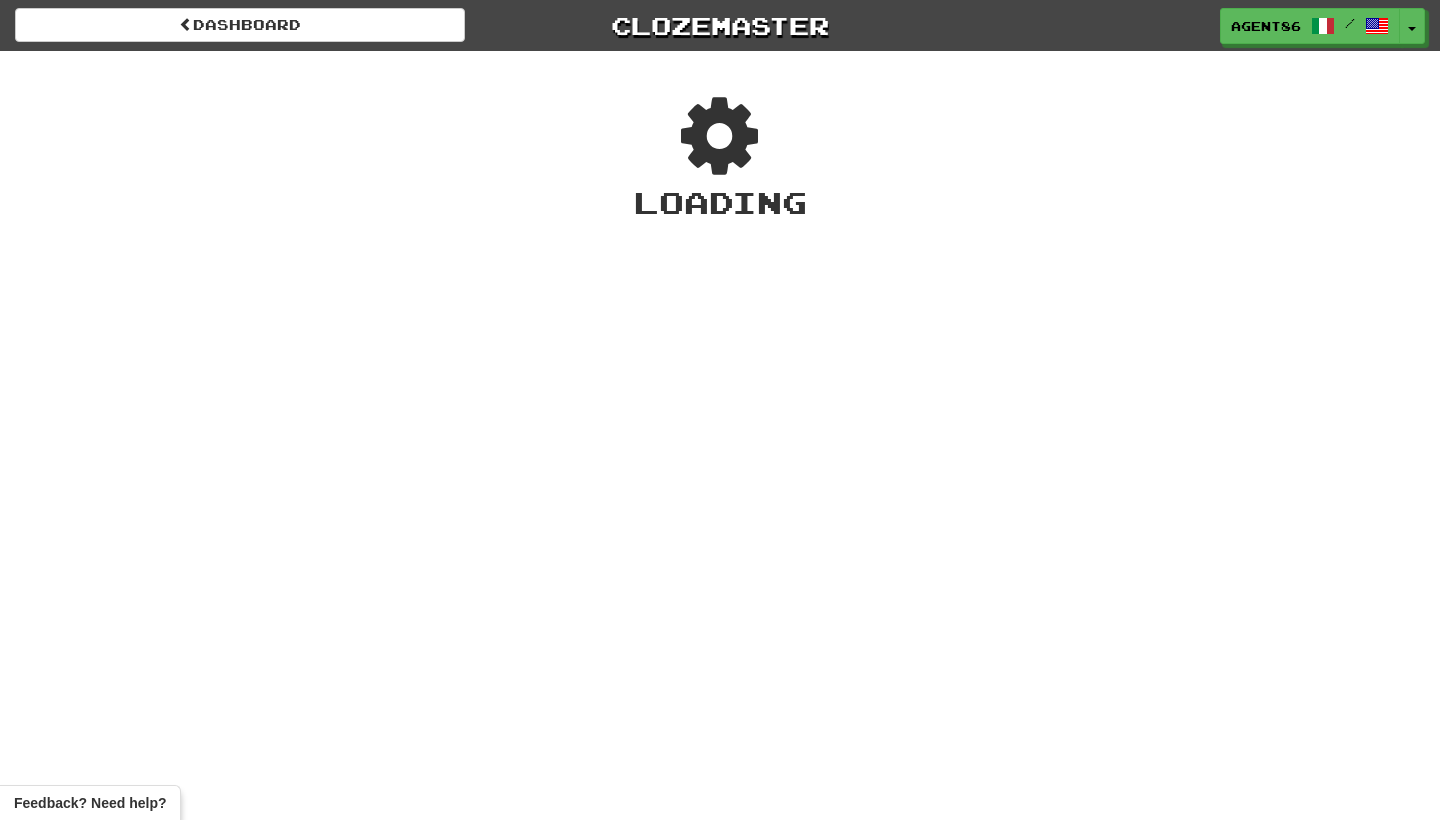 scroll, scrollTop: 0, scrollLeft: 0, axis: both 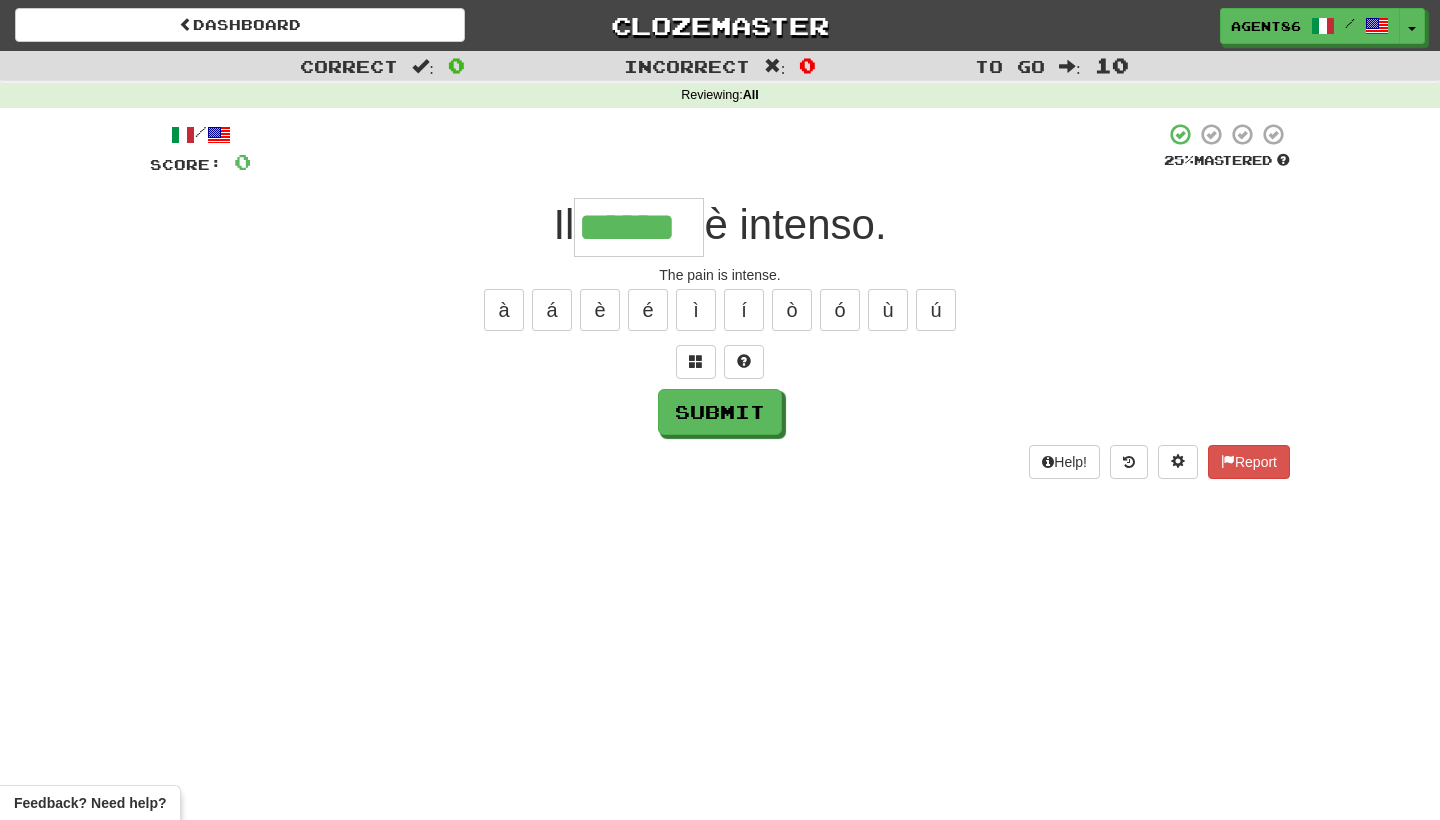 type on "******" 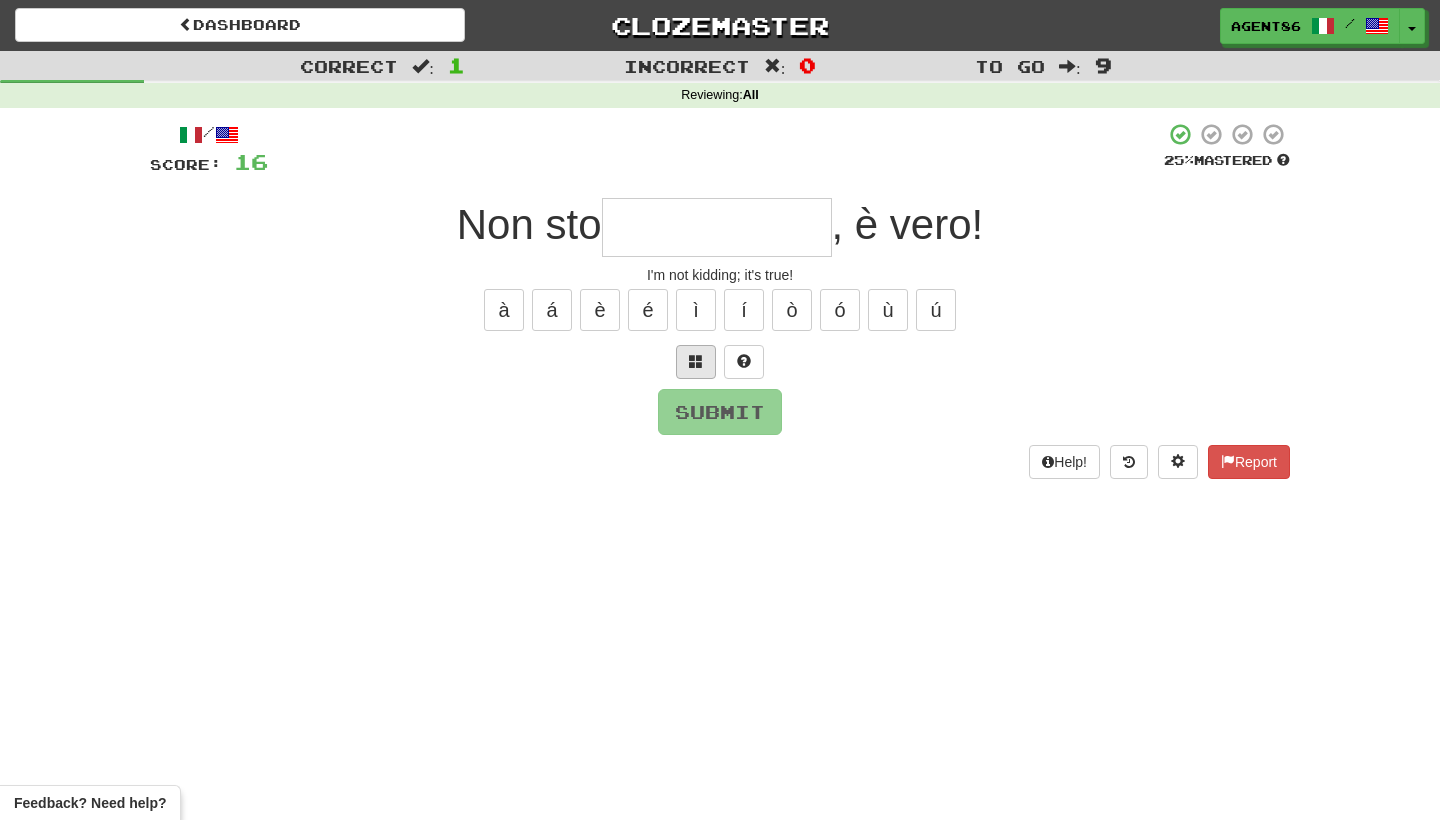 click at bounding box center [696, 361] 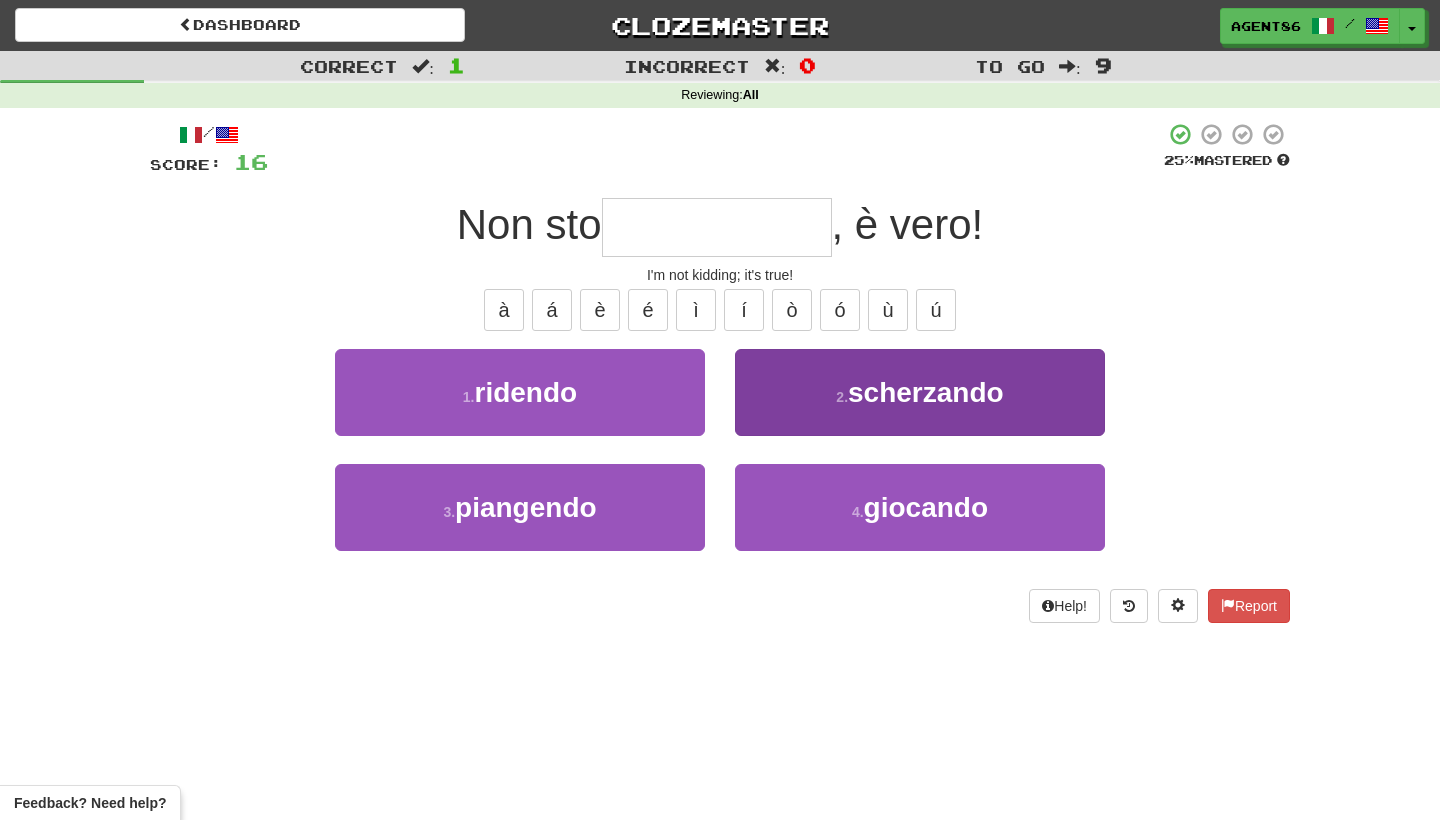 click on "2 .  scherzando" at bounding box center [920, 392] 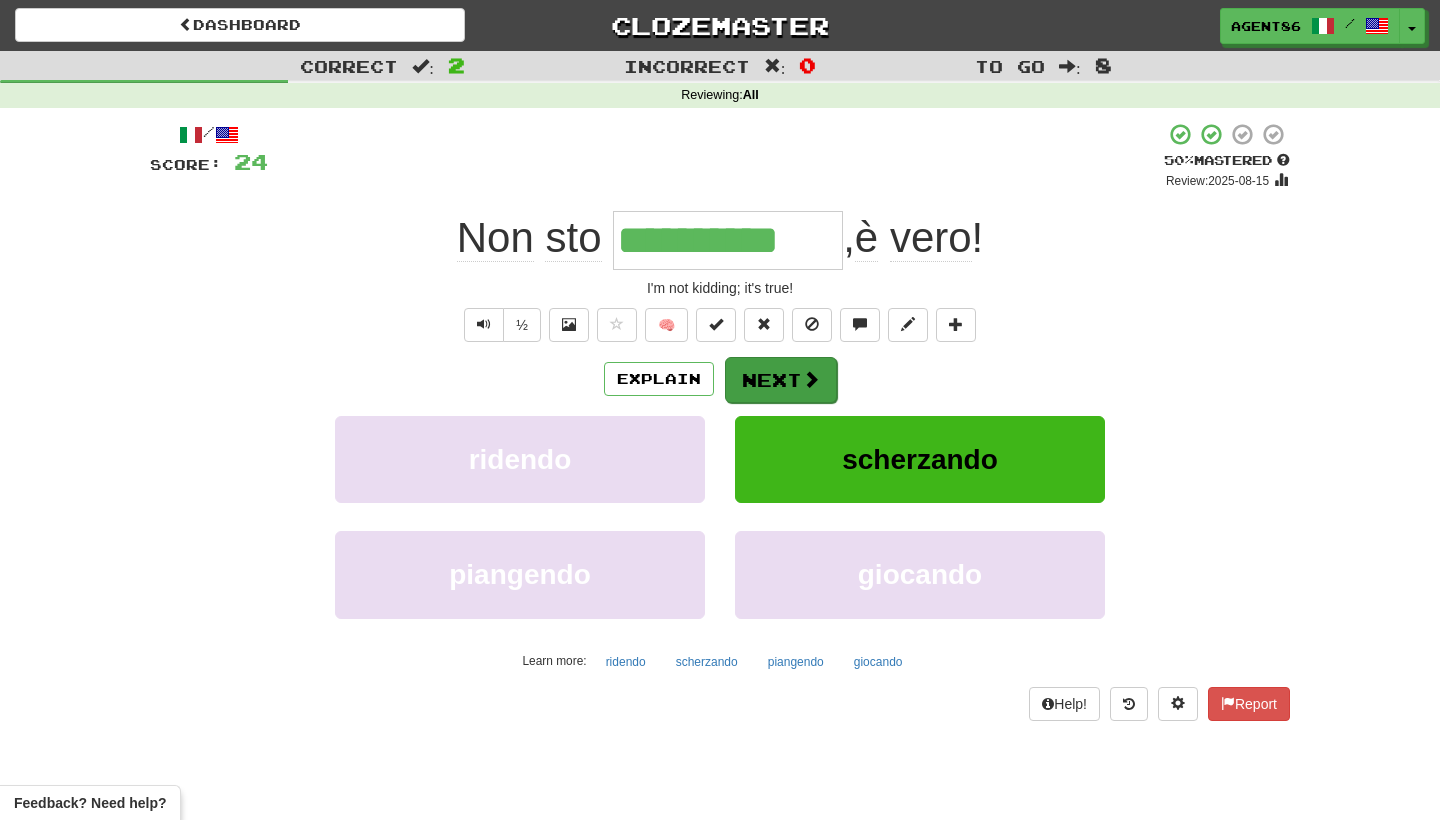 click on "Next" at bounding box center [781, 380] 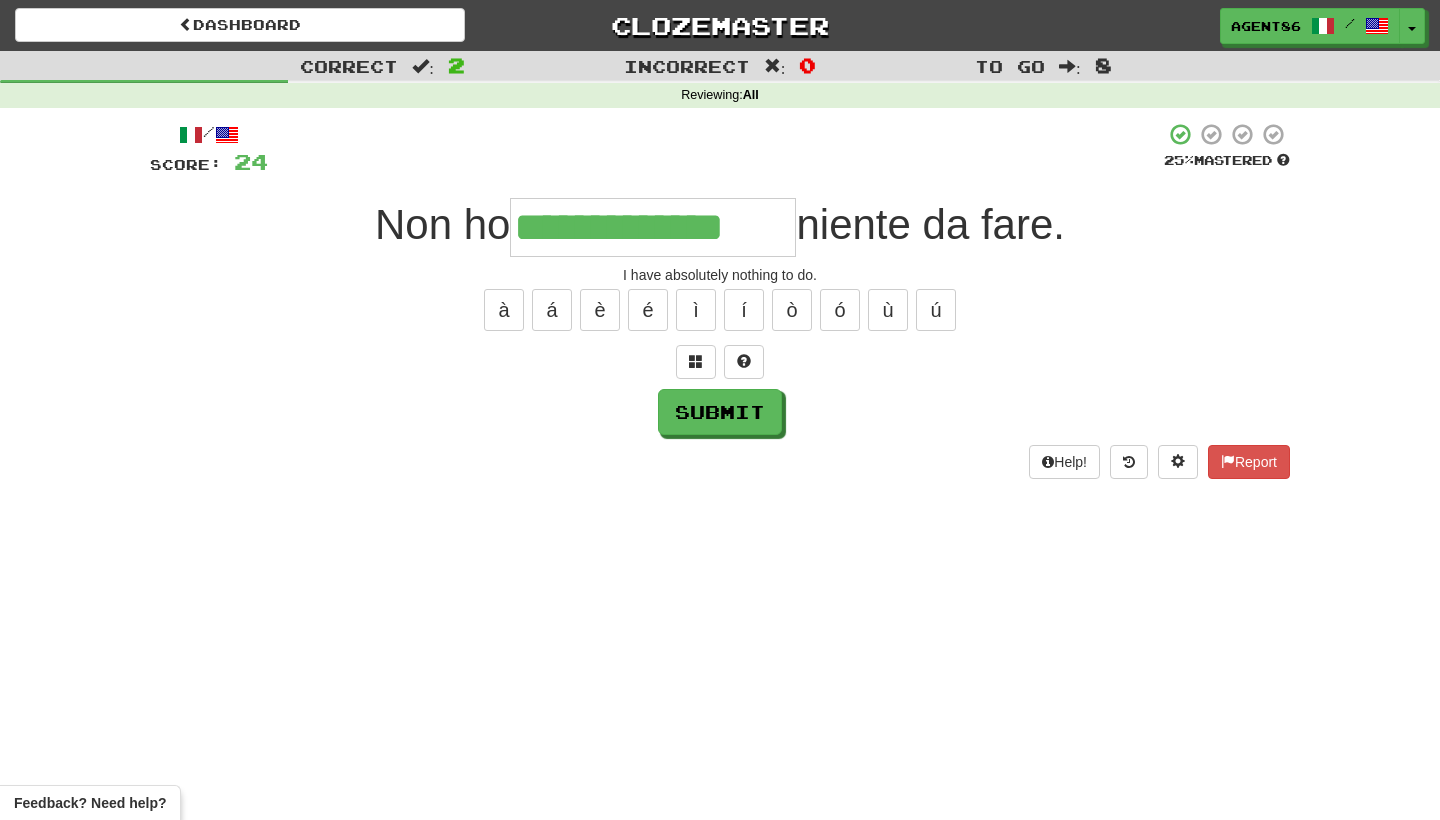 type on "**********" 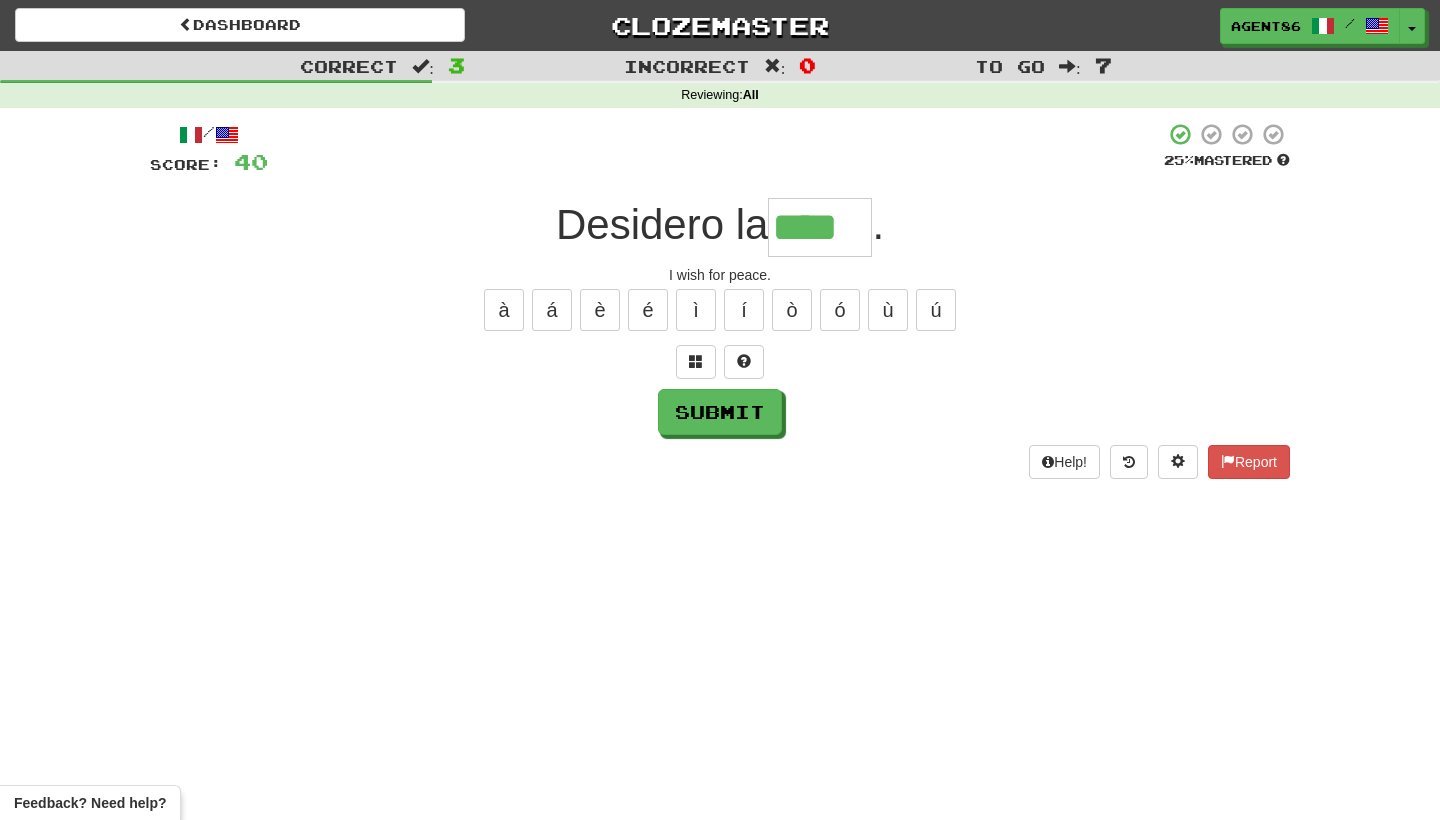 type on "****" 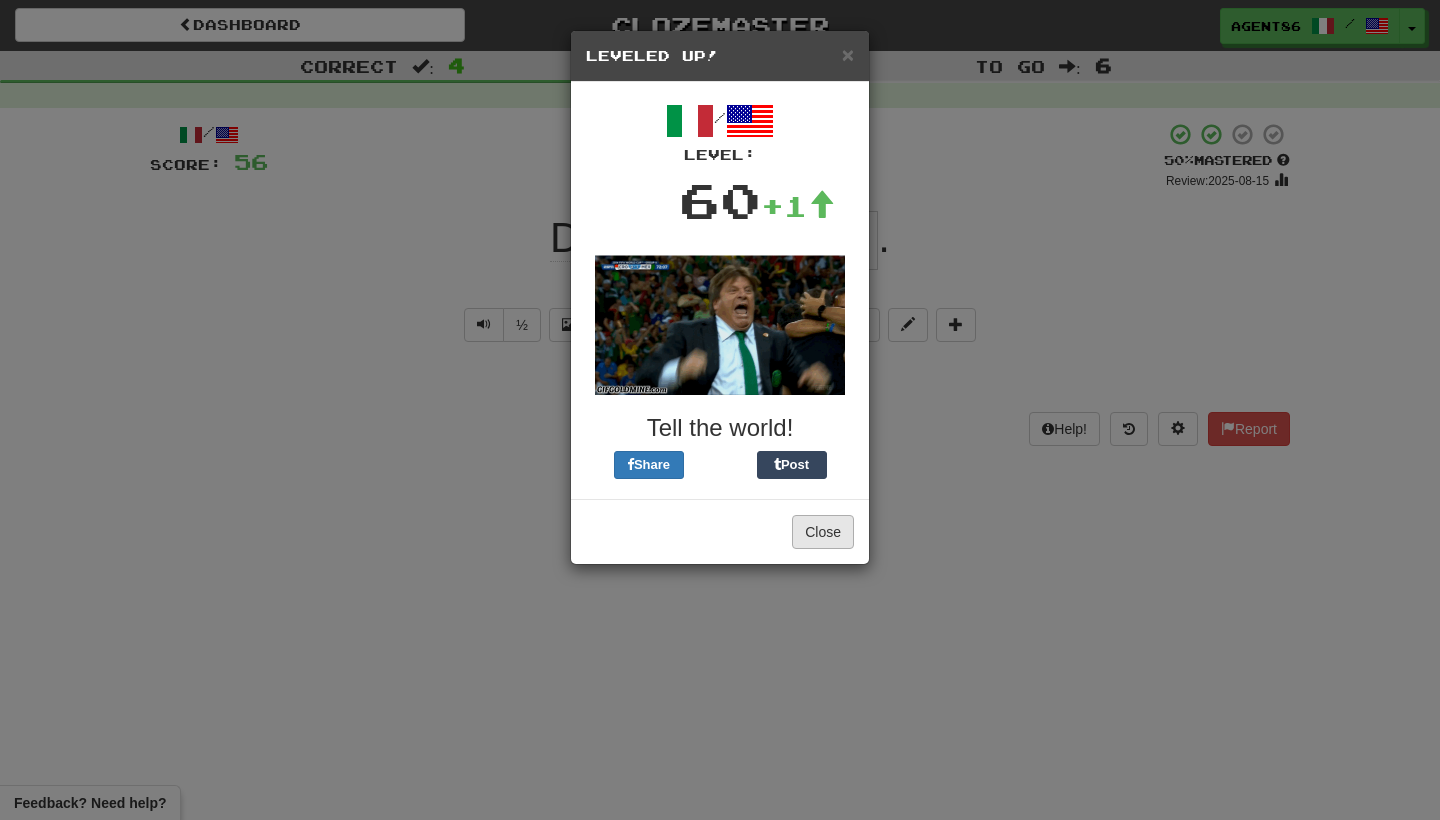 click on "Close" at bounding box center (823, 532) 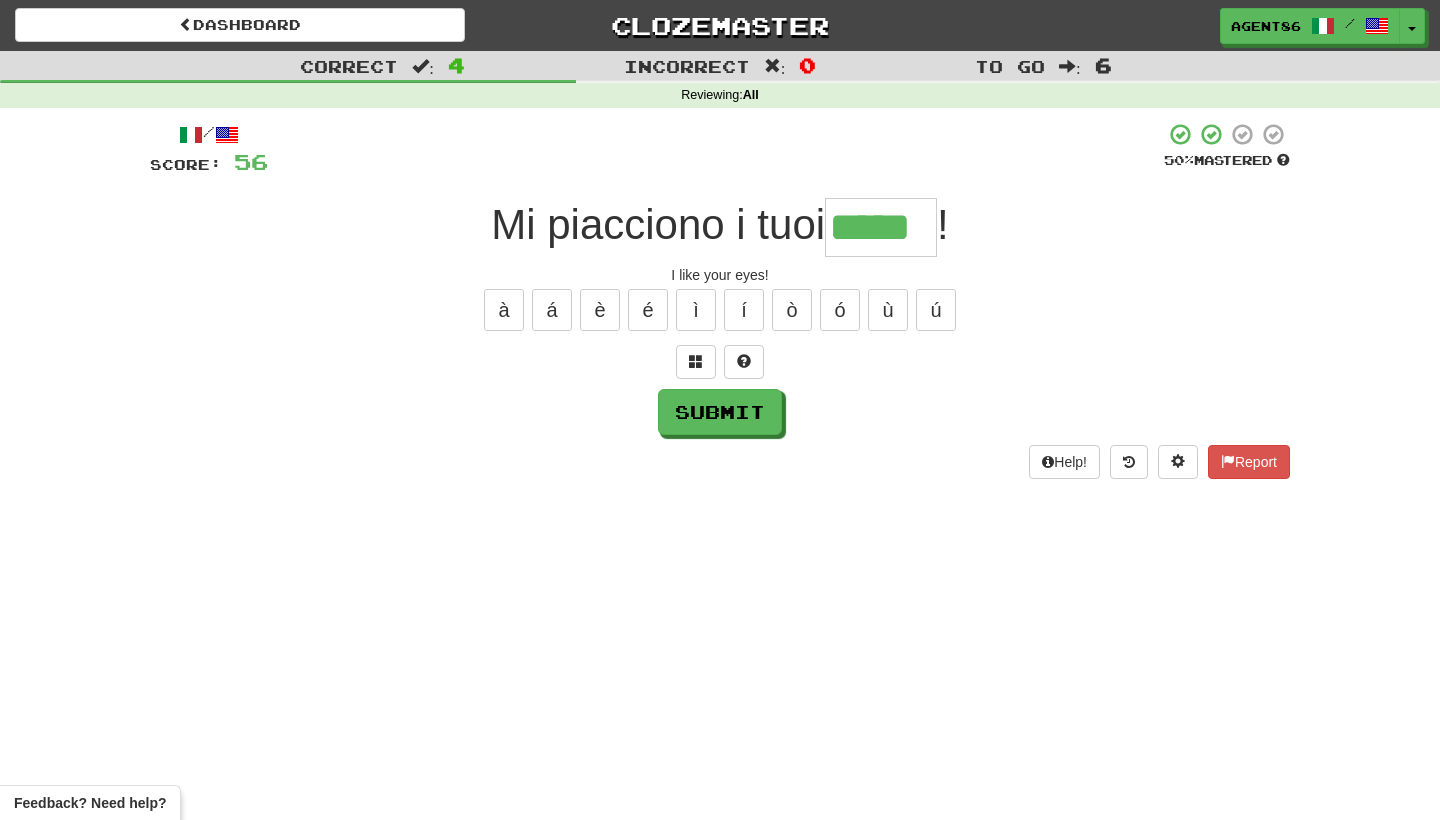 type on "*****" 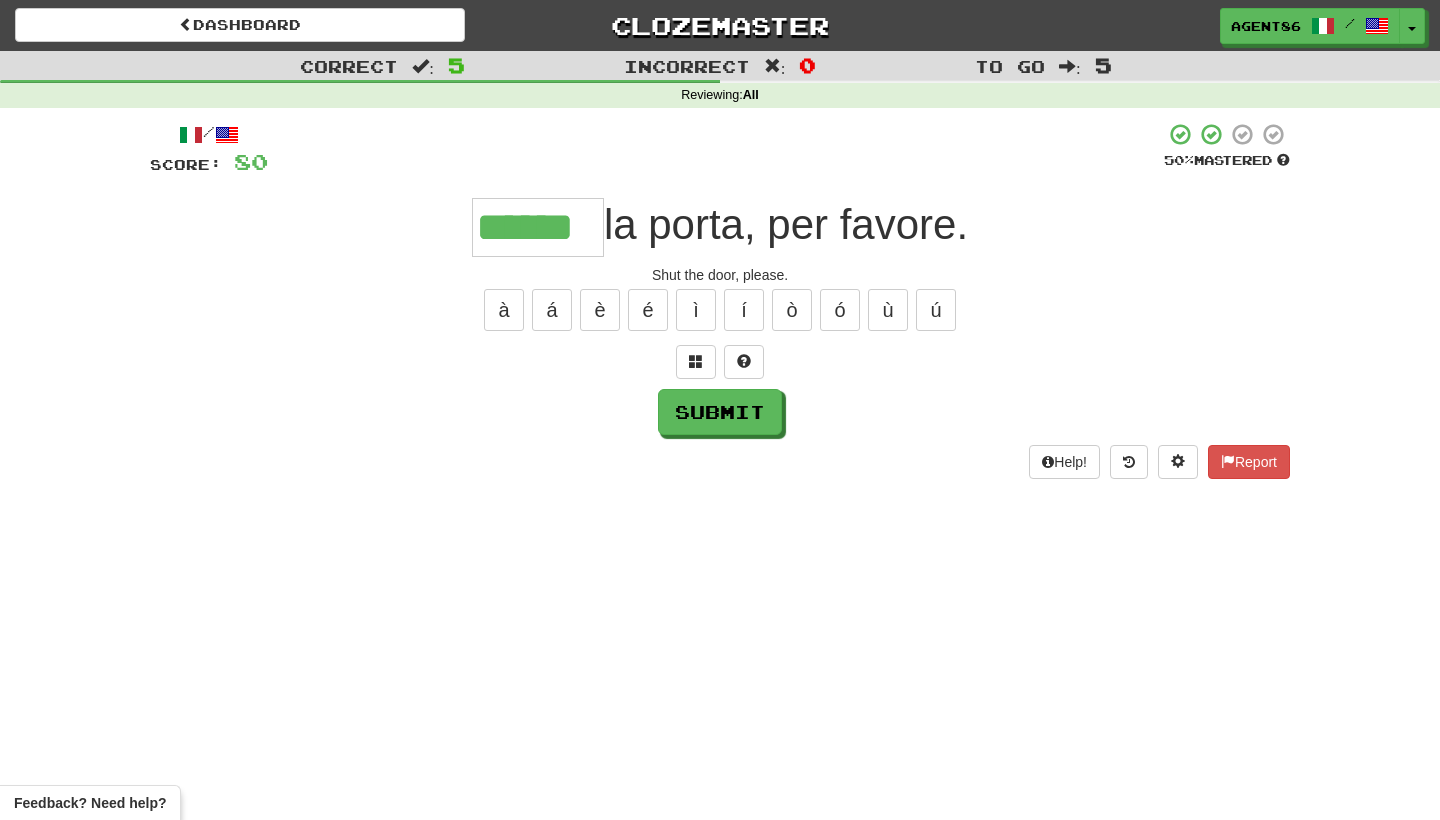 type on "******" 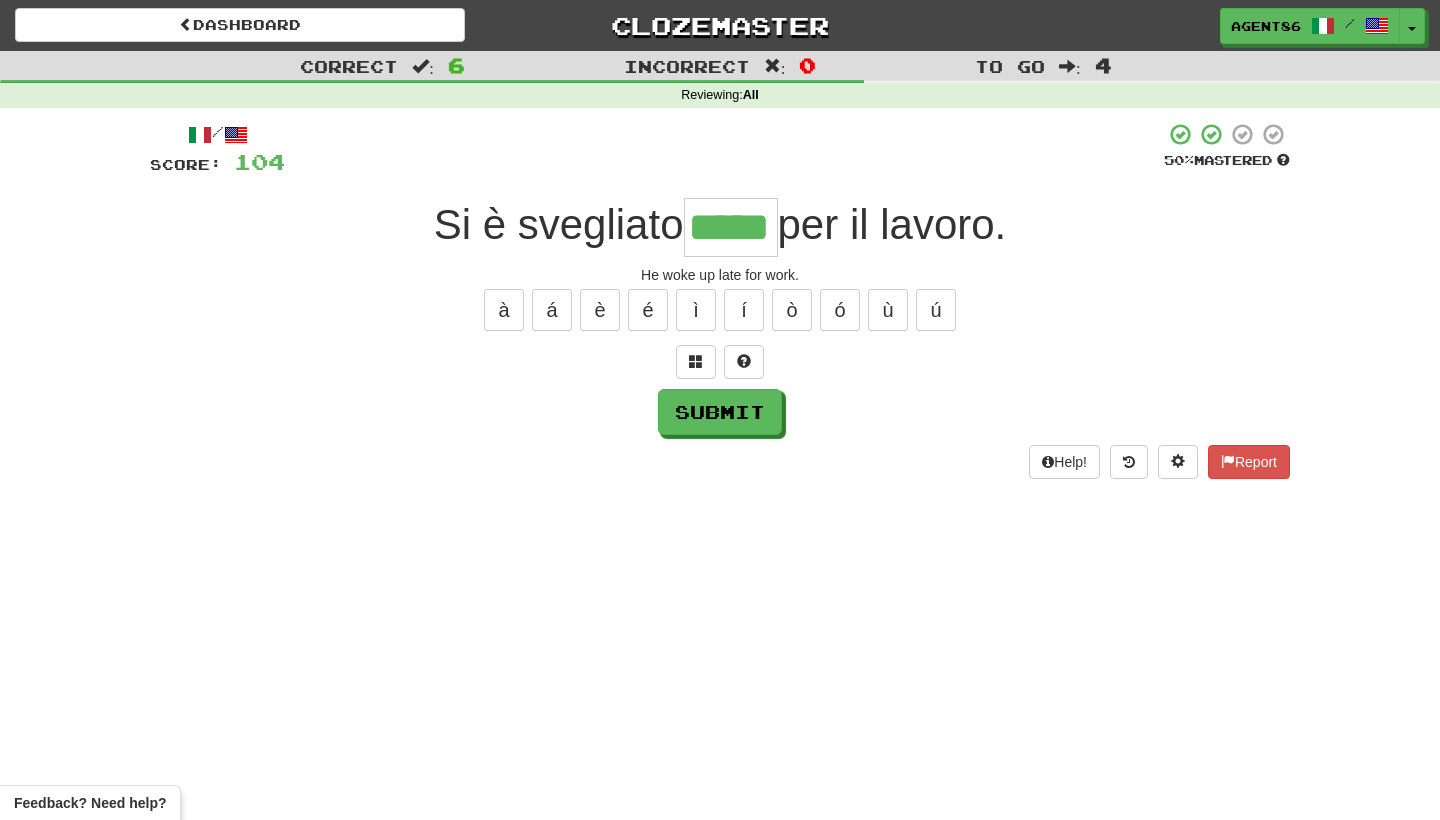 type on "*****" 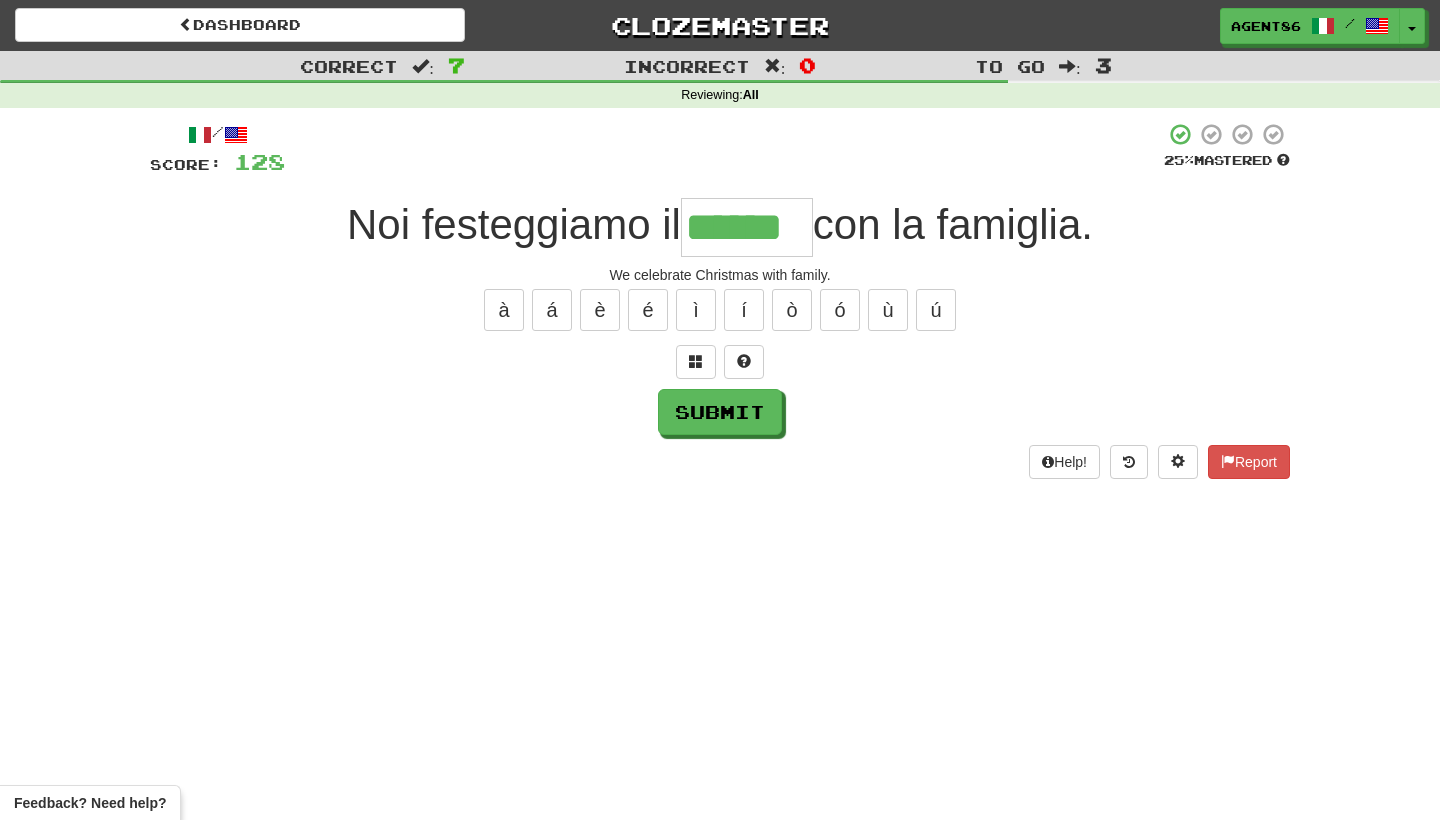 type on "******" 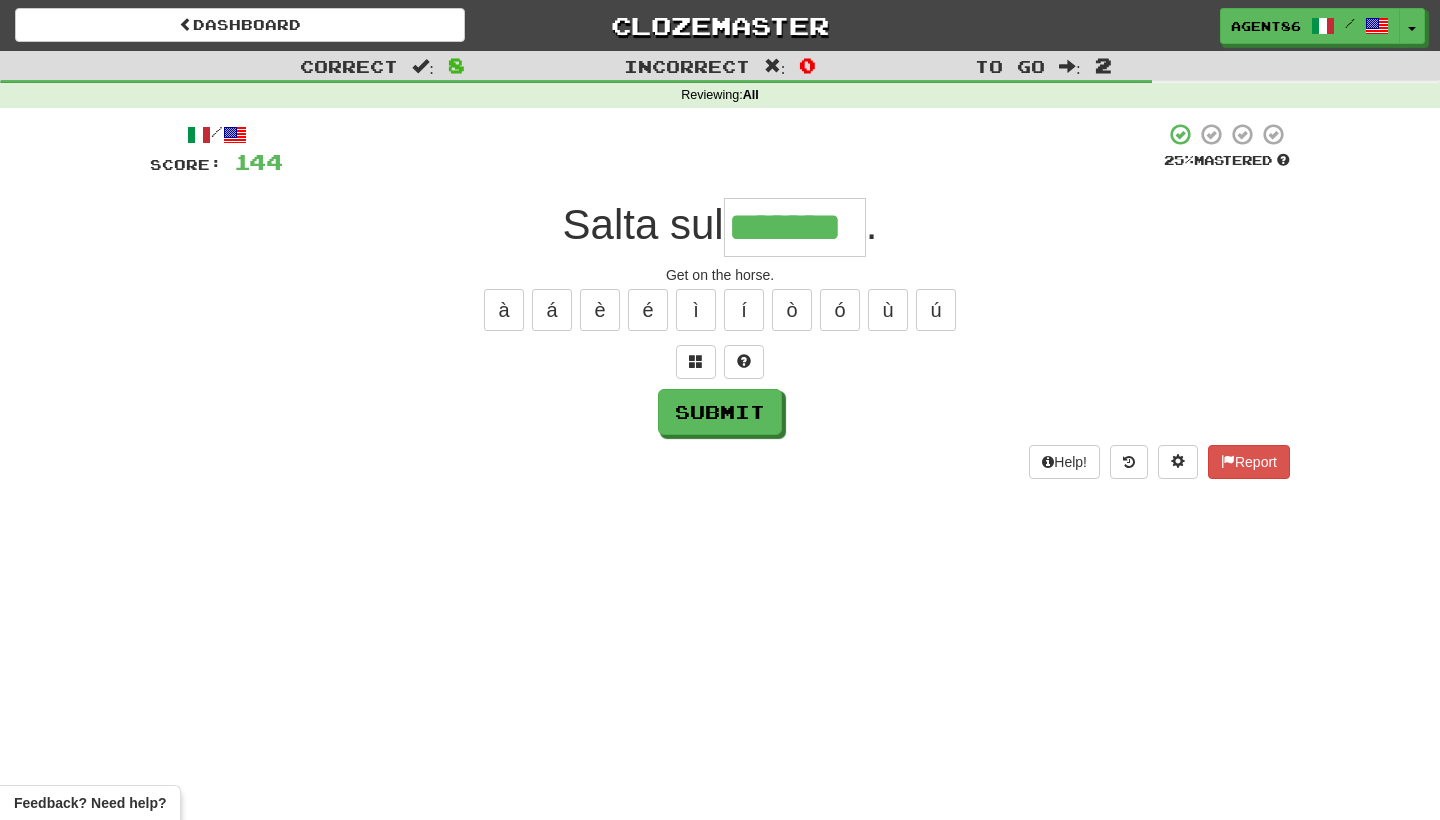 type on "*******" 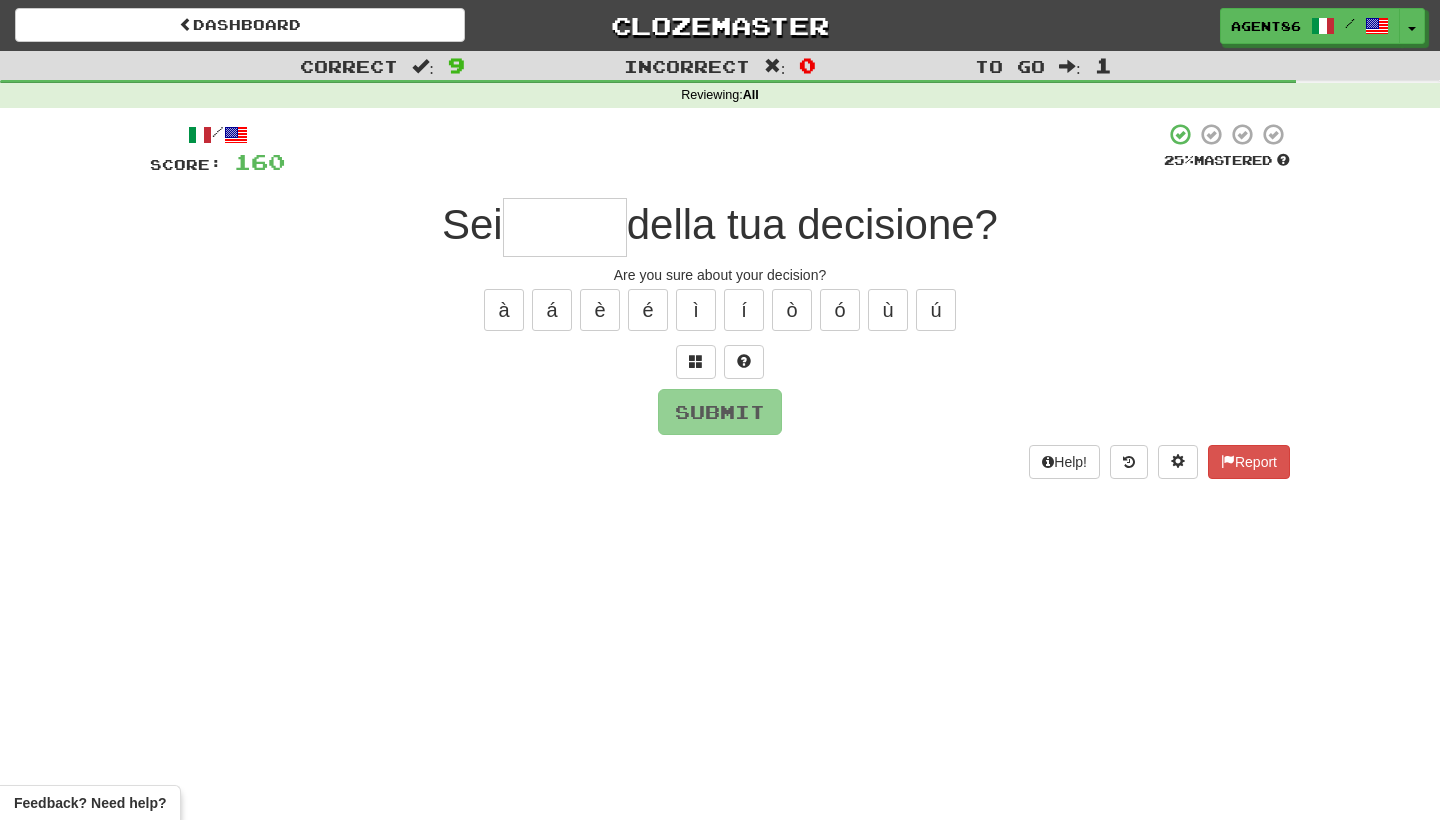 type on "*" 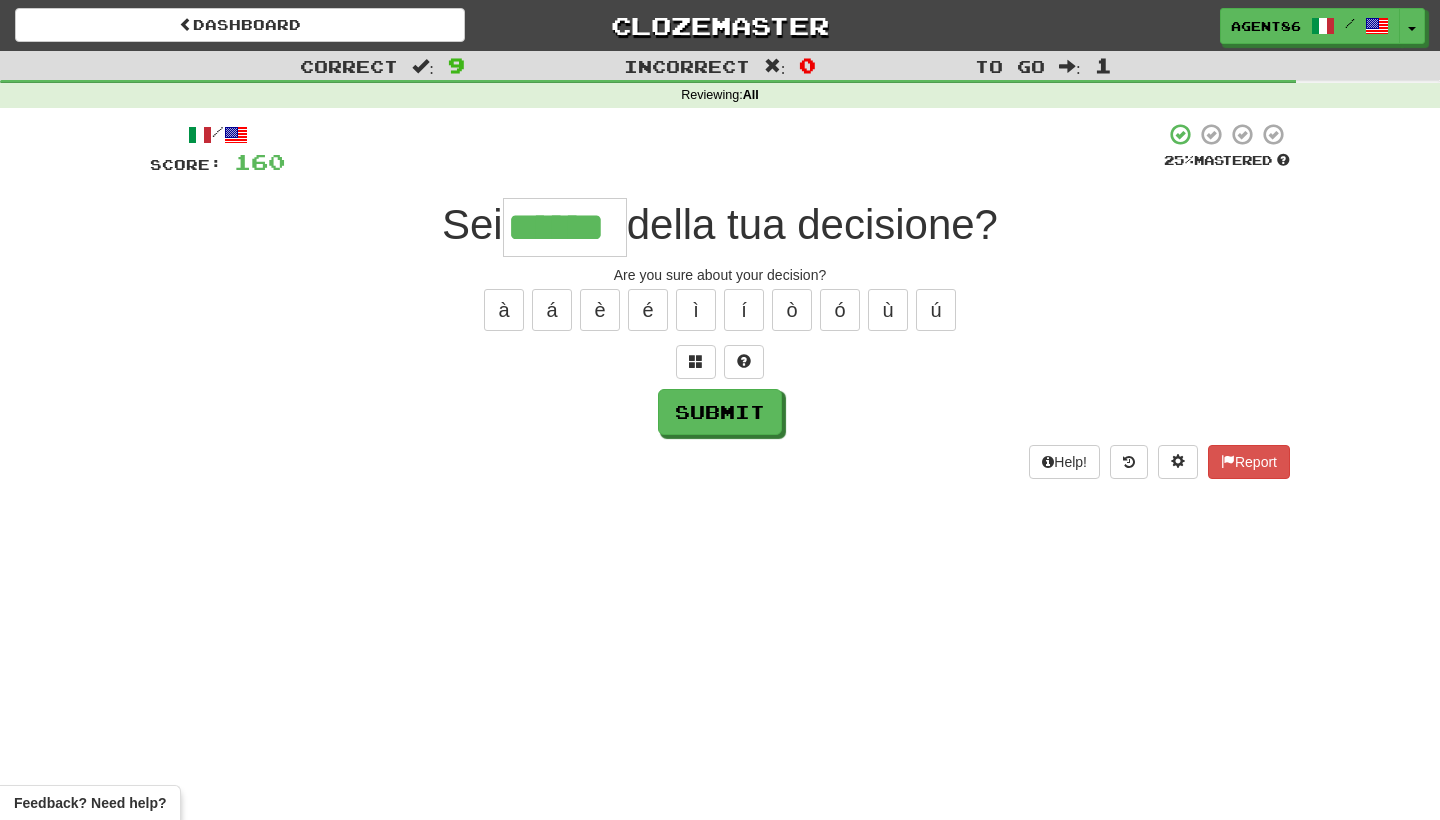 type on "******" 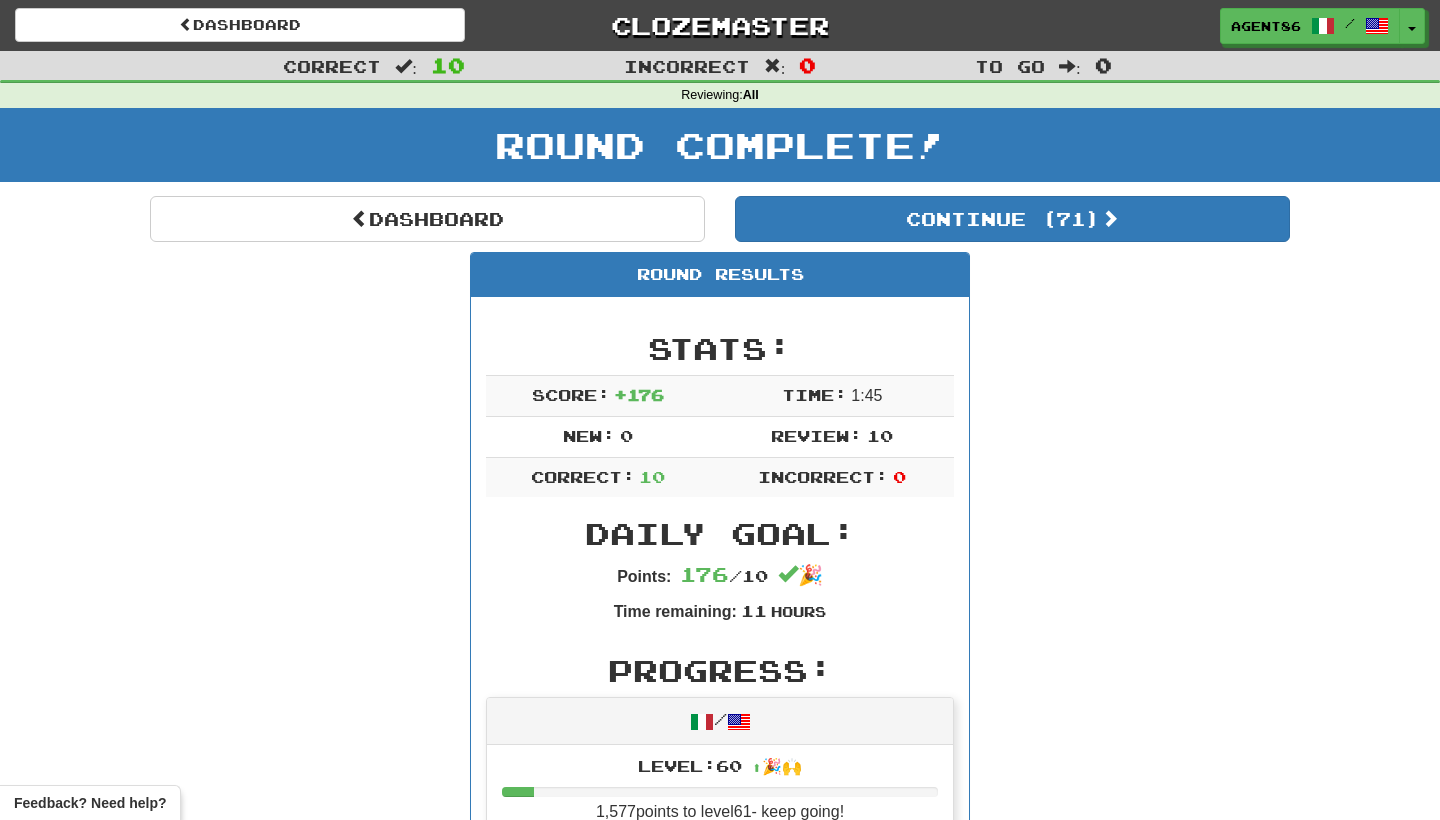 scroll, scrollTop: 0, scrollLeft: 0, axis: both 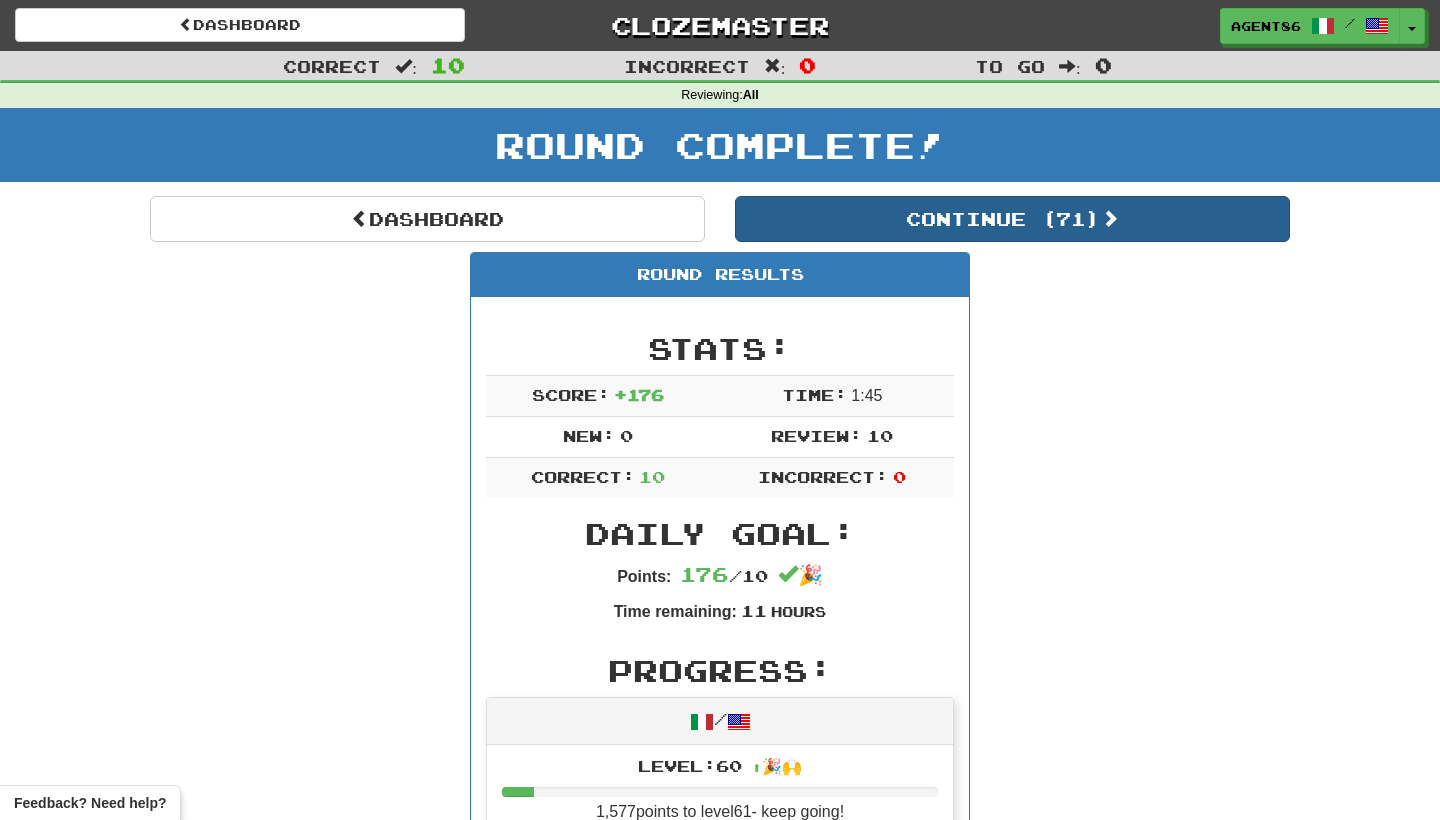 click on "Continue ( 71 )" at bounding box center (1012, 219) 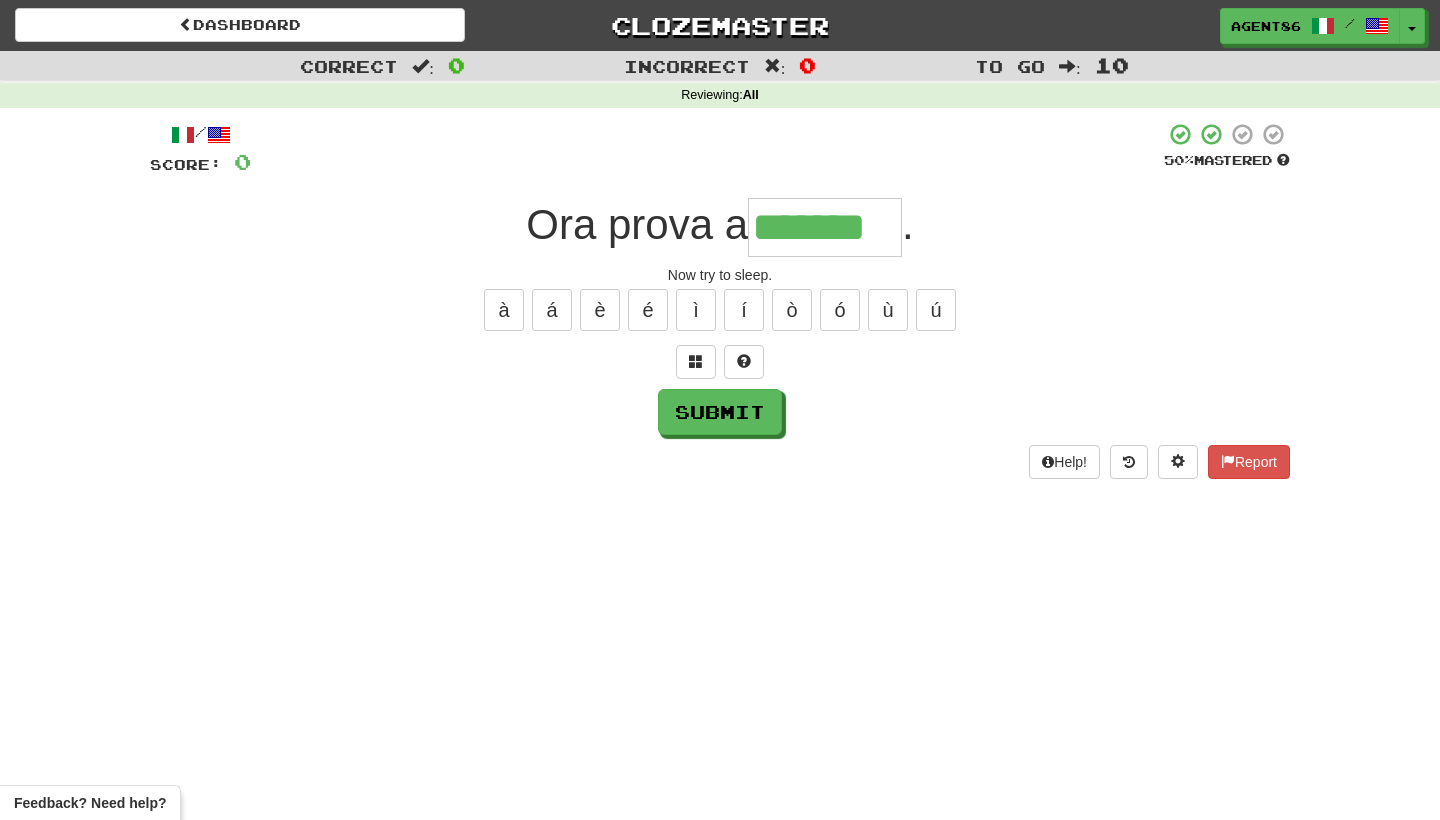 type on "*******" 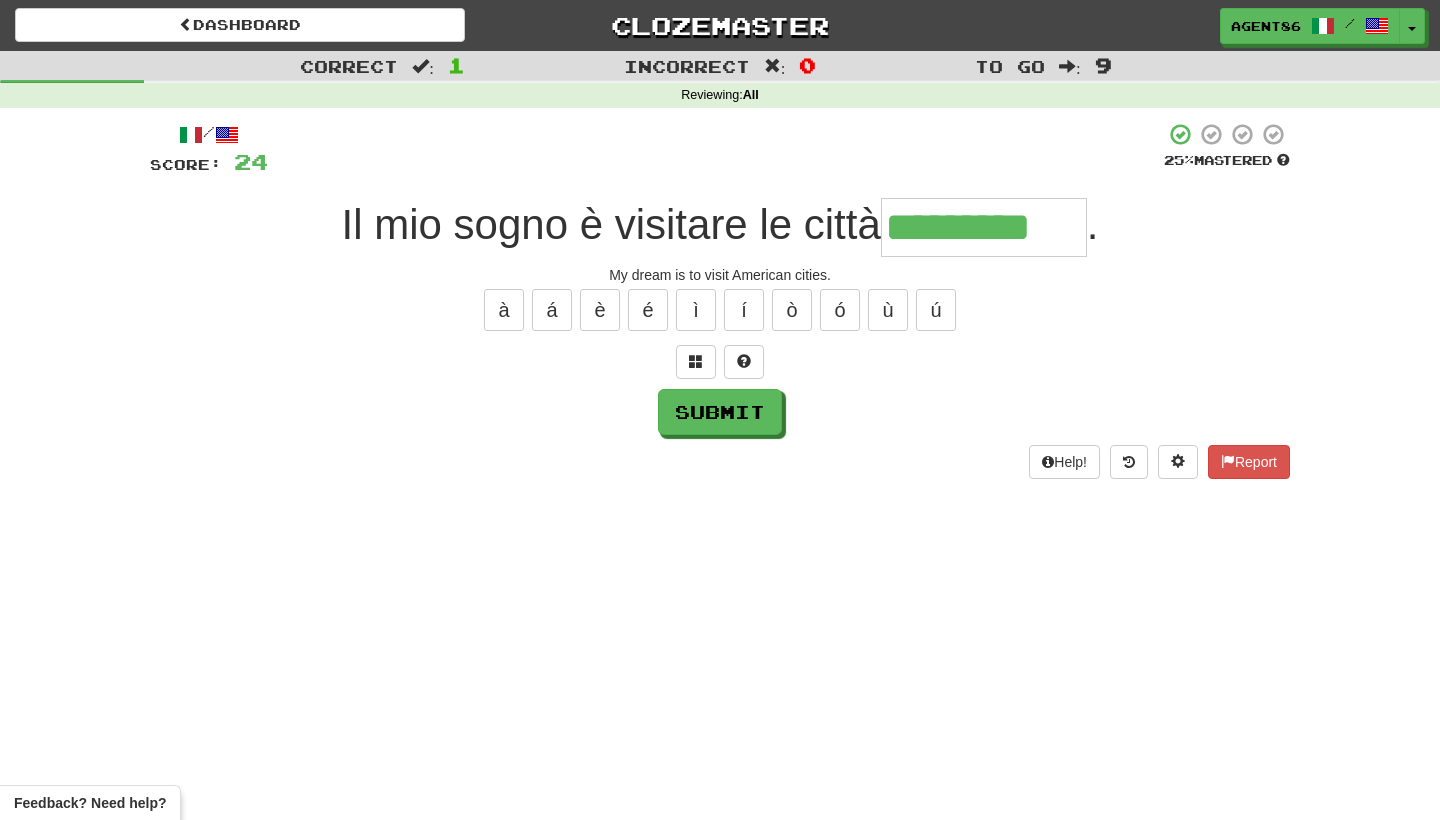 type on "*********" 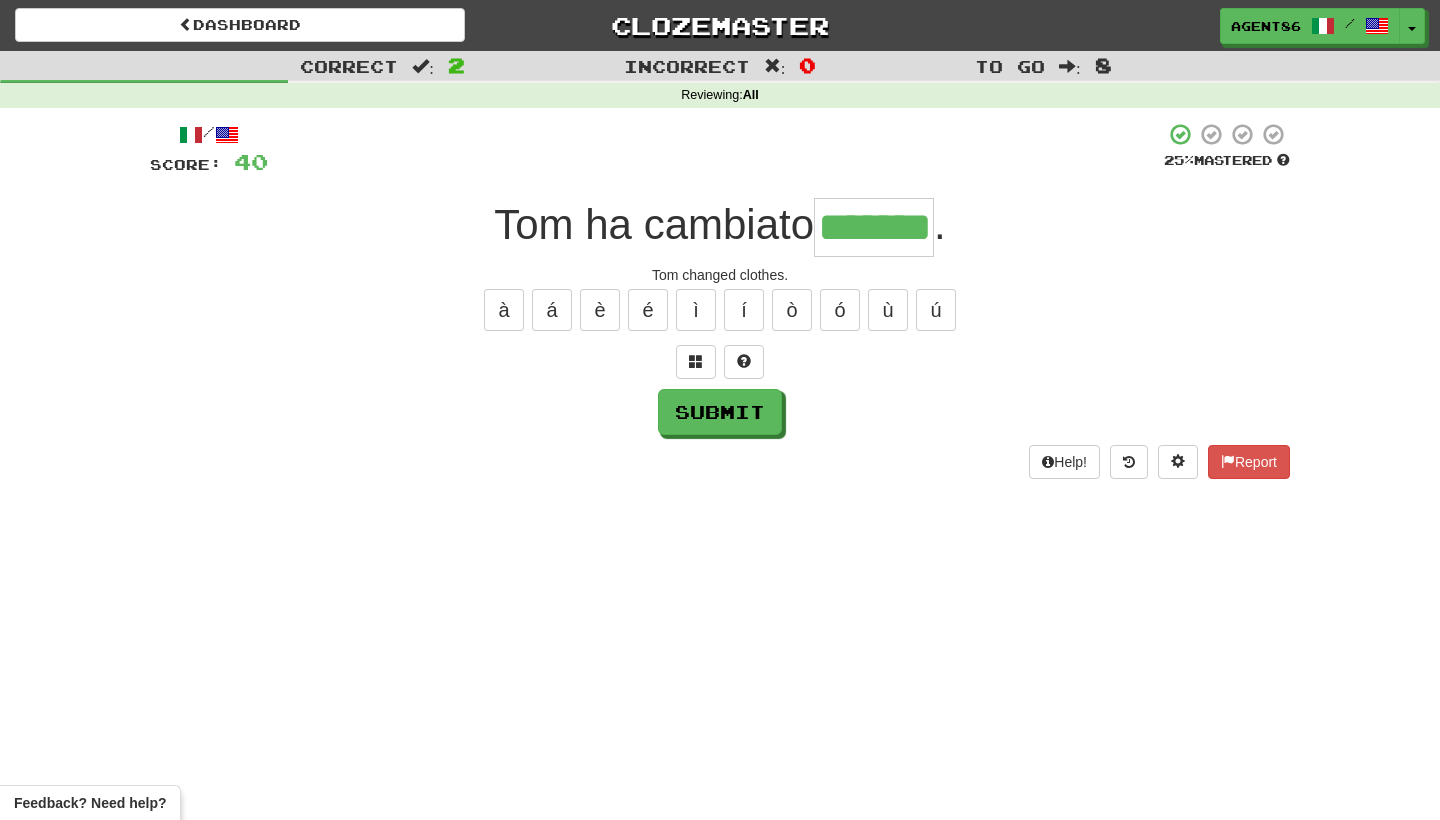 type on "*******" 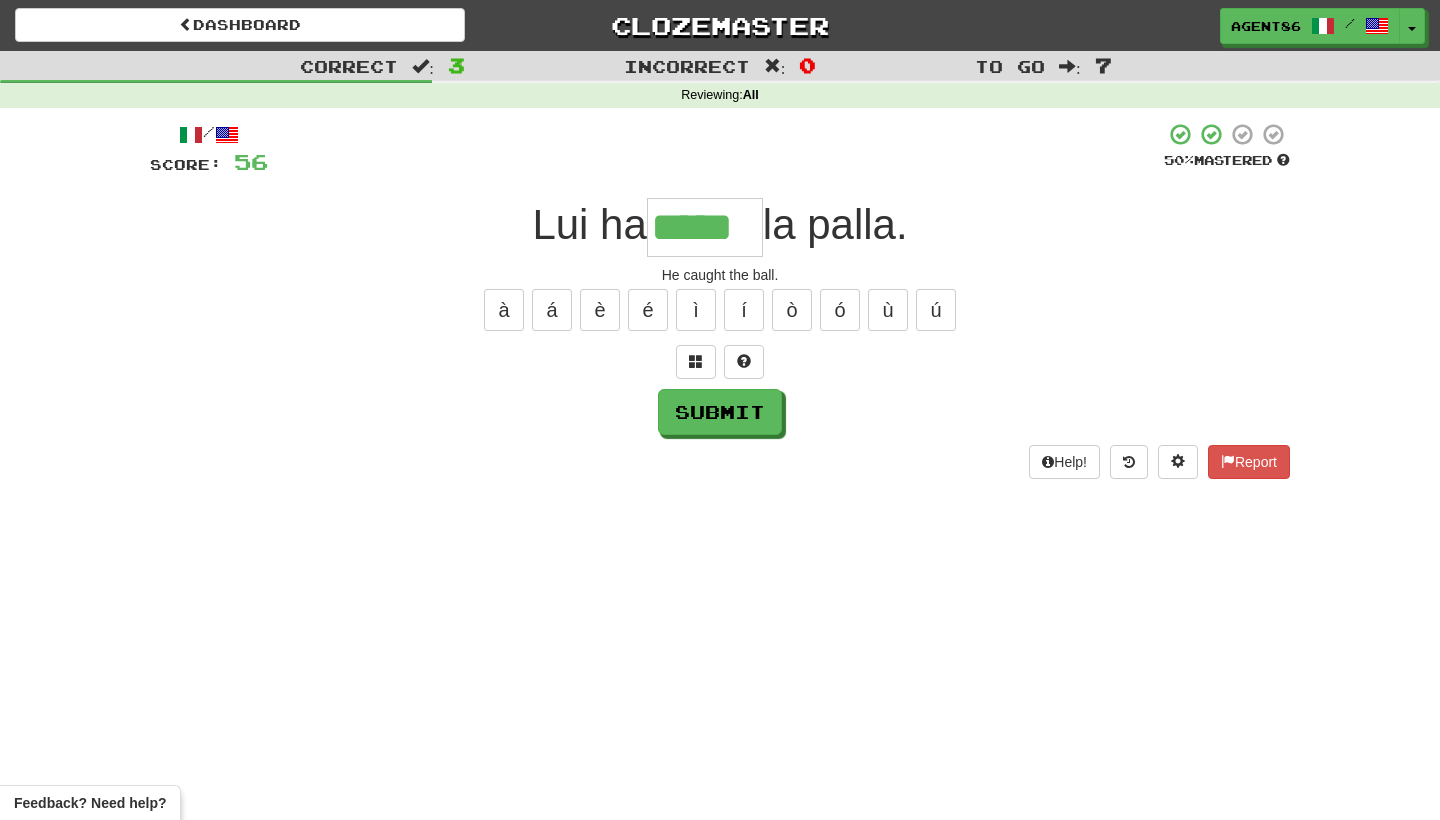 type on "*****" 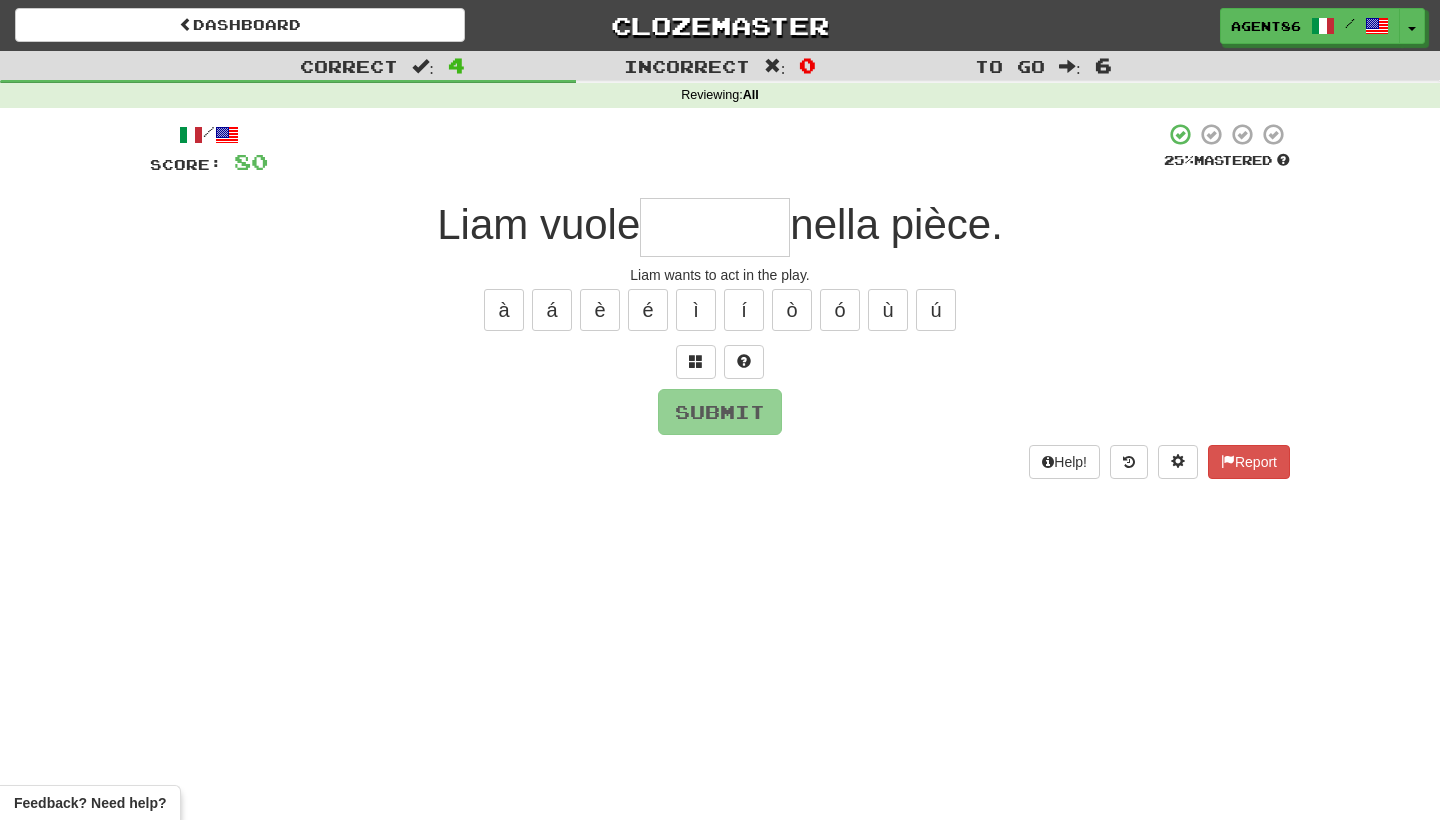 type on "*" 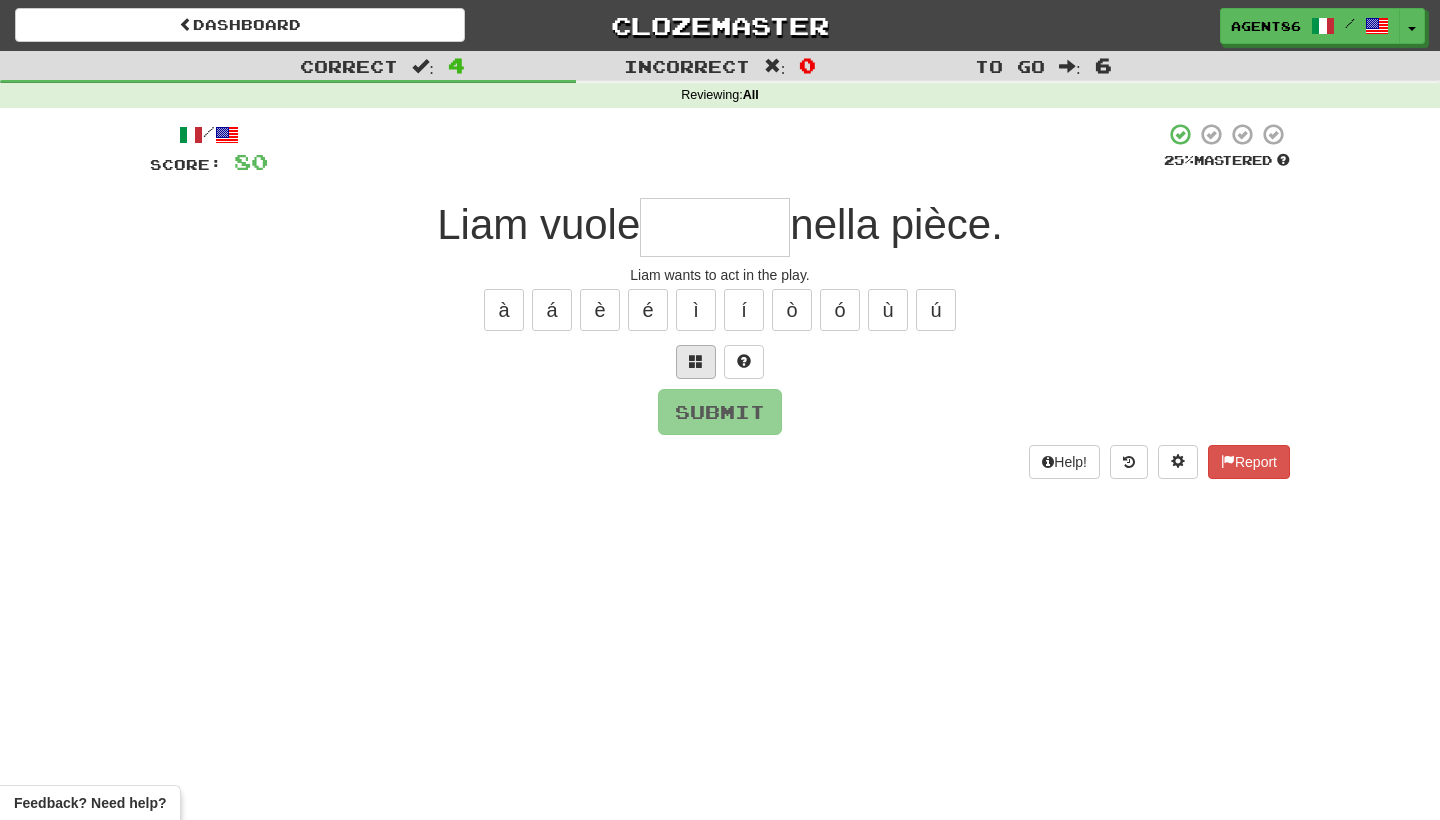 click at bounding box center [696, 361] 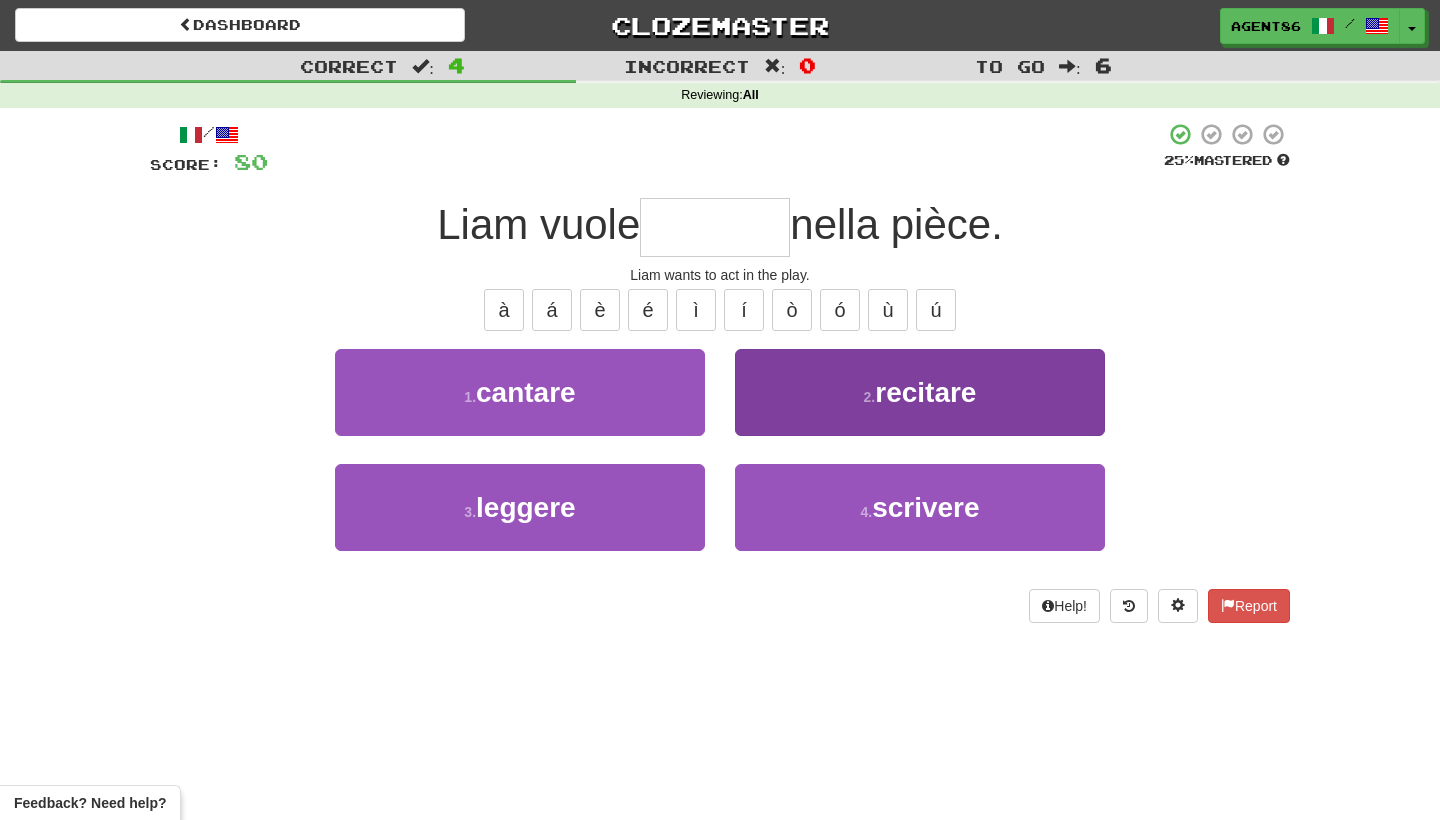 click on "2 .  recitare" at bounding box center (920, 392) 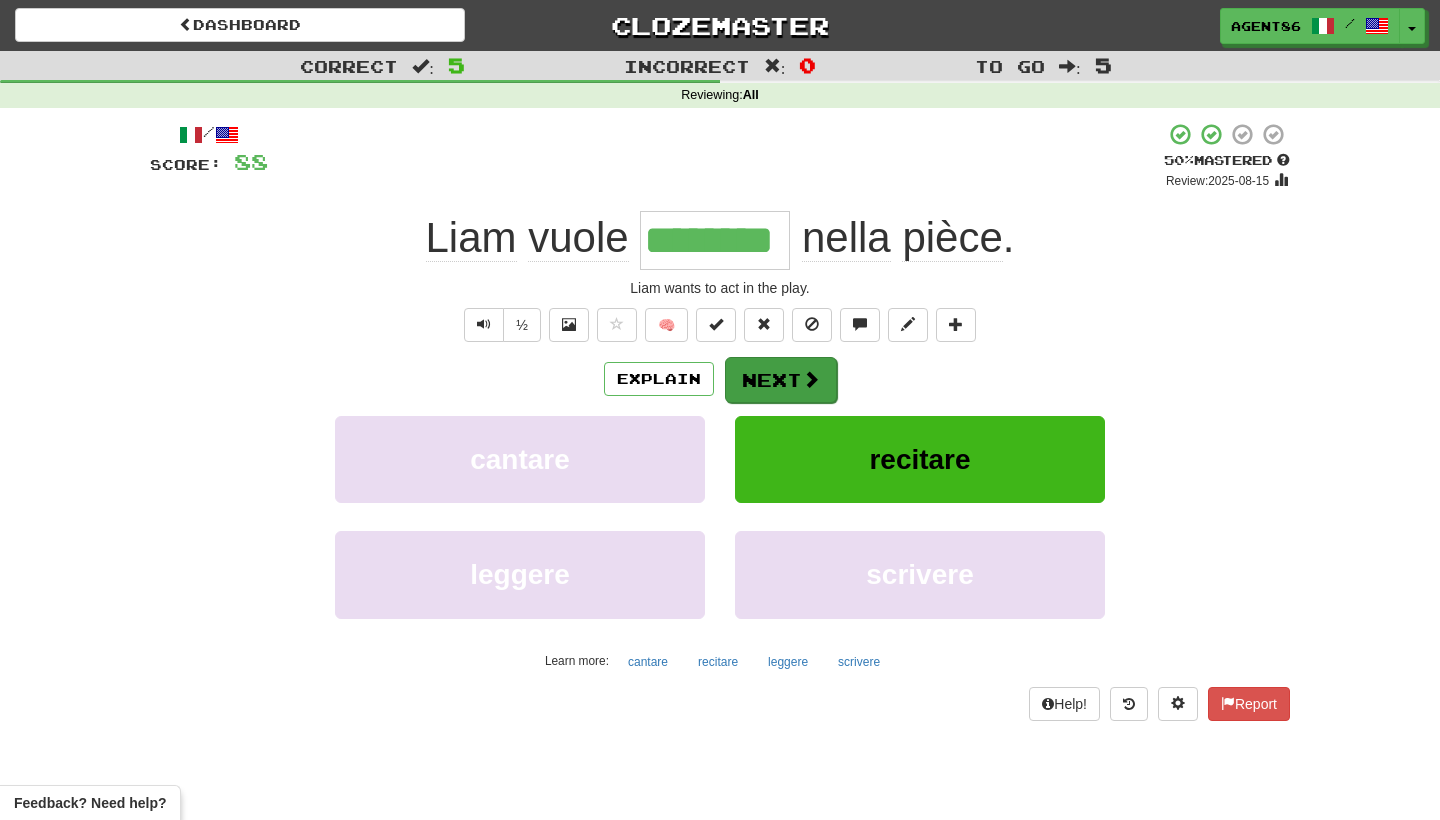click on "Next" at bounding box center (781, 380) 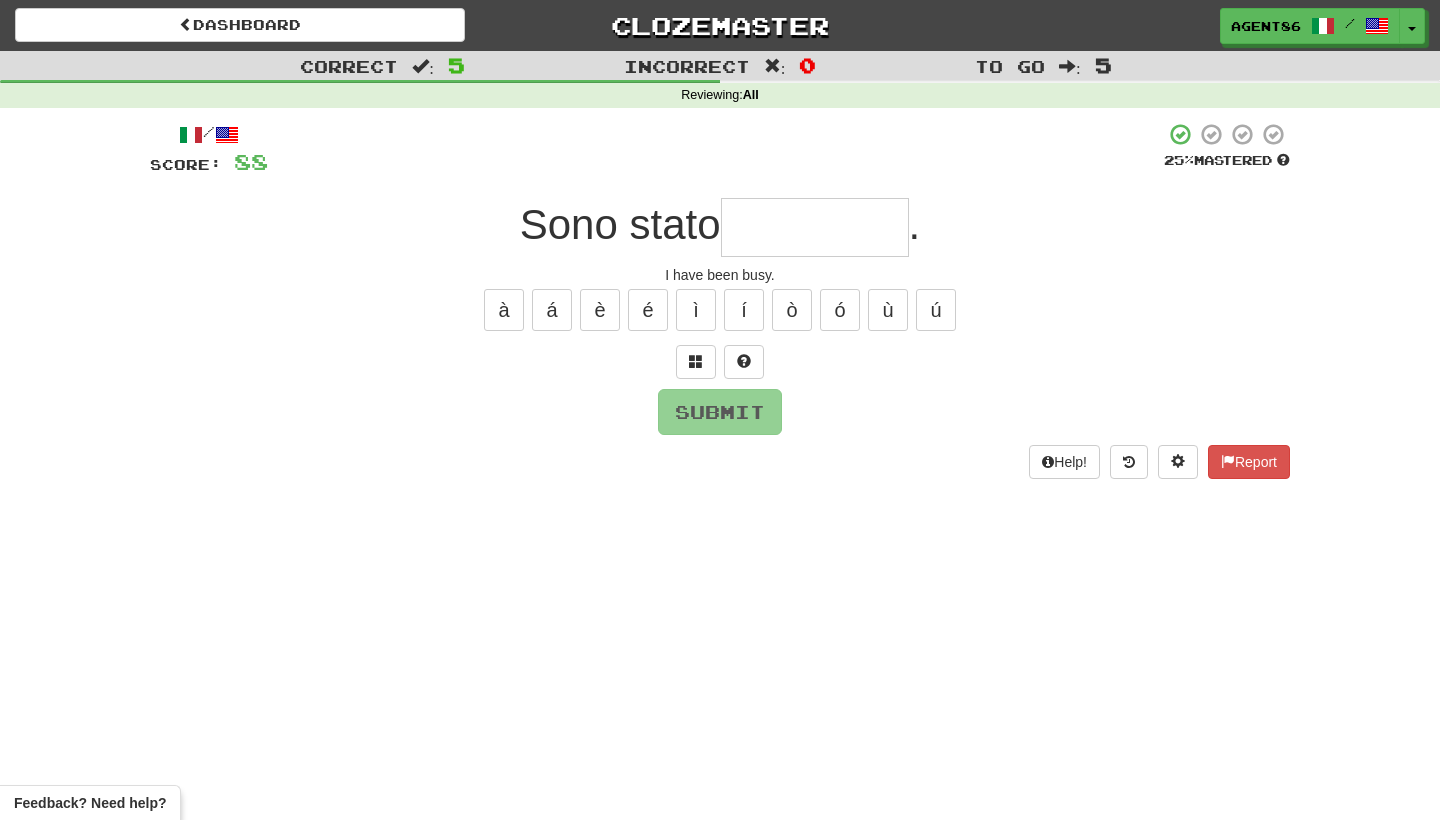 type on "*" 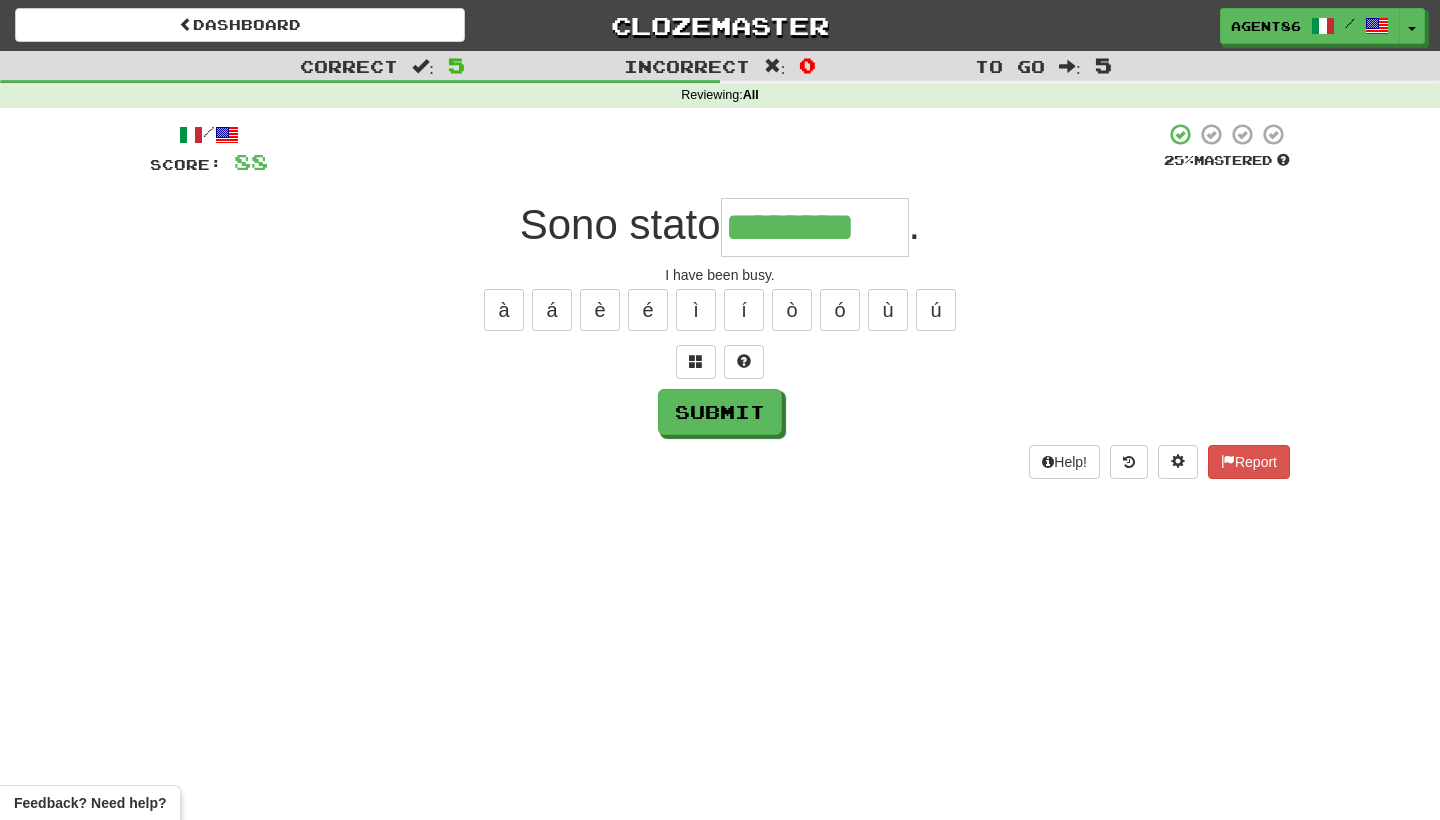 type on "********" 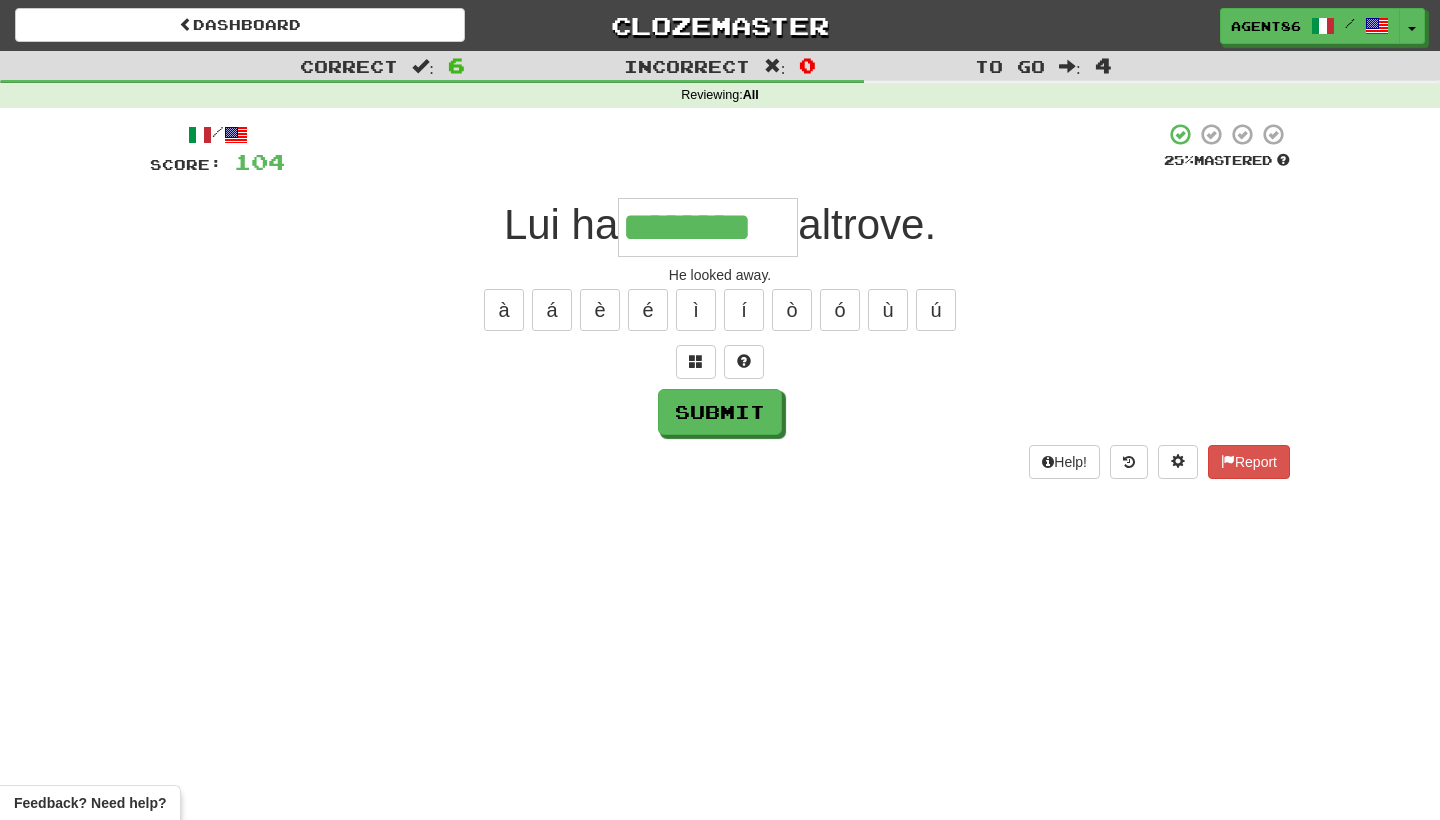 type on "********" 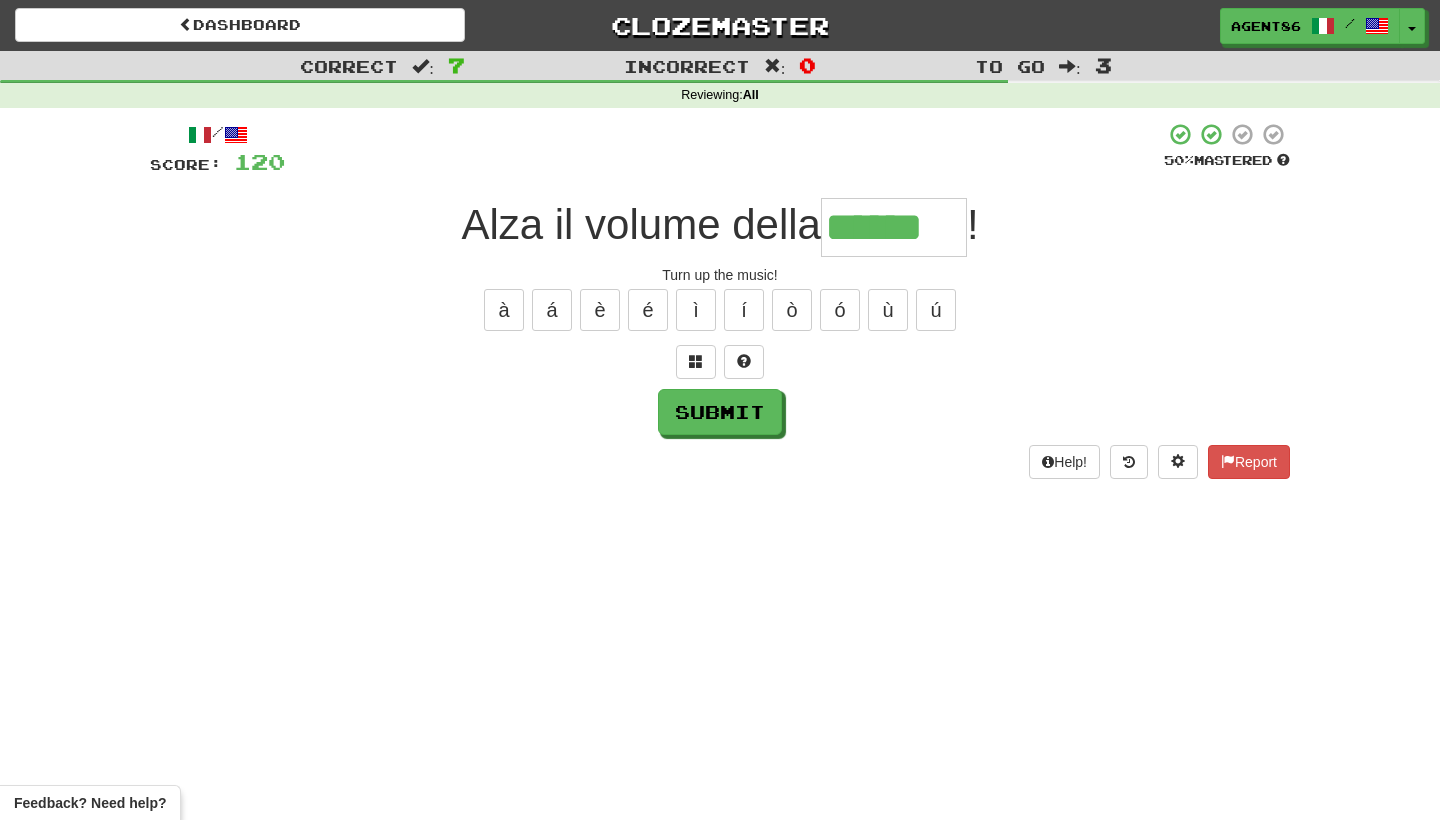 type on "******" 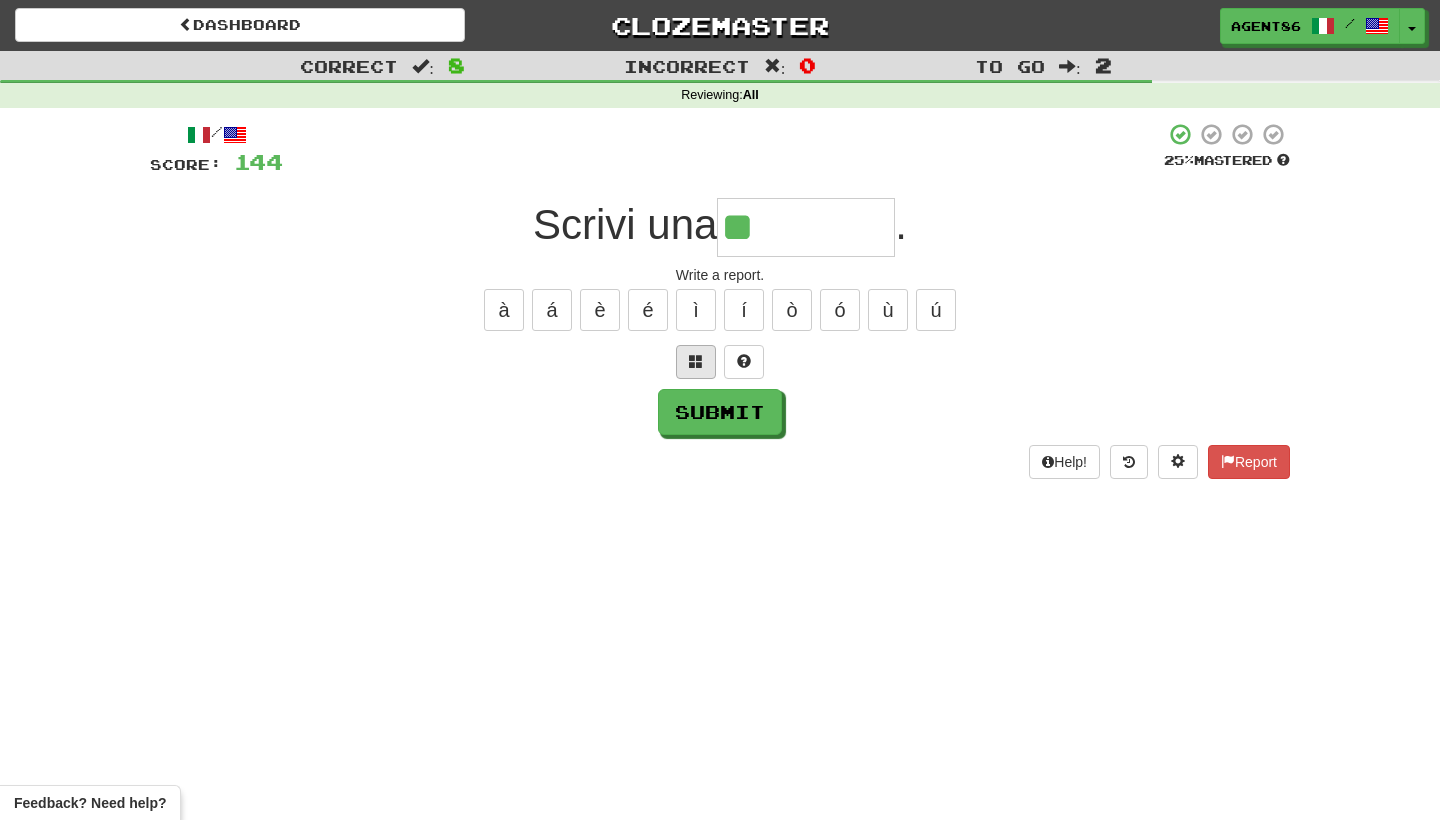 click at bounding box center (696, 361) 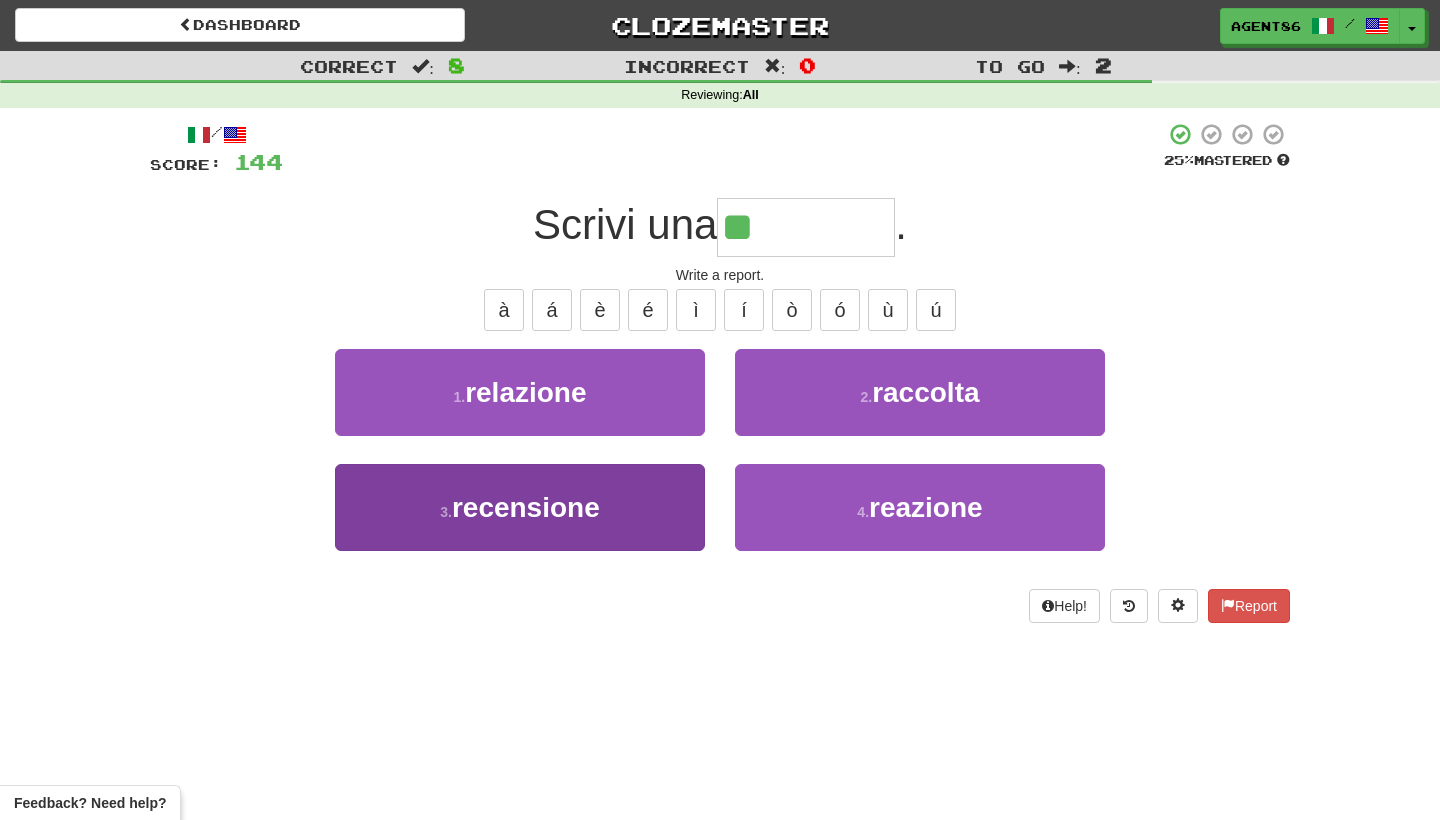 click on "3 .  recensione" at bounding box center [520, 507] 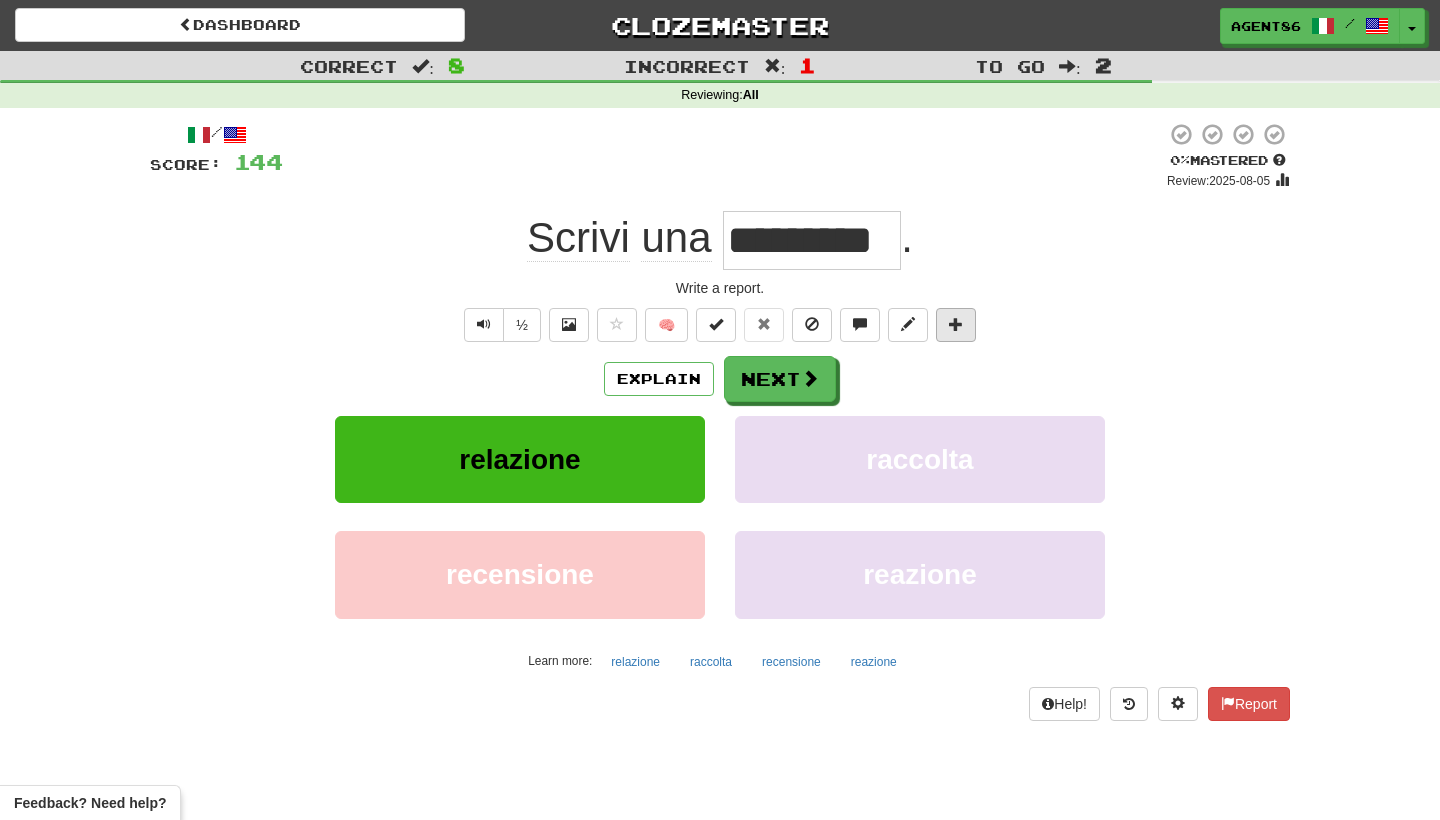 click at bounding box center (956, 324) 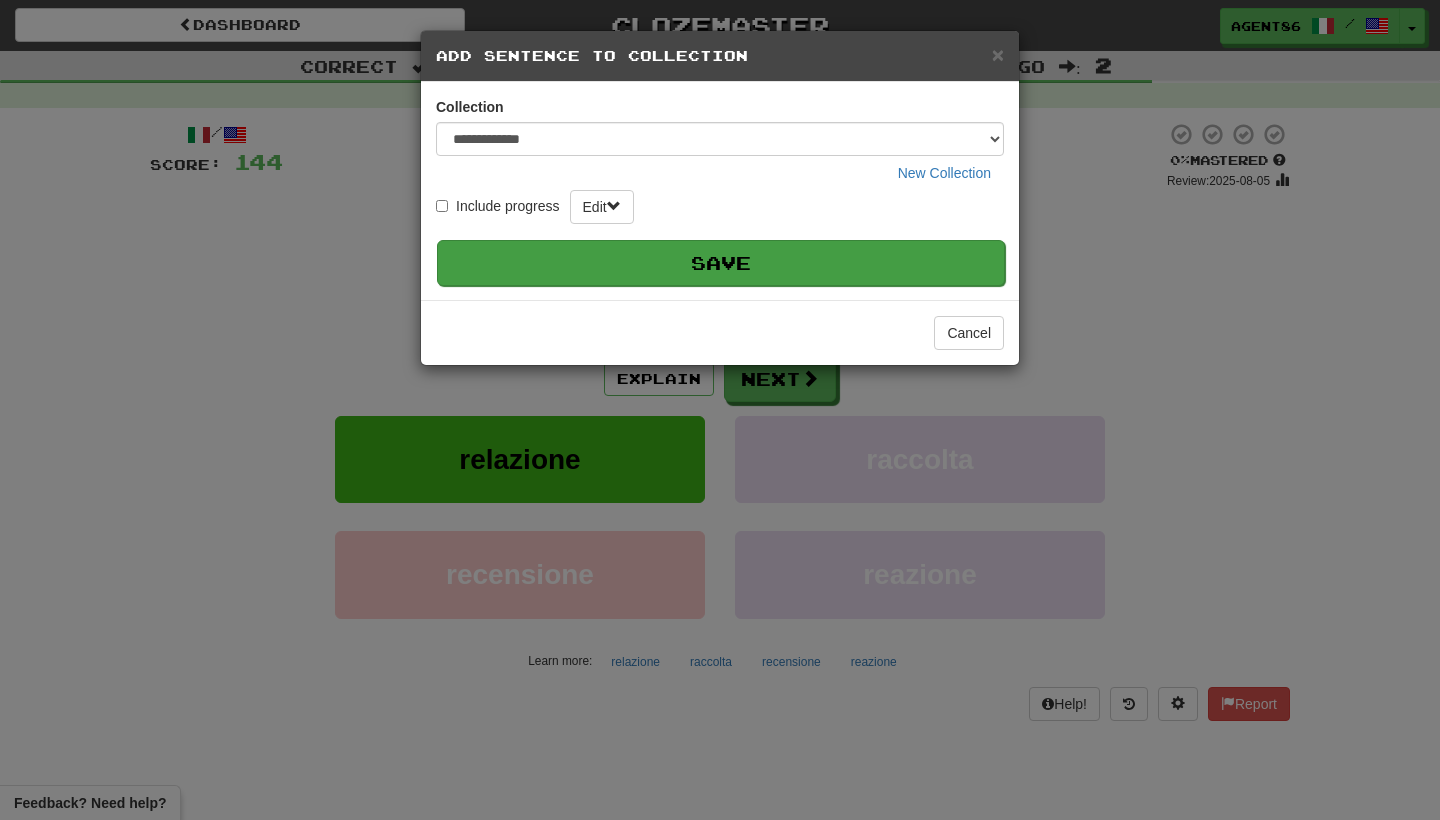 click on "Save" at bounding box center [721, 263] 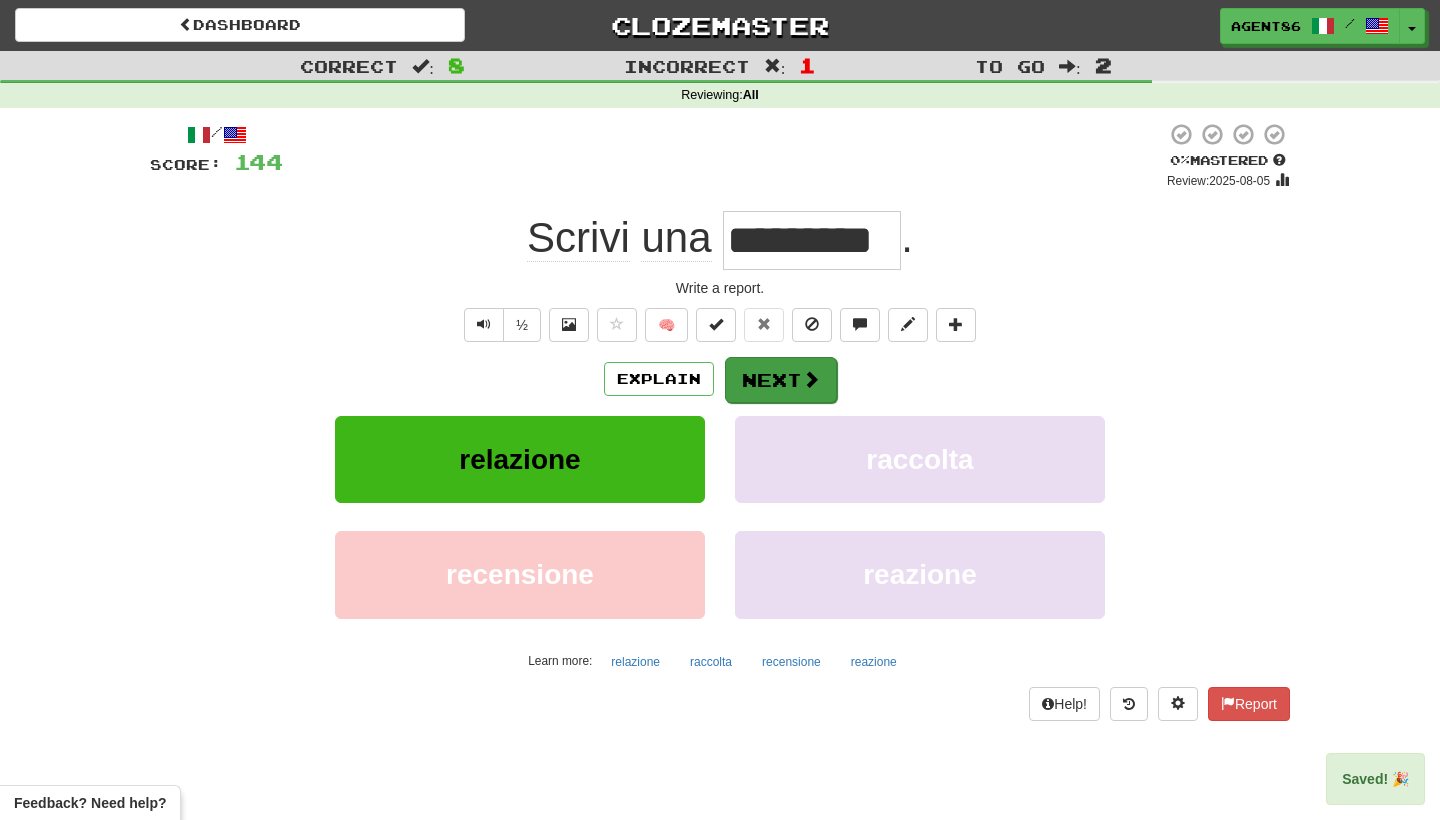 click on "Next" at bounding box center (781, 380) 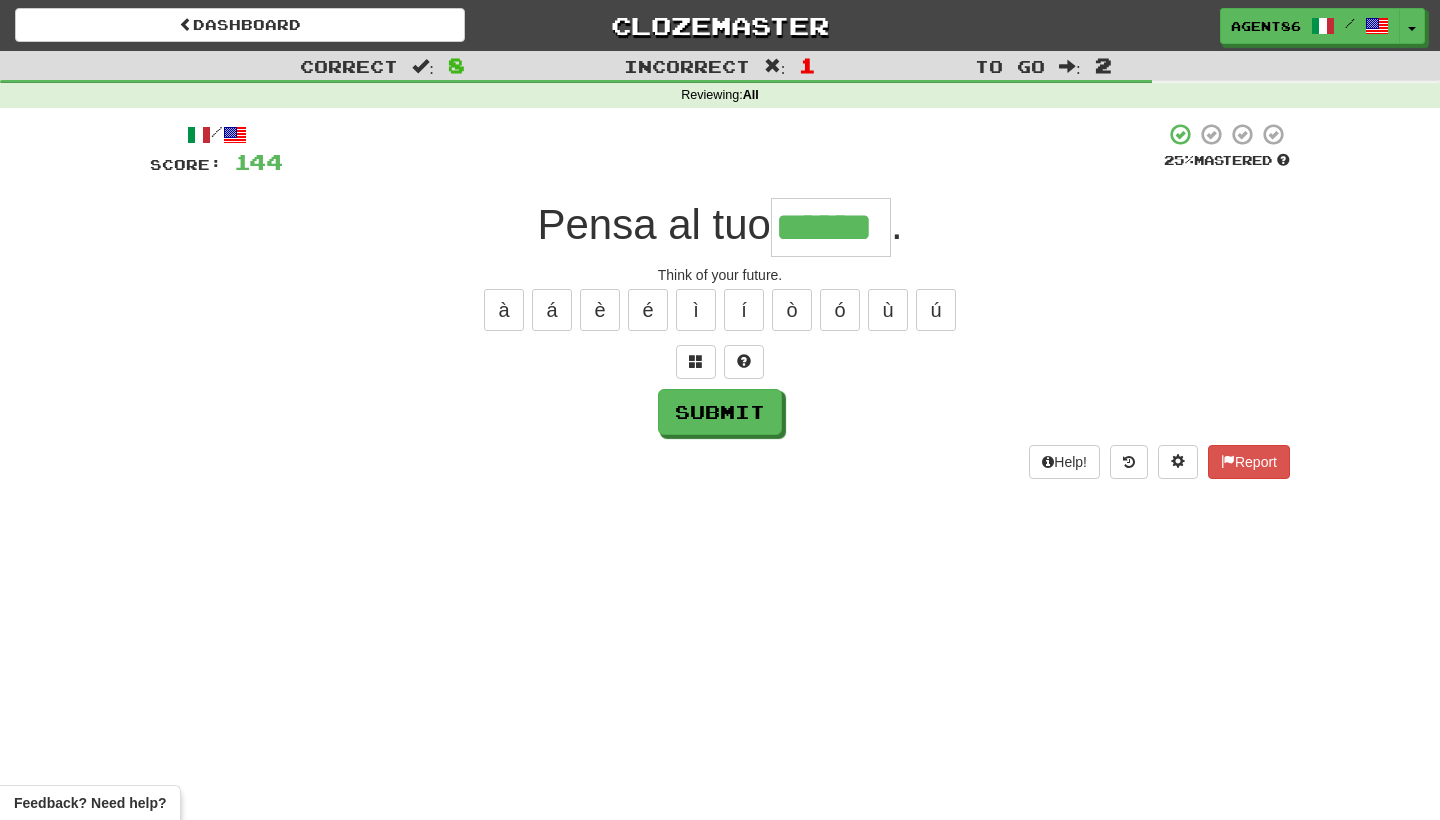 type on "******" 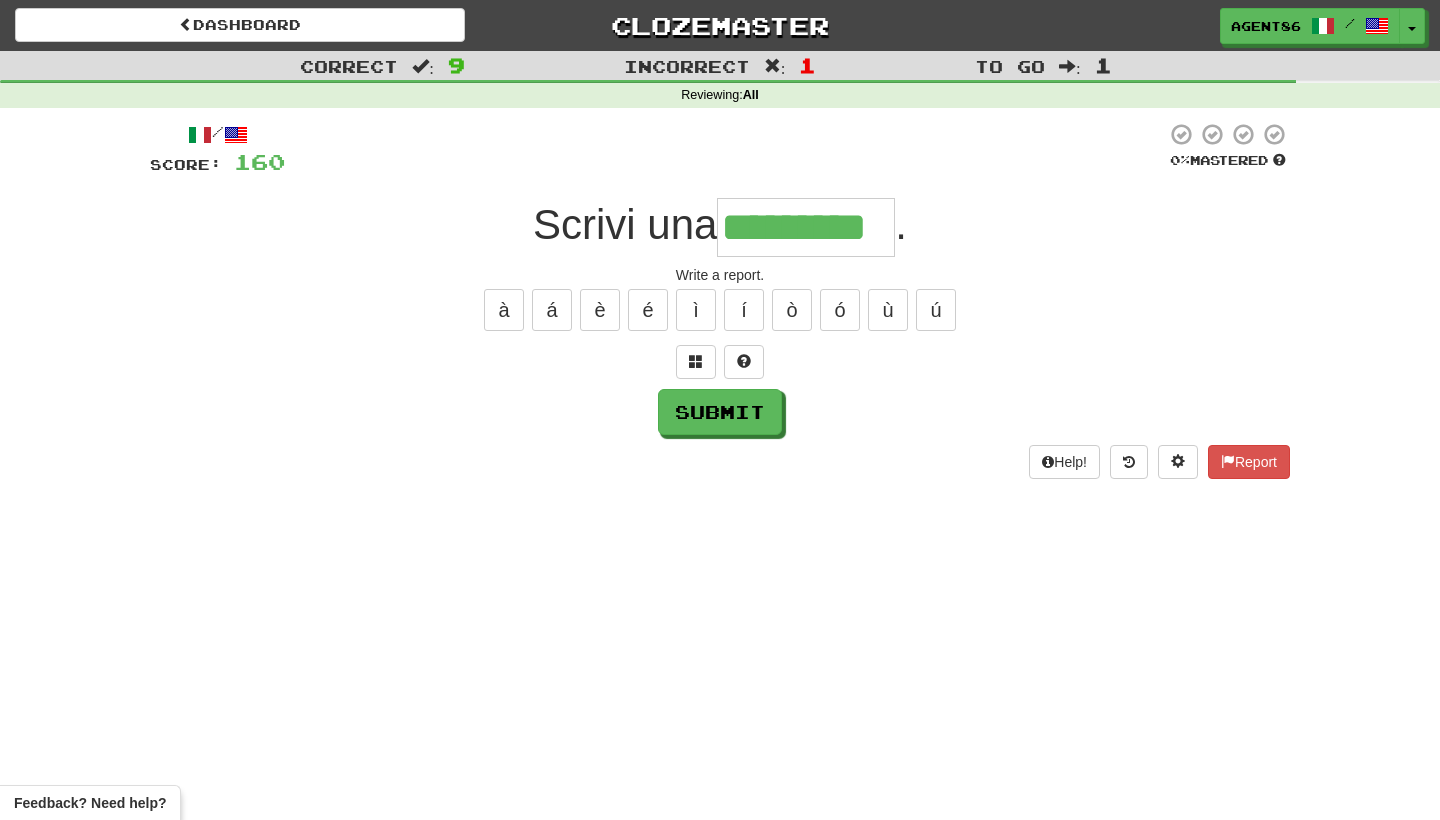 type on "*********" 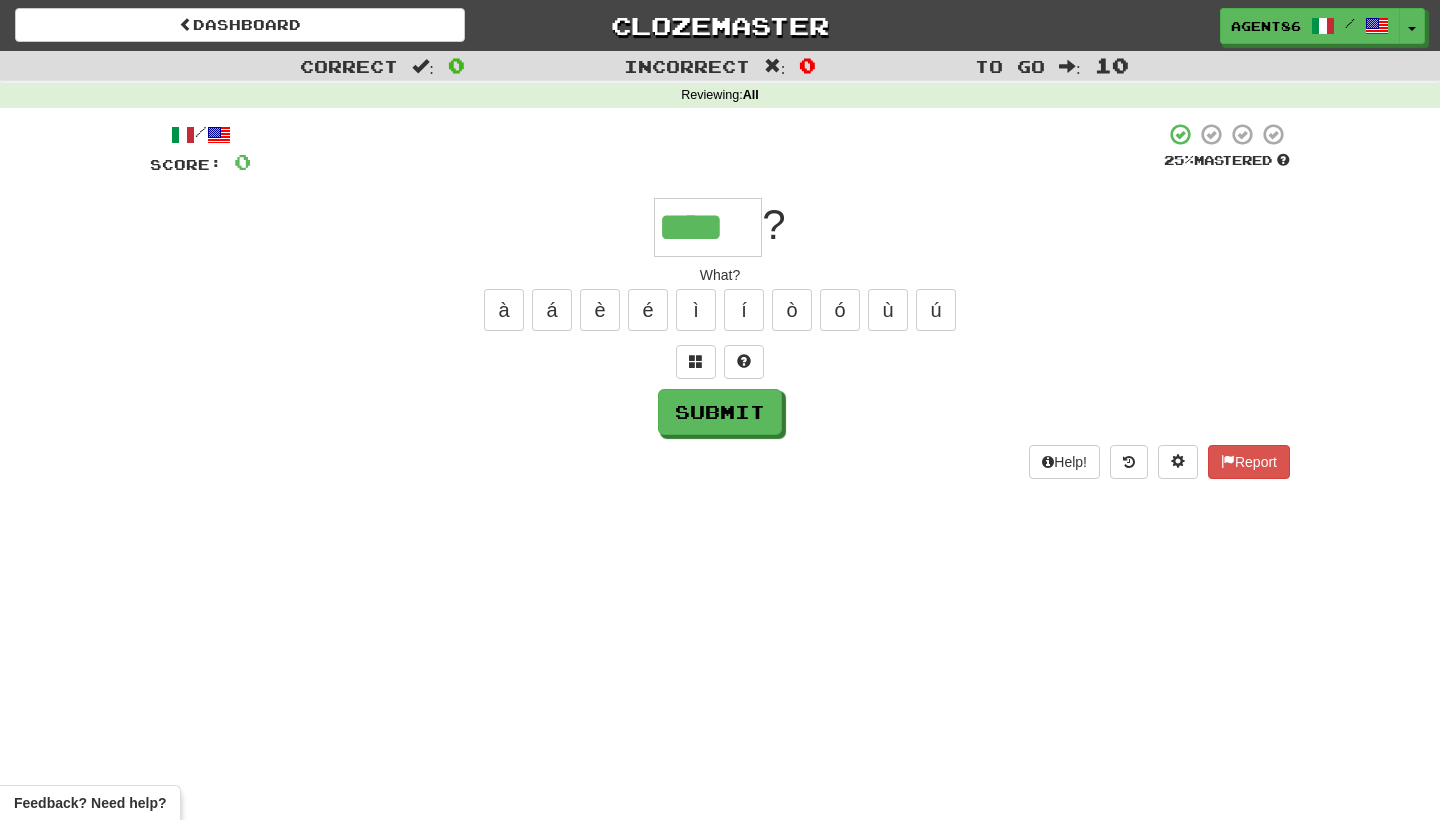 type on "****" 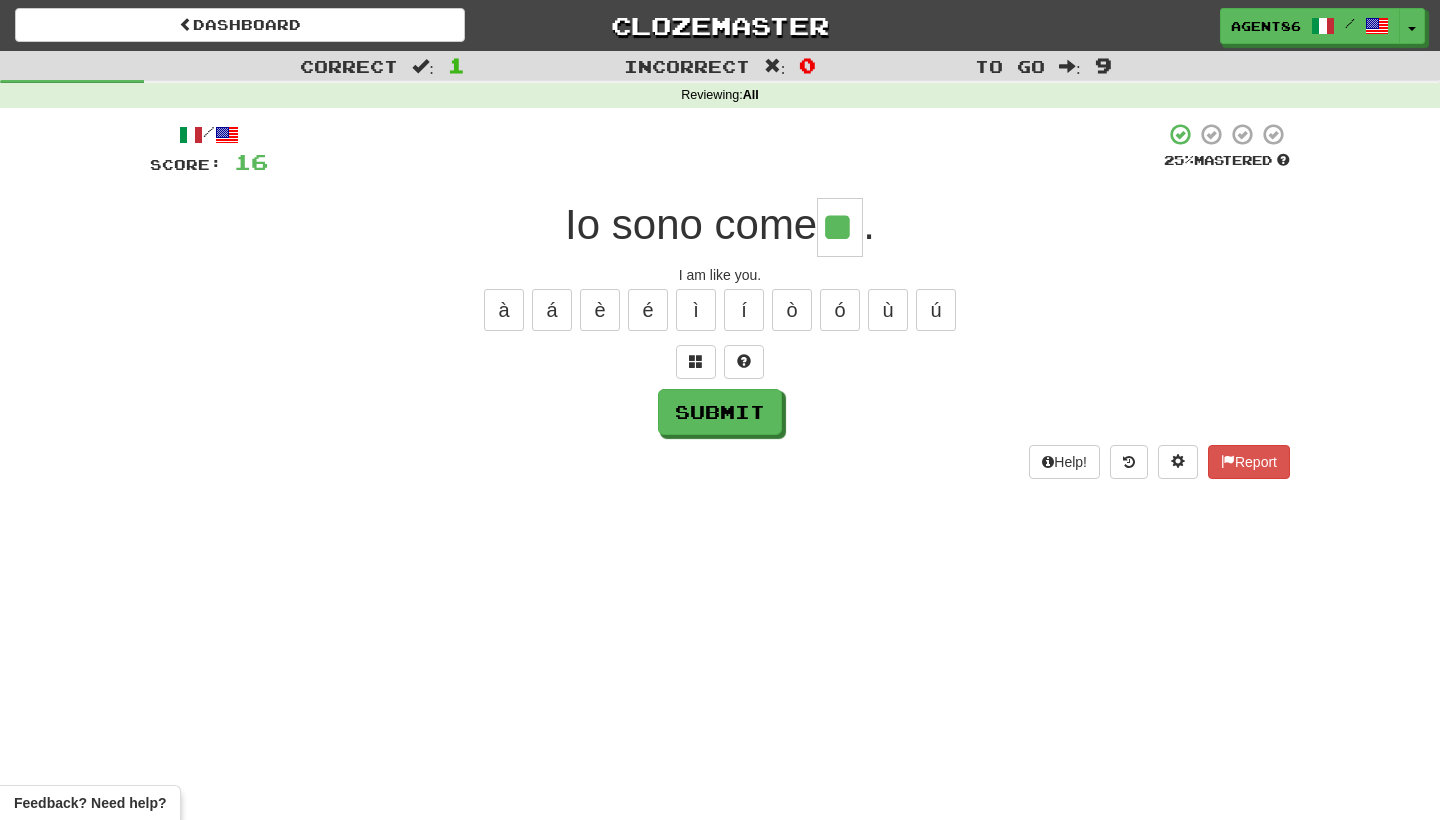 type on "**" 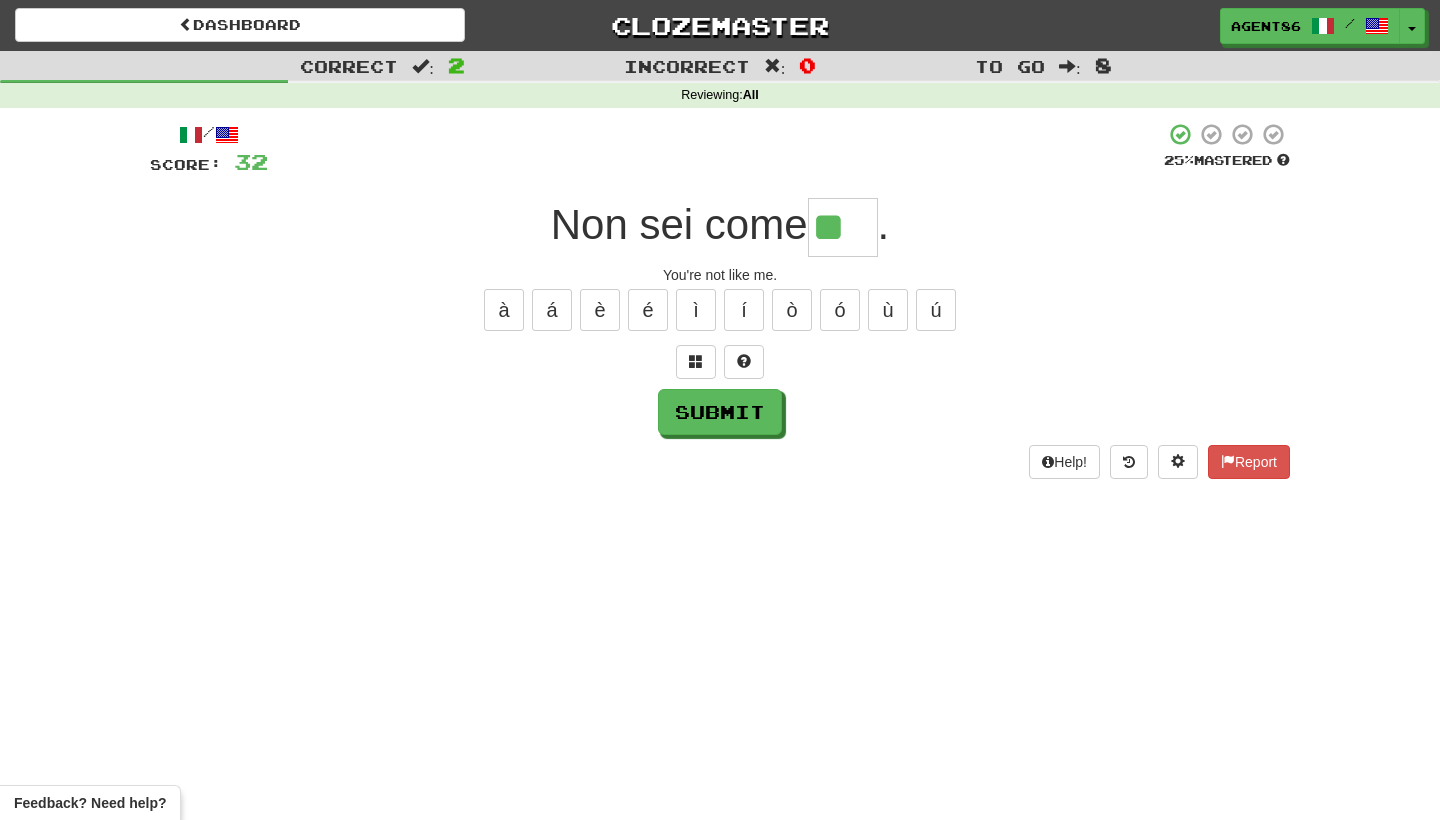 type on "**" 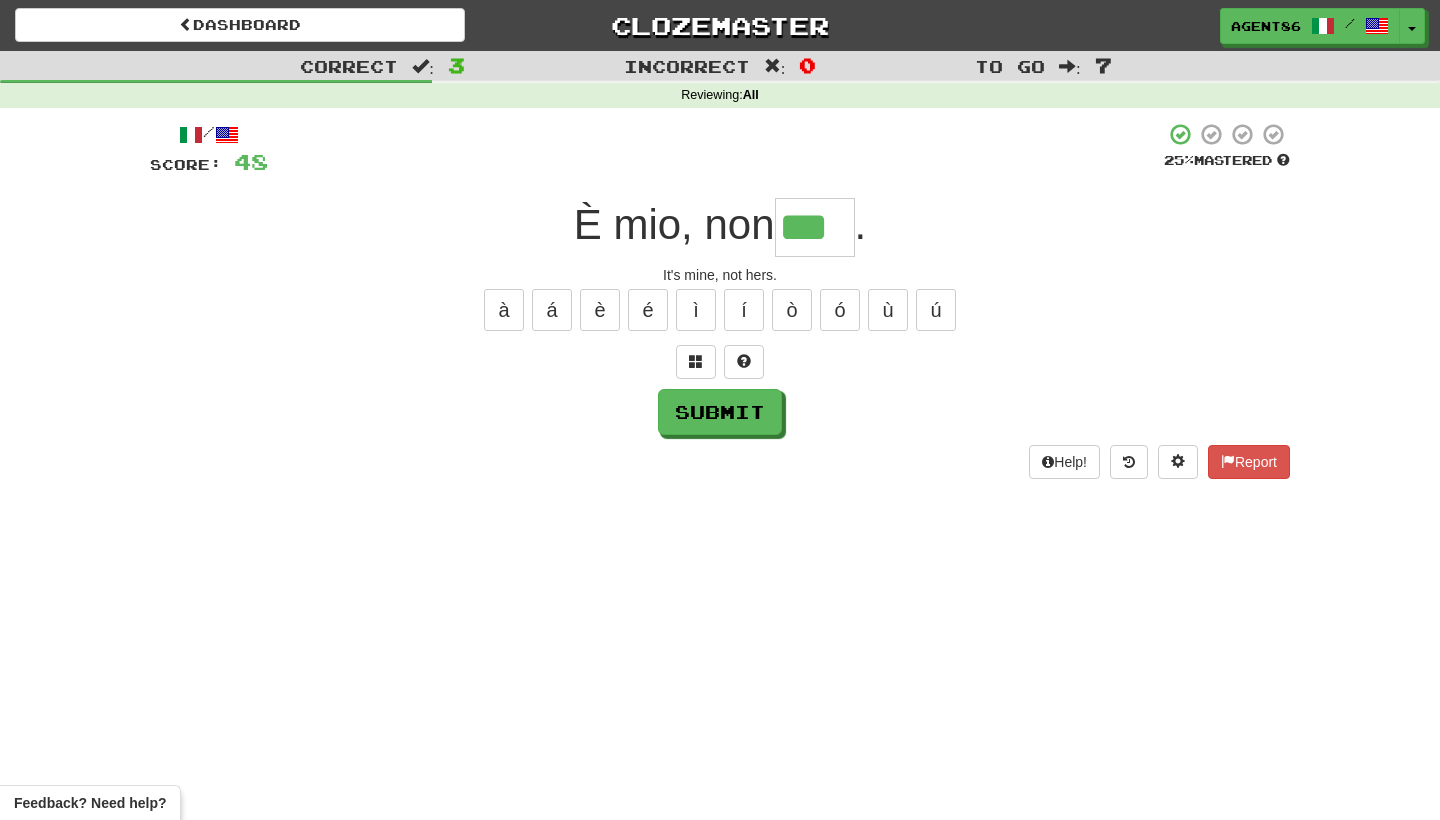 type on "***" 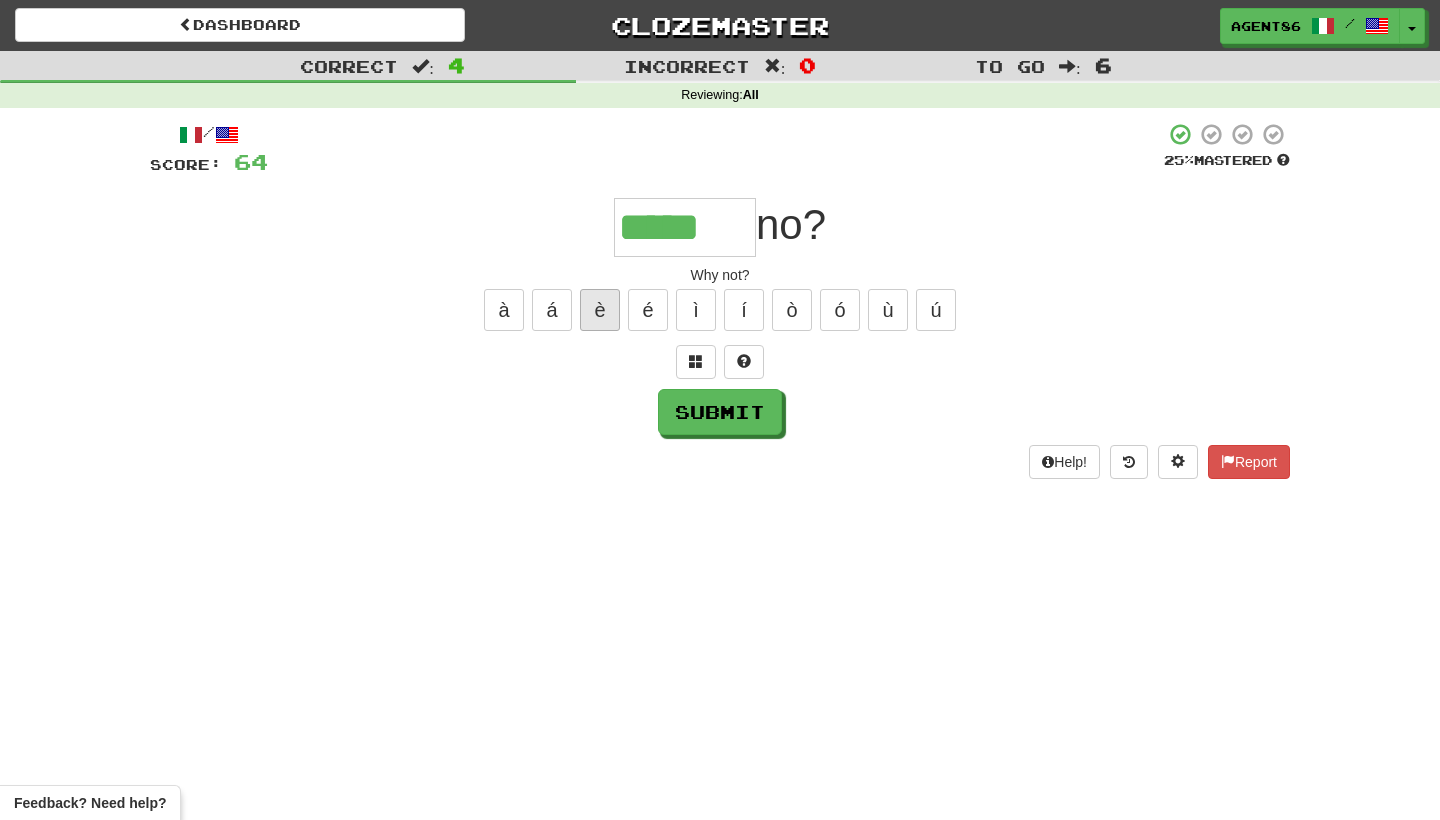 click on "è" at bounding box center [600, 310] 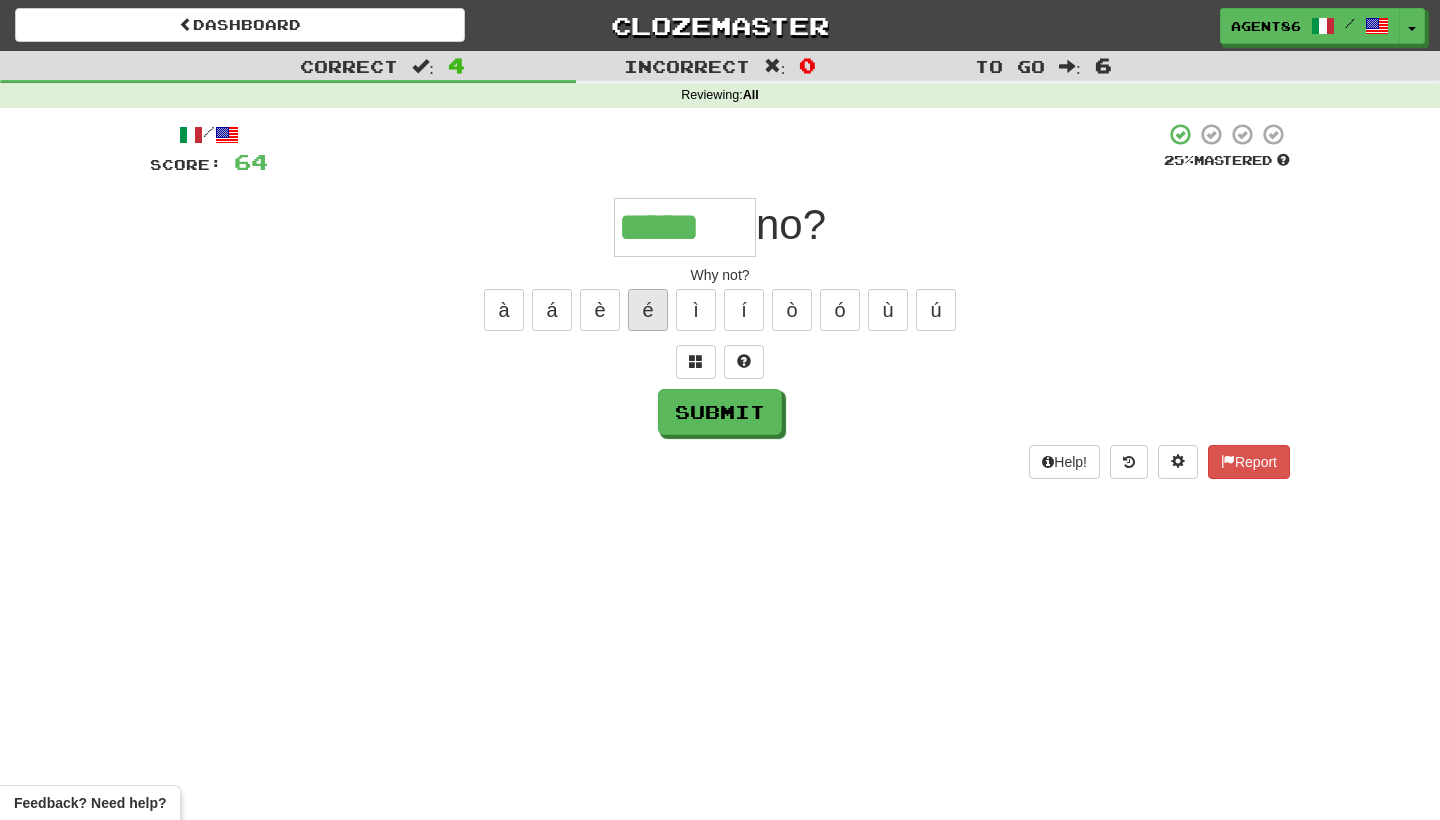 click on "é" at bounding box center [648, 310] 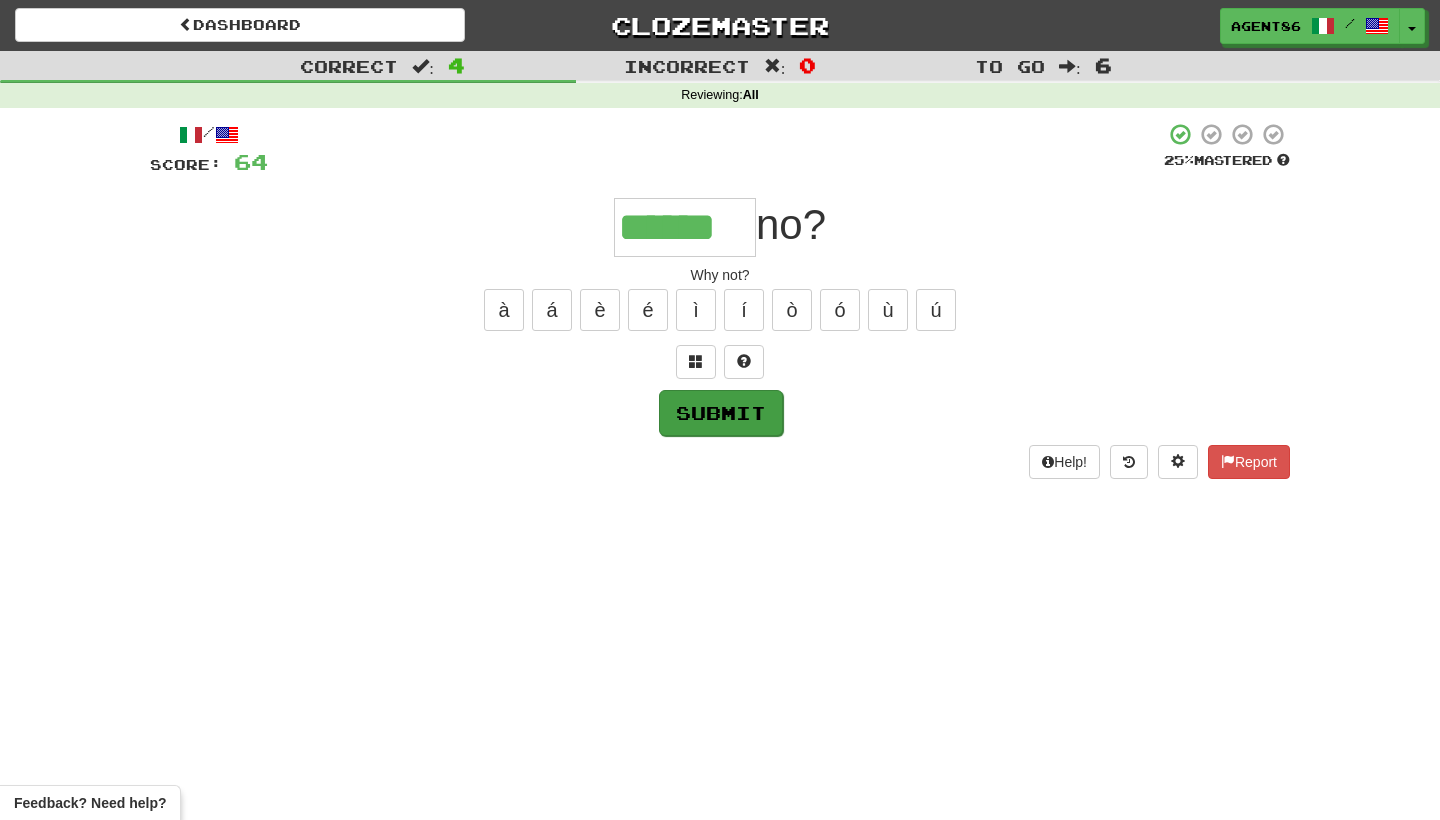 click on "Submit" at bounding box center [721, 413] 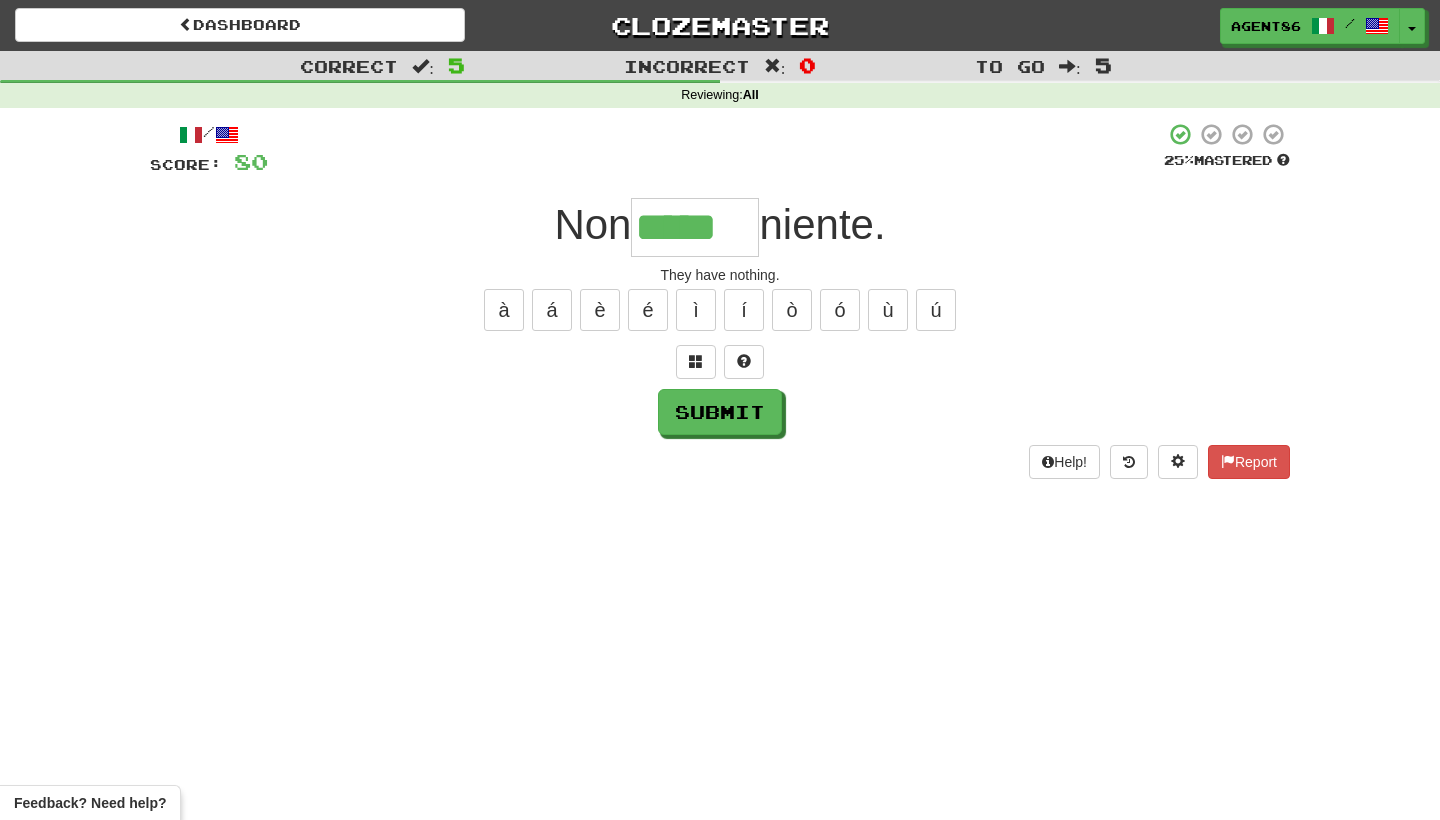 type on "*****" 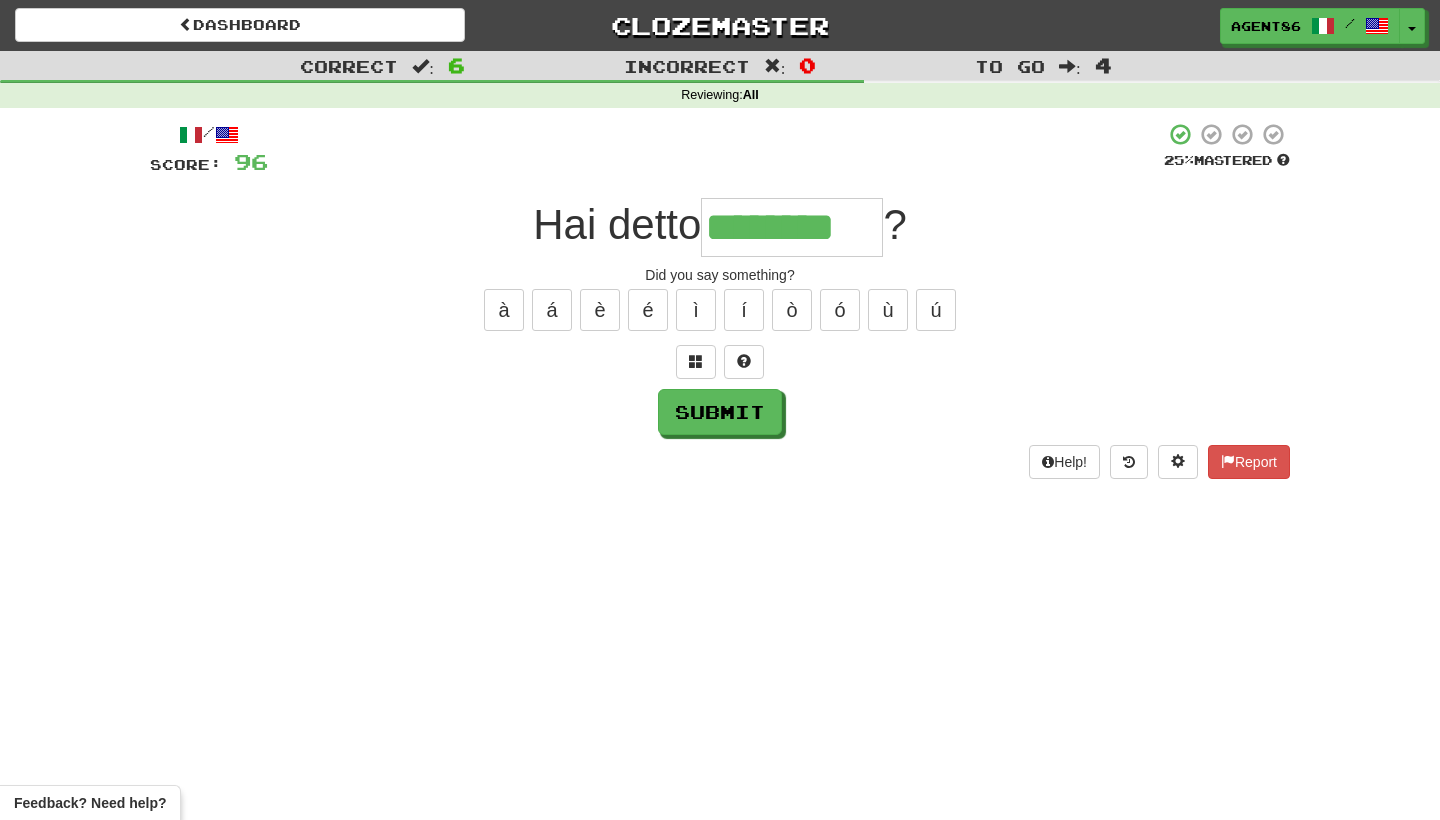 type on "********" 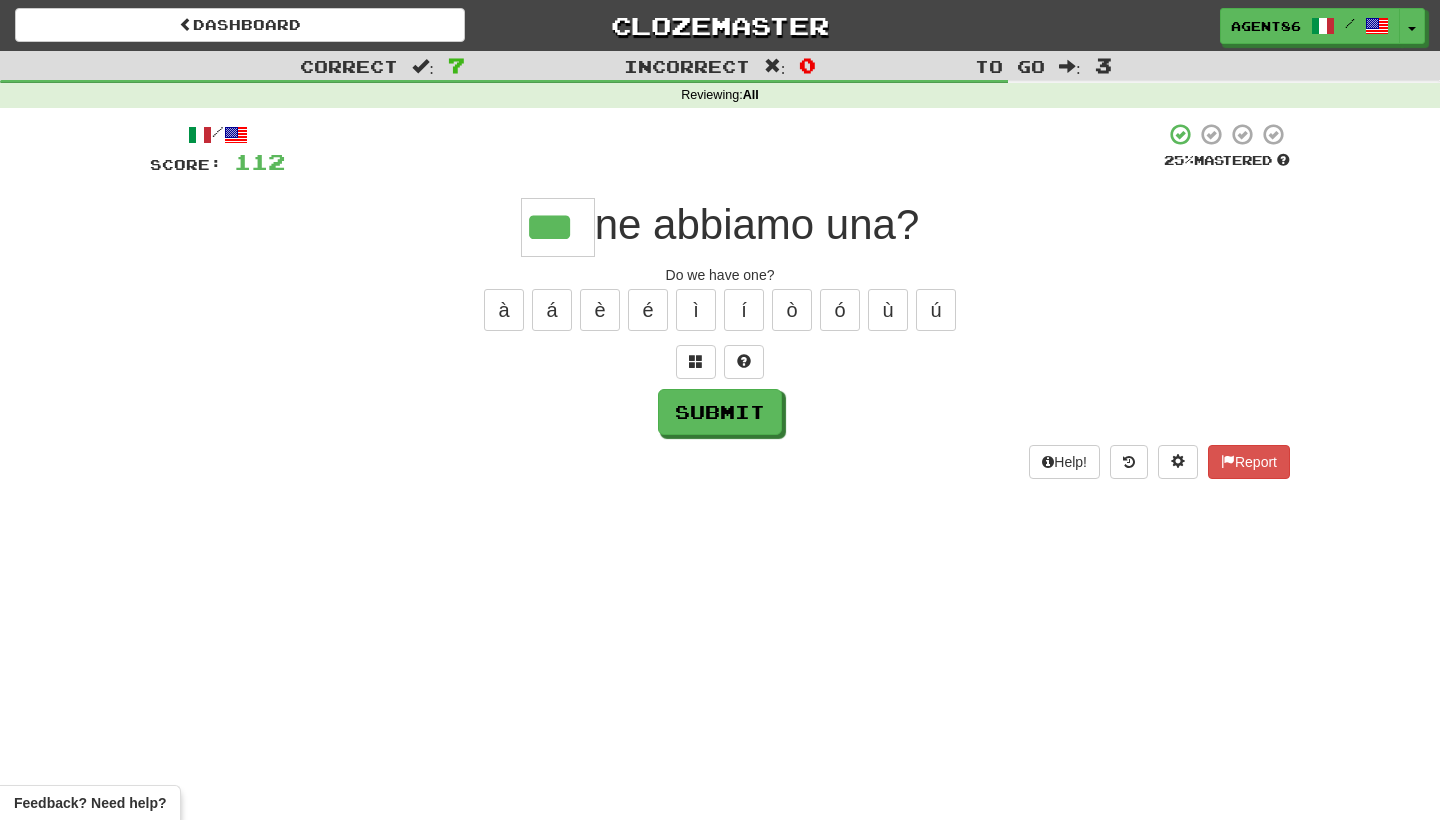 type on "***" 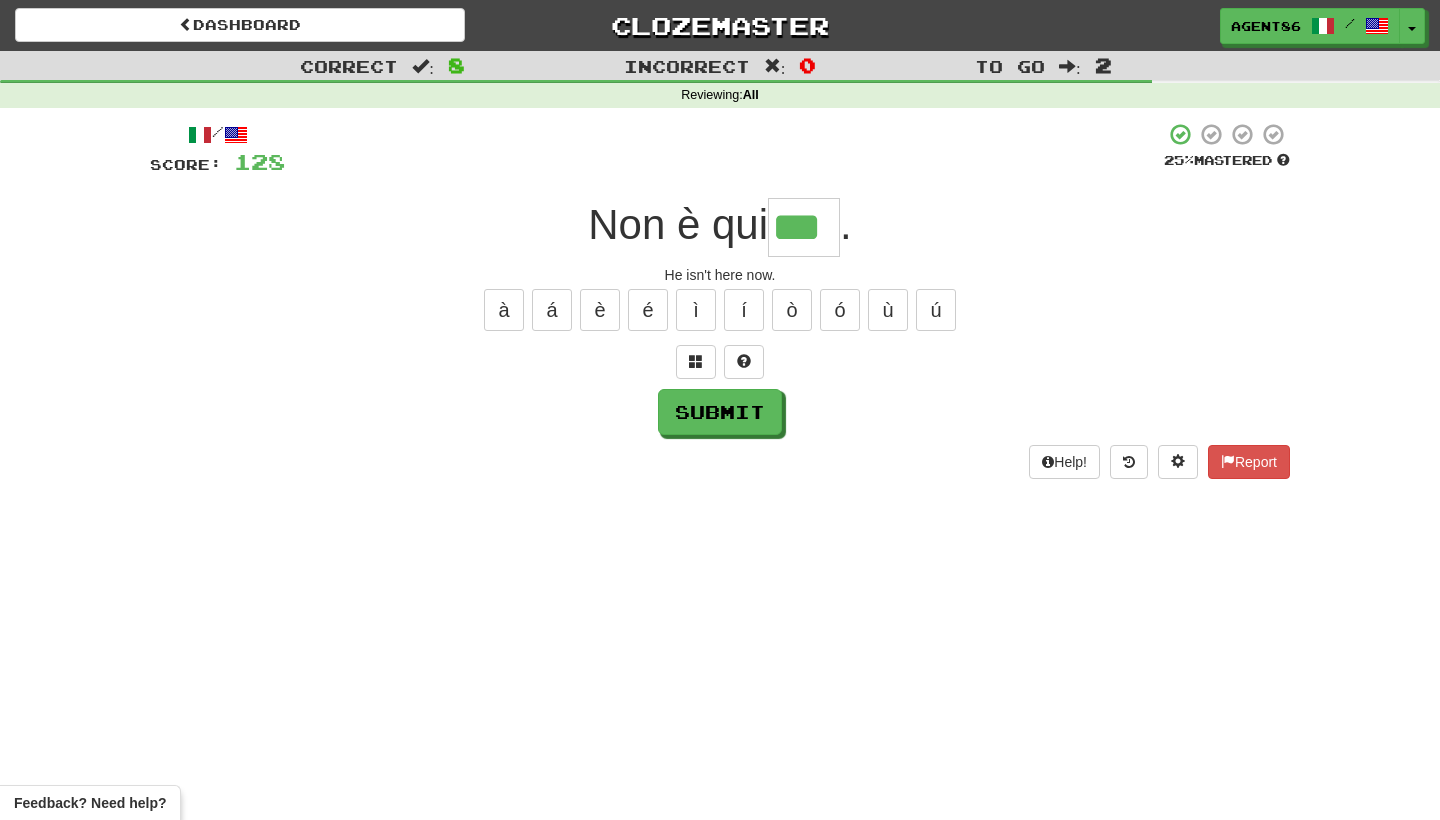 type on "***" 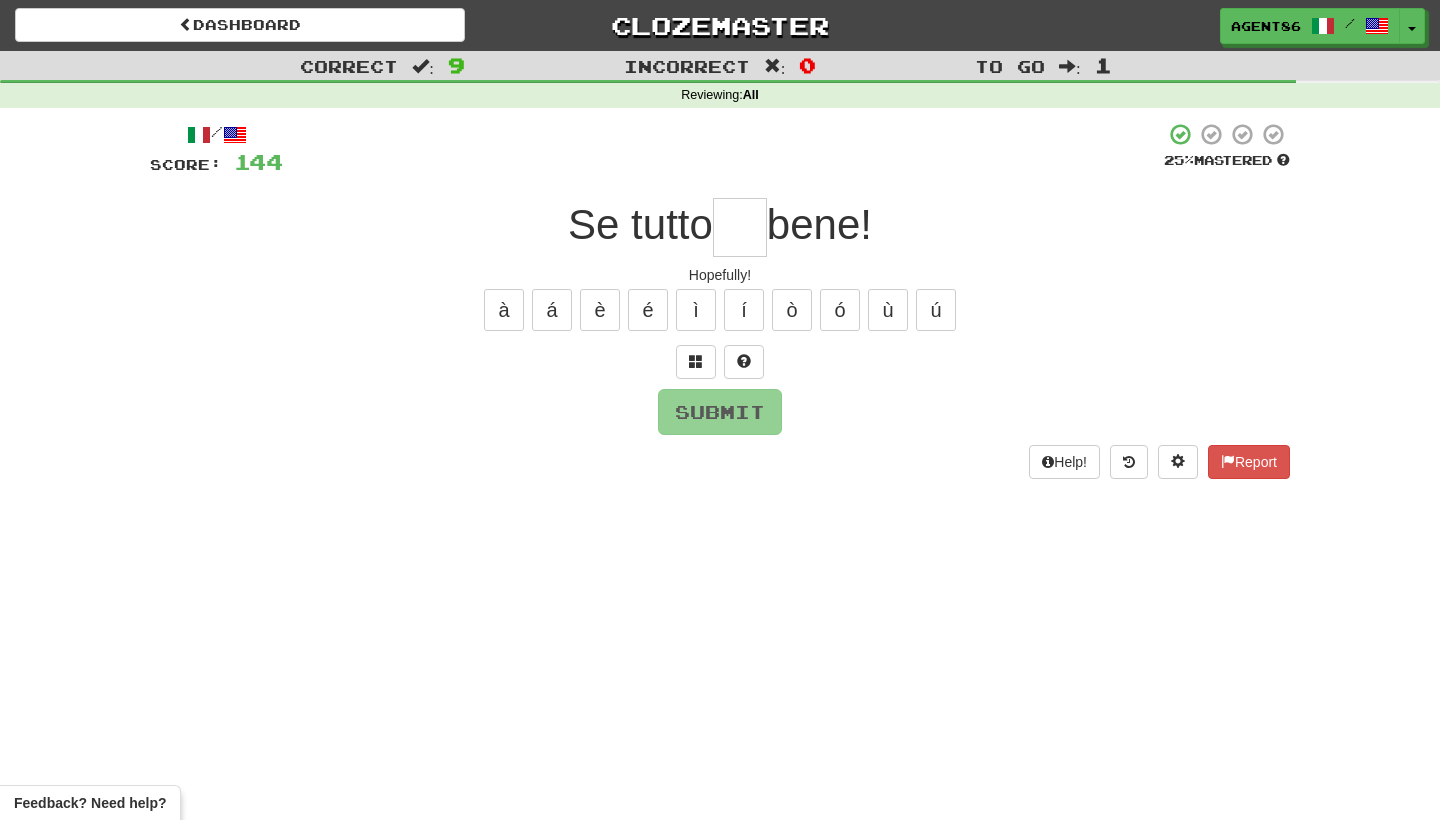 type on "*" 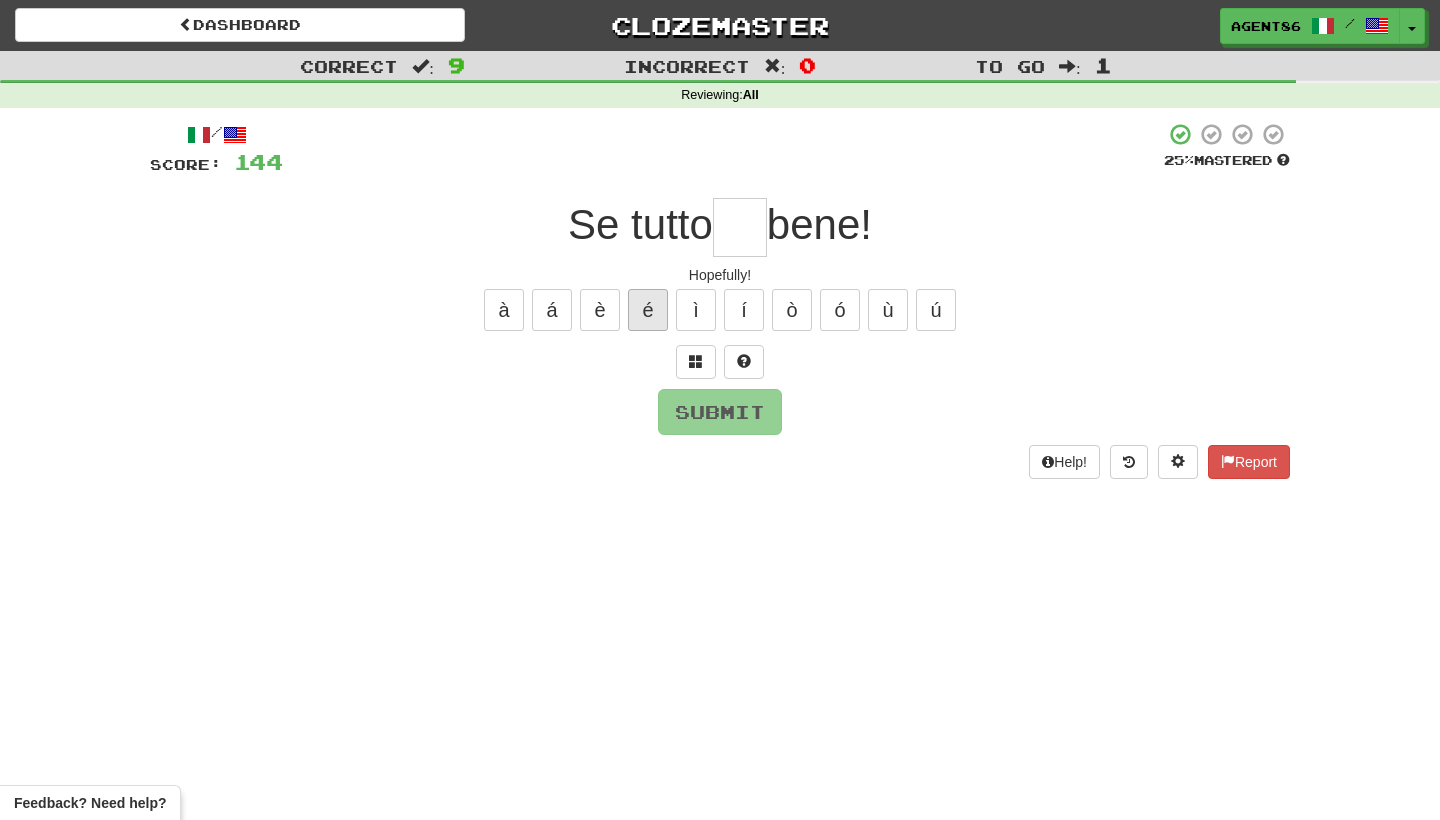 click on "é" at bounding box center (648, 310) 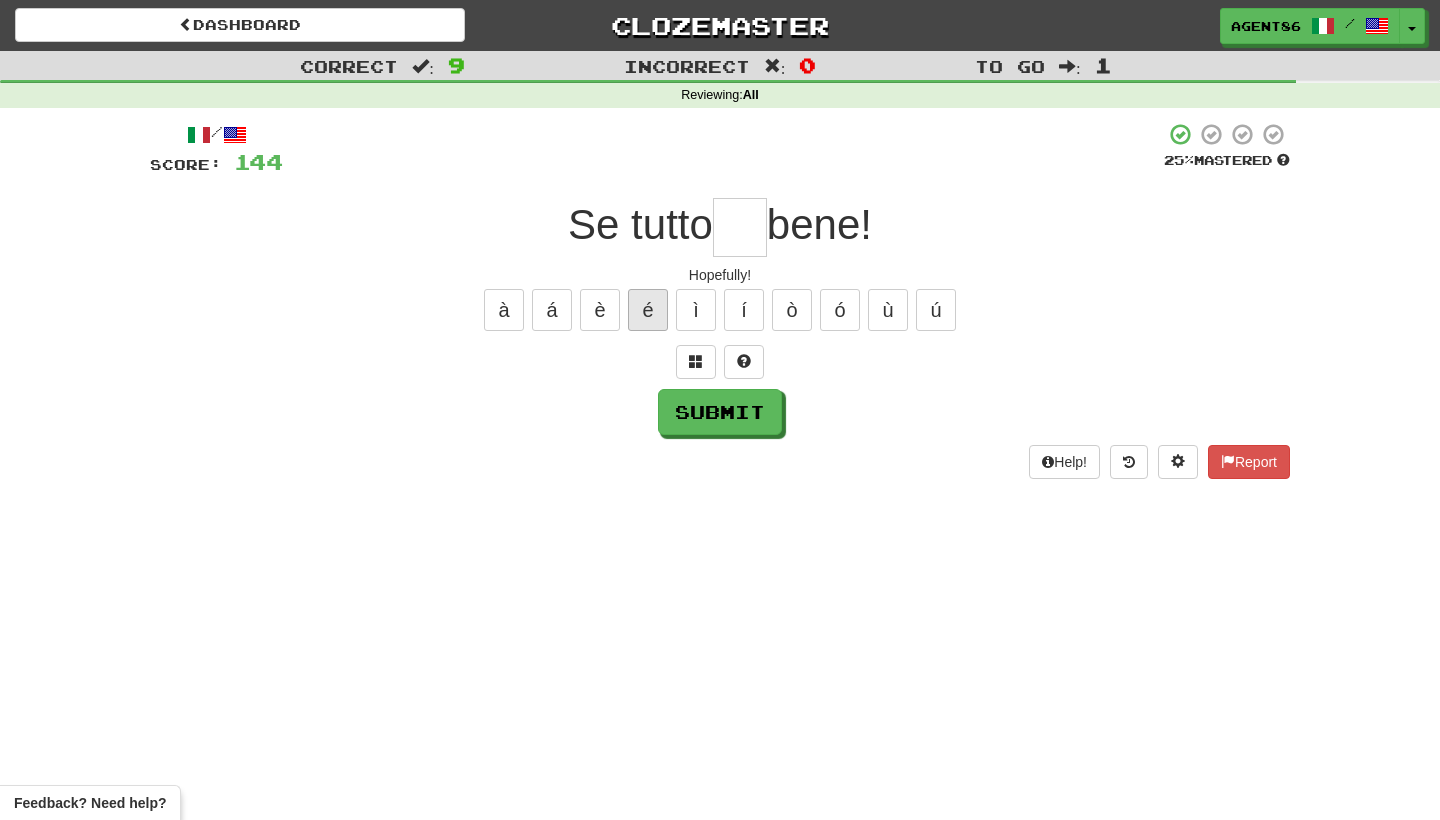 type on "*" 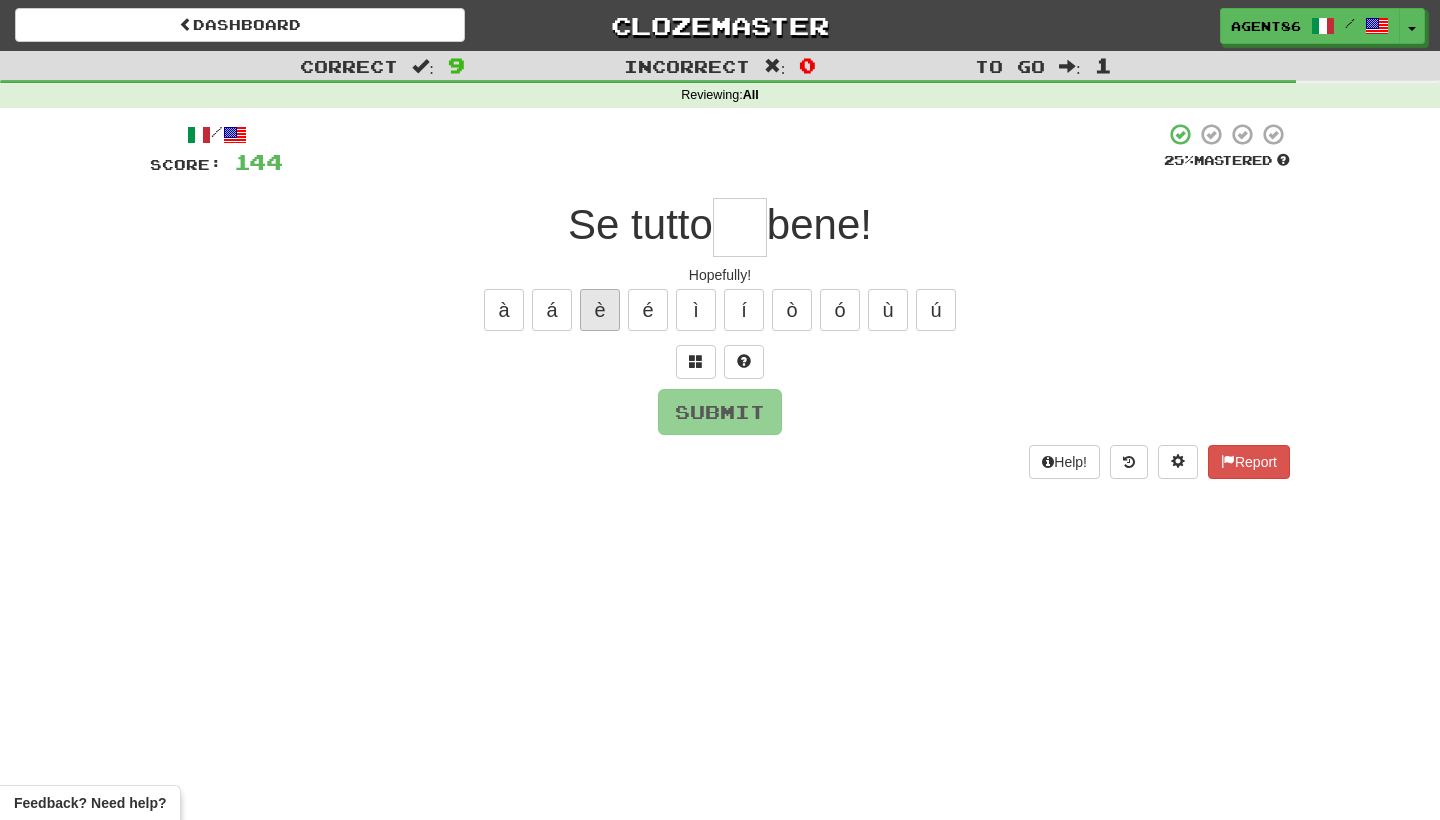 click on "è" at bounding box center [600, 310] 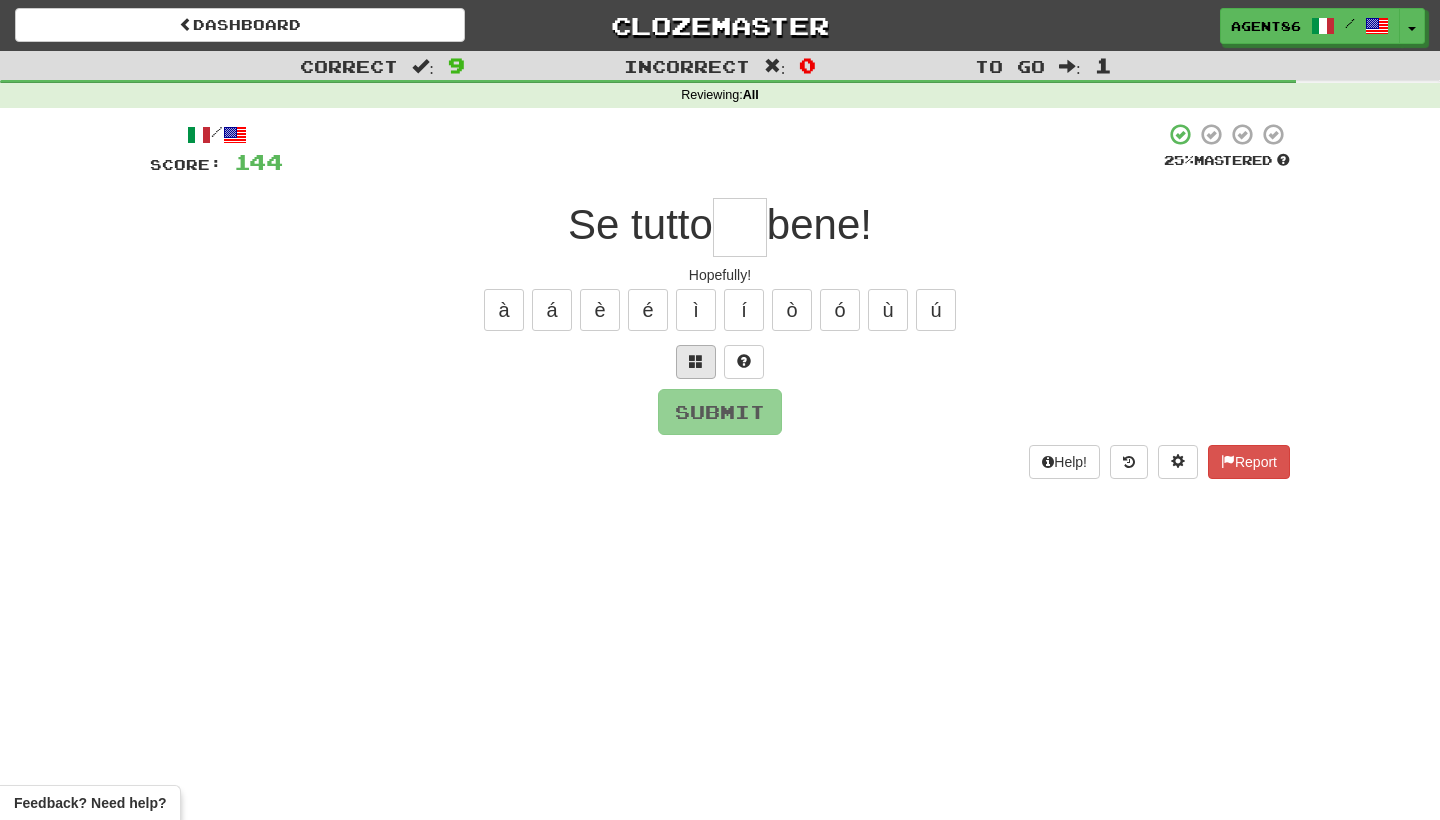click at bounding box center [696, 361] 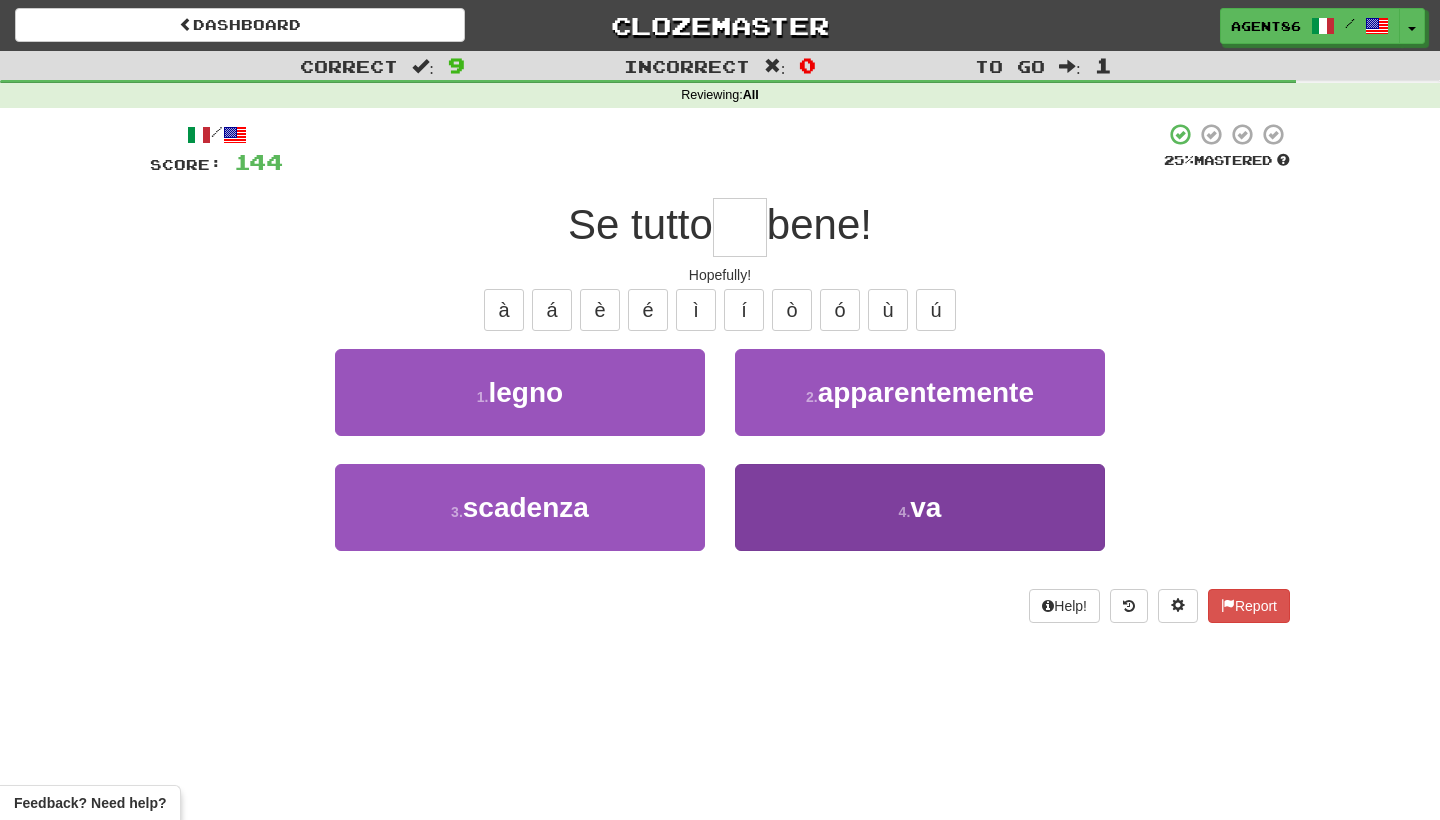 click on "4 .  va" at bounding box center (920, 507) 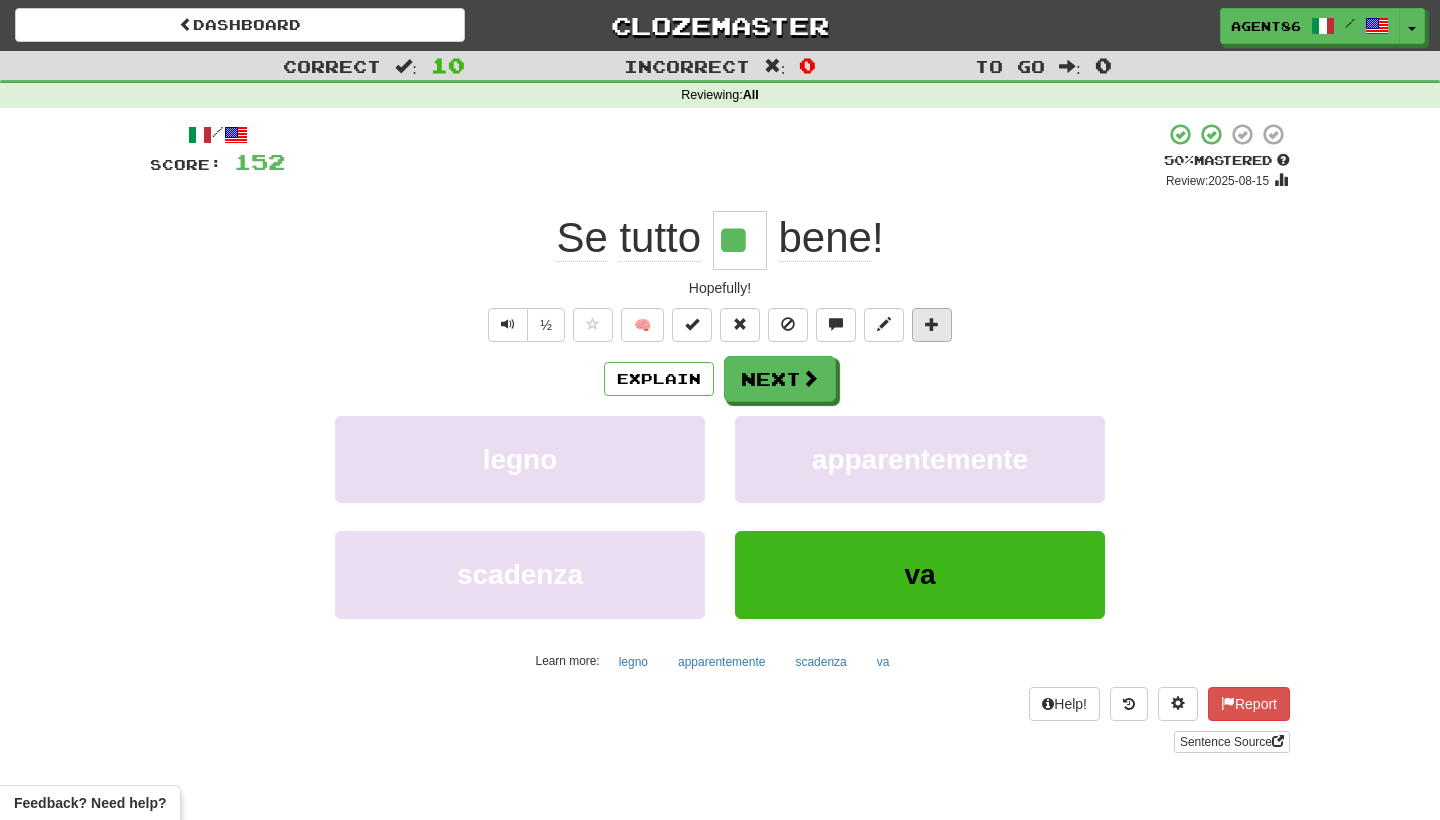 click at bounding box center (932, 324) 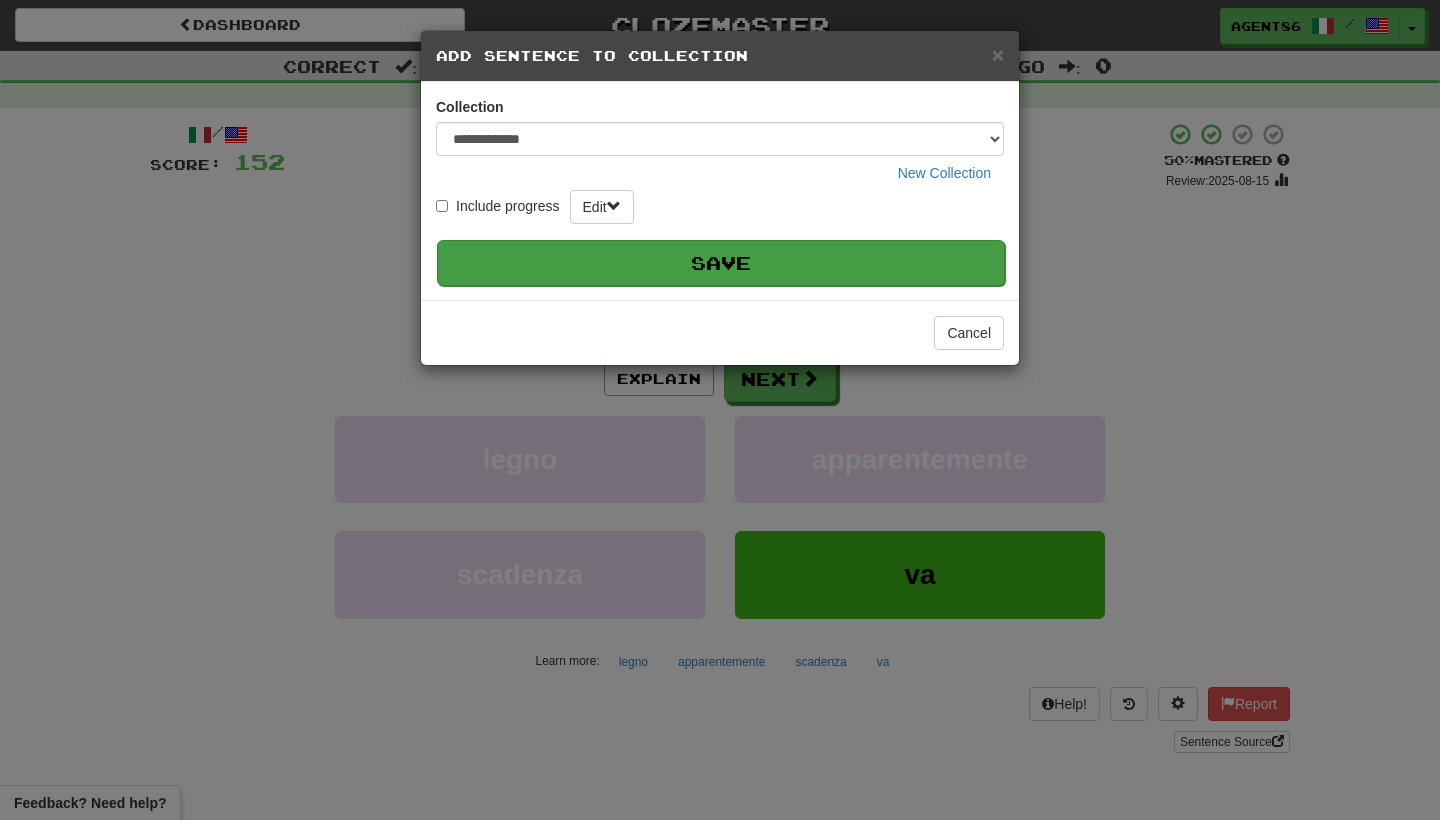 click on "Save" at bounding box center [721, 263] 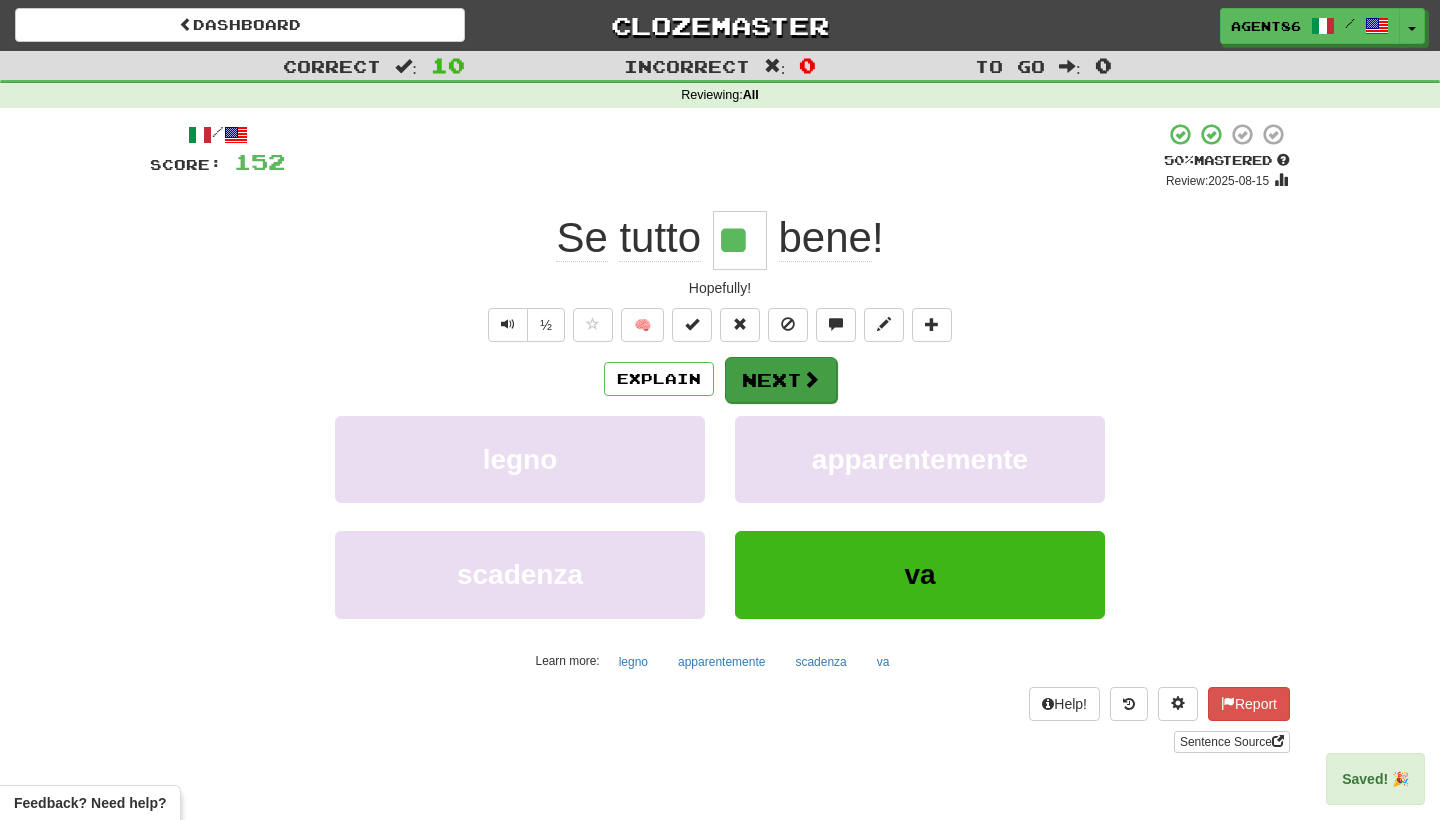 click on "Next" at bounding box center (781, 380) 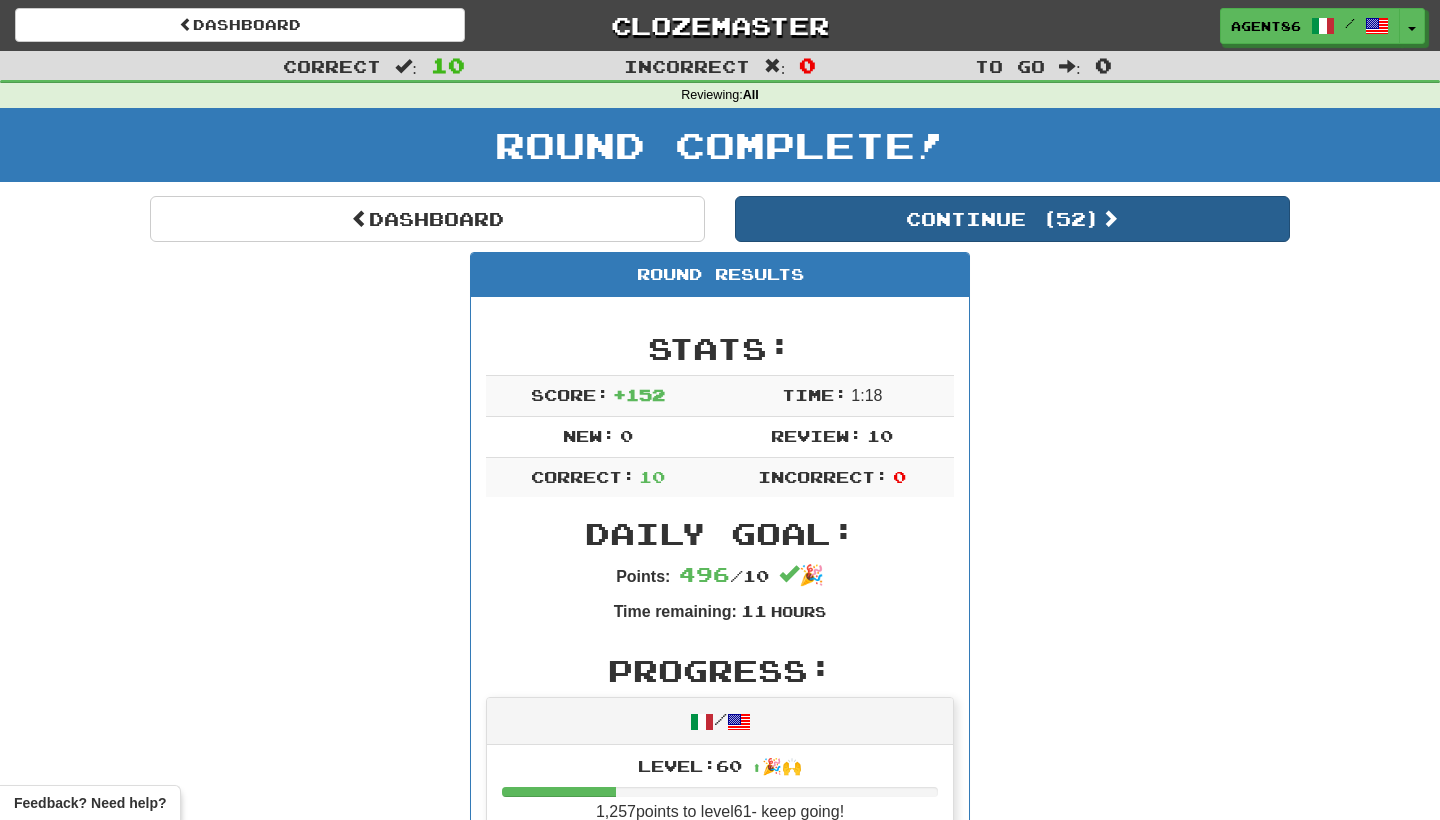 click on "Continue ( 52 )" at bounding box center (1012, 219) 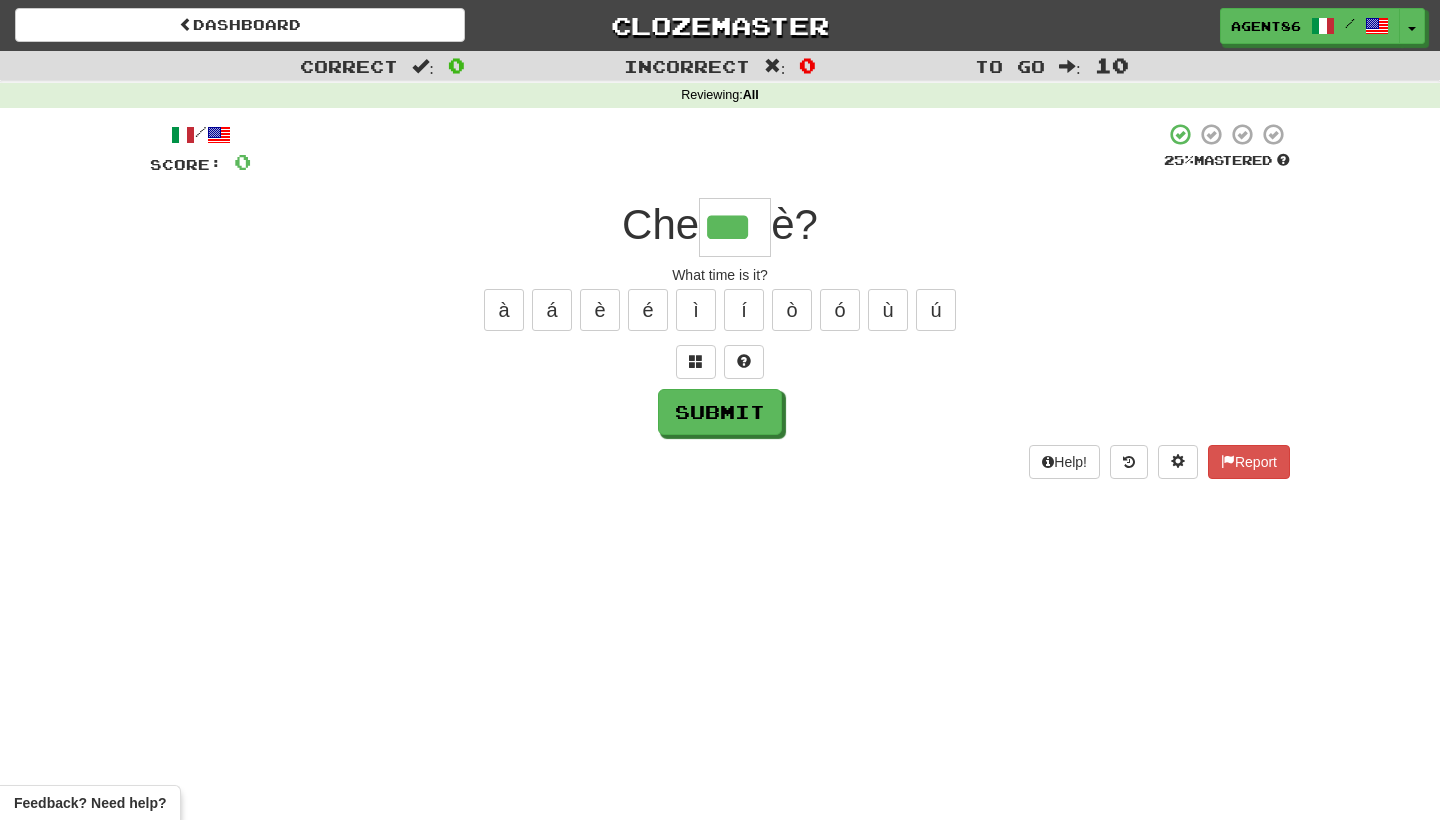 type on "***" 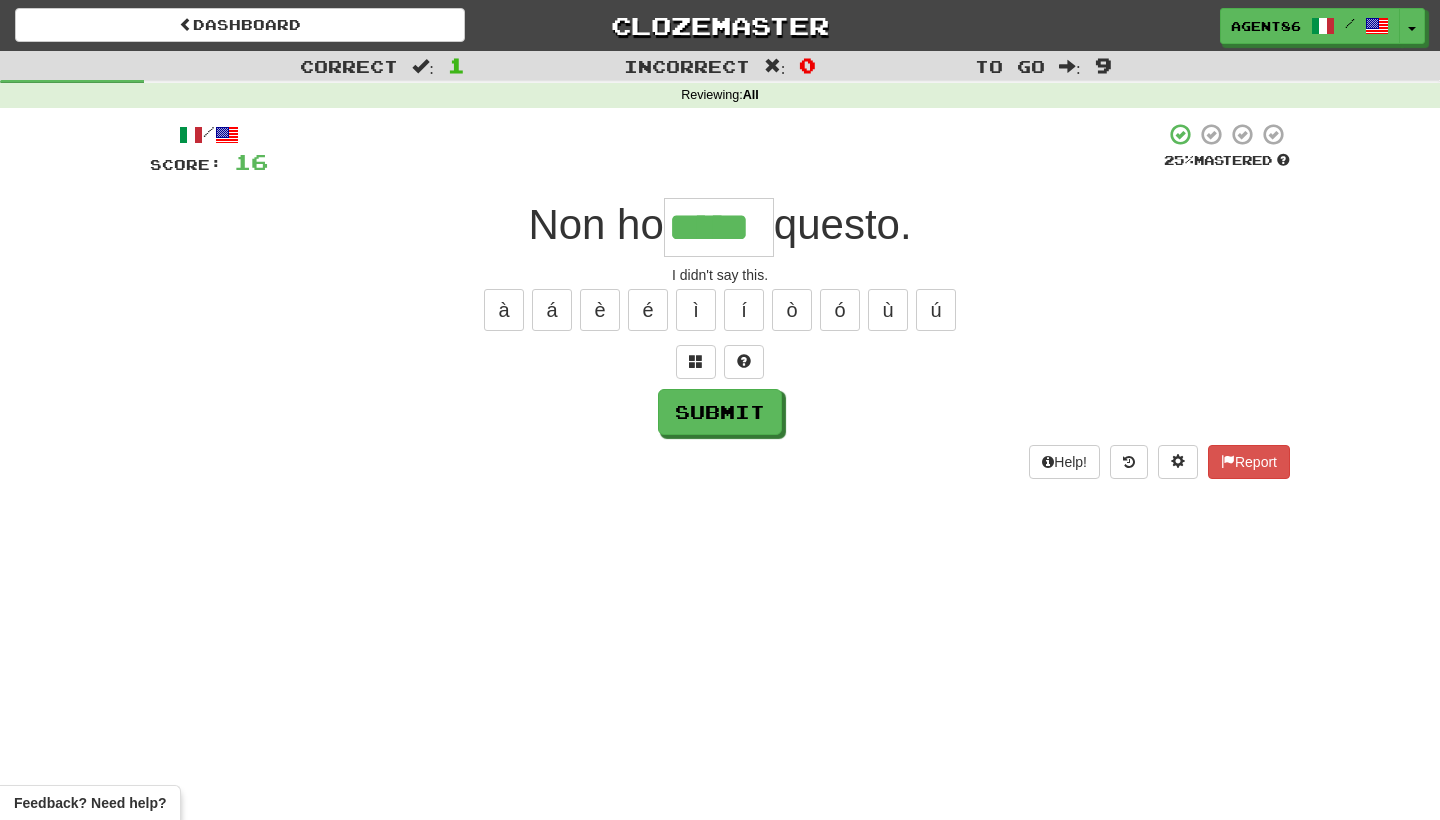 type on "*****" 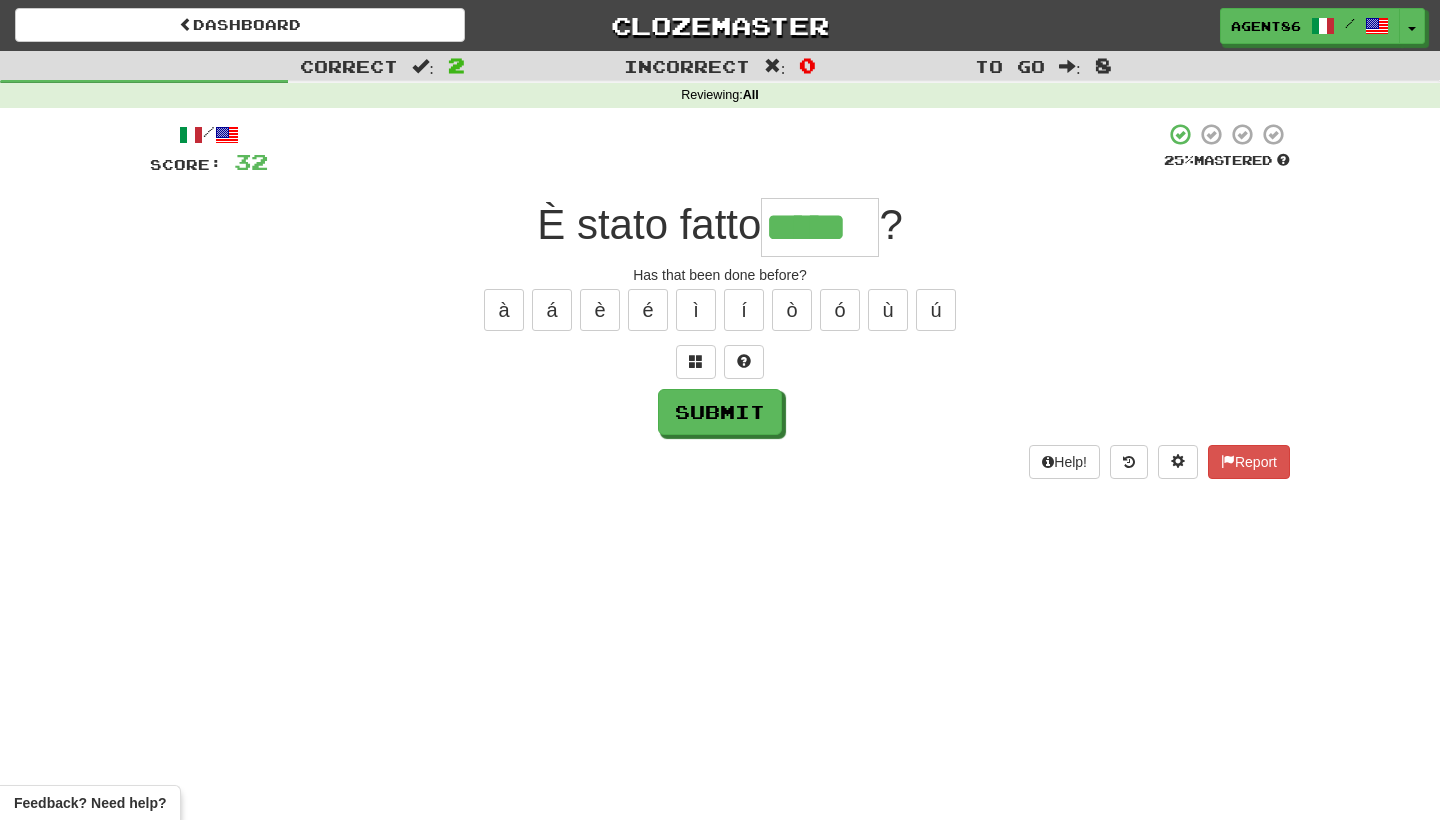 type on "*****" 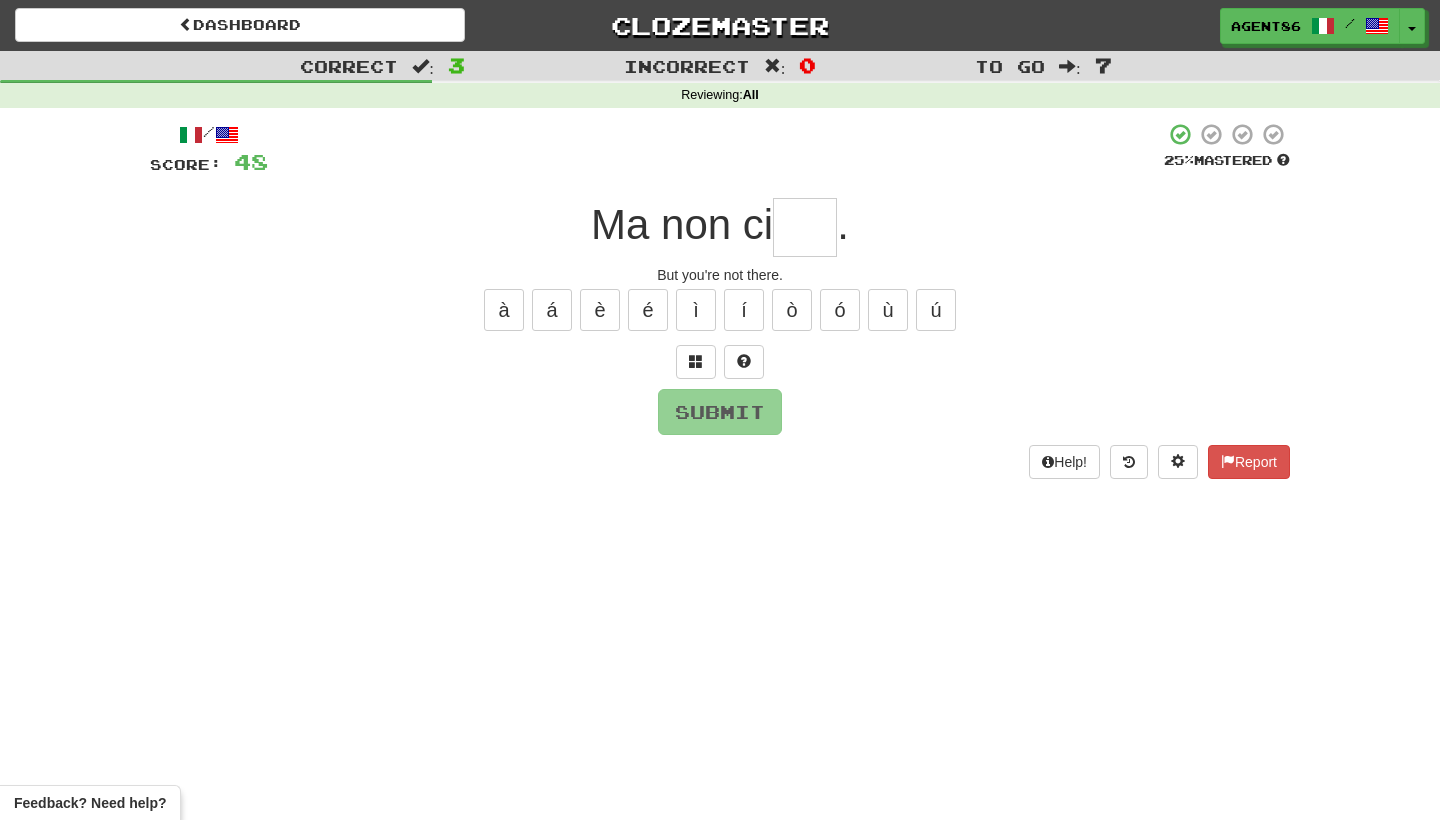 type on "*" 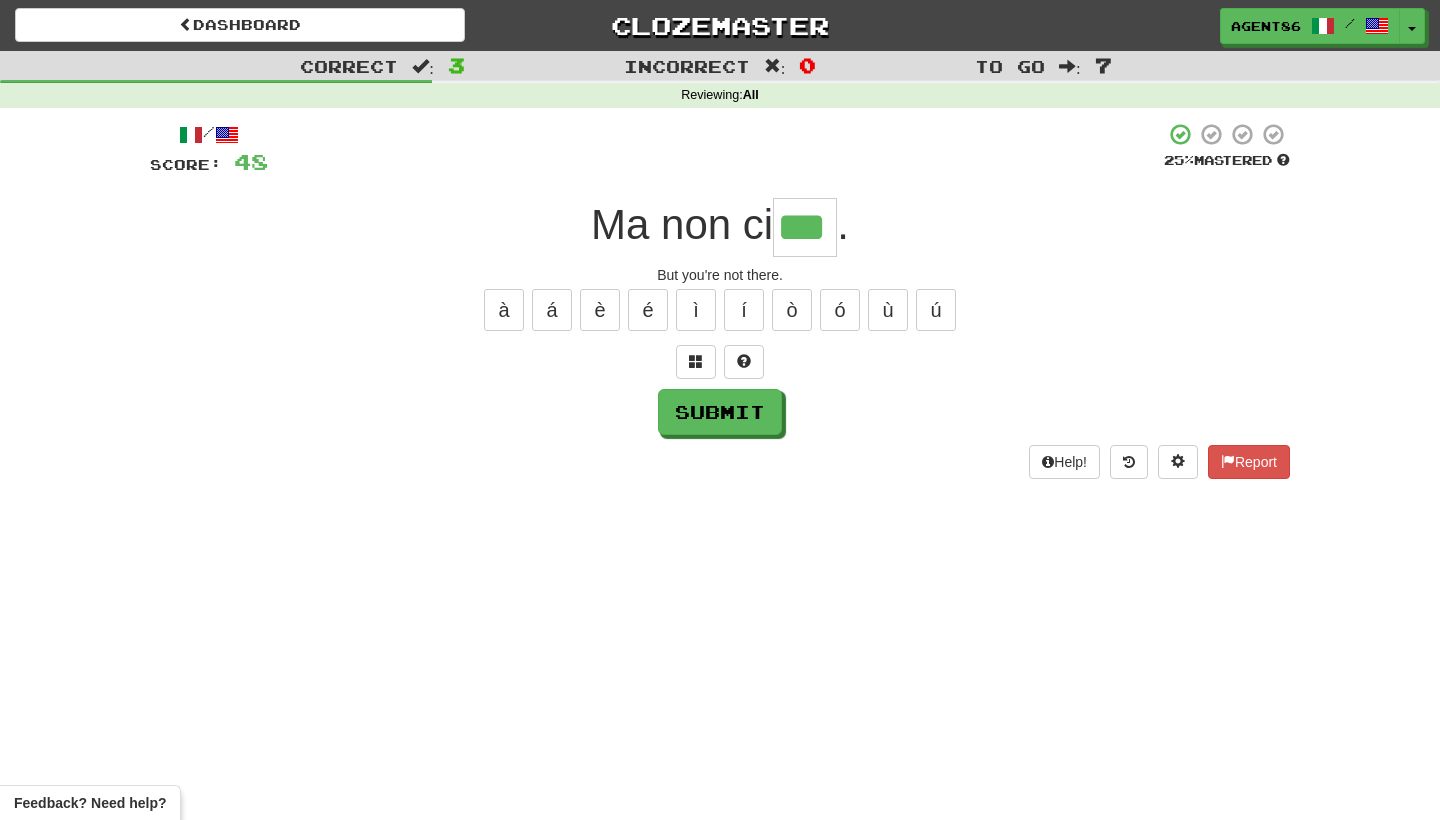 type on "***" 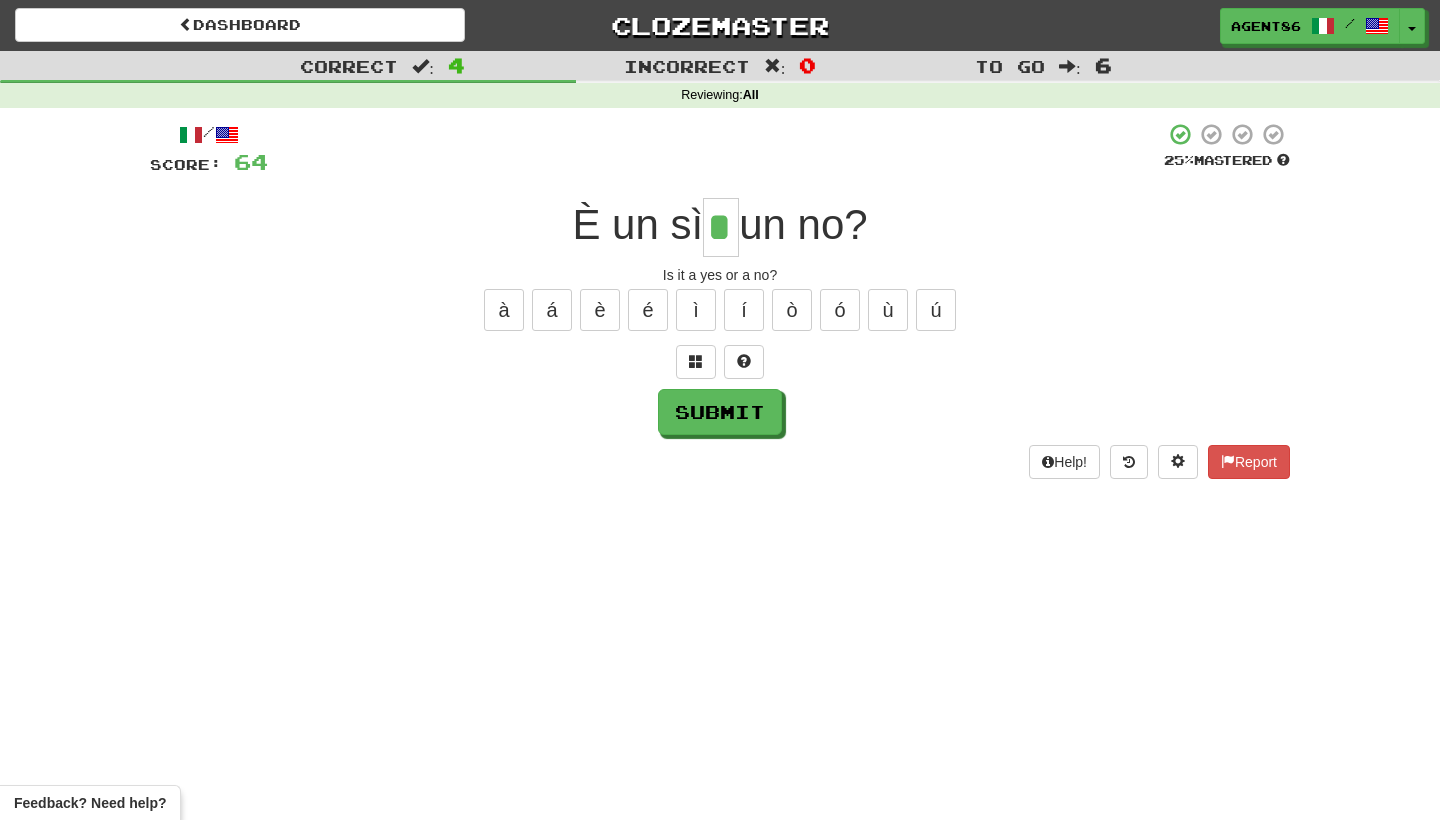 type on "*" 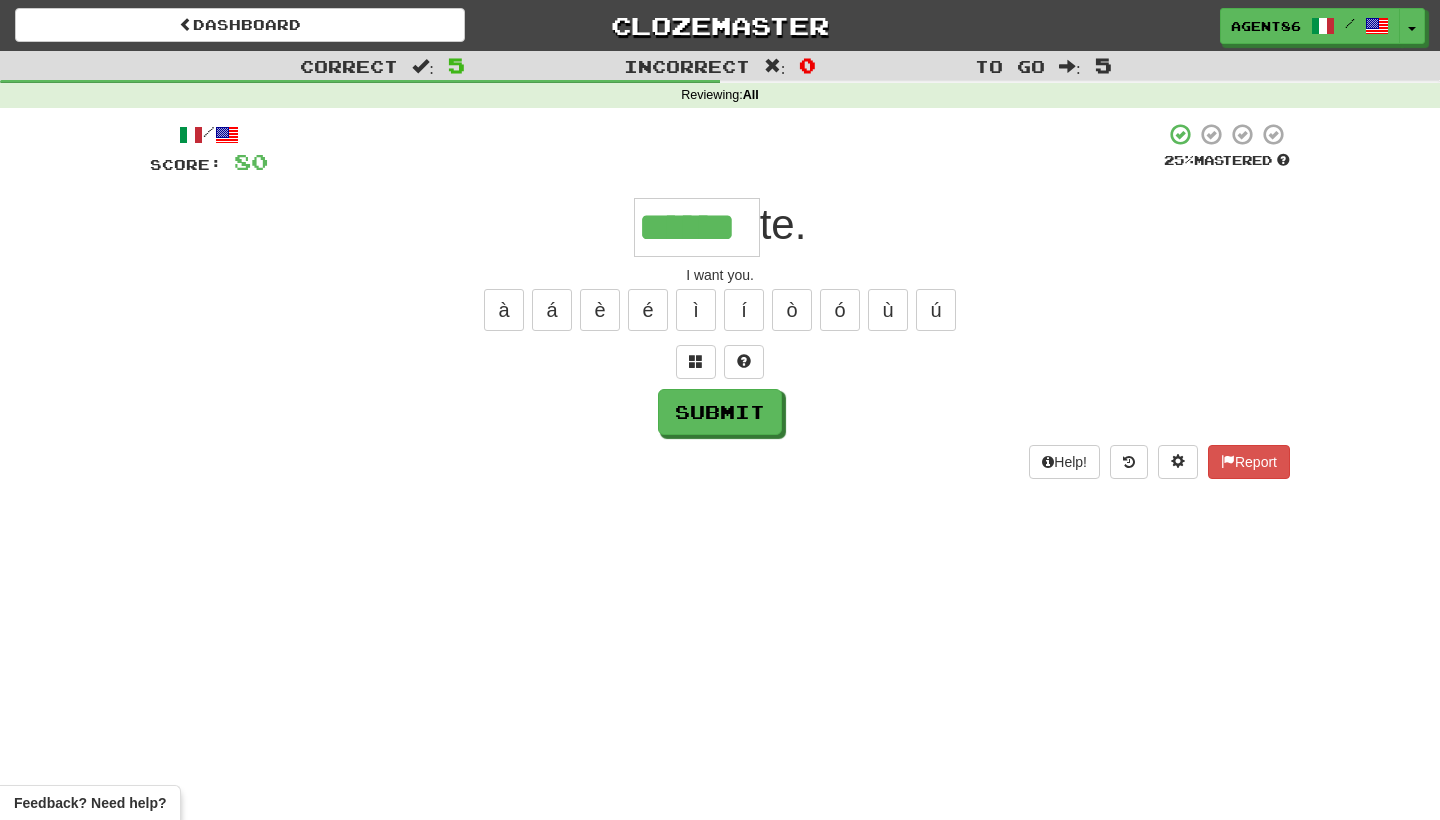 type on "******" 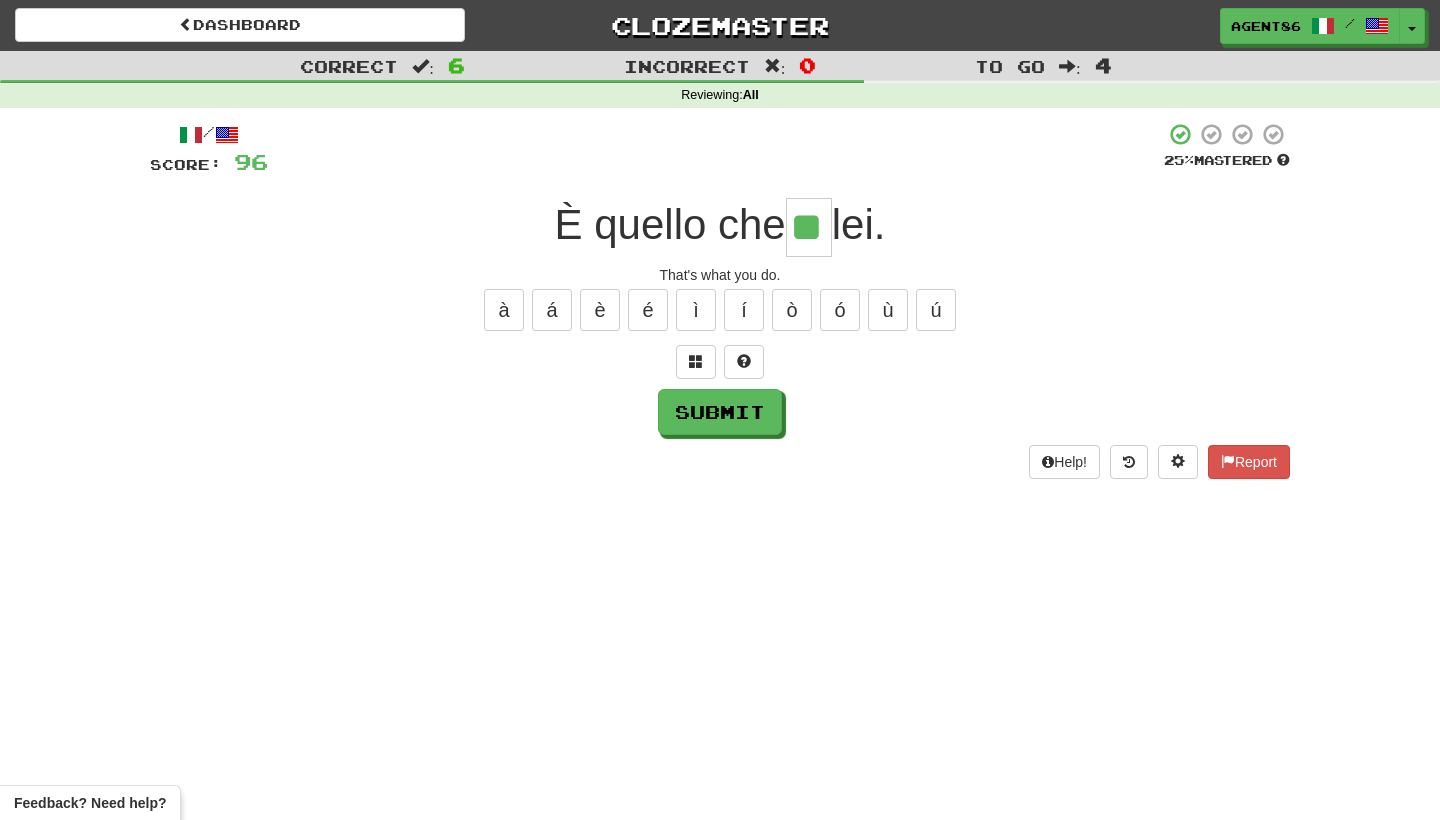 type on "**" 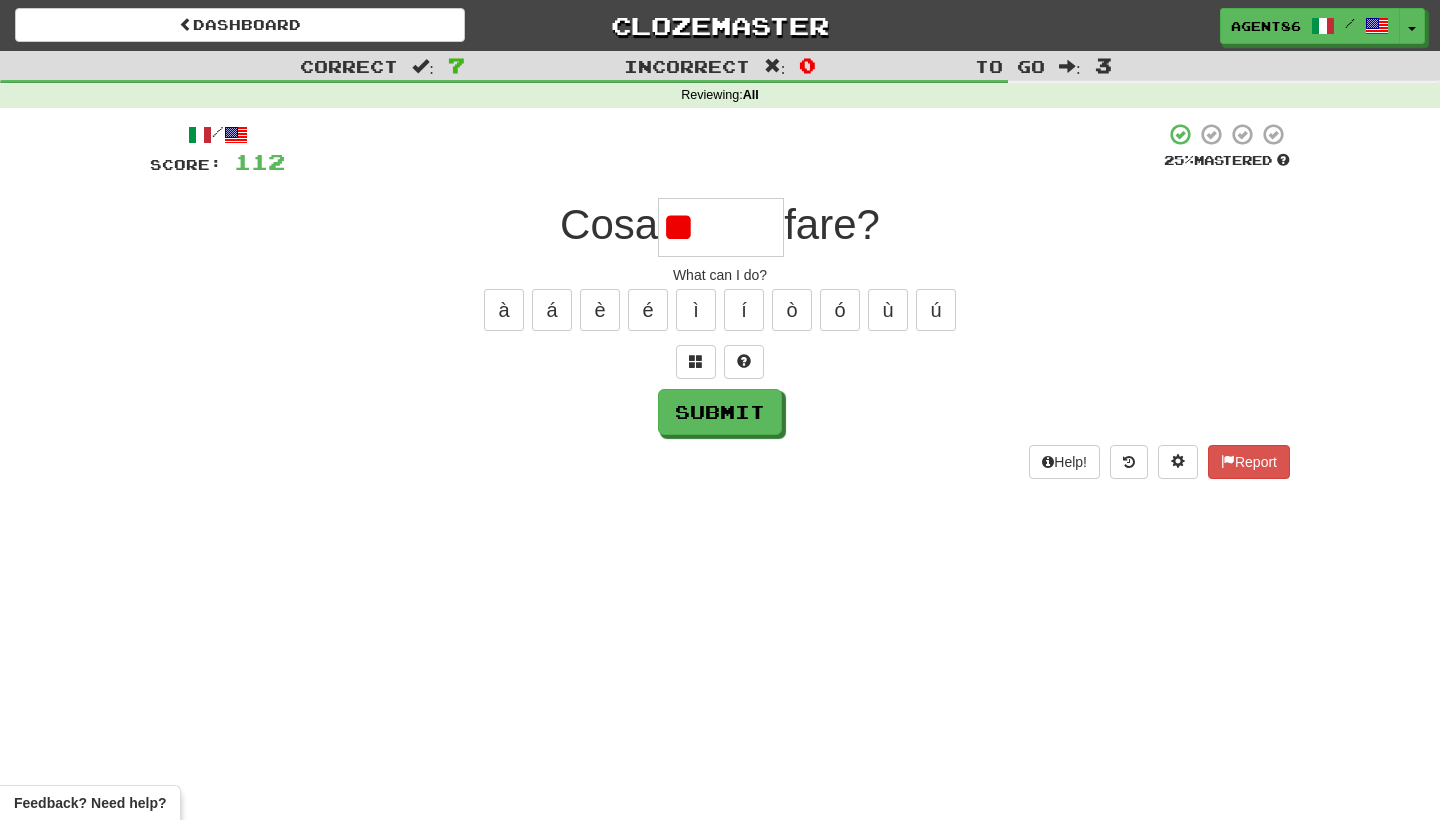type on "*" 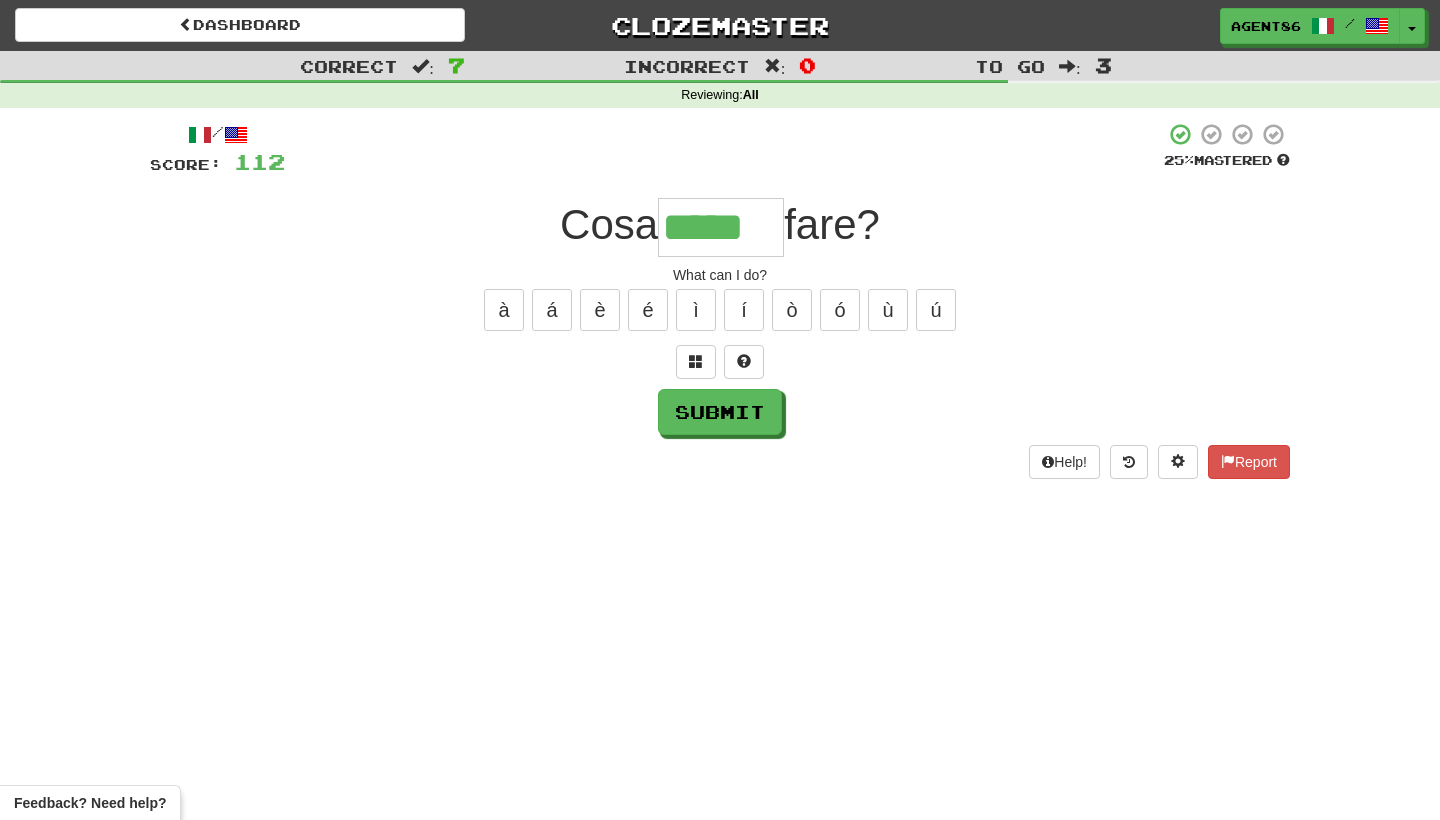 type on "*****" 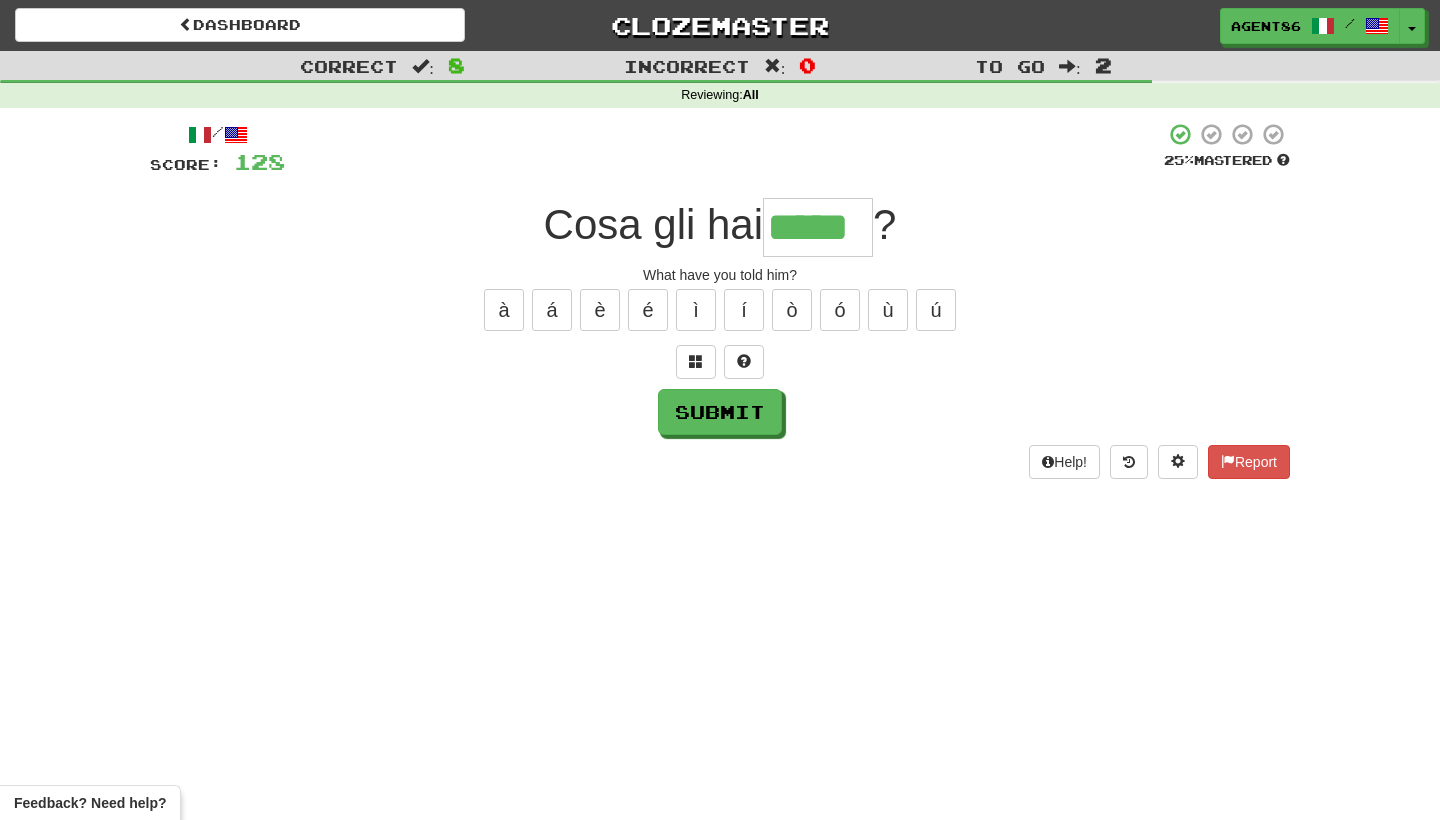 type on "*****" 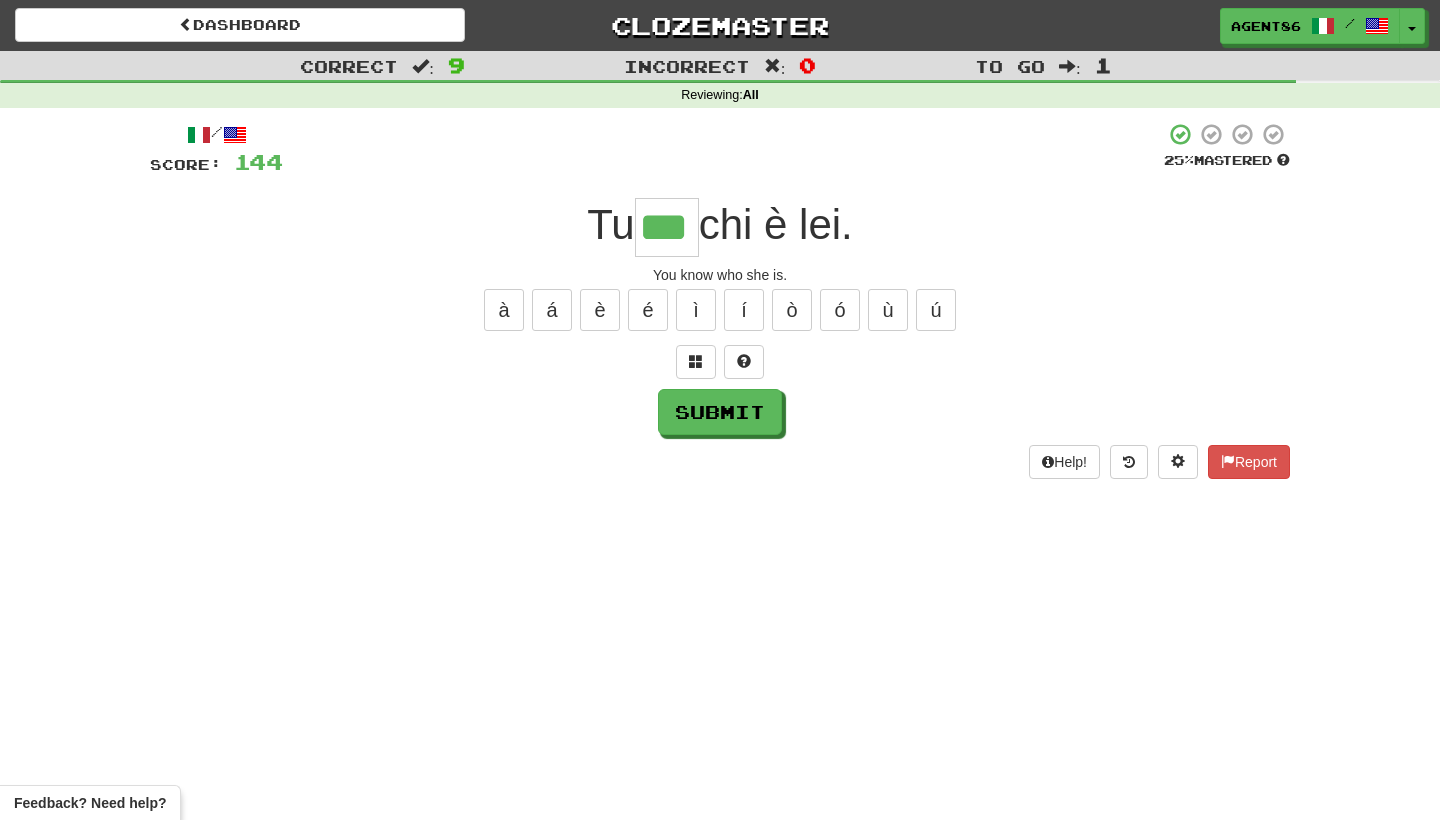 type on "***" 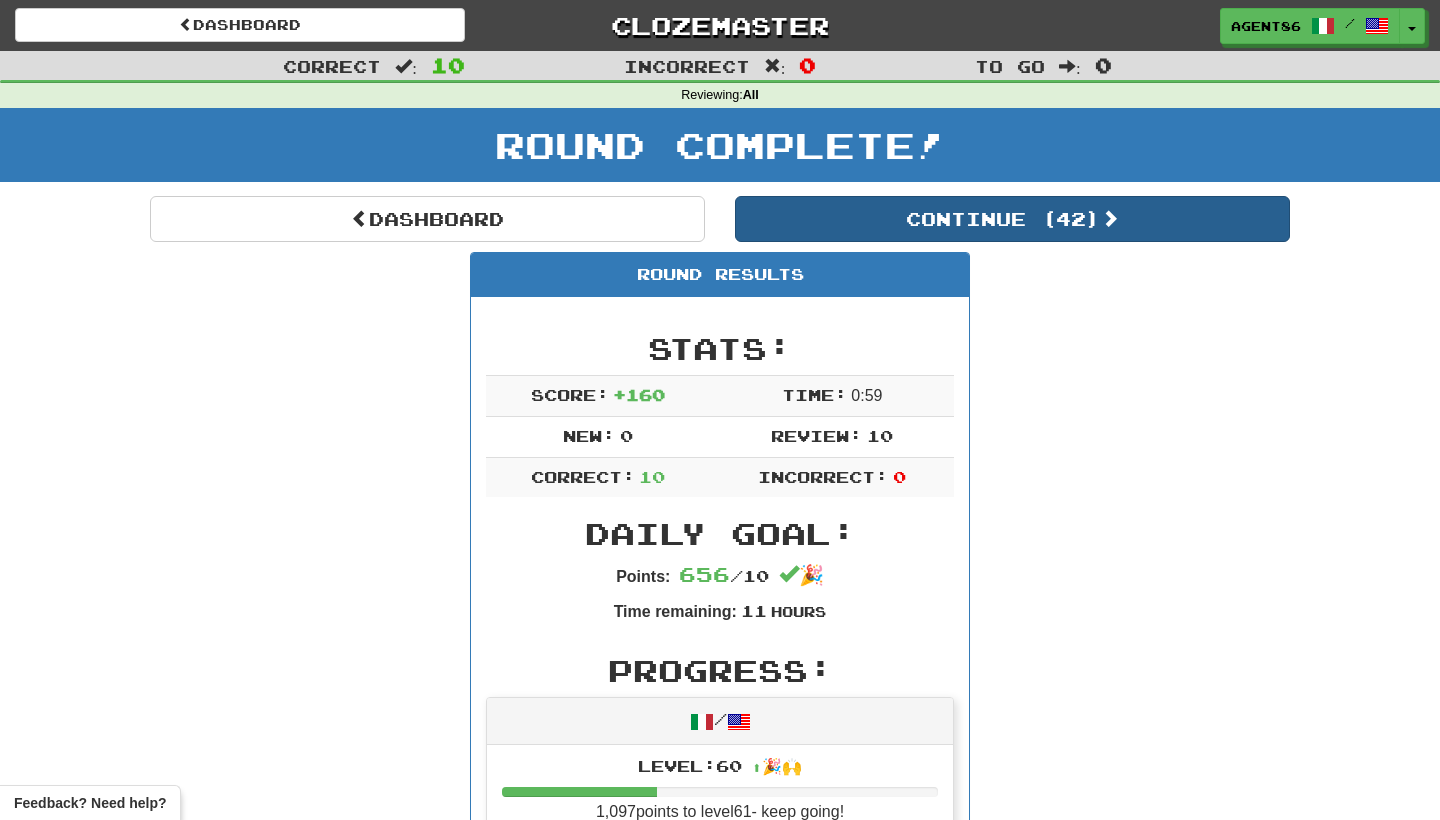 click on "Continue ( 42 )" at bounding box center [1012, 219] 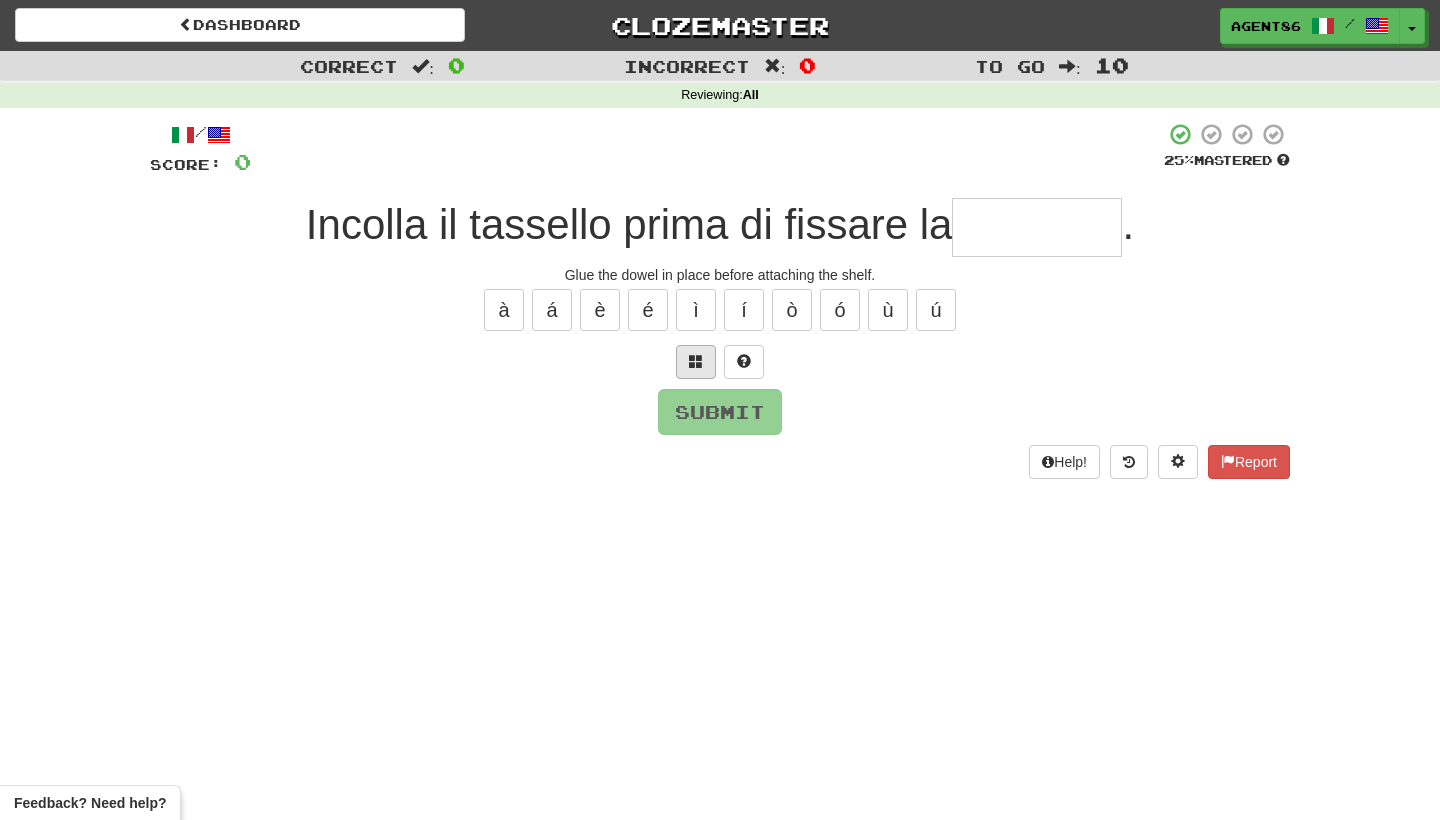 click at bounding box center [696, 361] 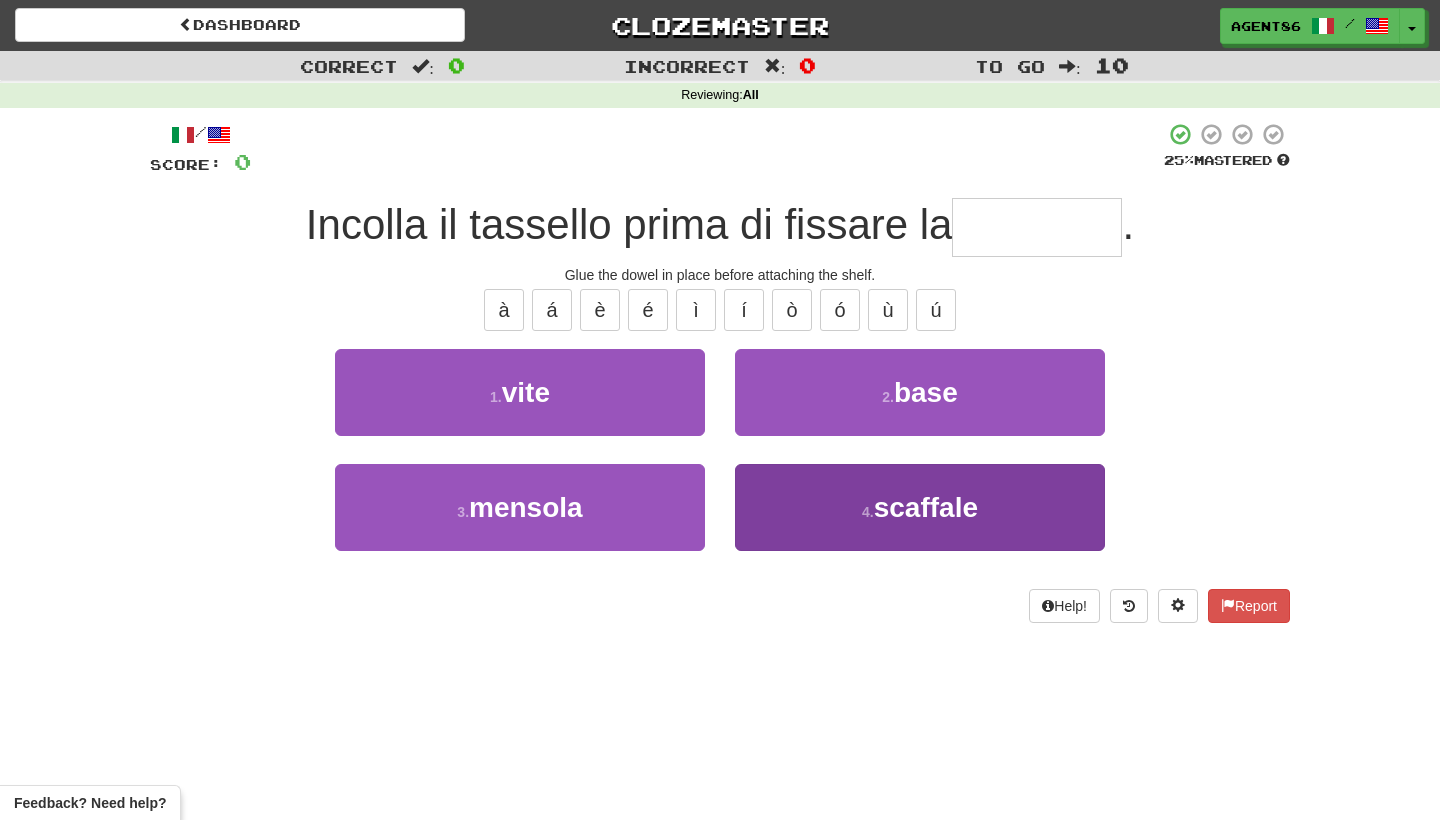 click on "4 .  scaffale" at bounding box center [920, 507] 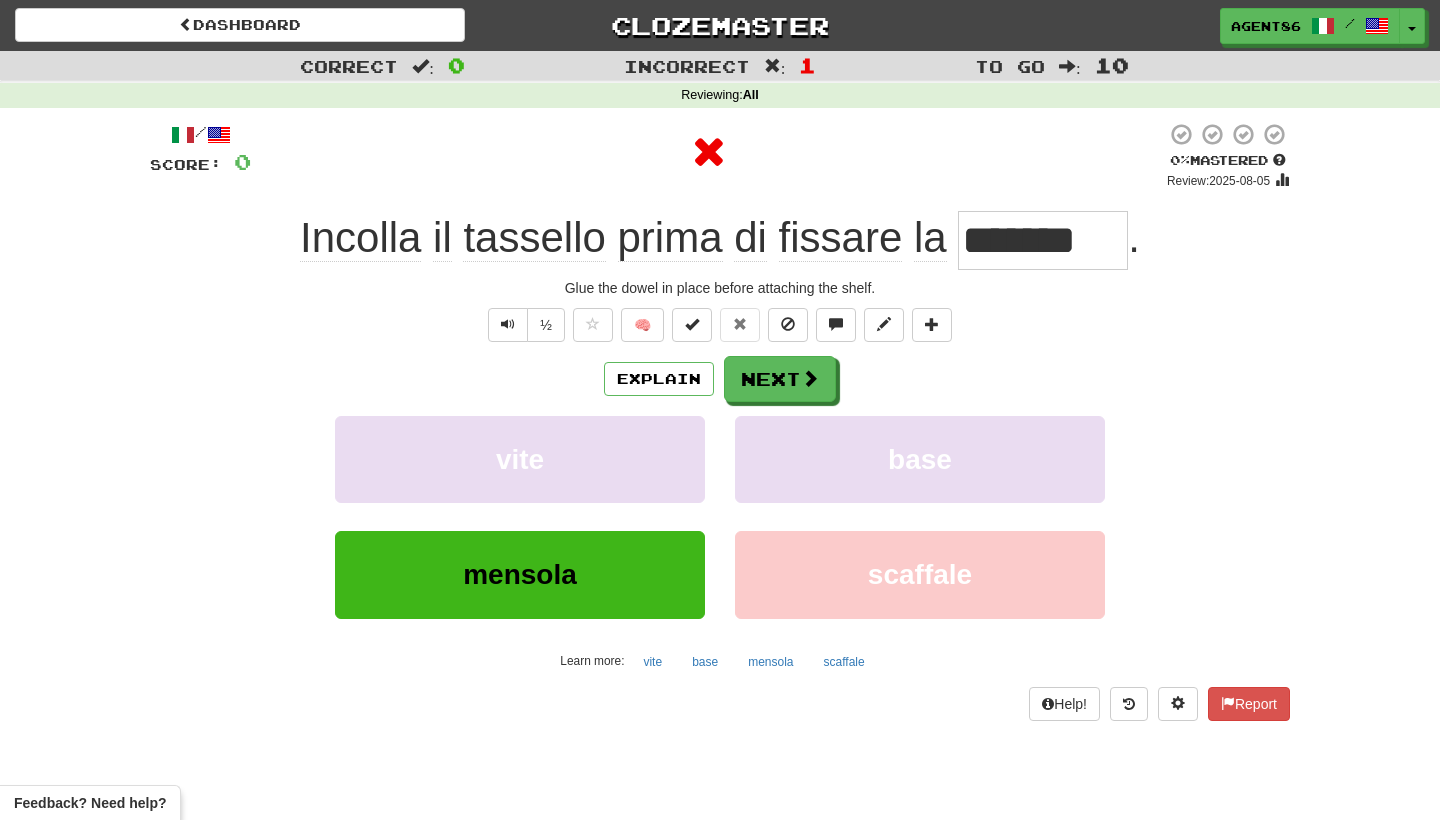 type on "*******" 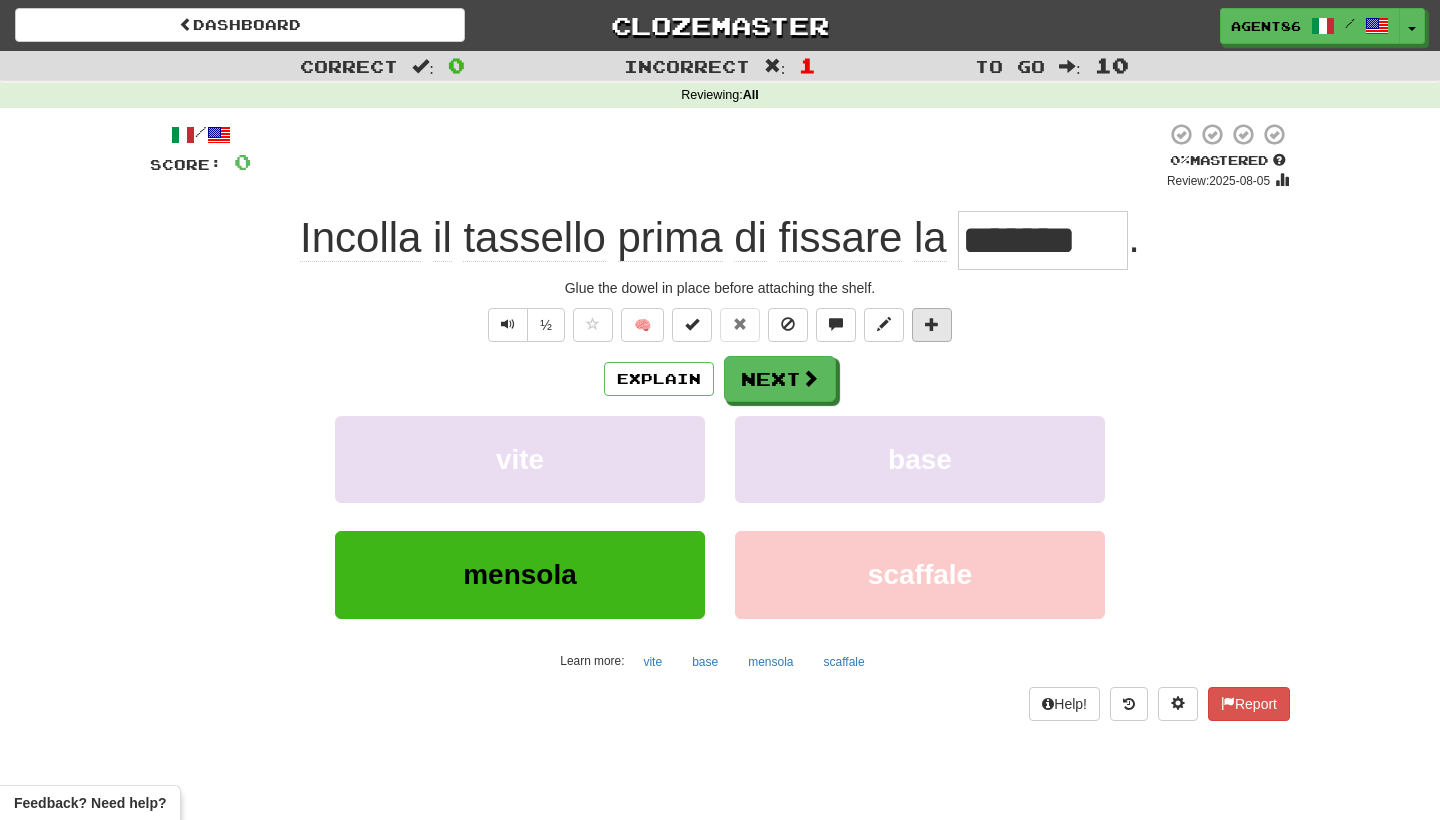 click at bounding box center [932, 324] 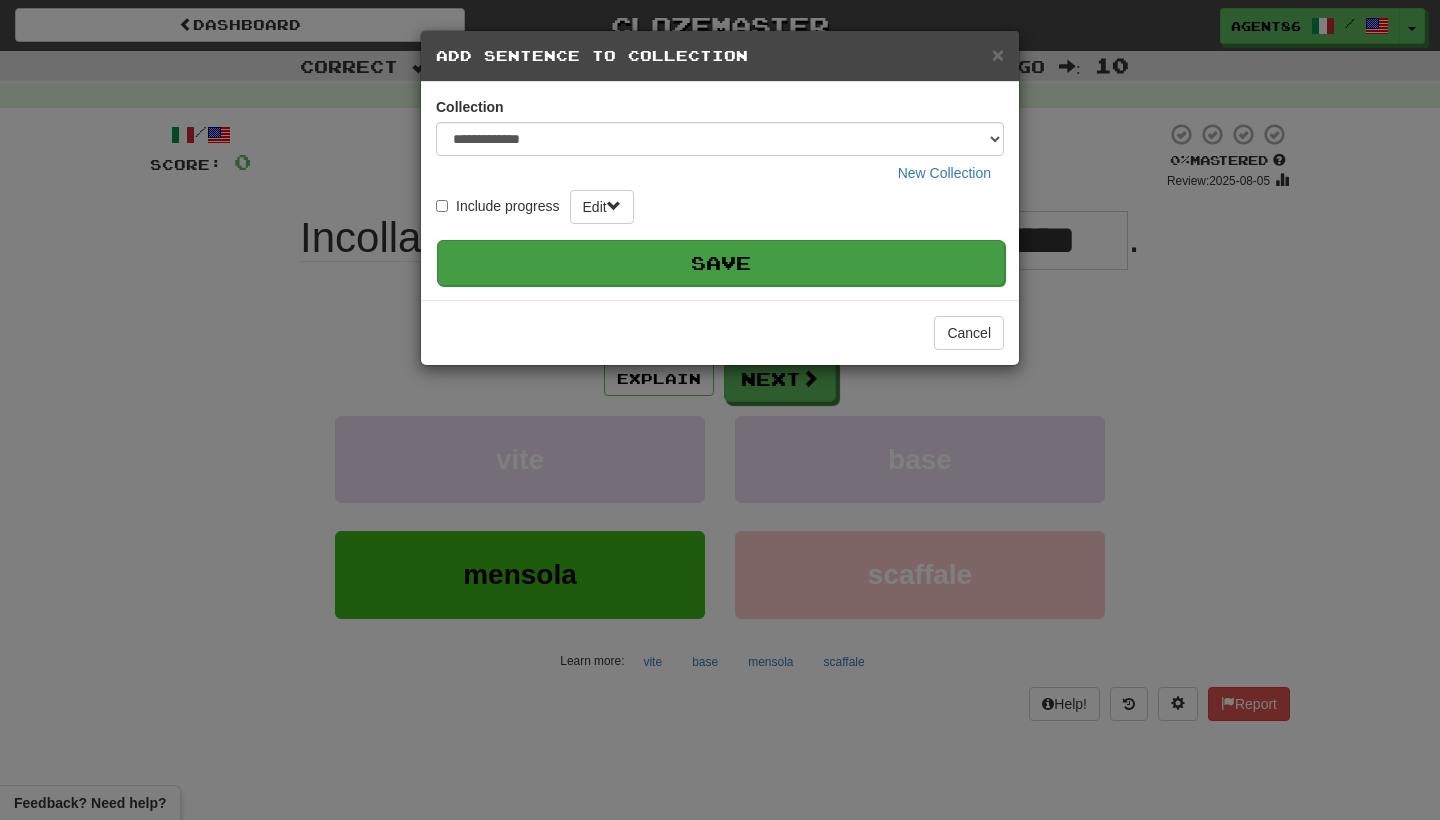 click on "Save" at bounding box center (721, 263) 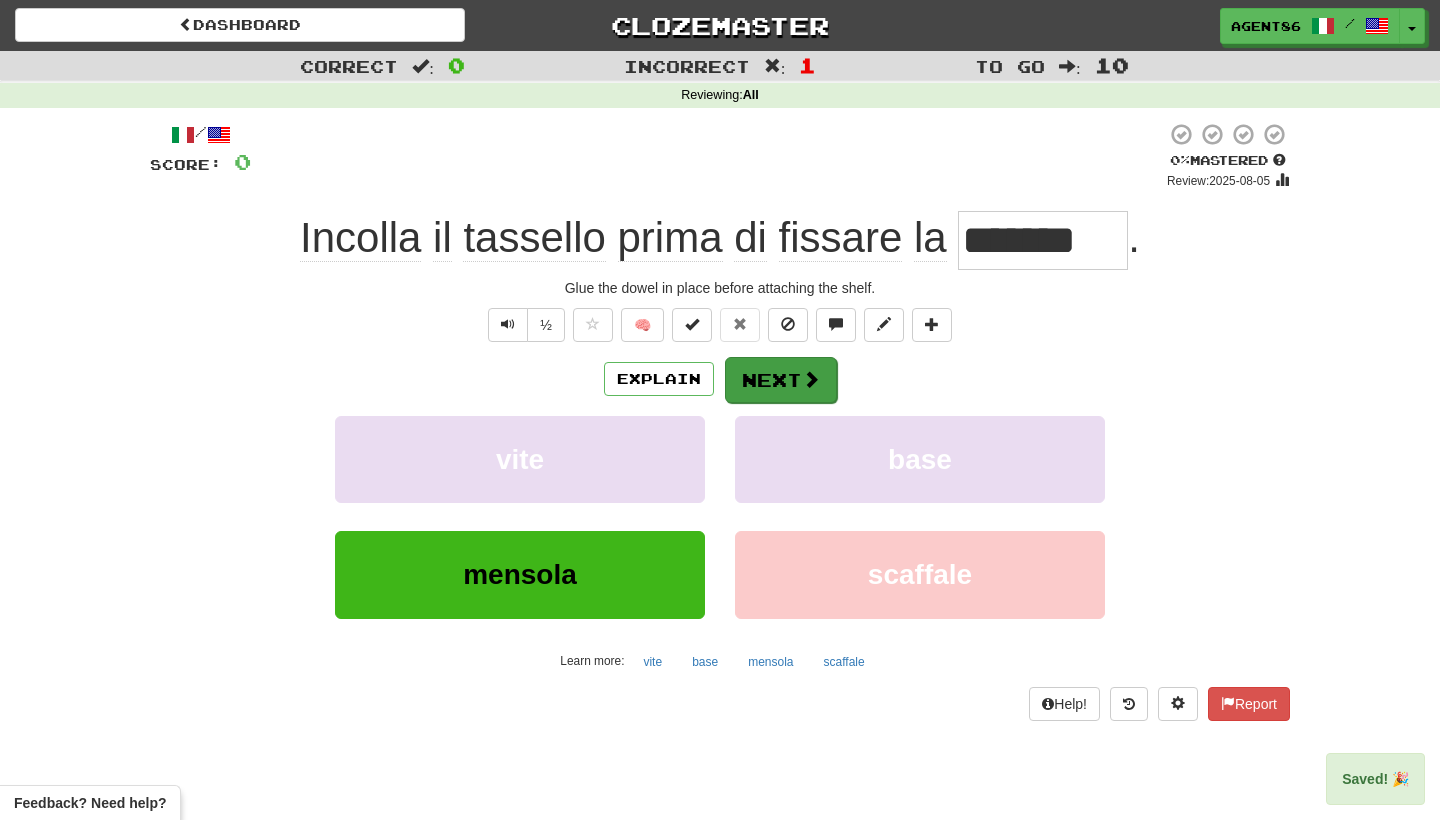 click on "Next" at bounding box center (781, 380) 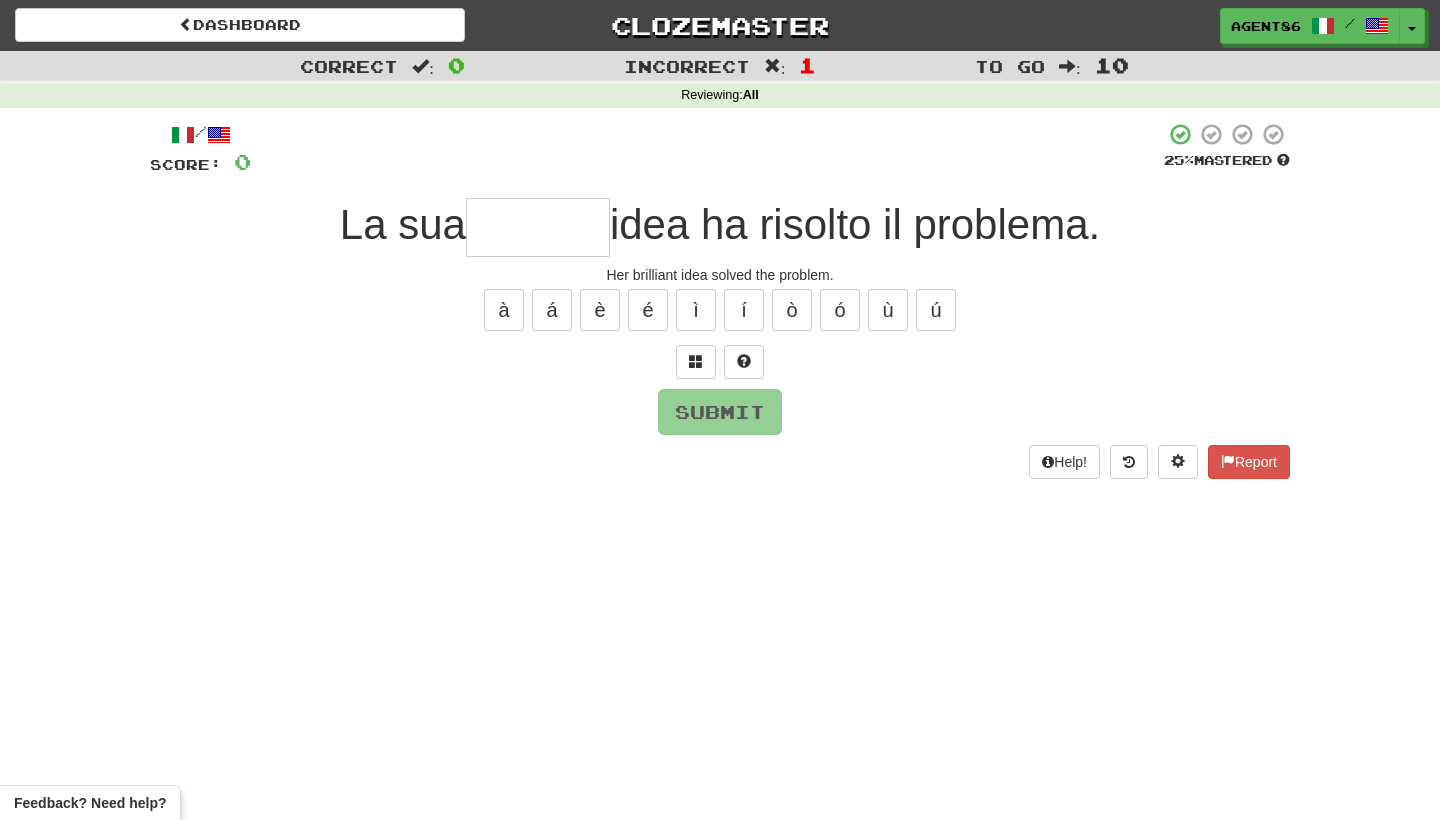 type on "*" 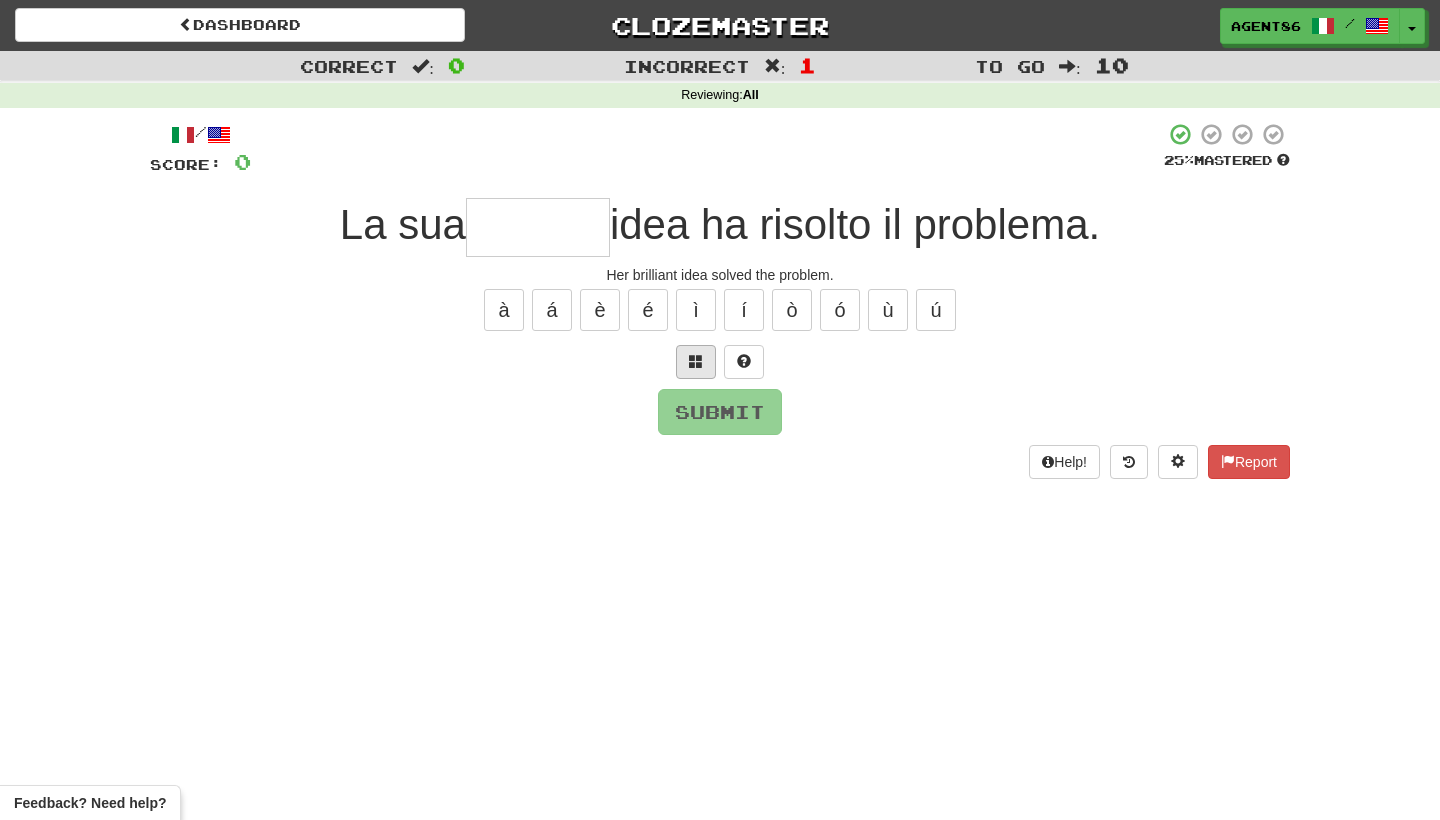 click at bounding box center [696, 361] 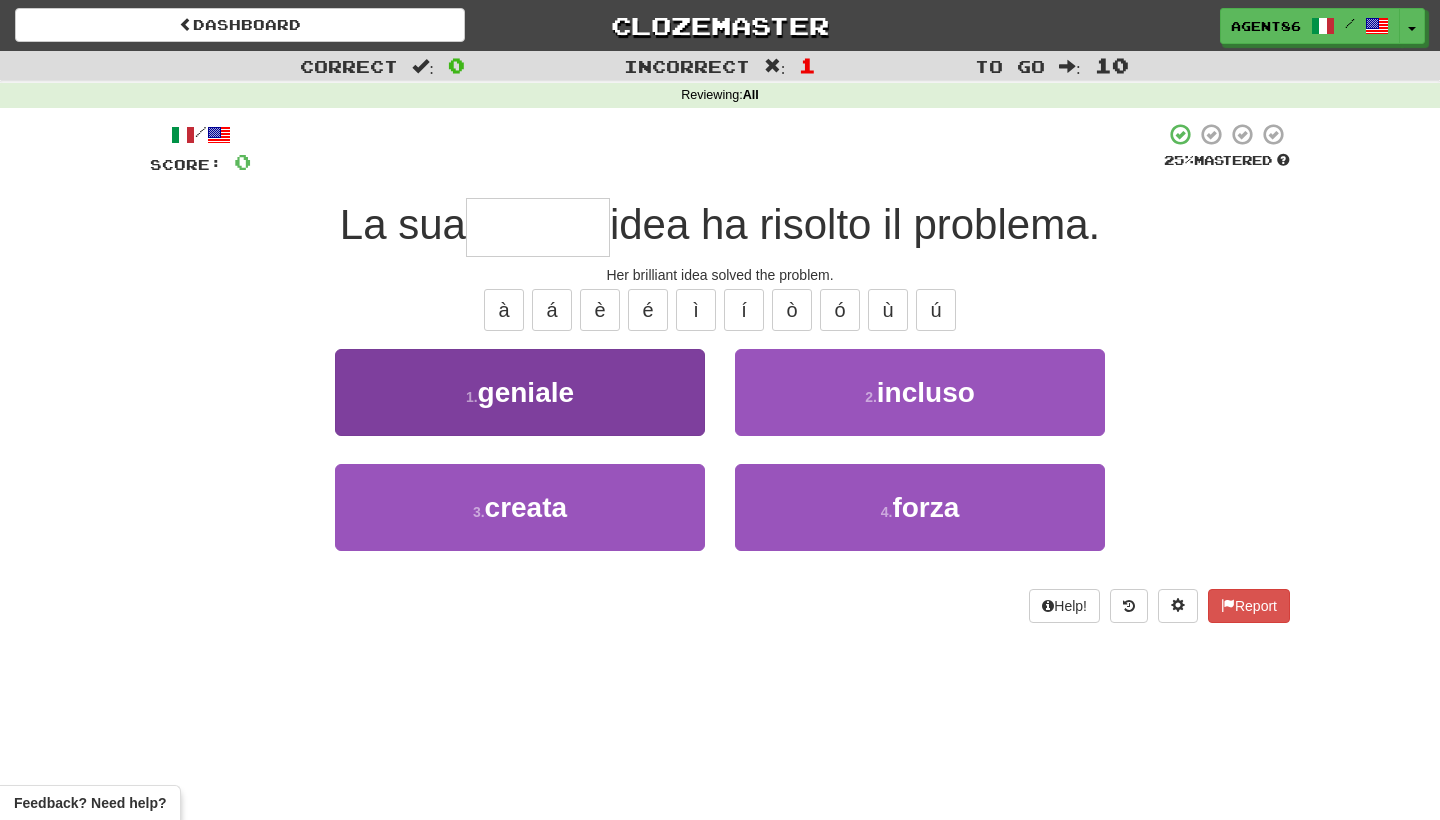 click on "1 .  geniale" at bounding box center [520, 392] 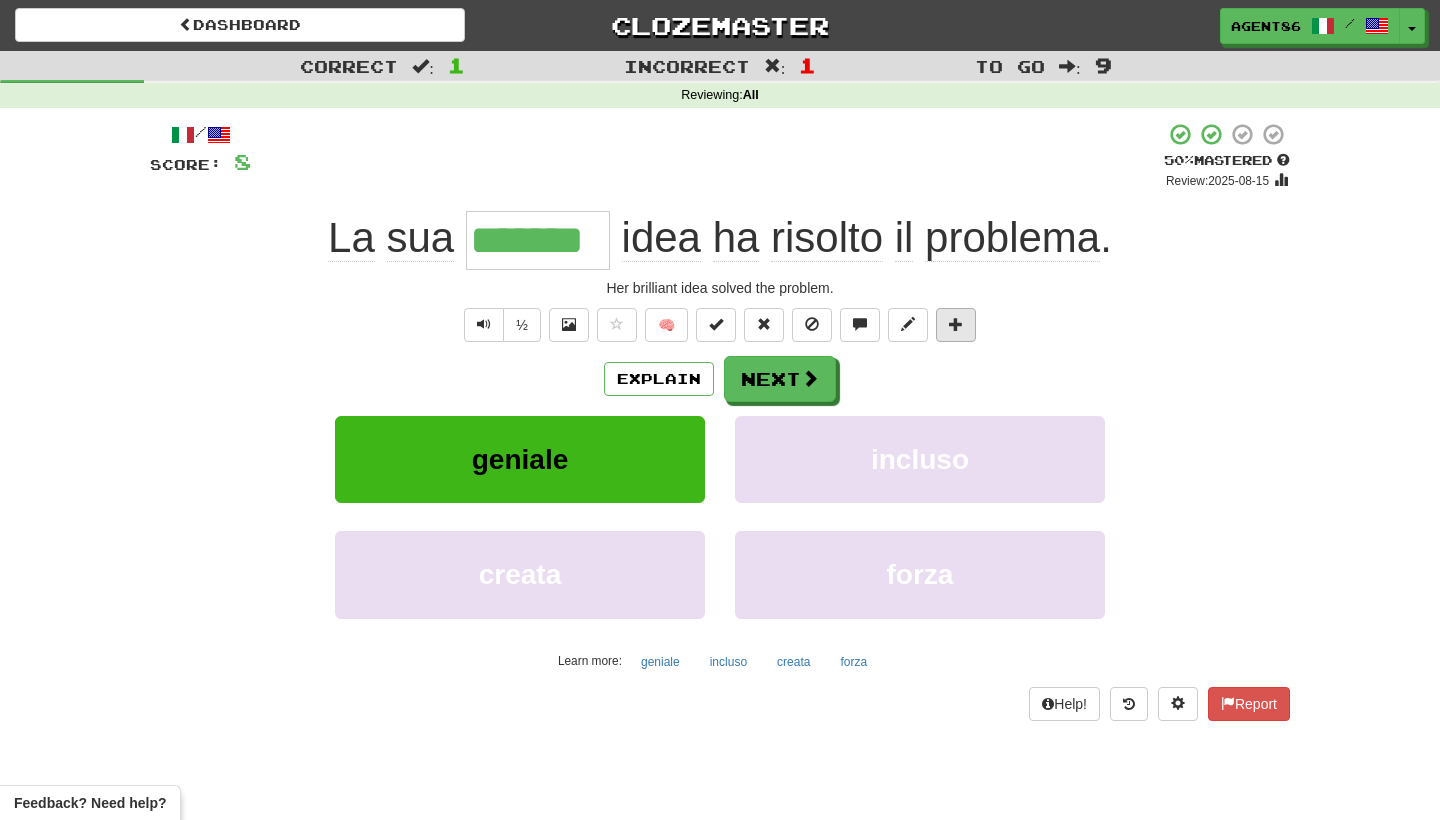 click at bounding box center (956, 324) 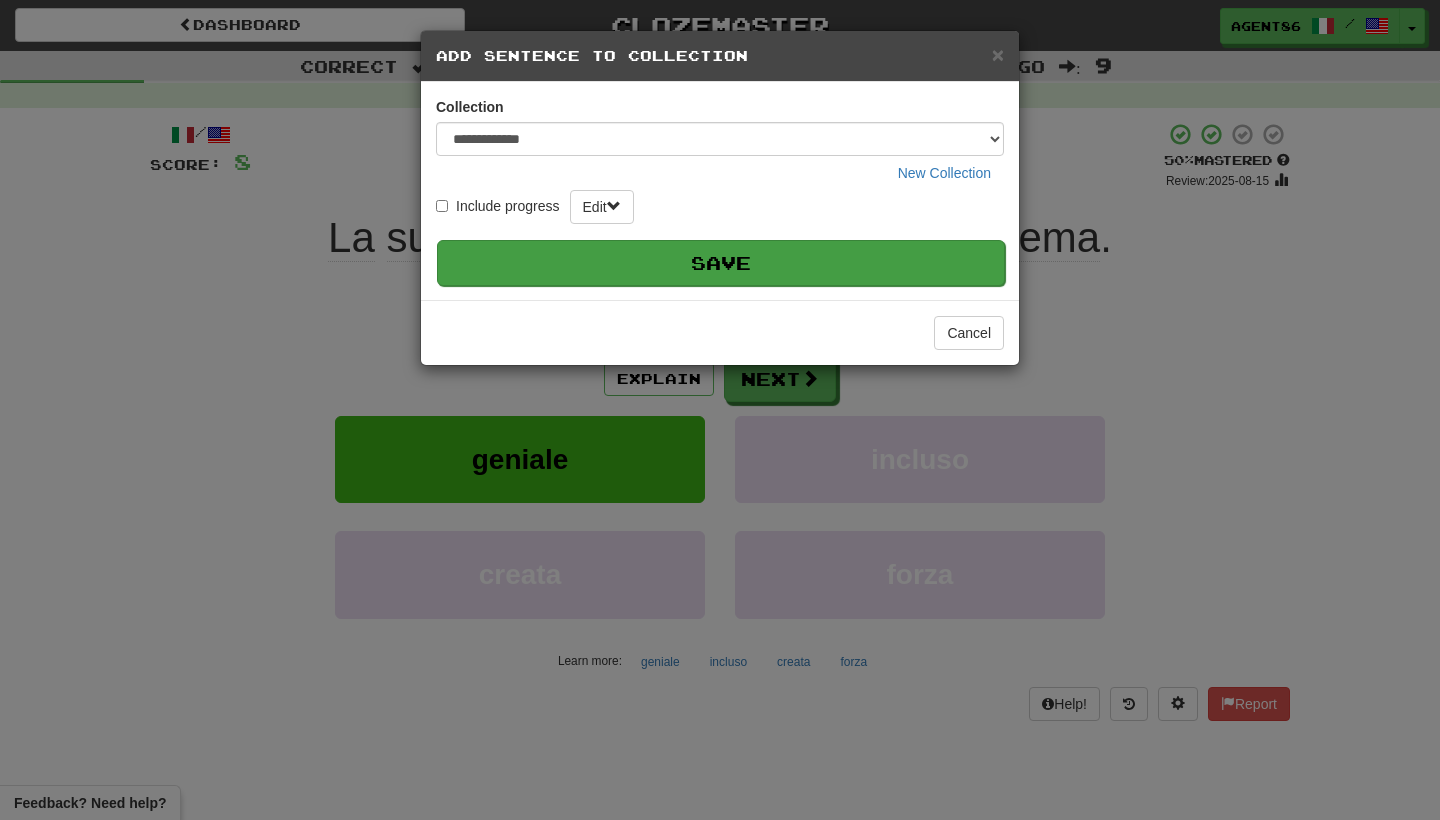 click on "Save" at bounding box center (721, 263) 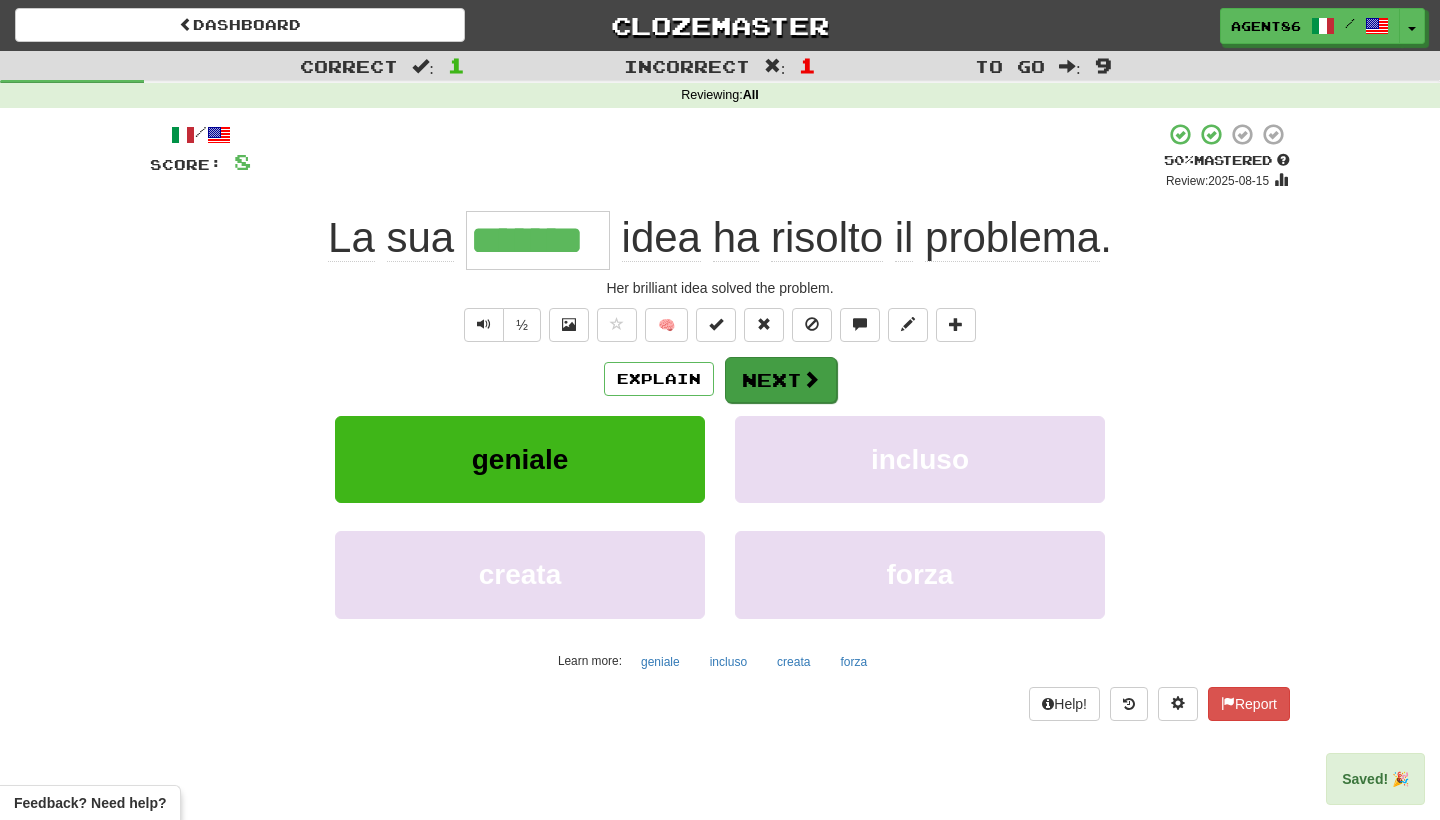 click on "Next" at bounding box center (781, 380) 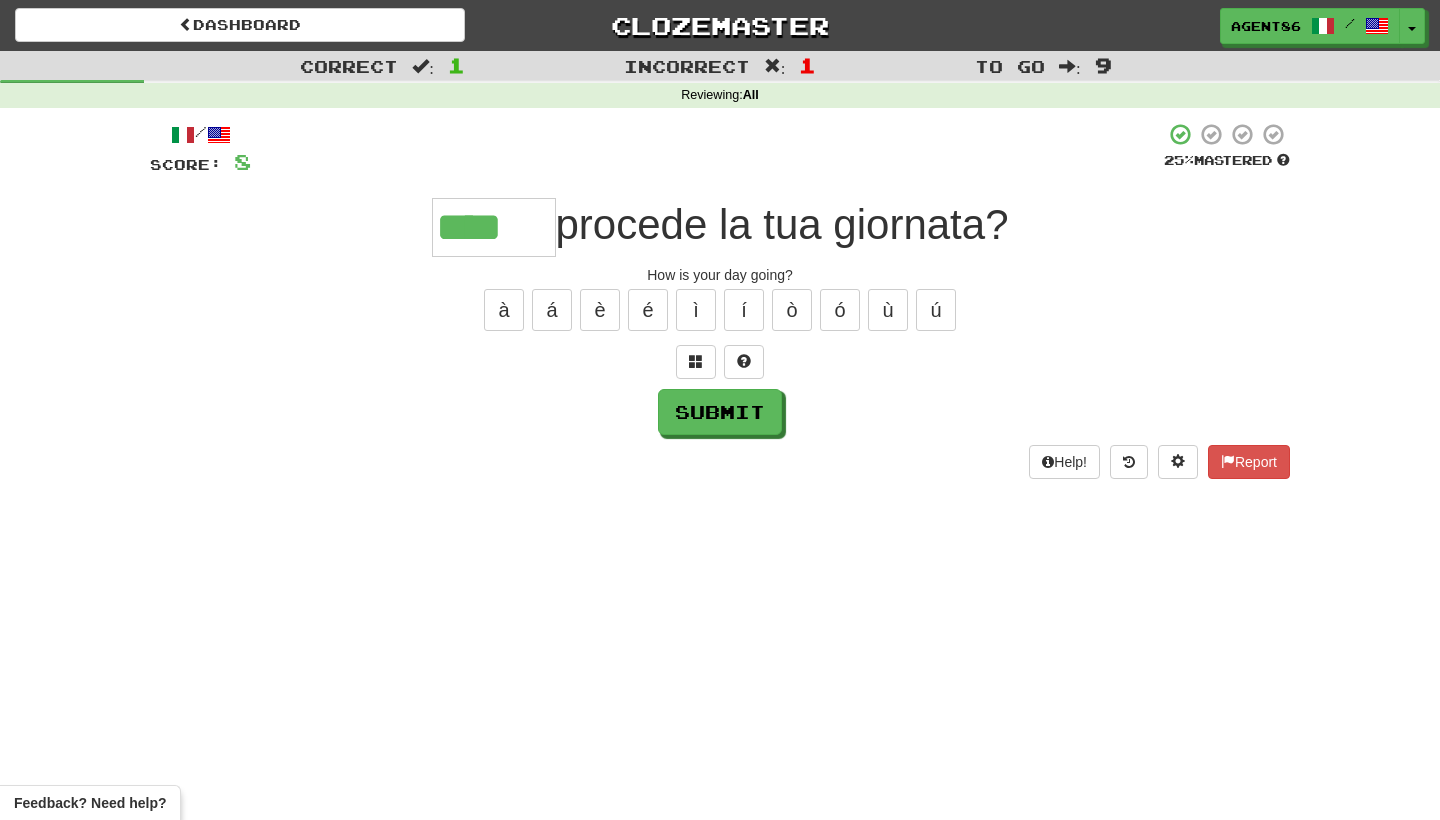 type on "****" 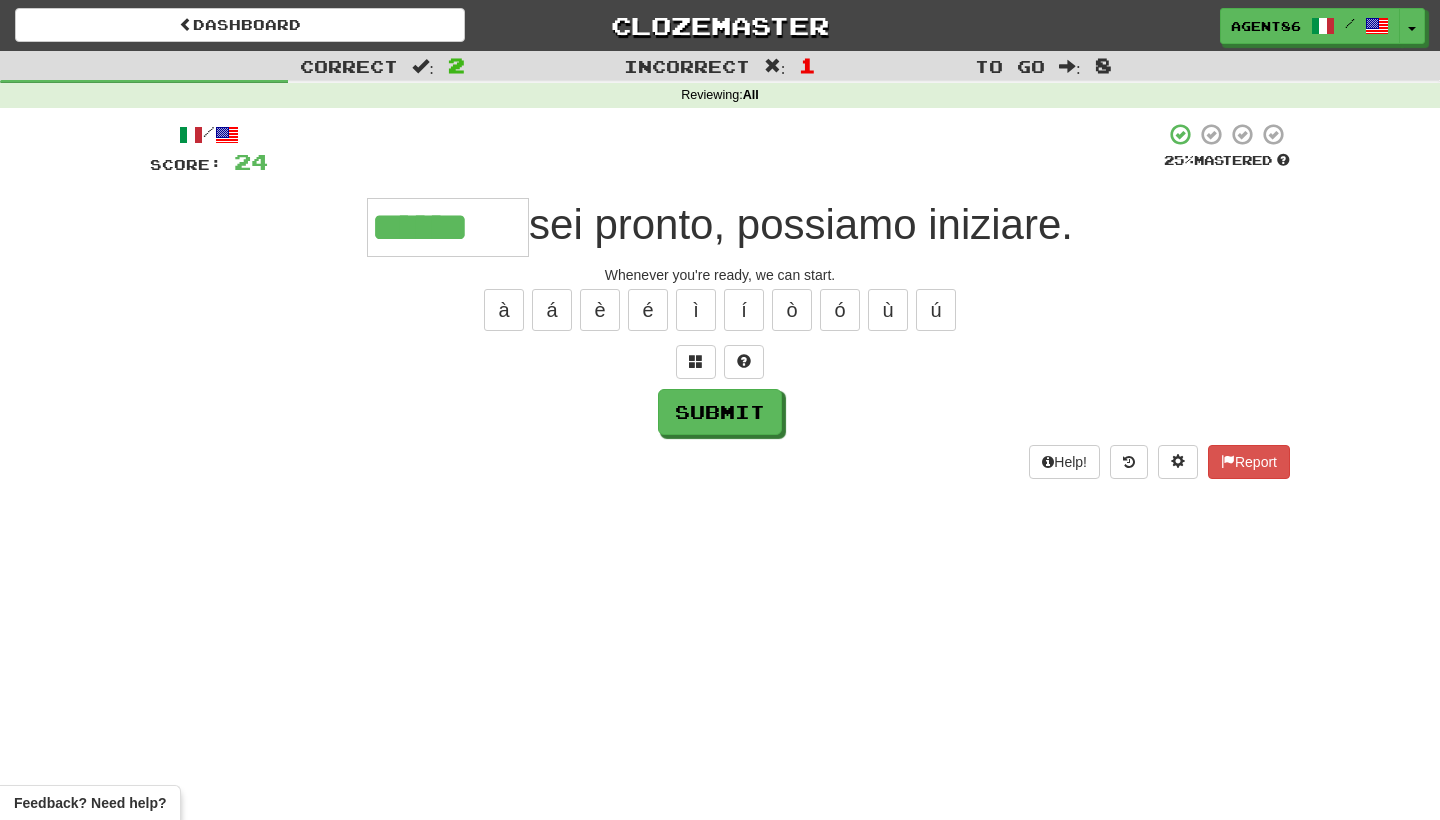 type on "******" 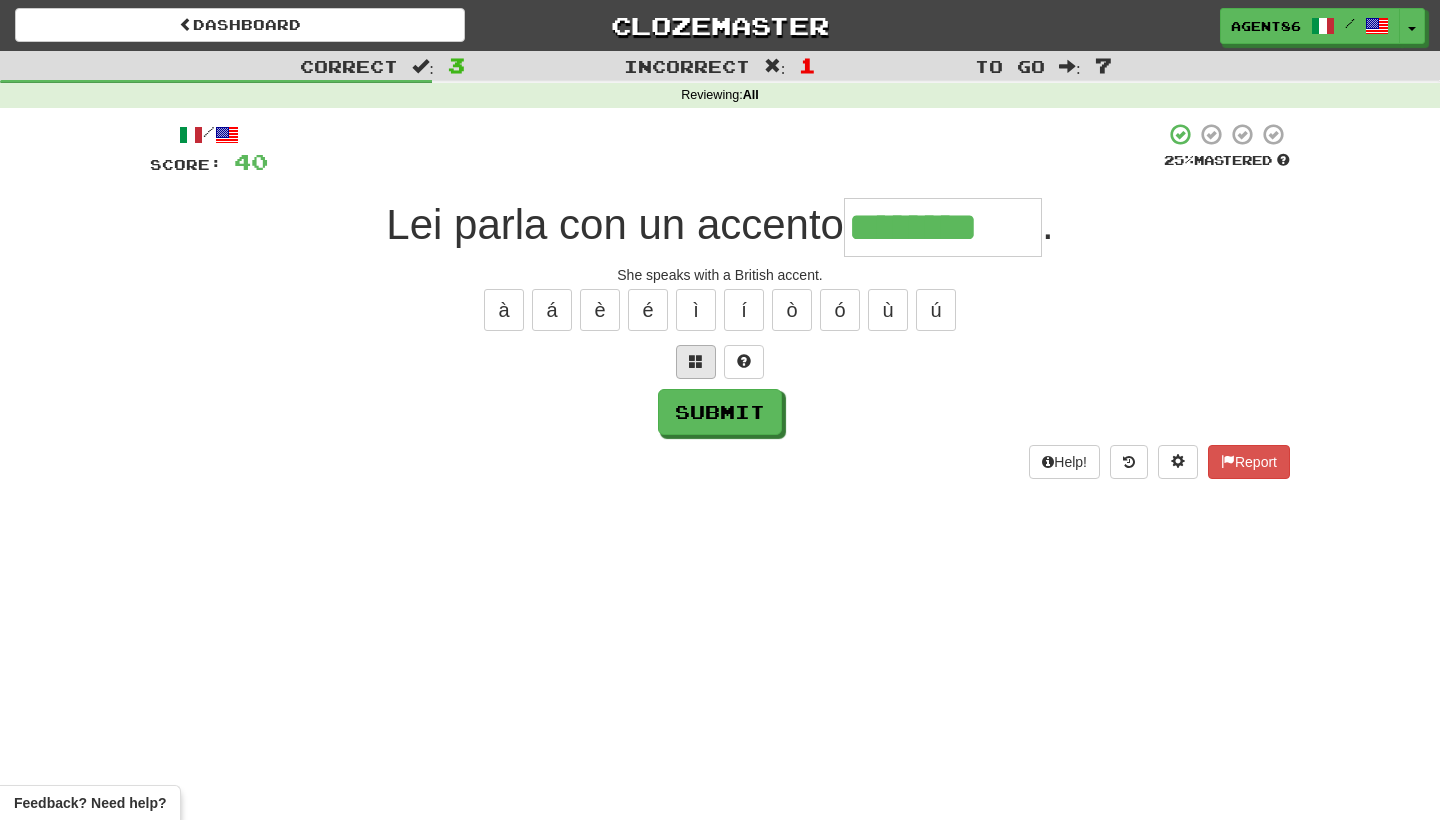 click at bounding box center (696, 361) 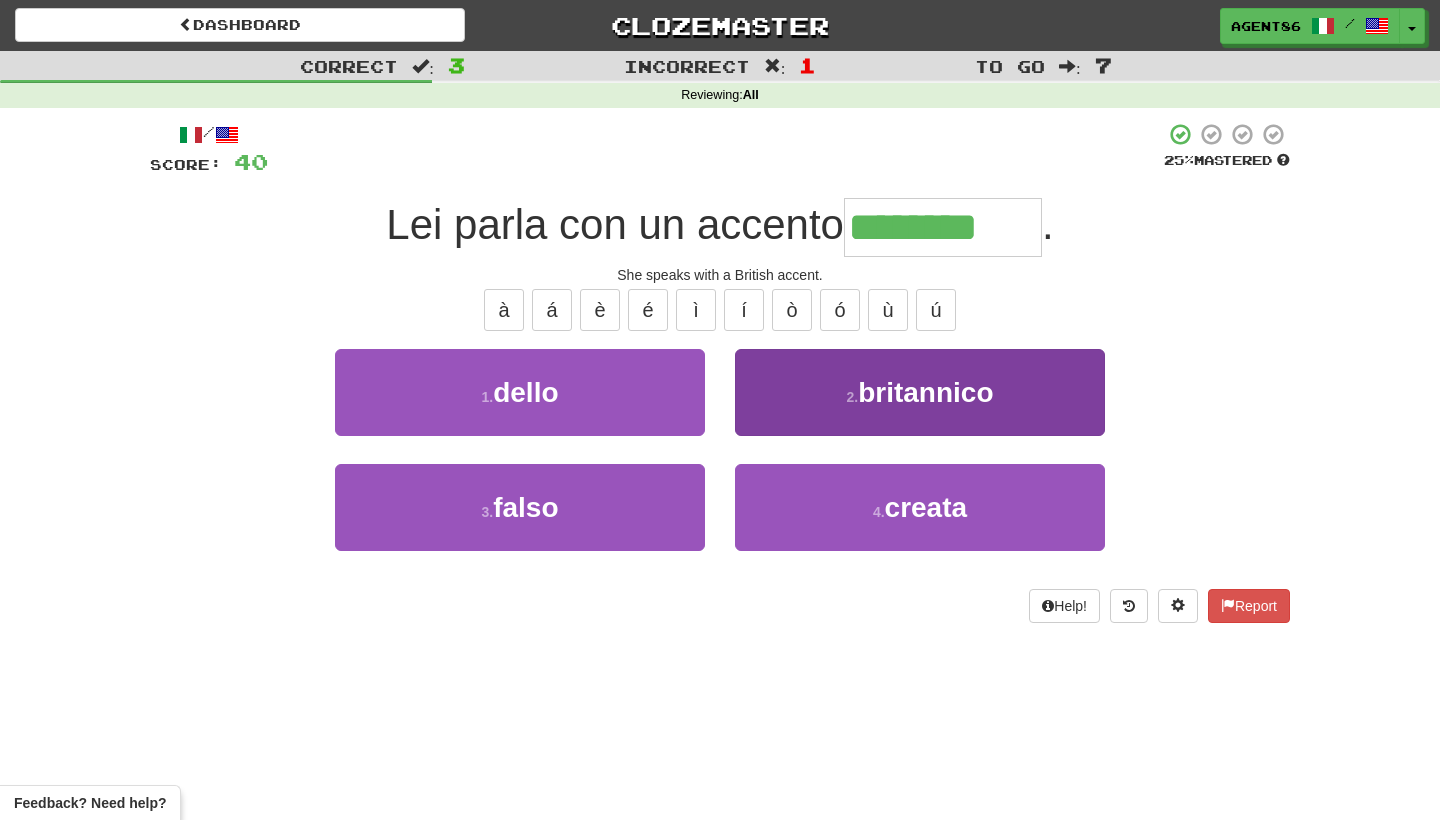 click on "2 .  britannico" at bounding box center [920, 392] 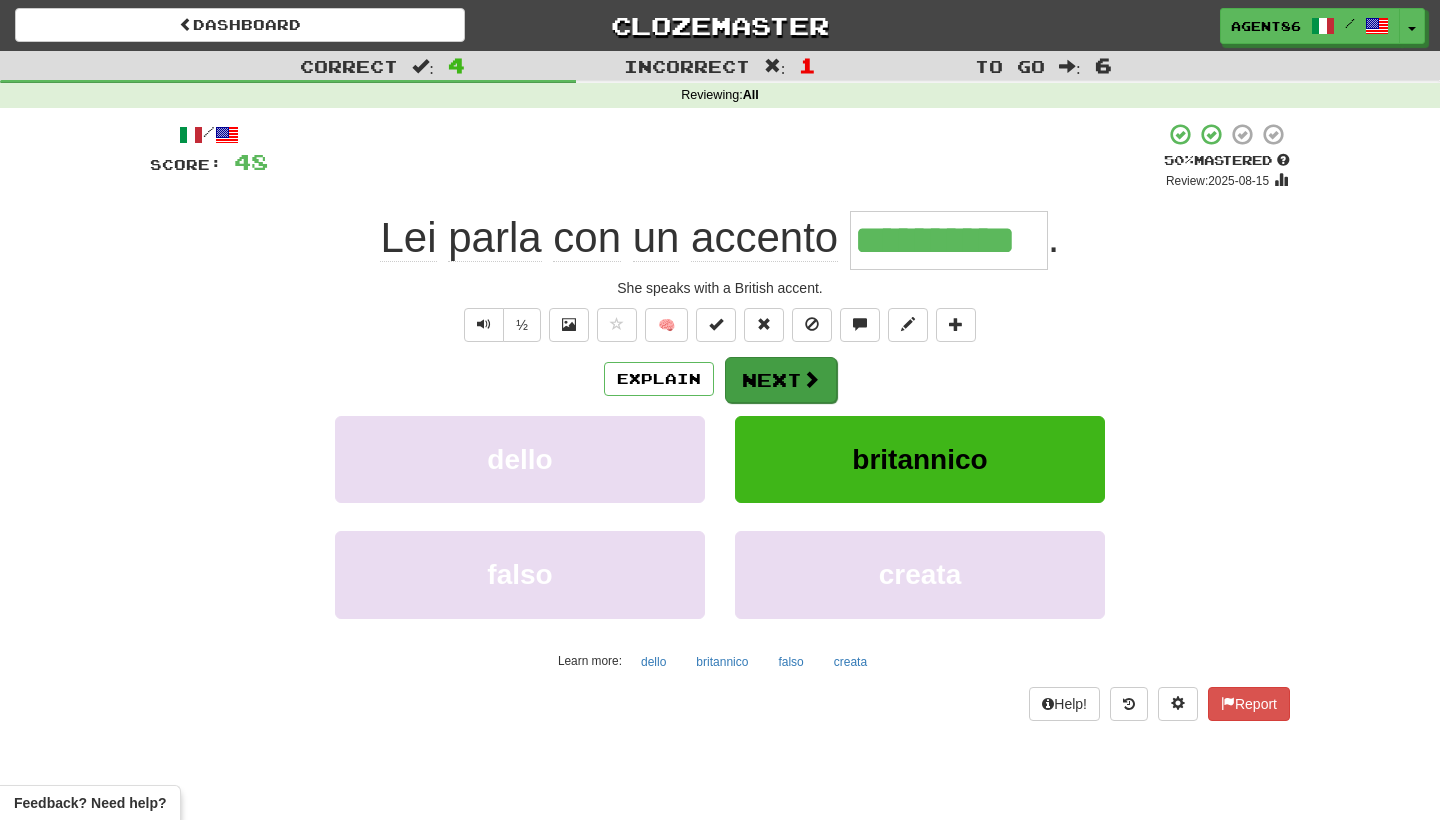 click on "Next" at bounding box center [781, 380] 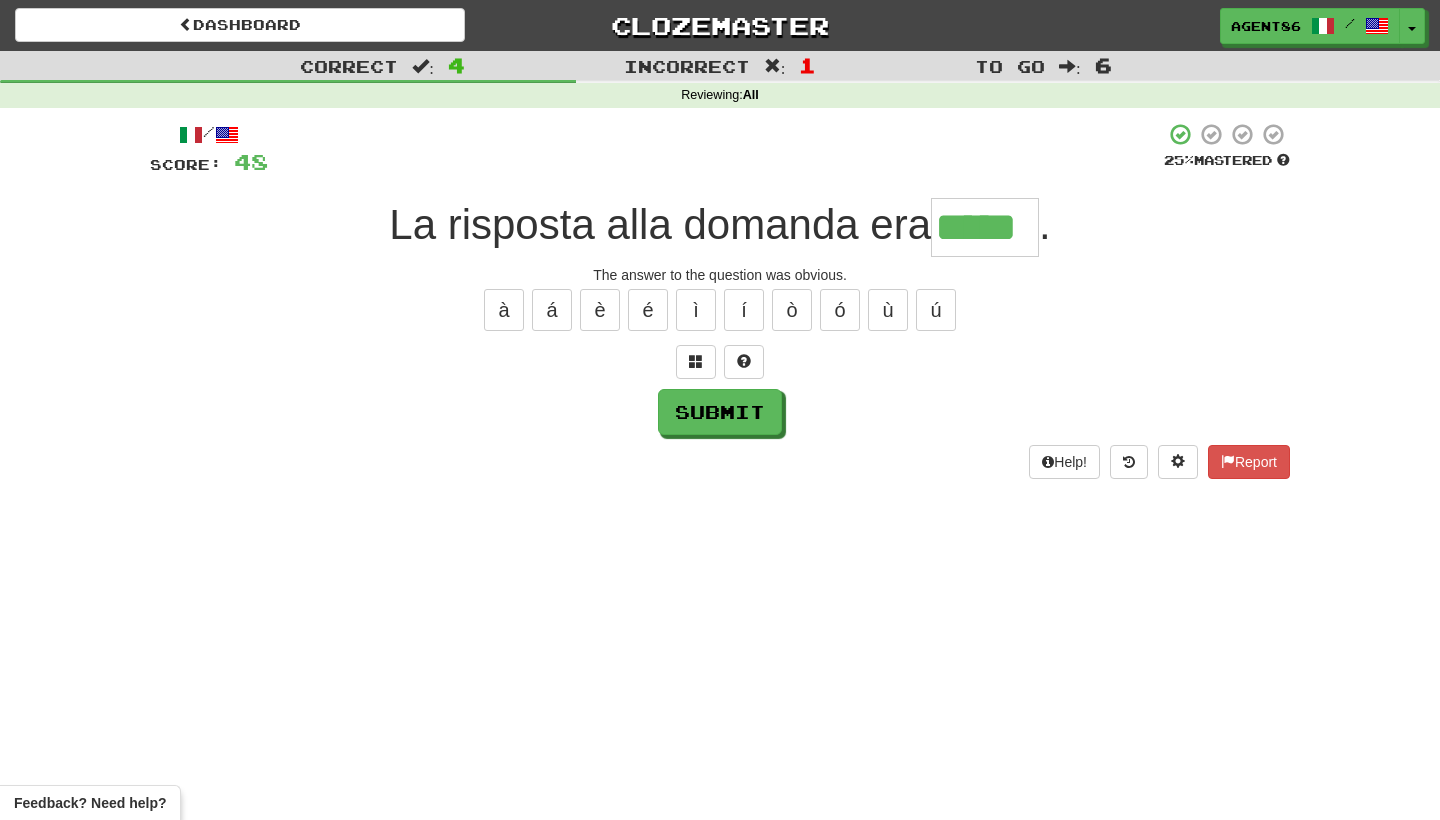 type on "*****" 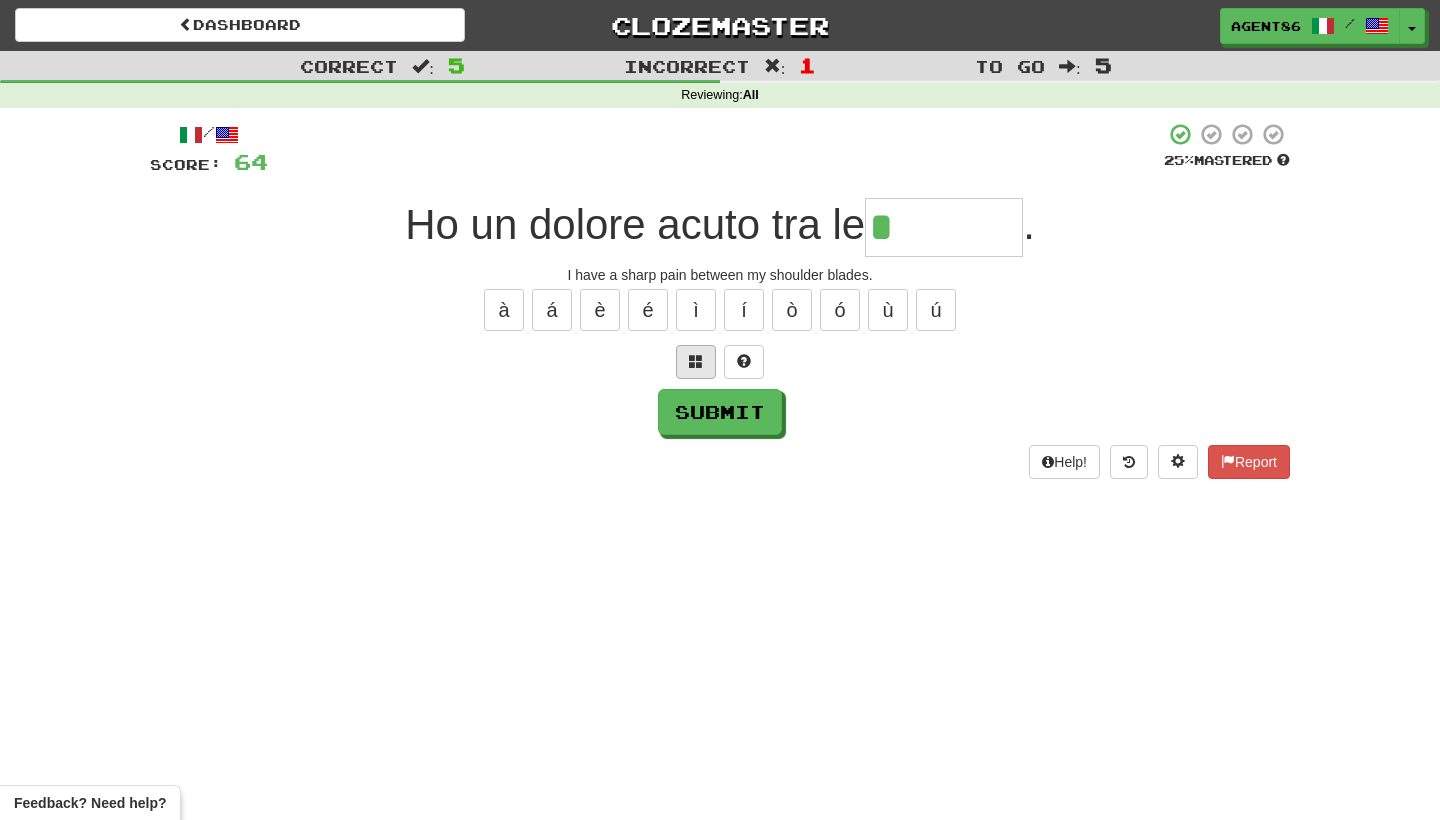 click at bounding box center (696, 362) 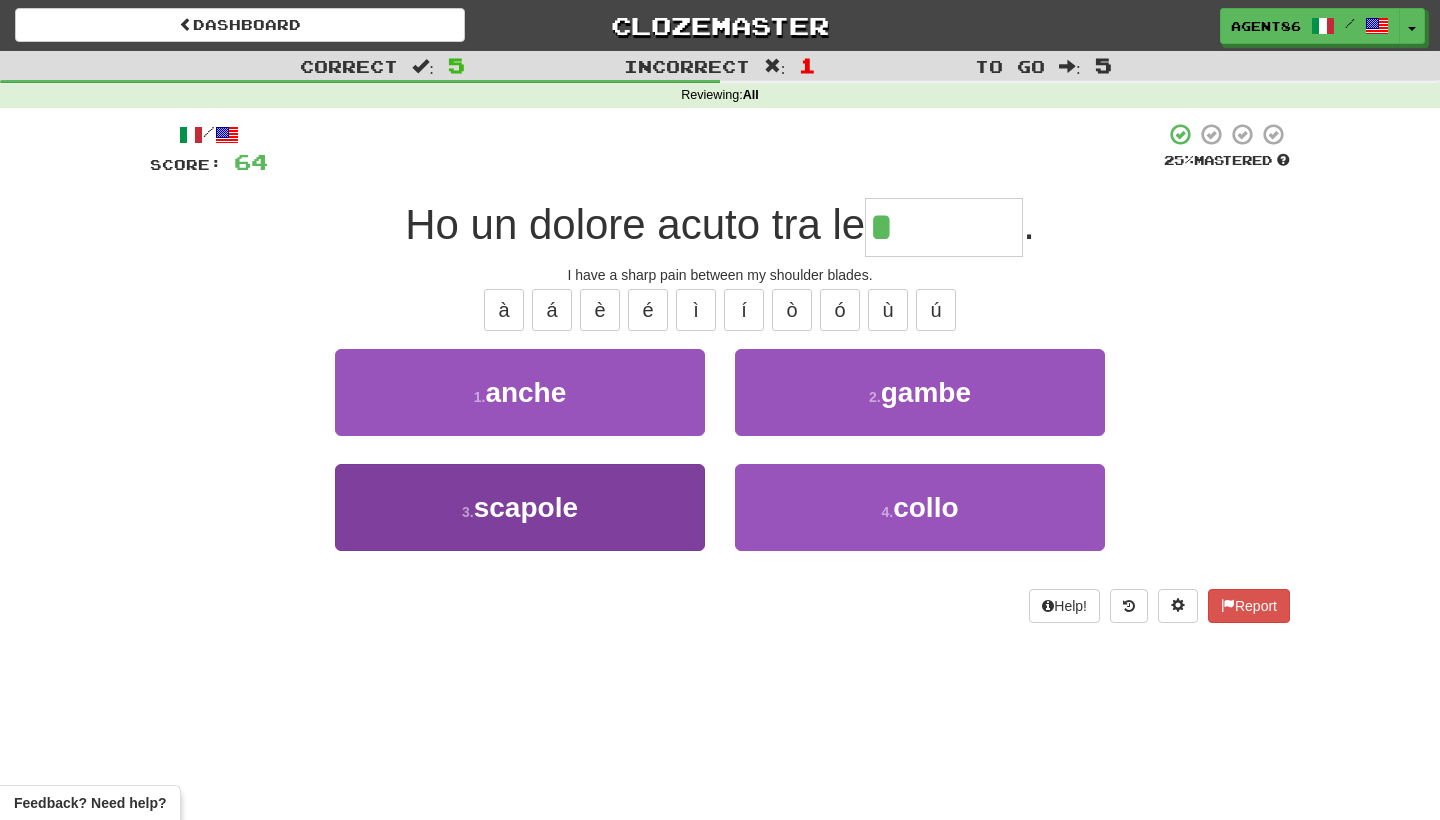 click on "3 .  scapole" at bounding box center [520, 507] 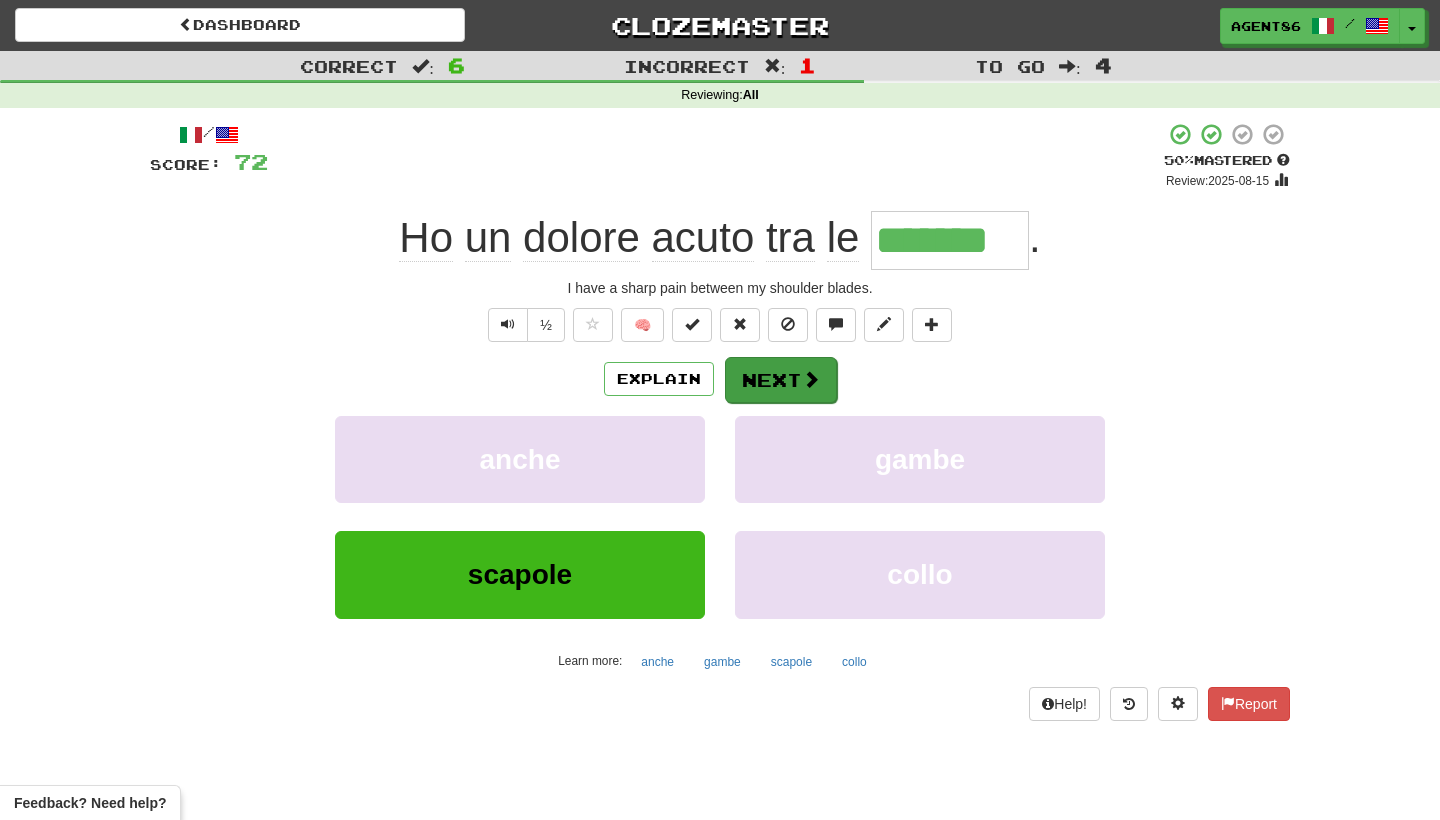 click on "Next" at bounding box center [781, 380] 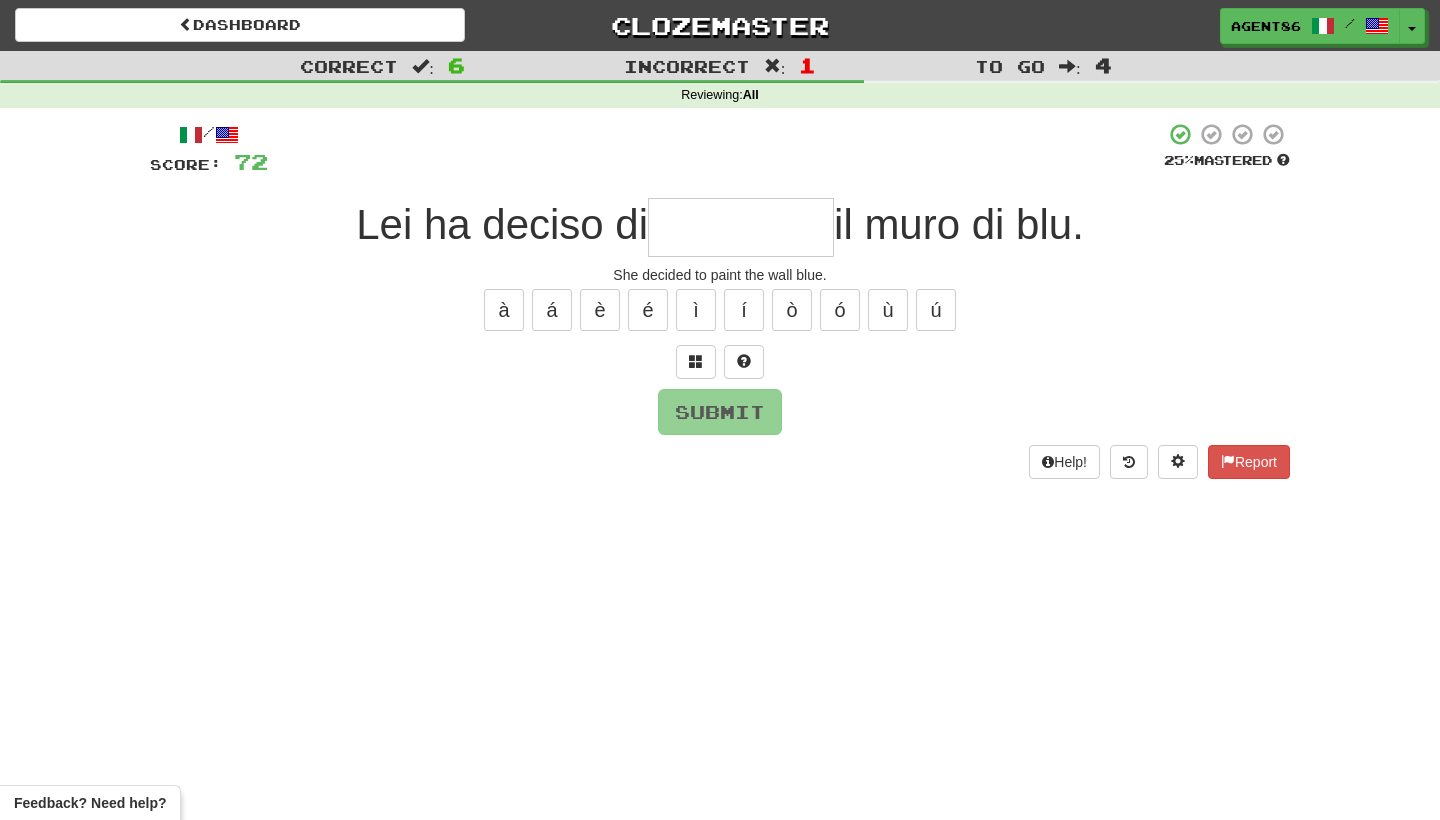 type on "*" 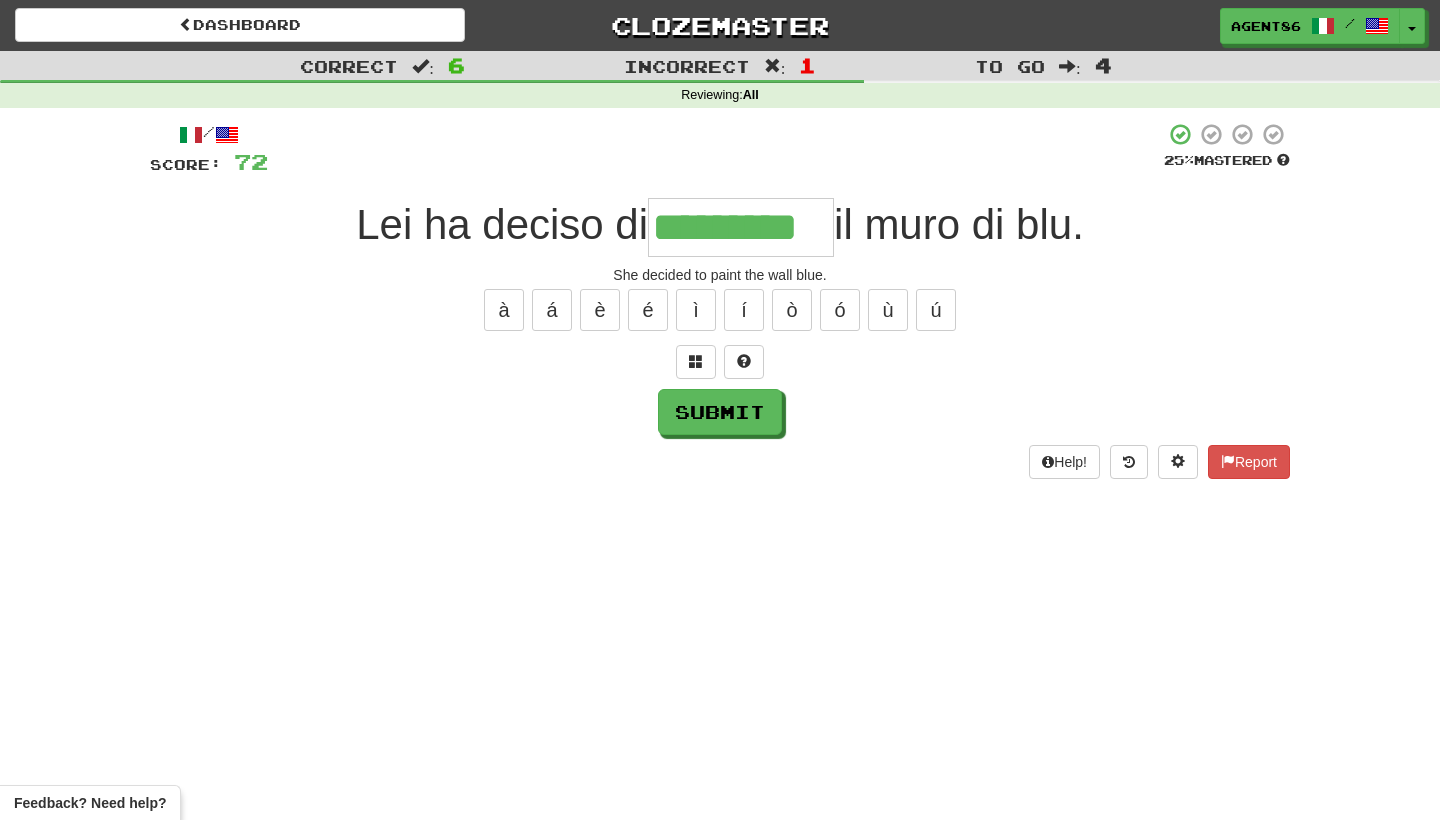 type on "*********" 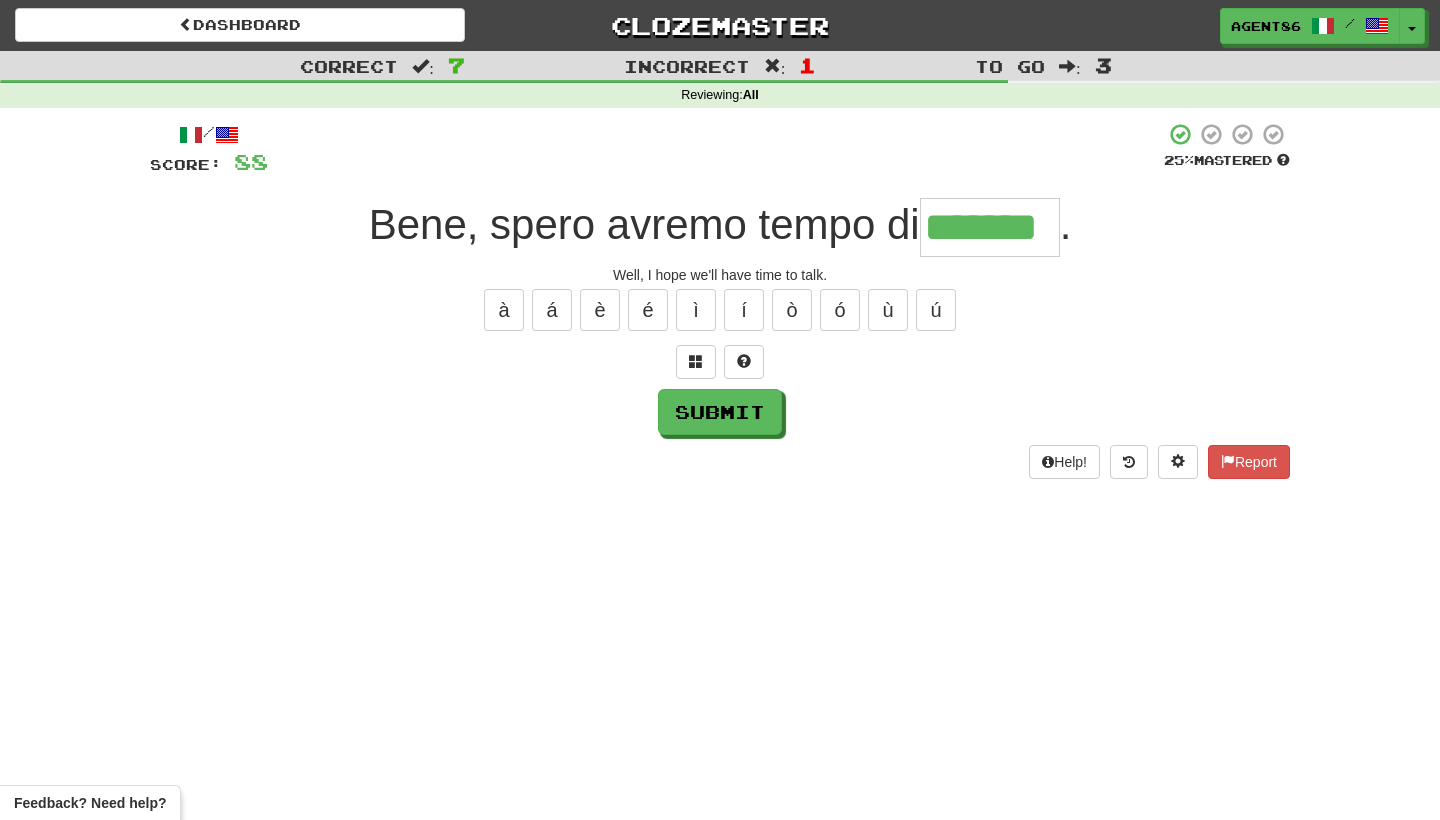 type on "*******" 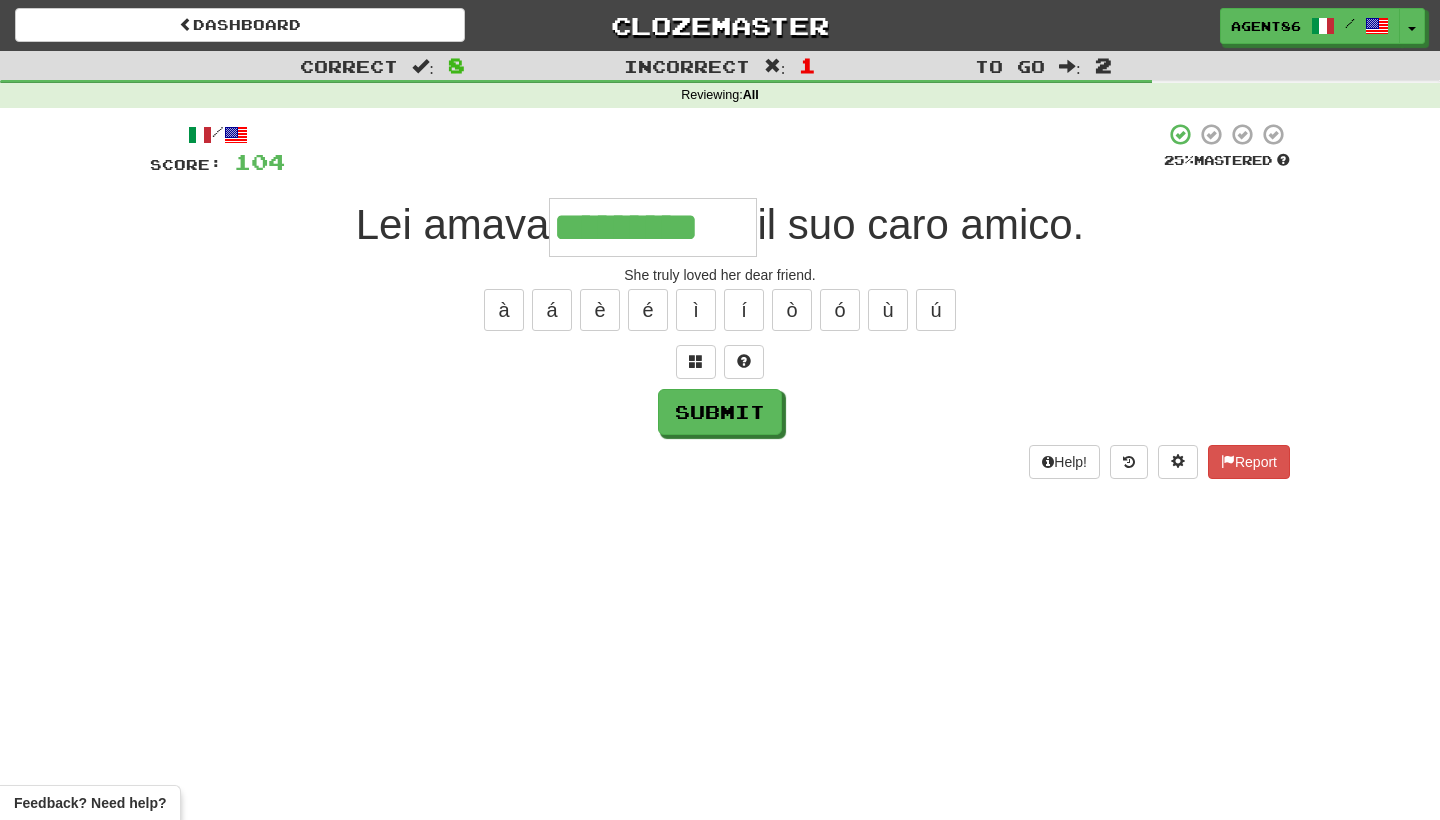 type on "*********" 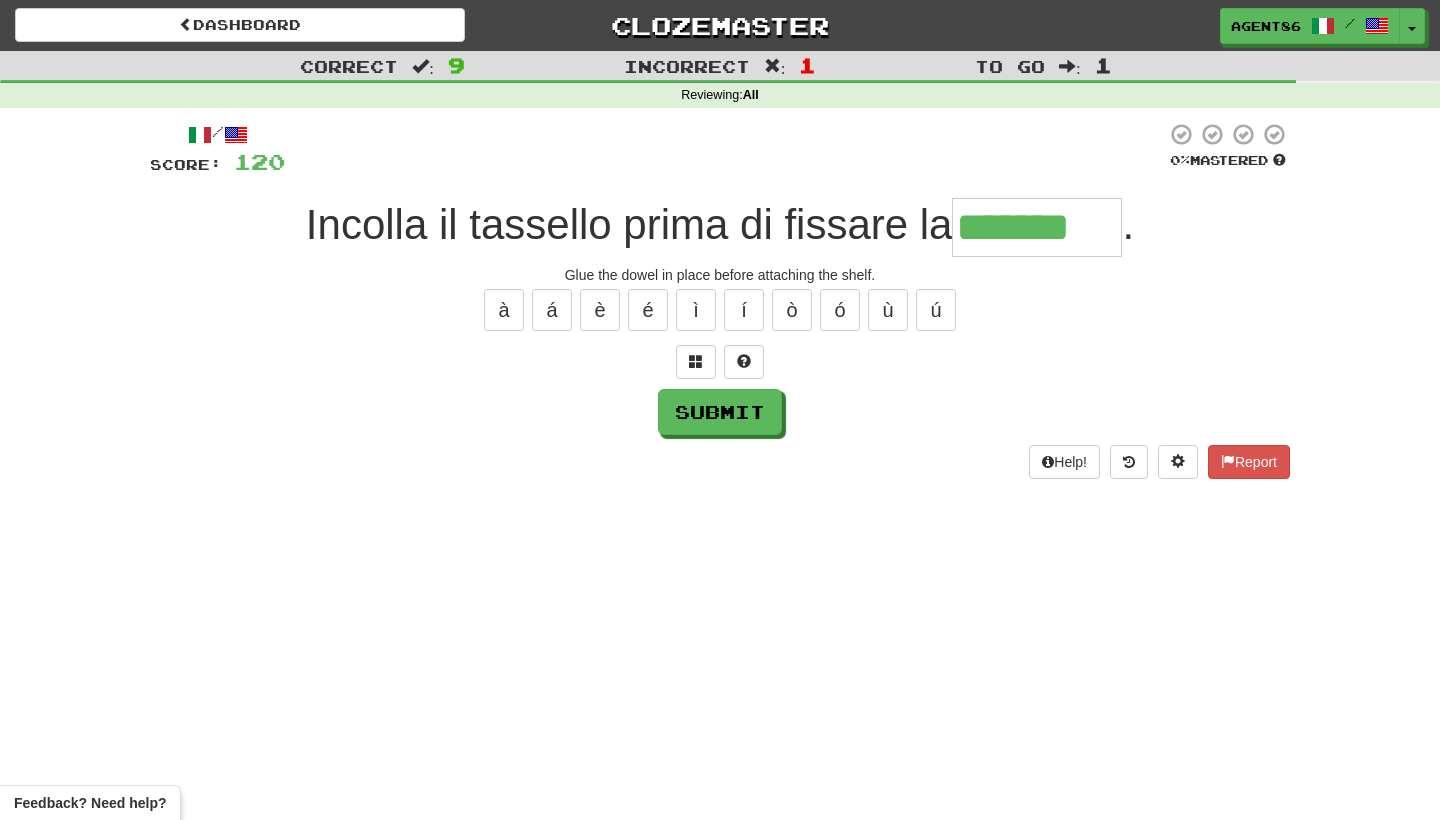 type on "*******" 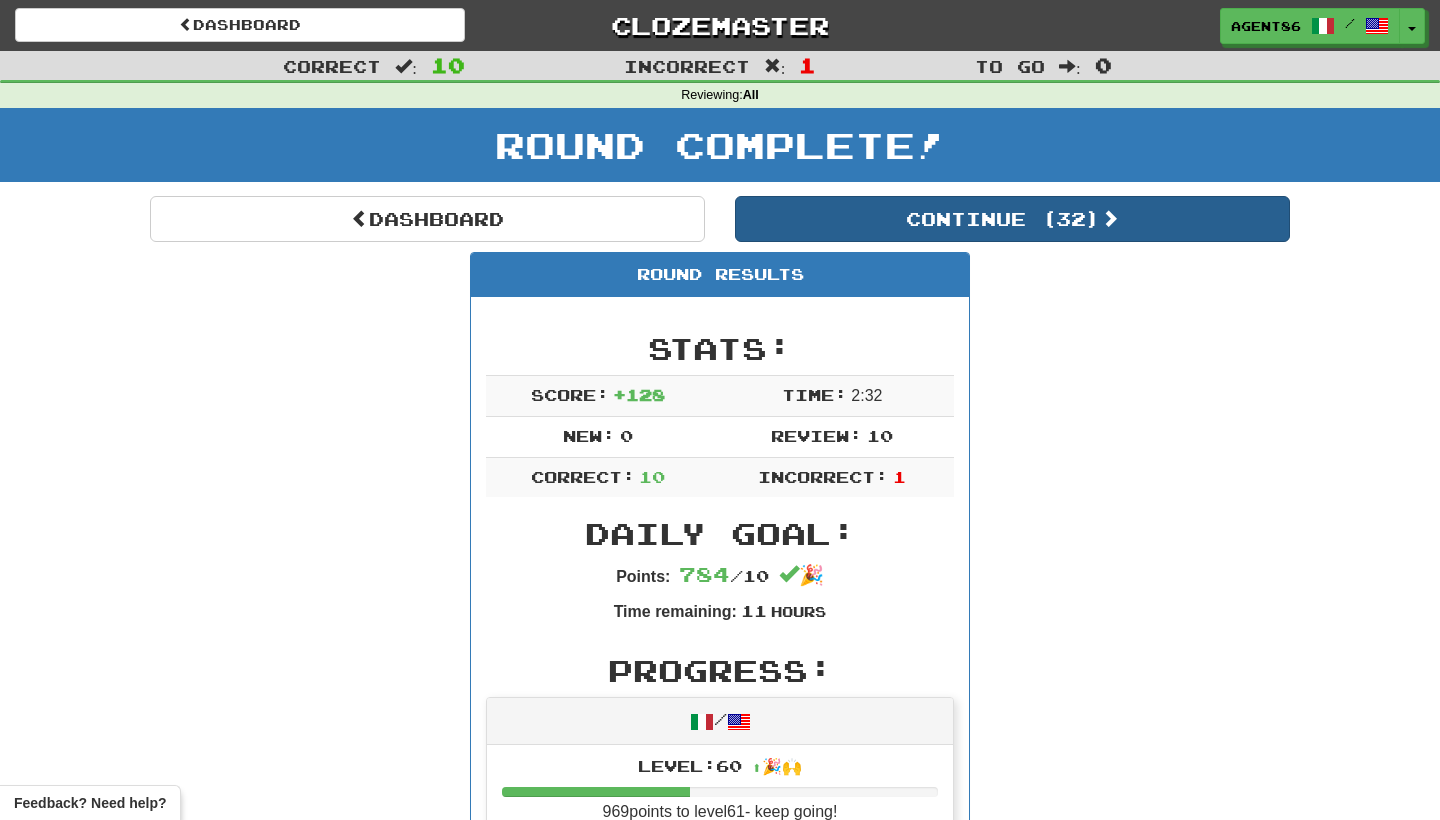 click on "Continue ( 32 )" at bounding box center [1012, 219] 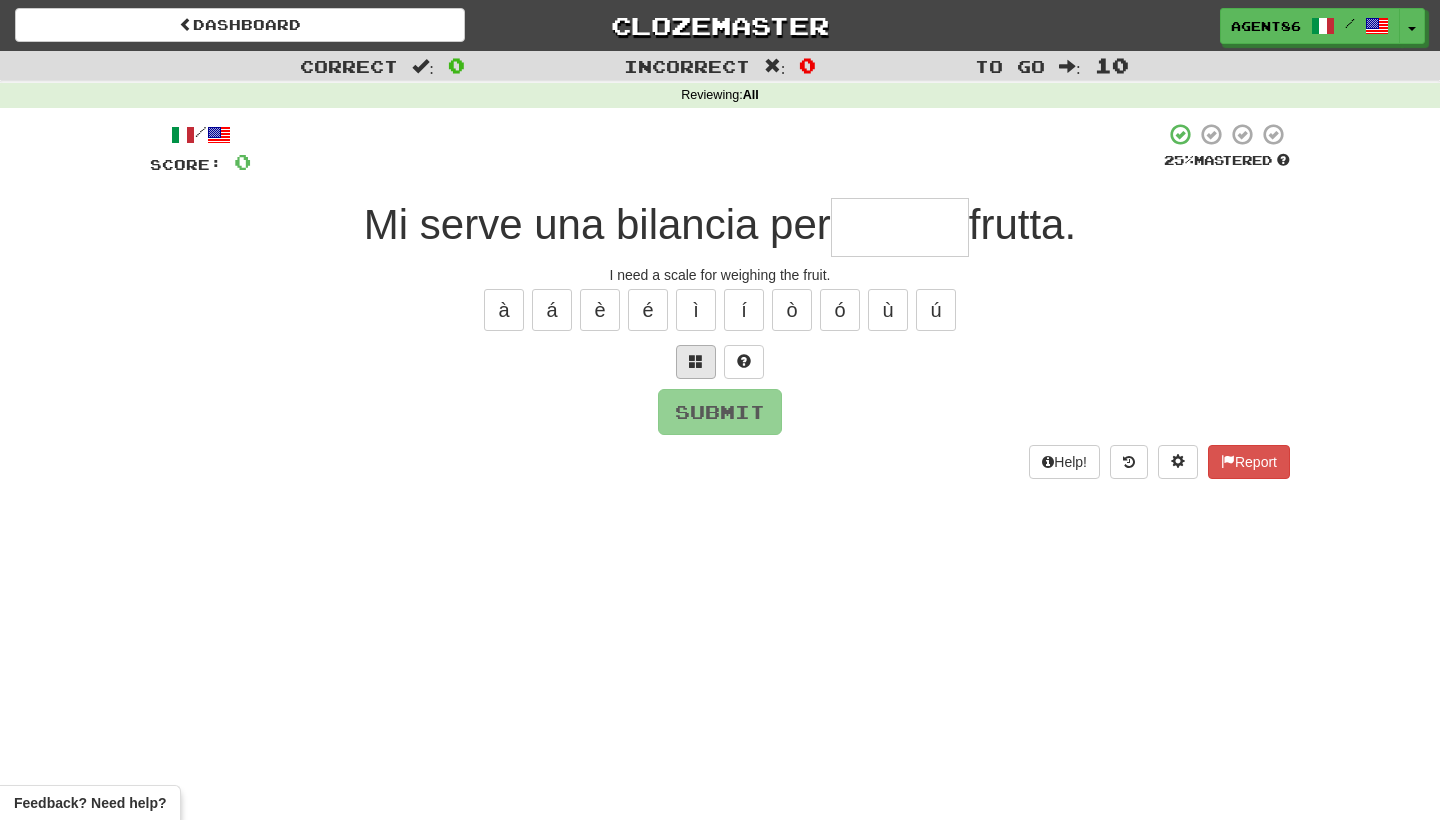 click at bounding box center [696, 361] 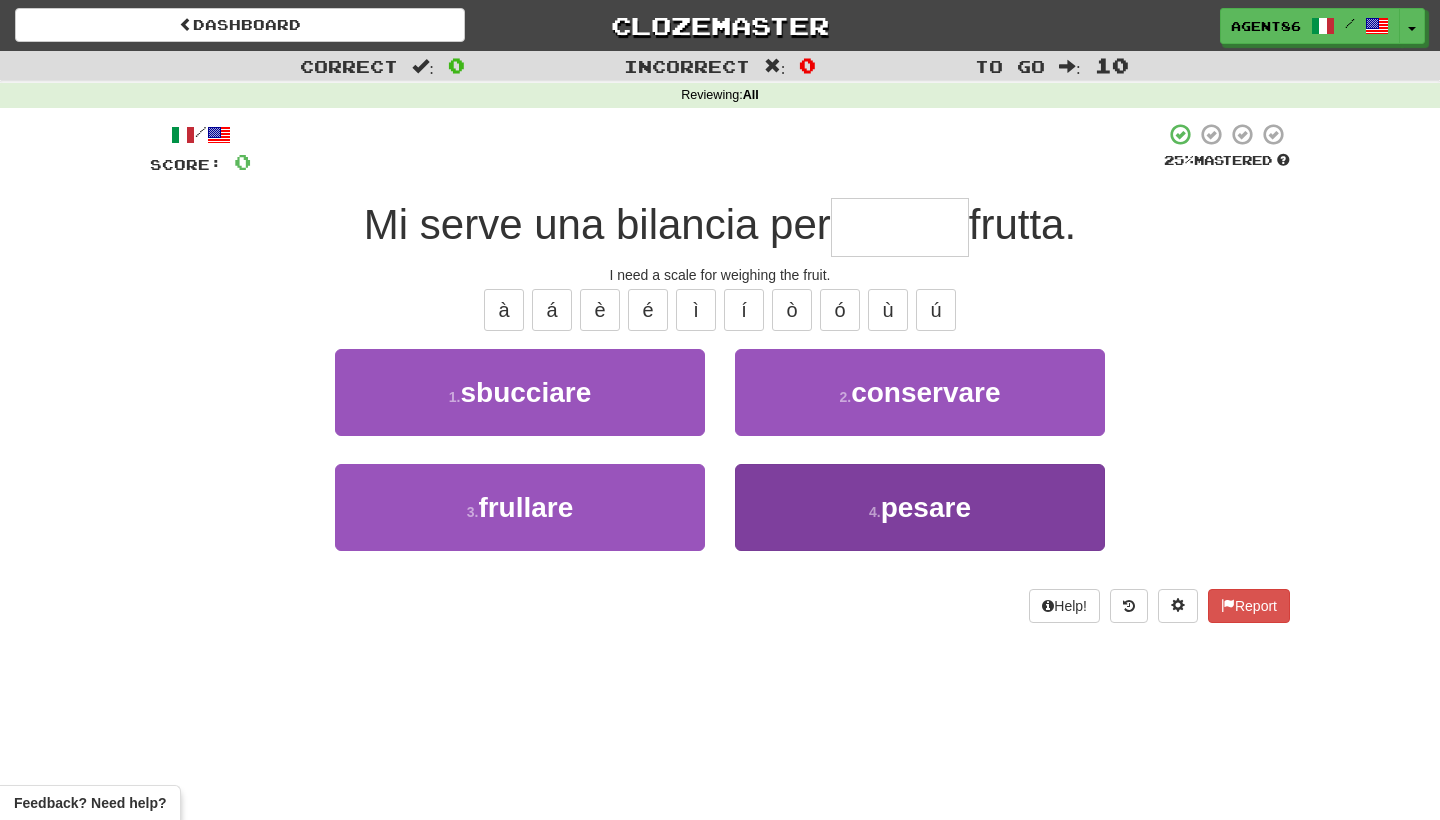 click on "4 .  pesare" at bounding box center (920, 507) 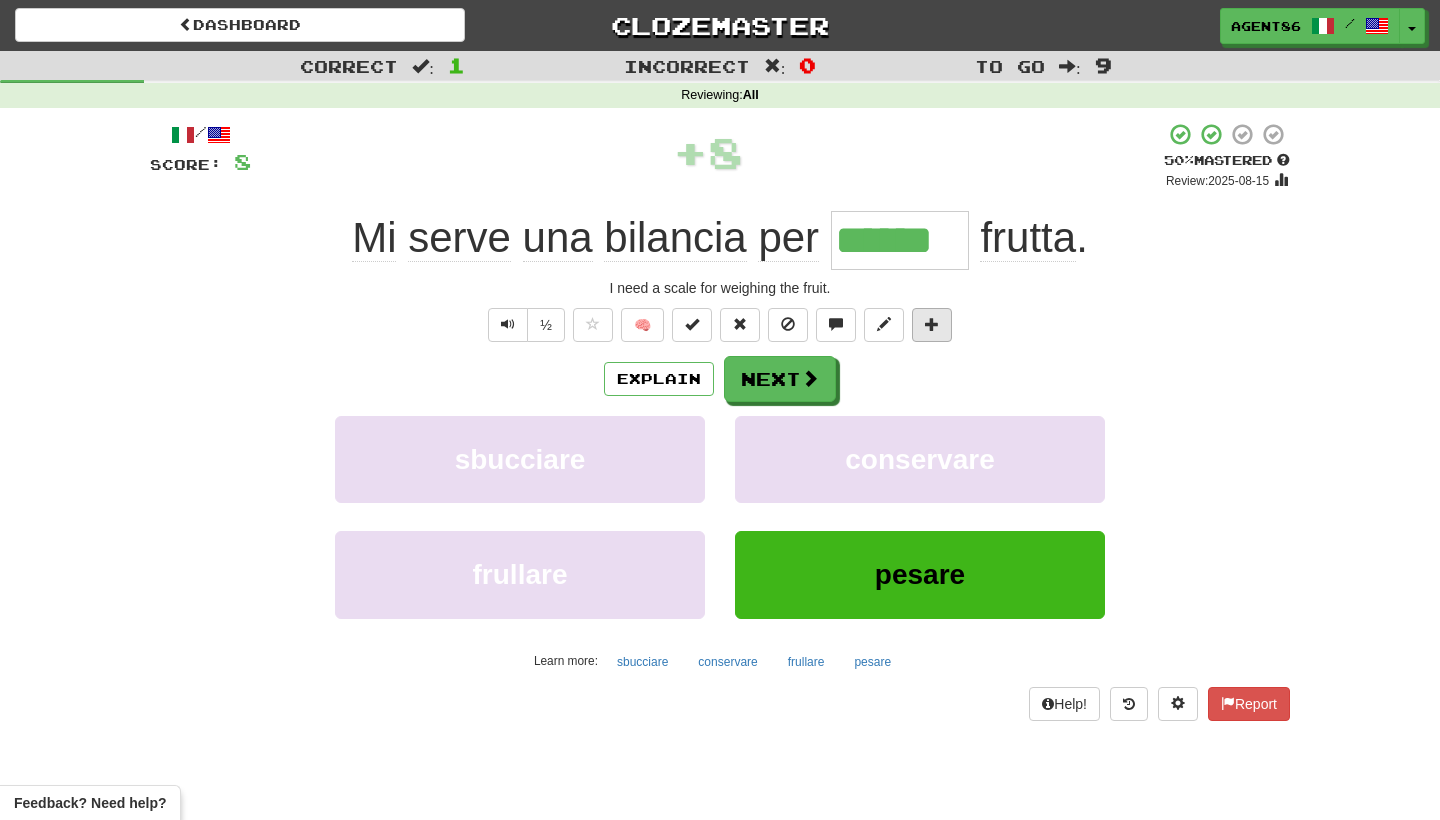 click at bounding box center (932, 324) 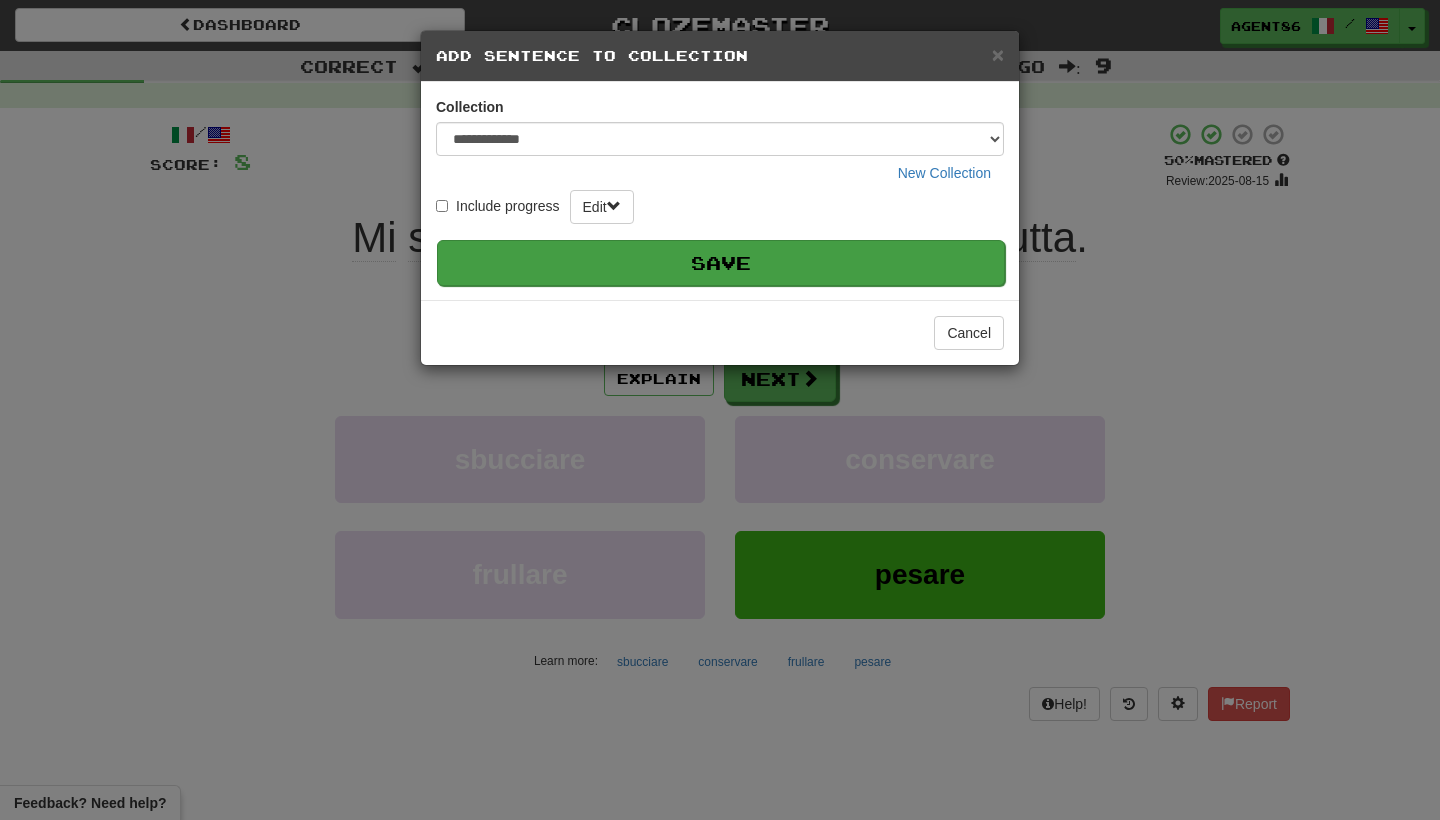 click on "Save" at bounding box center (721, 263) 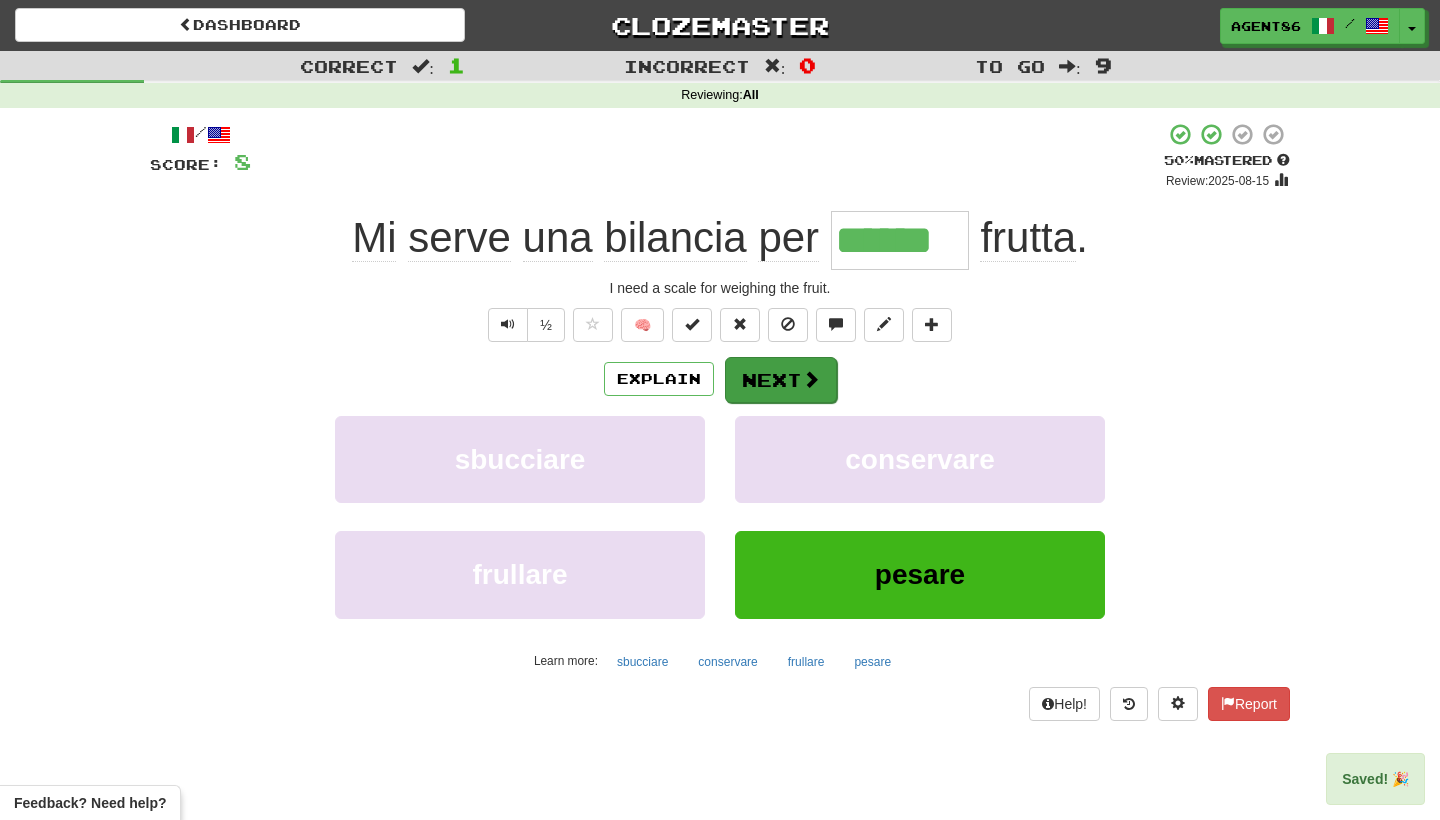 click on "Next" at bounding box center (781, 380) 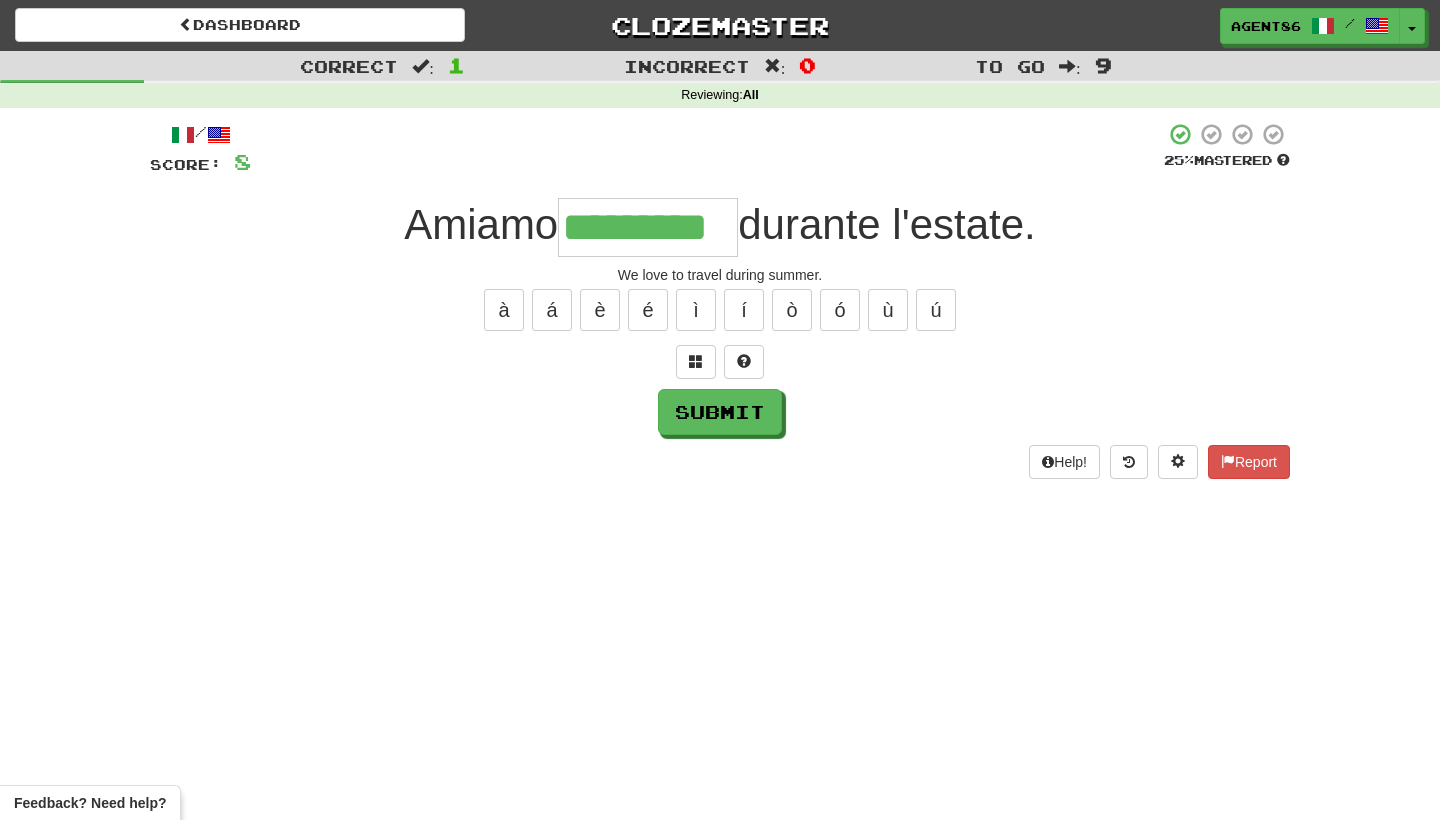 type on "*********" 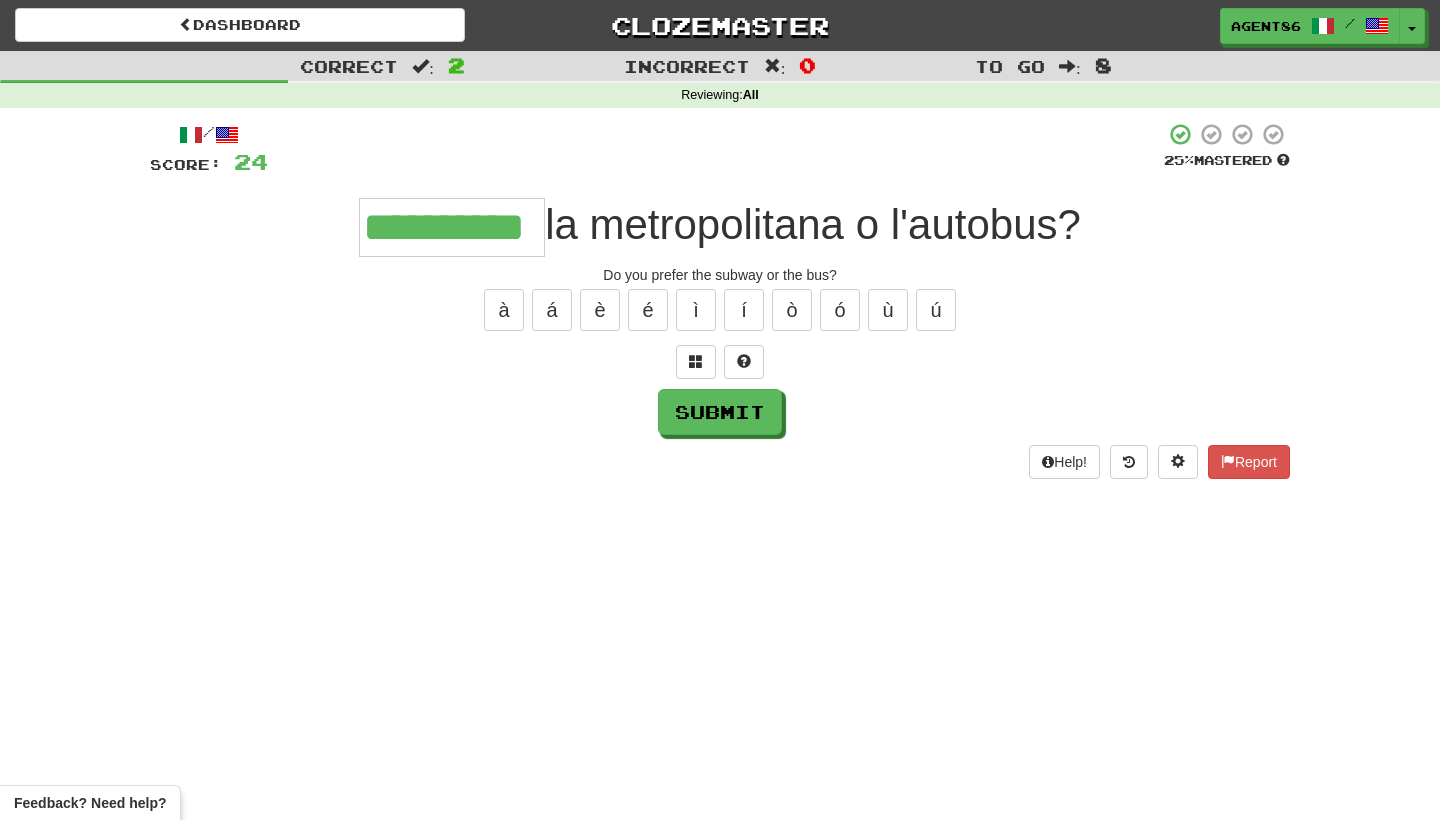 type on "**********" 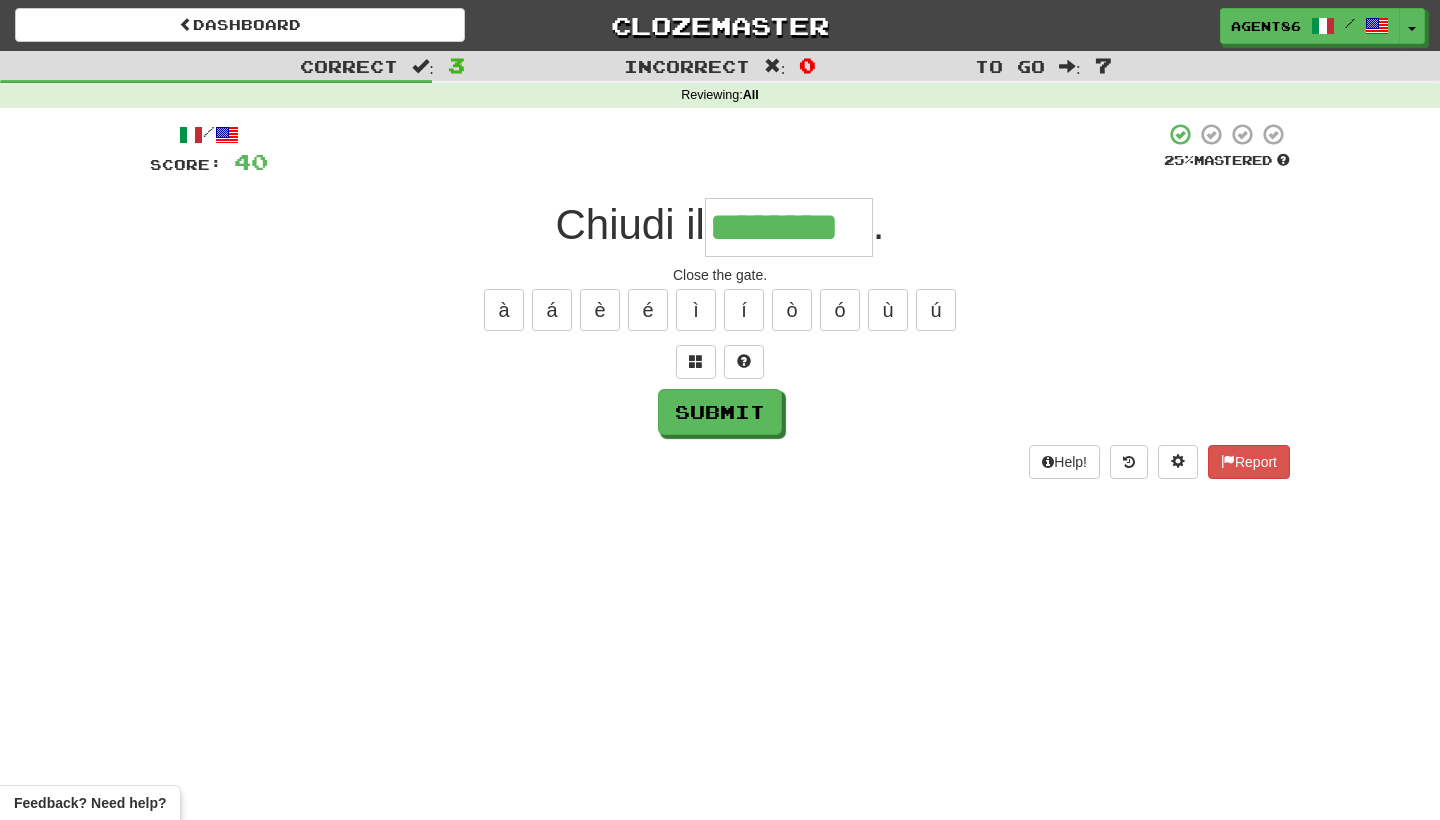 type on "********" 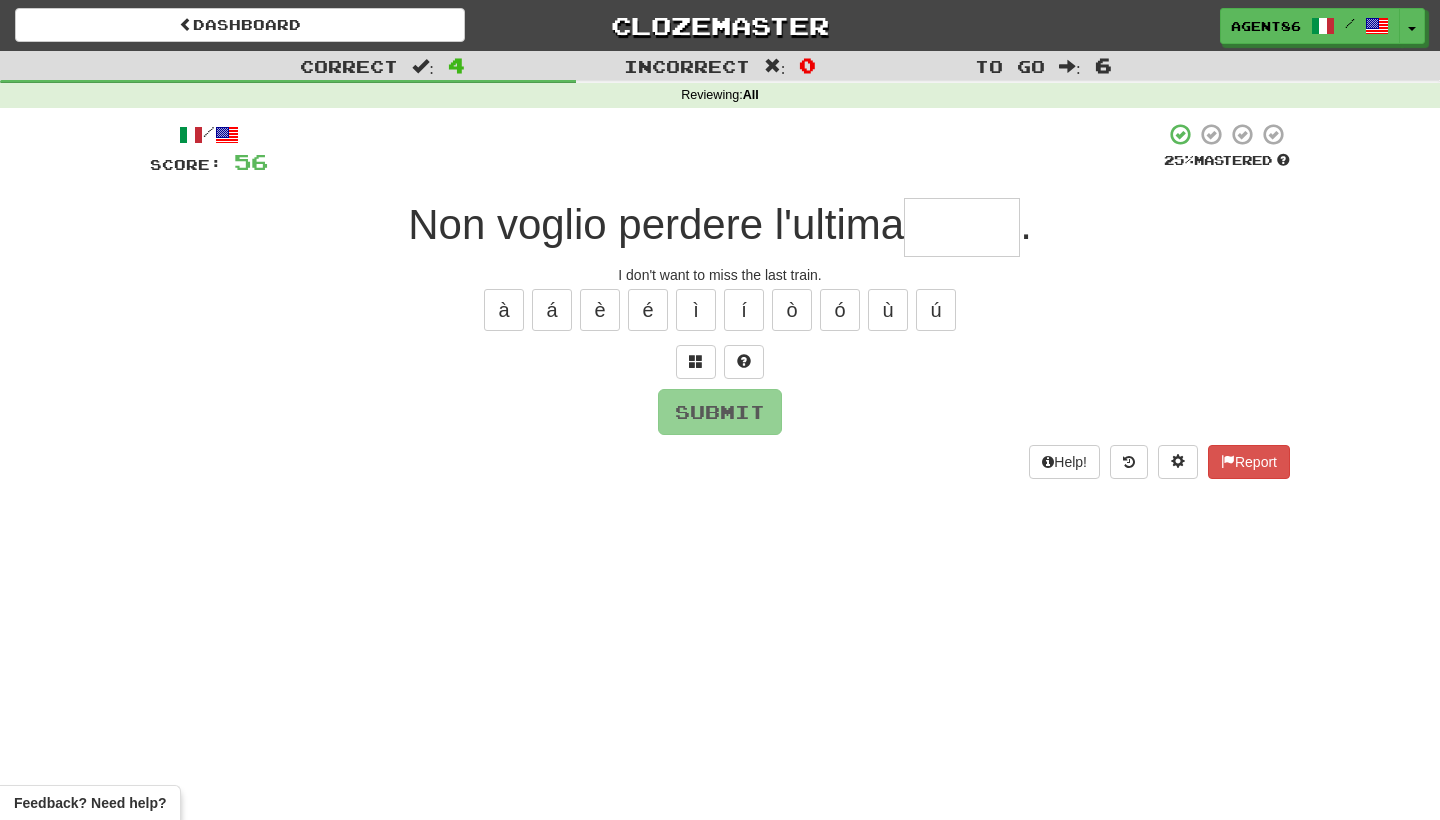 type on "*" 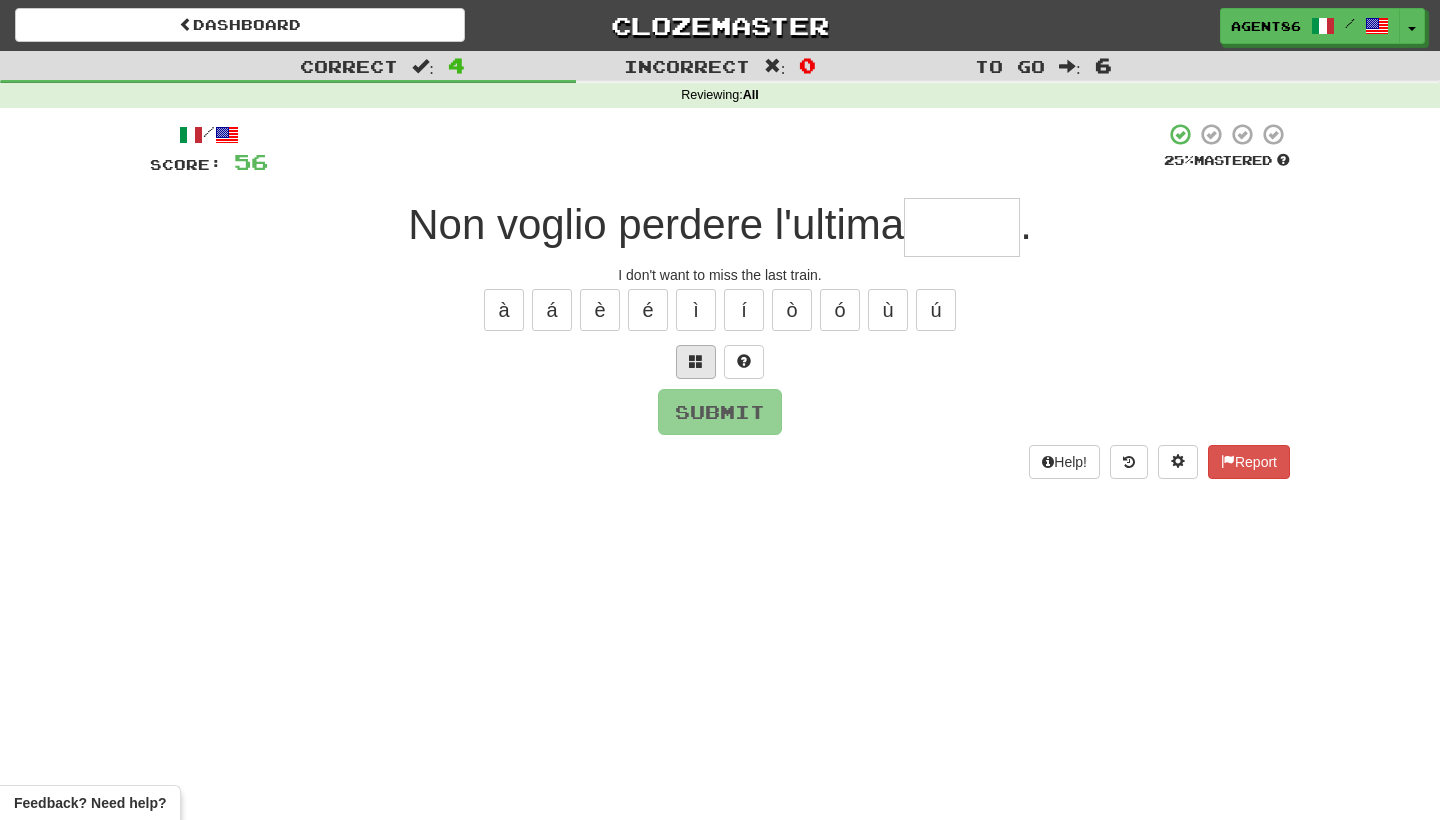 click at bounding box center (696, 361) 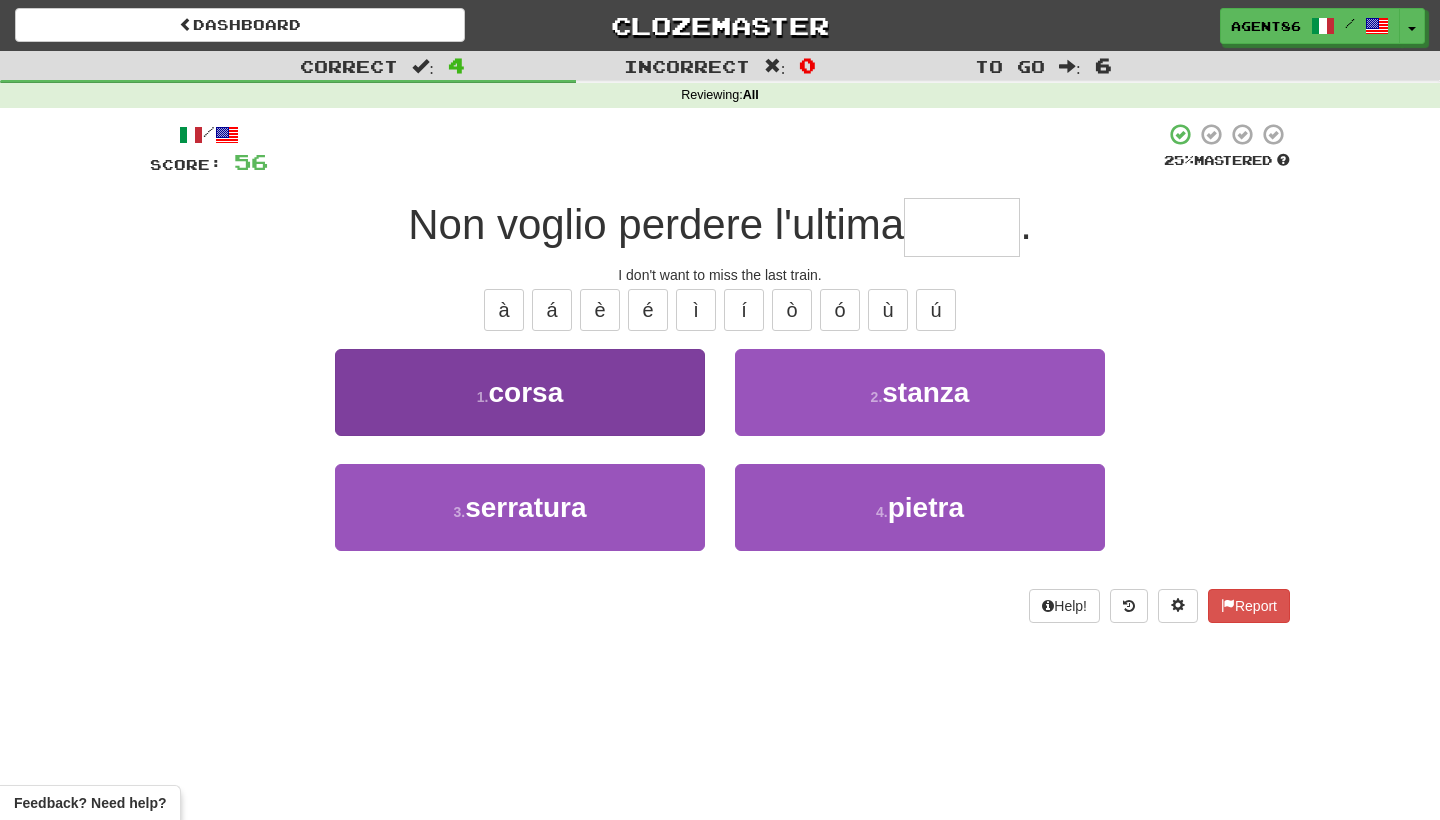 click on "1 .  corsa" at bounding box center [520, 392] 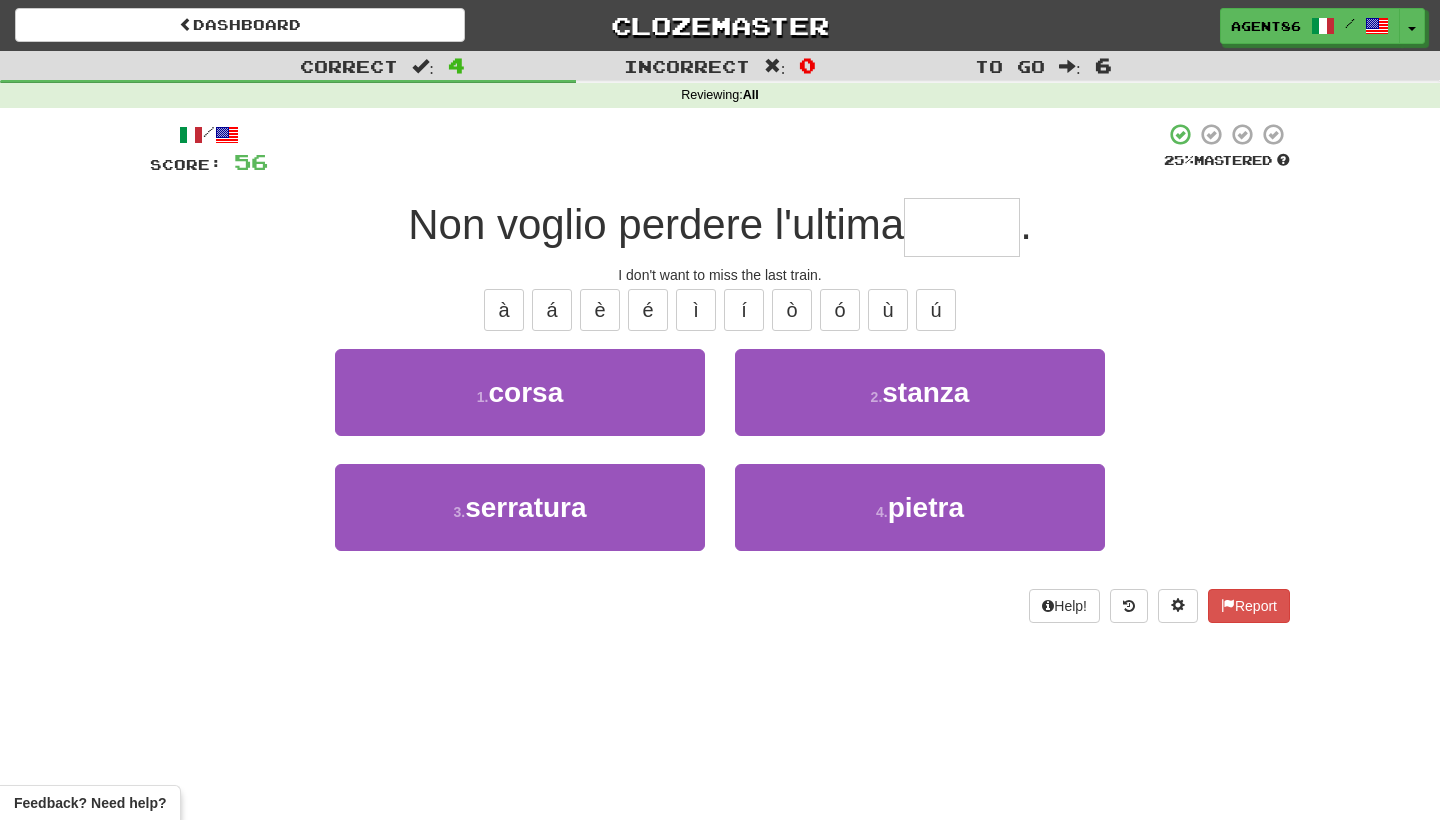 type on "*****" 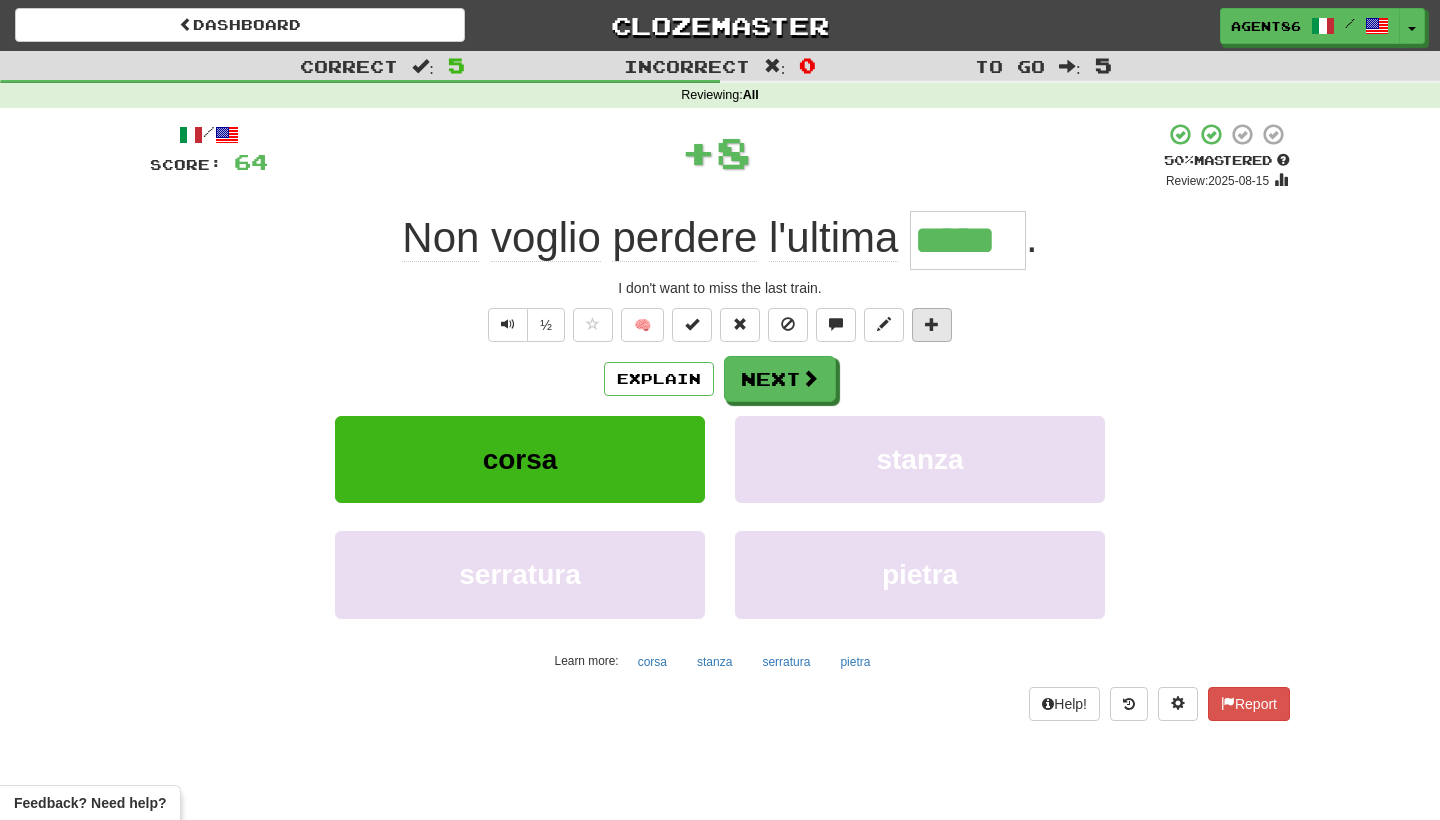 click at bounding box center (932, 324) 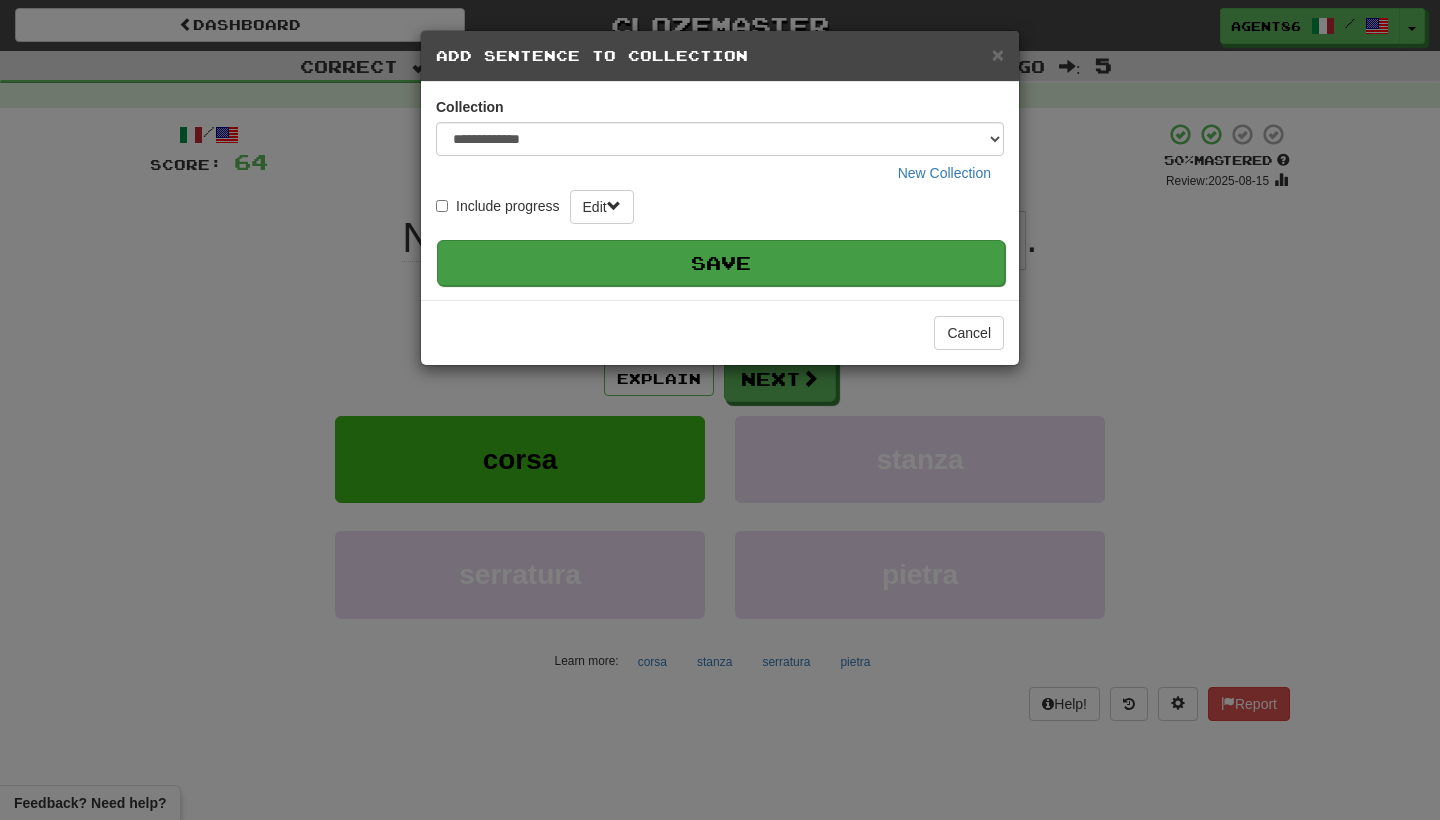 click on "Save" at bounding box center [721, 263] 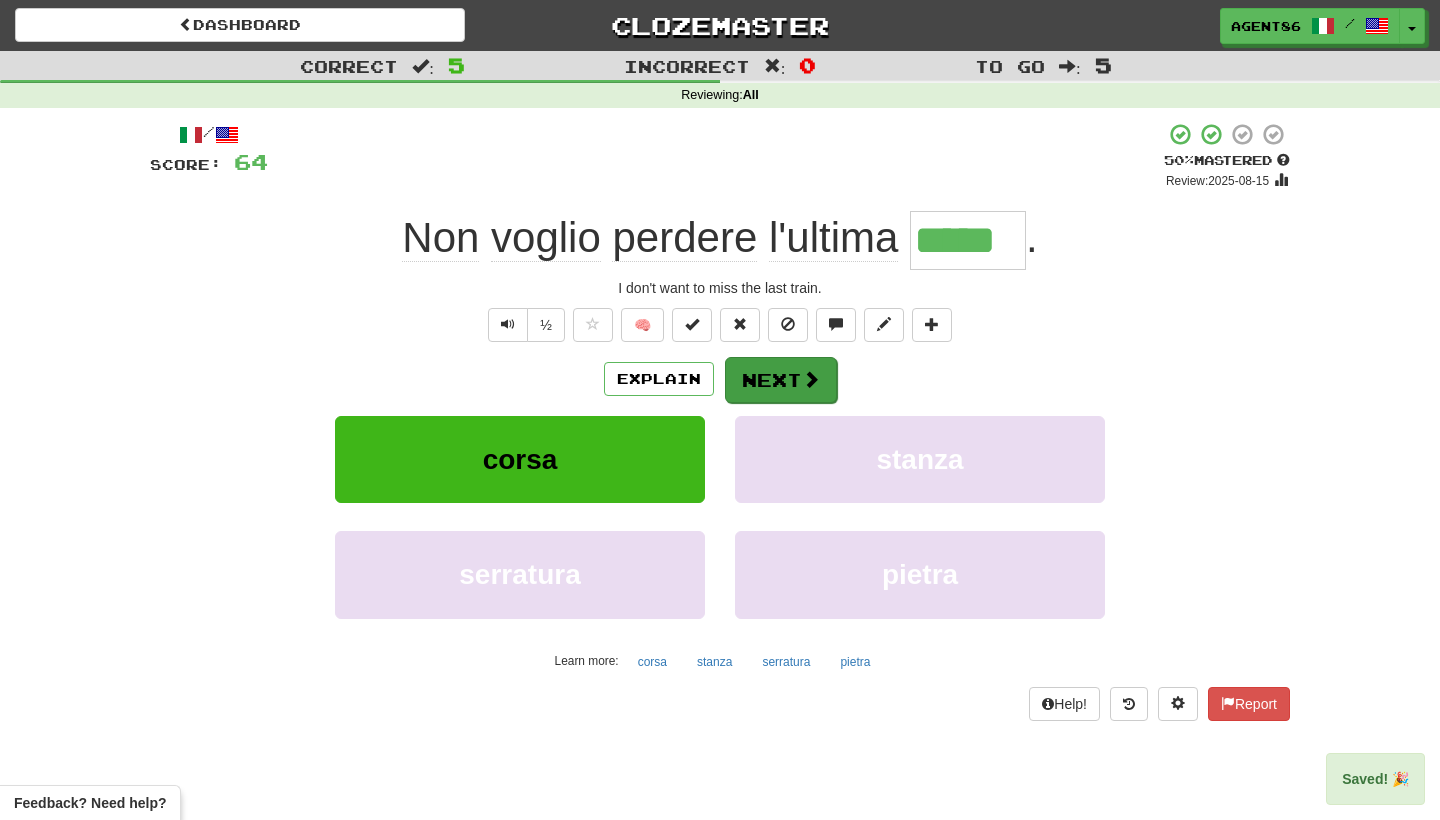 click on "Next" at bounding box center (781, 380) 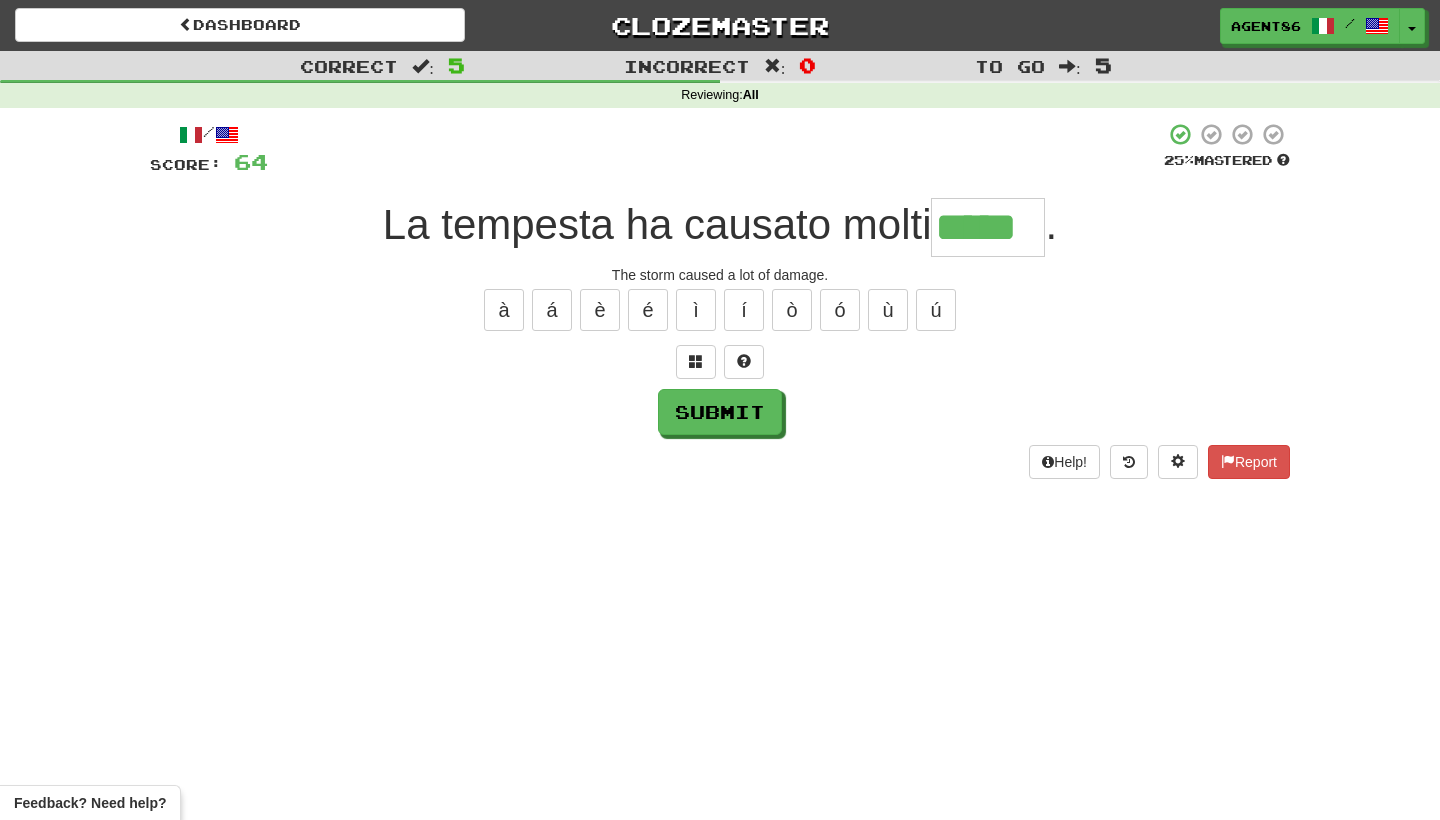 type on "*****" 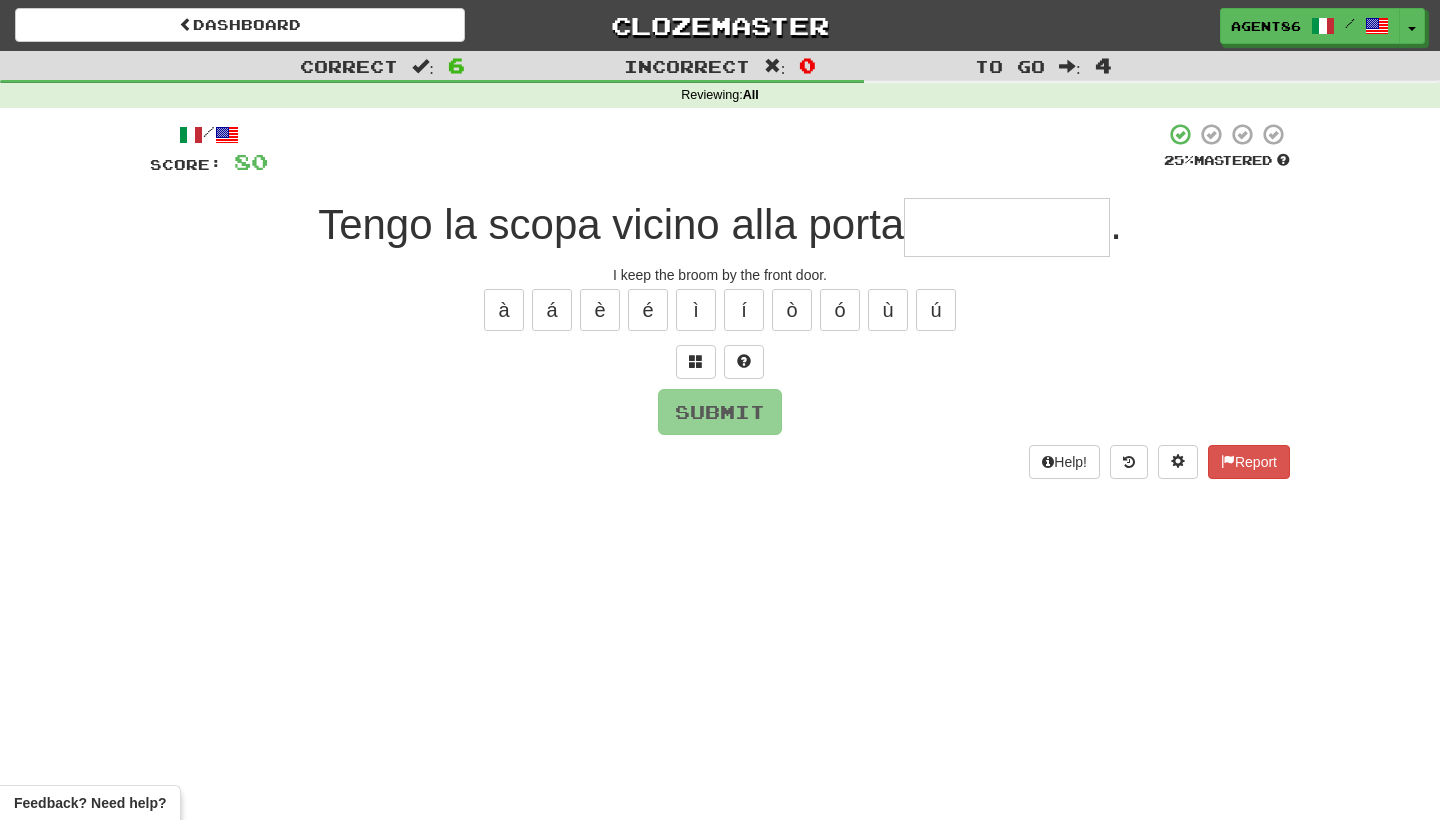 type on "*" 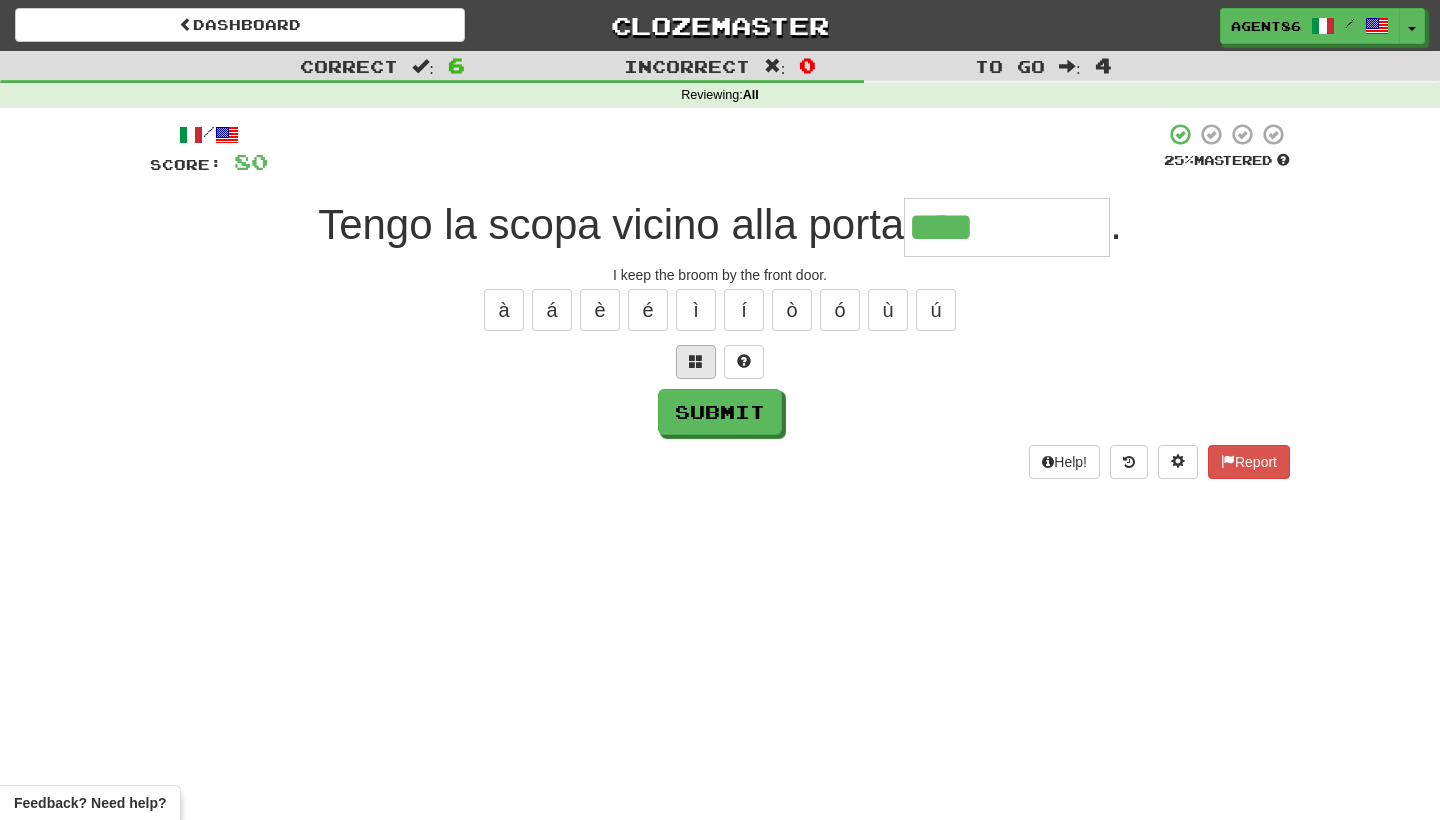 click at bounding box center (696, 361) 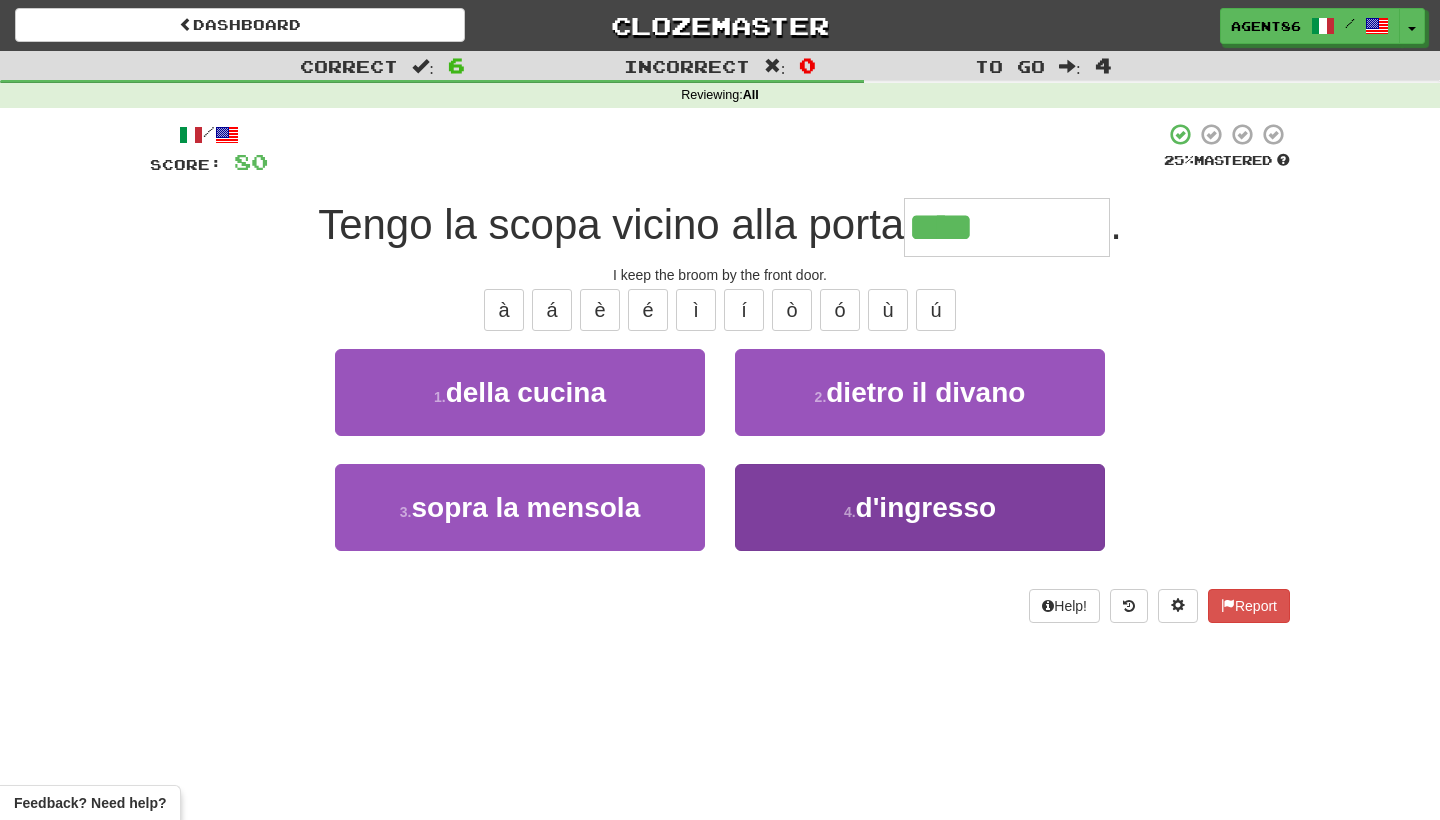 click on "4 .  d'ingresso" at bounding box center (920, 507) 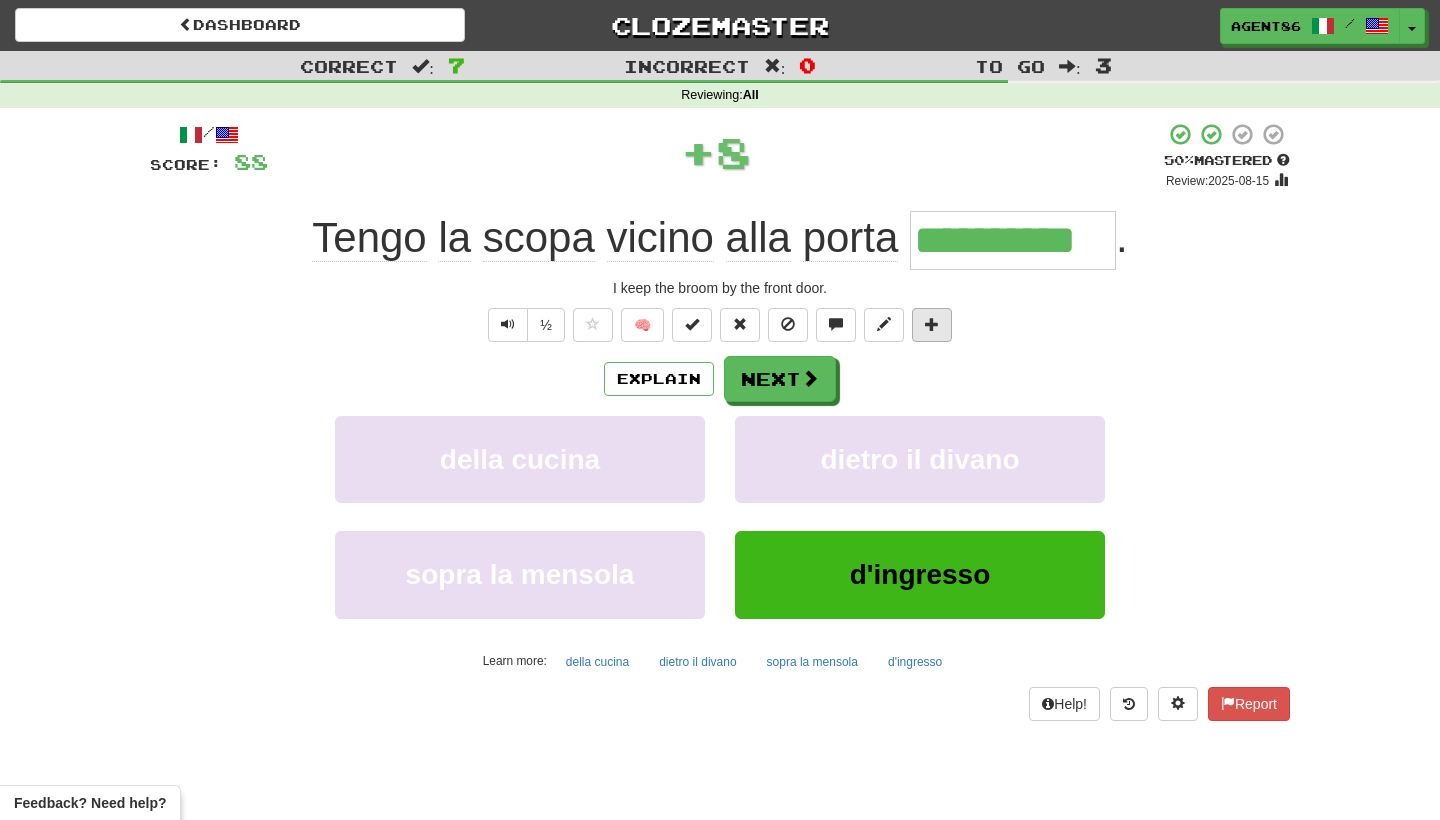 click at bounding box center (932, 325) 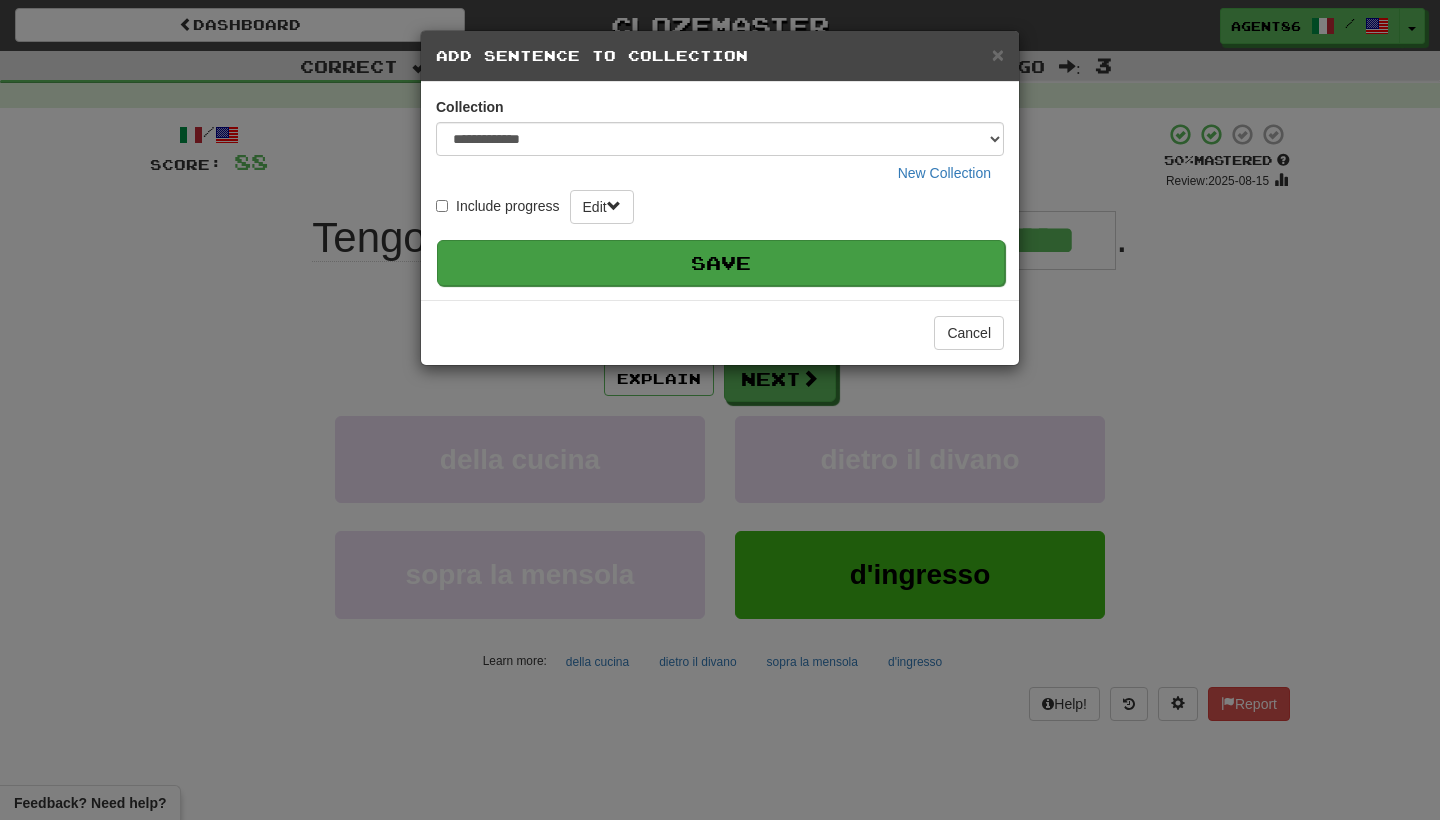 click on "Save" at bounding box center [721, 263] 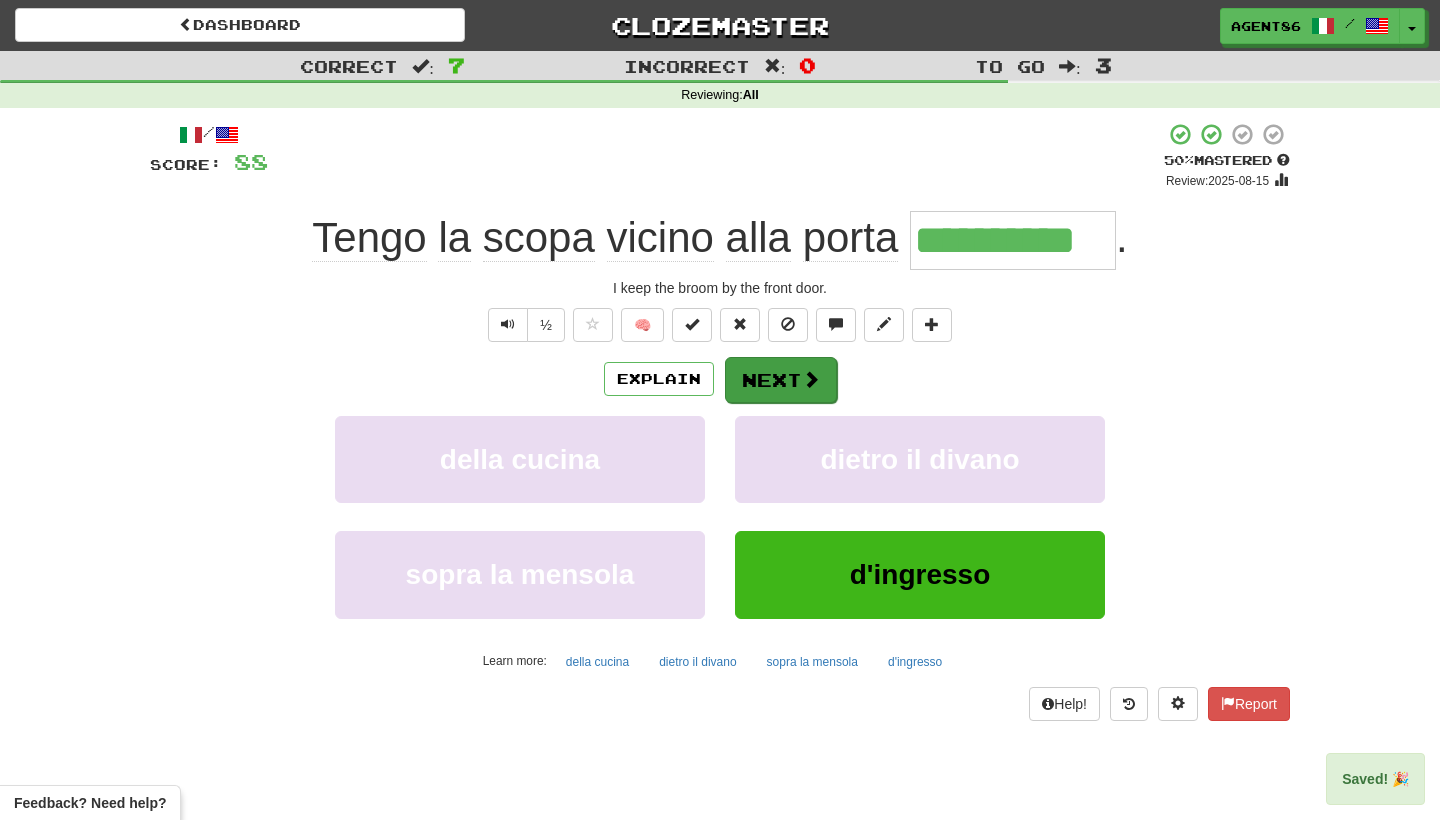 click on "Next" at bounding box center [781, 380] 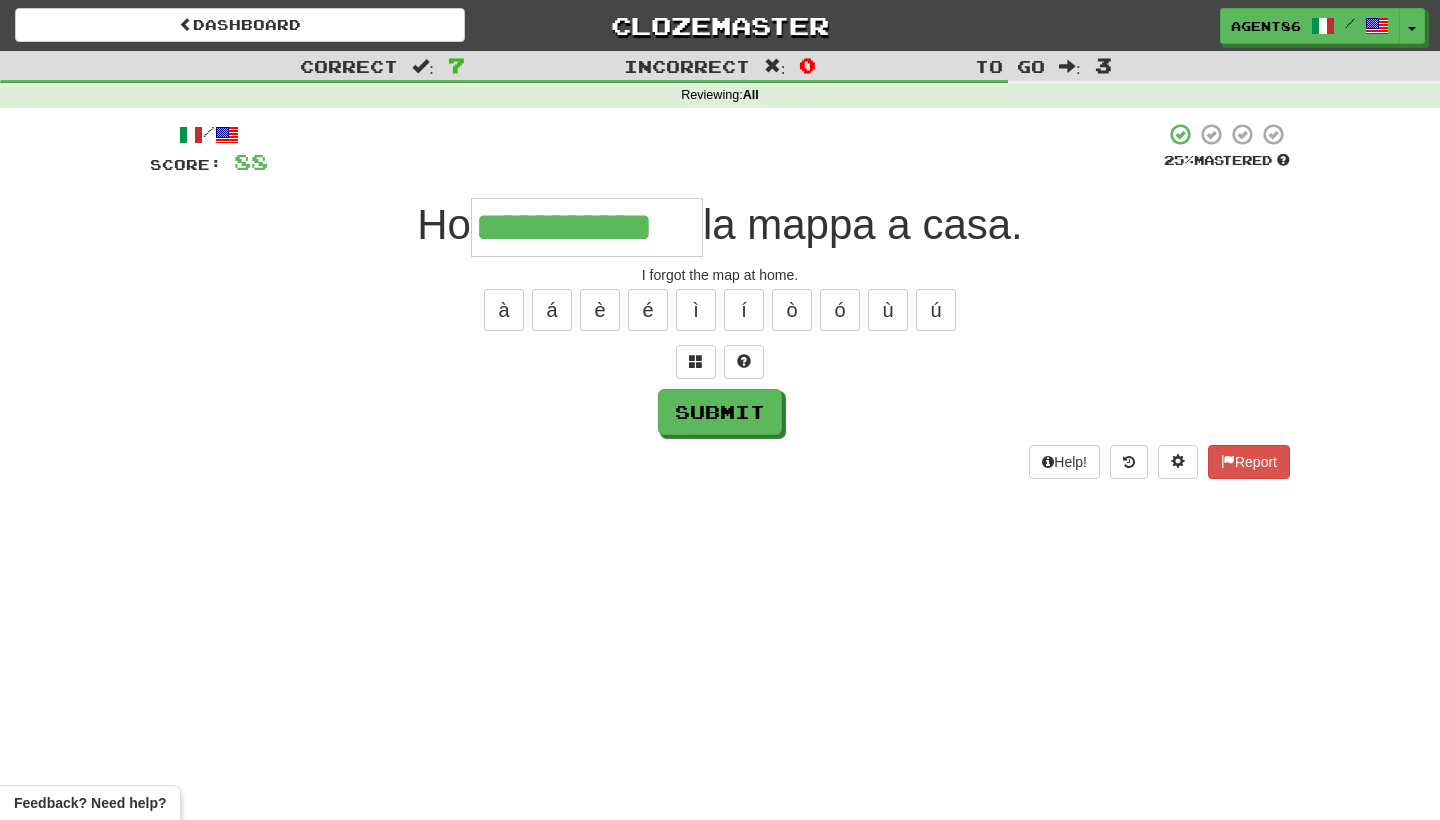 type on "**********" 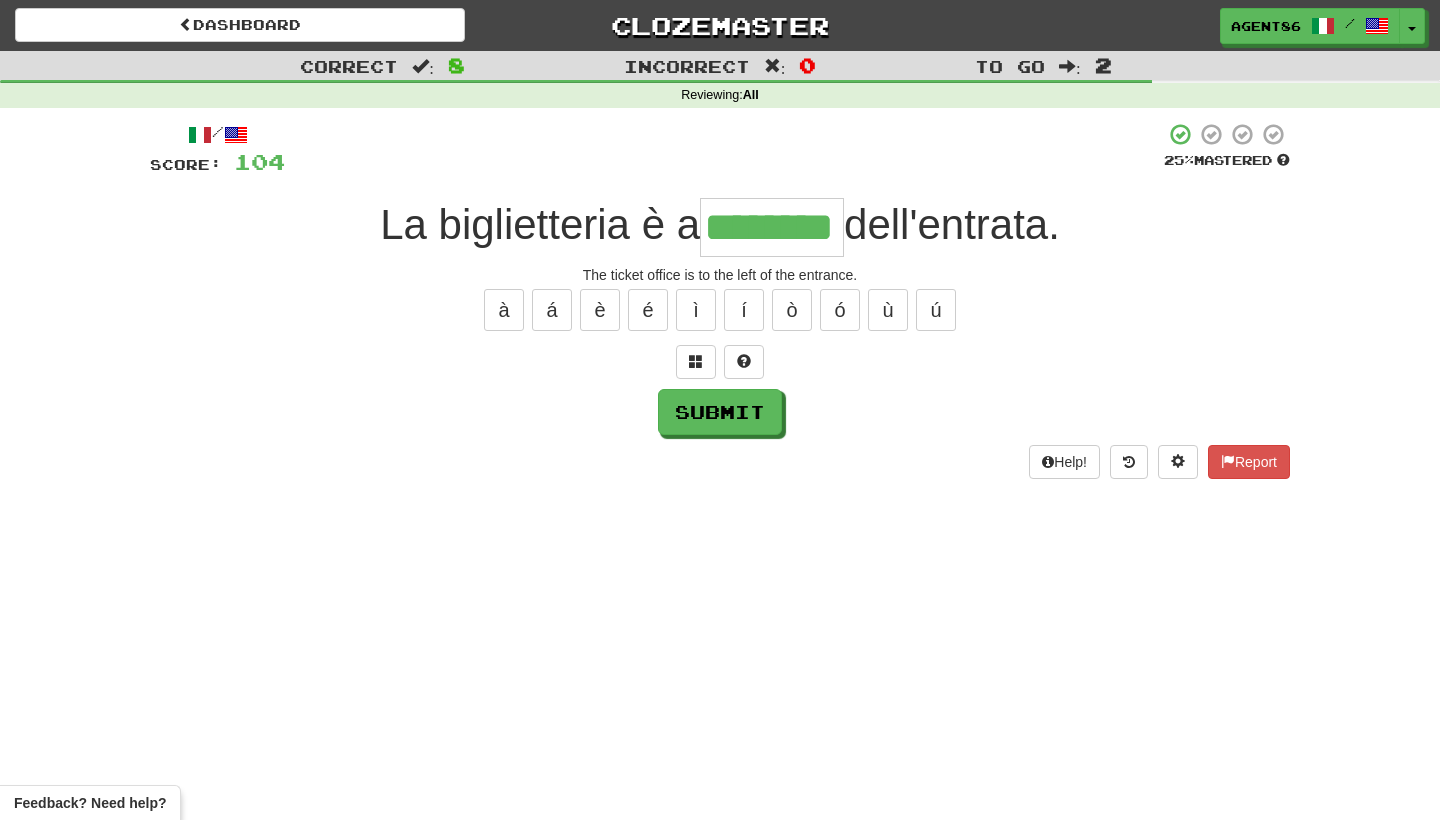 type on "********" 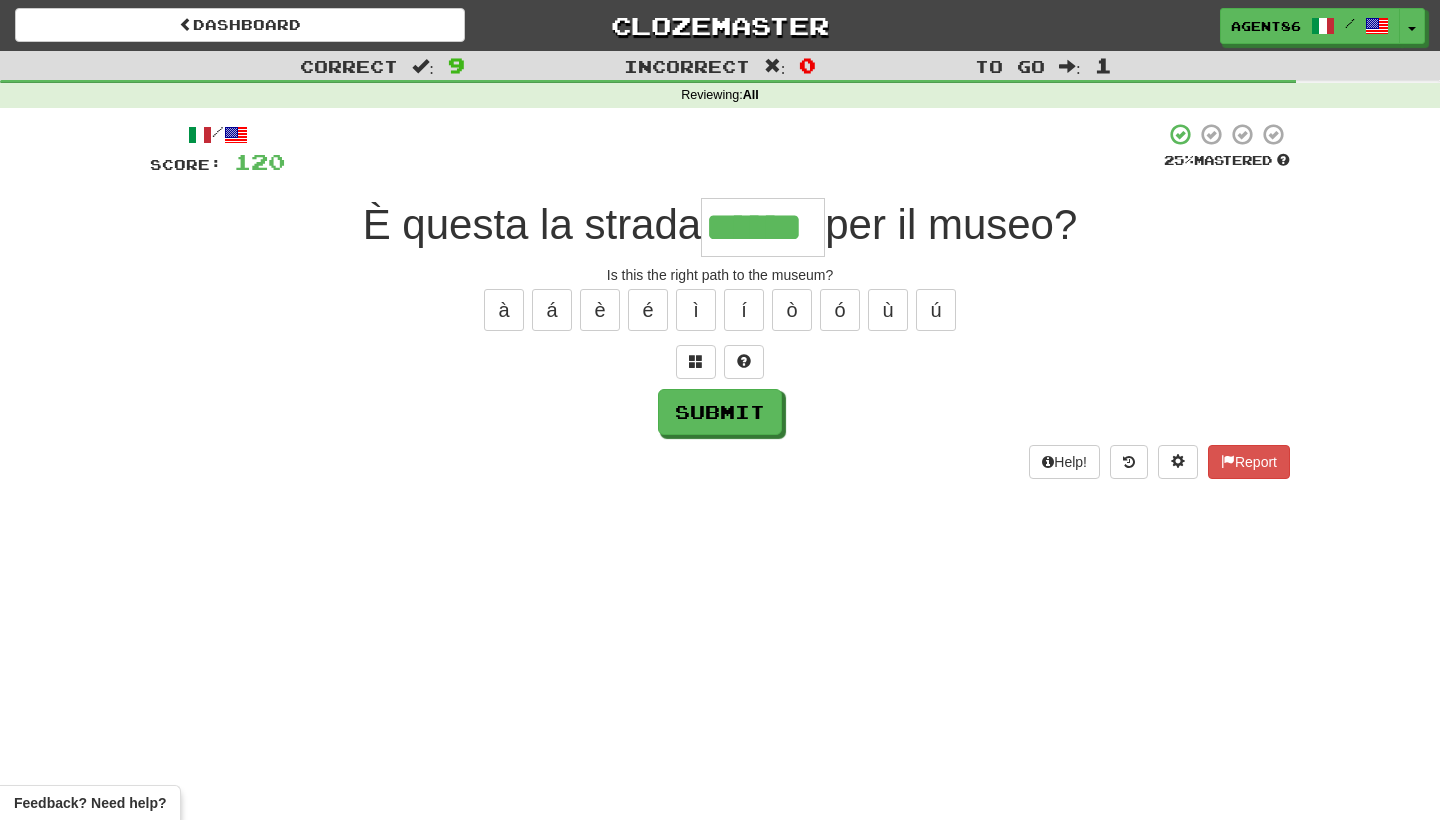 type on "******" 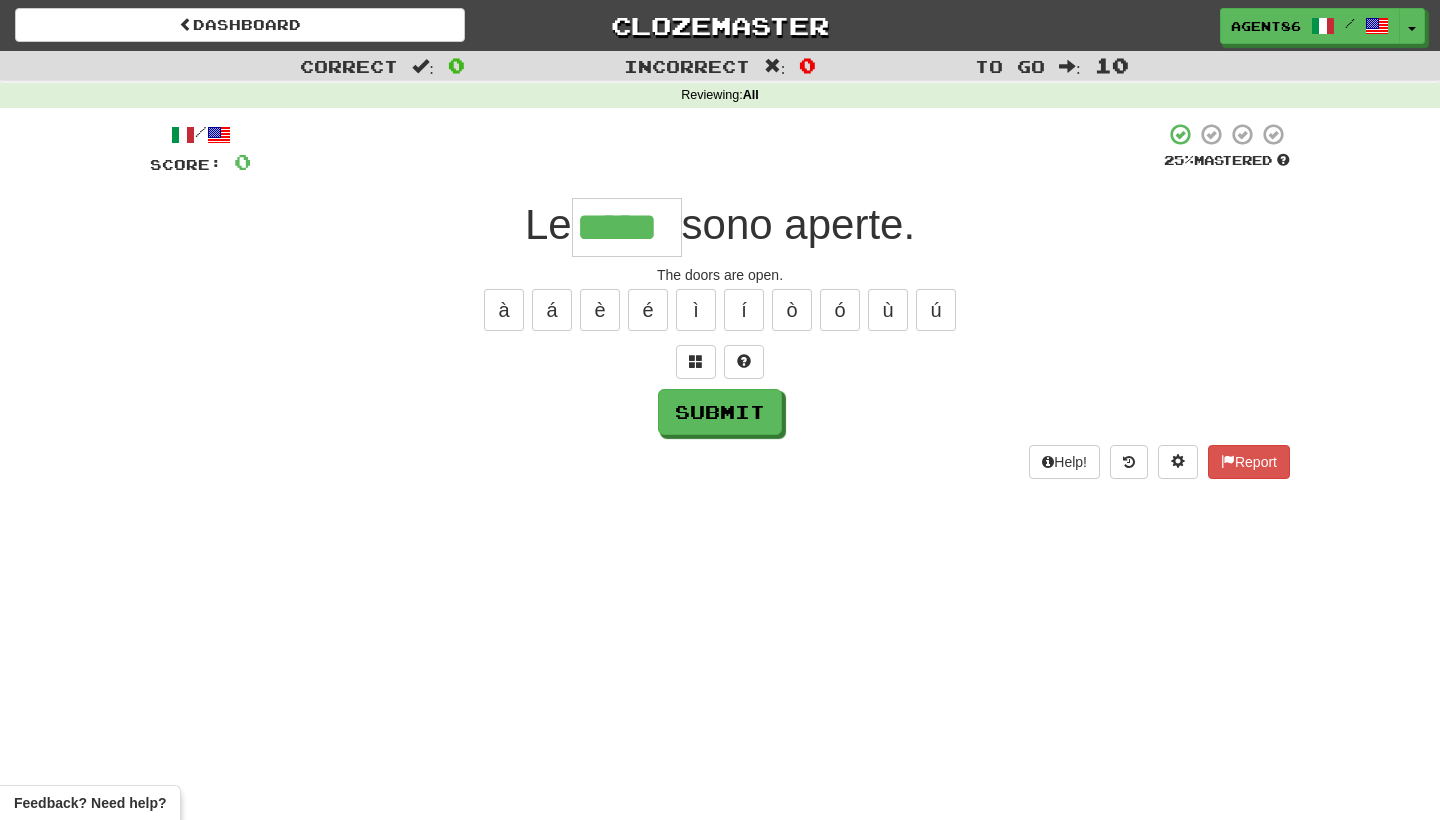 type on "*****" 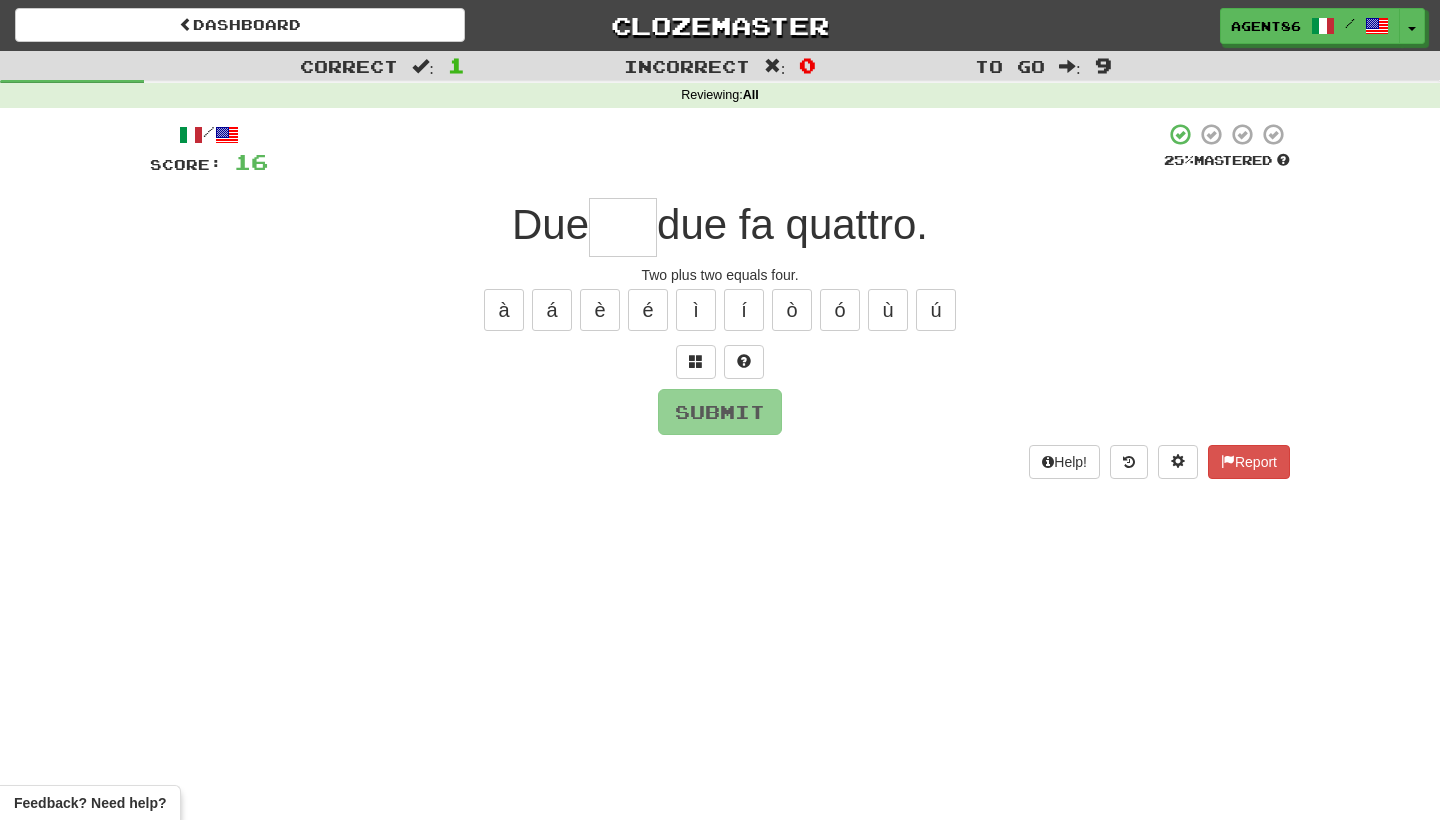 type on "*" 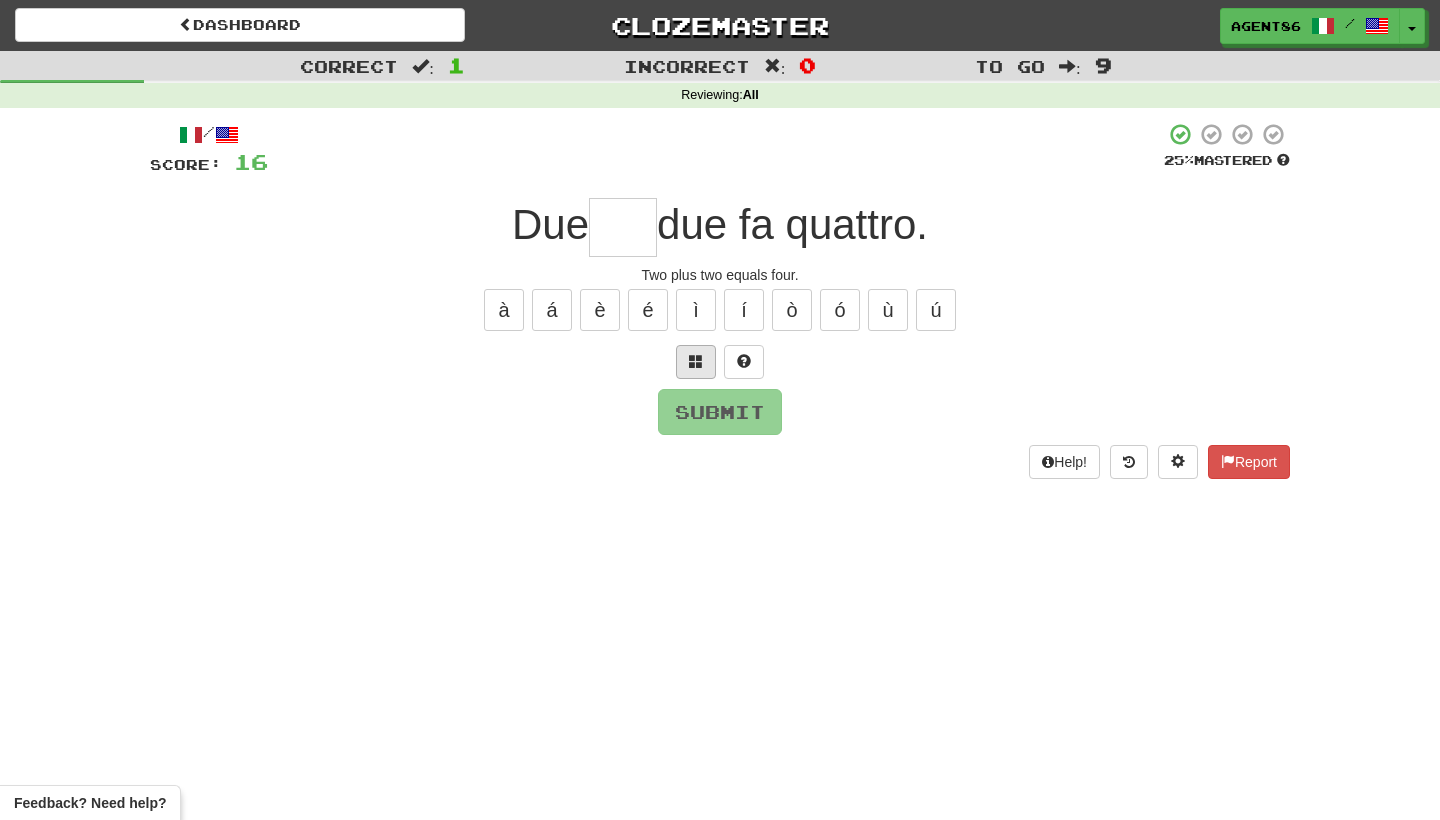 click at bounding box center [696, 361] 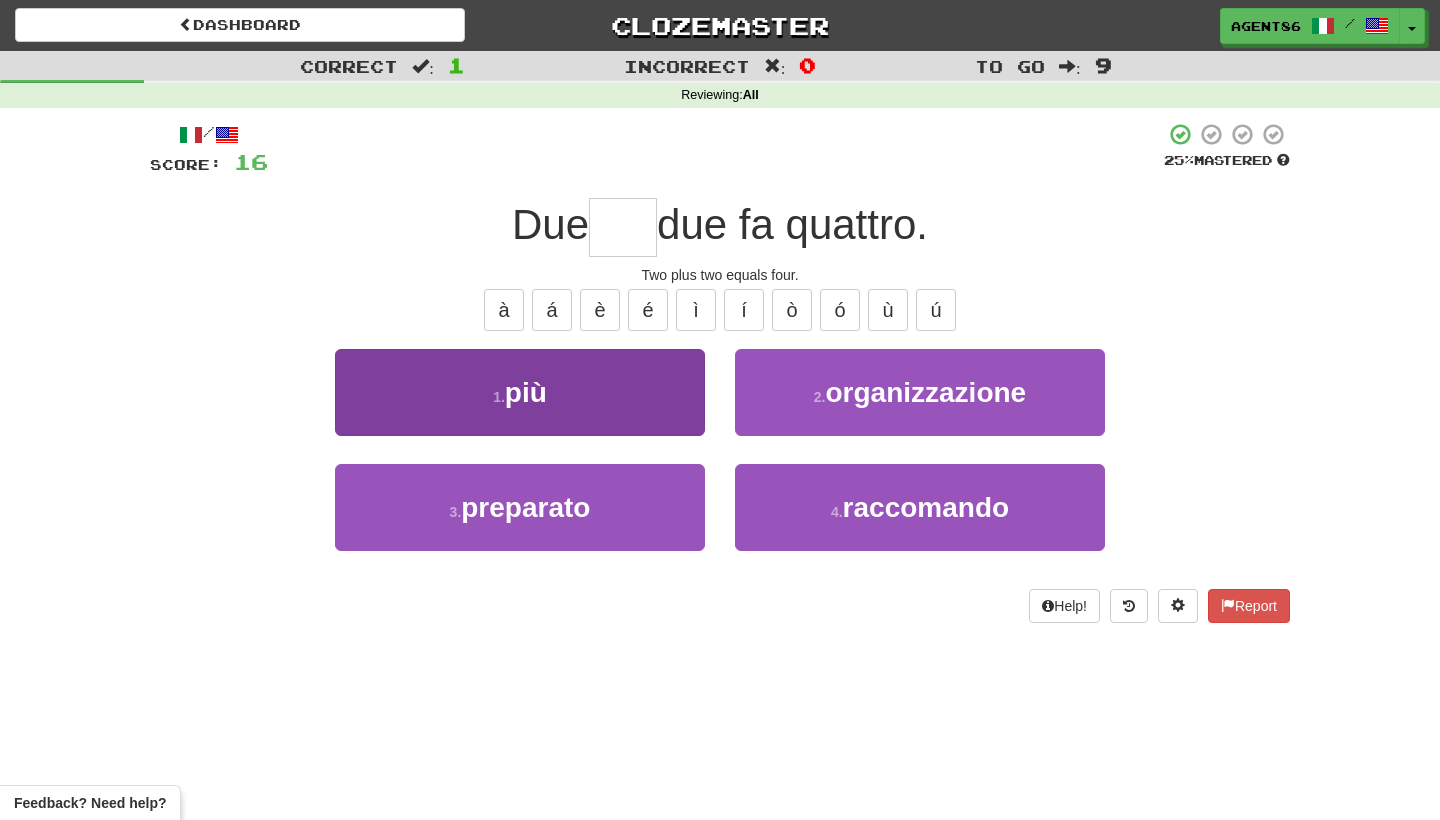 click on "1 .  più" at bounding box center (520, 392) 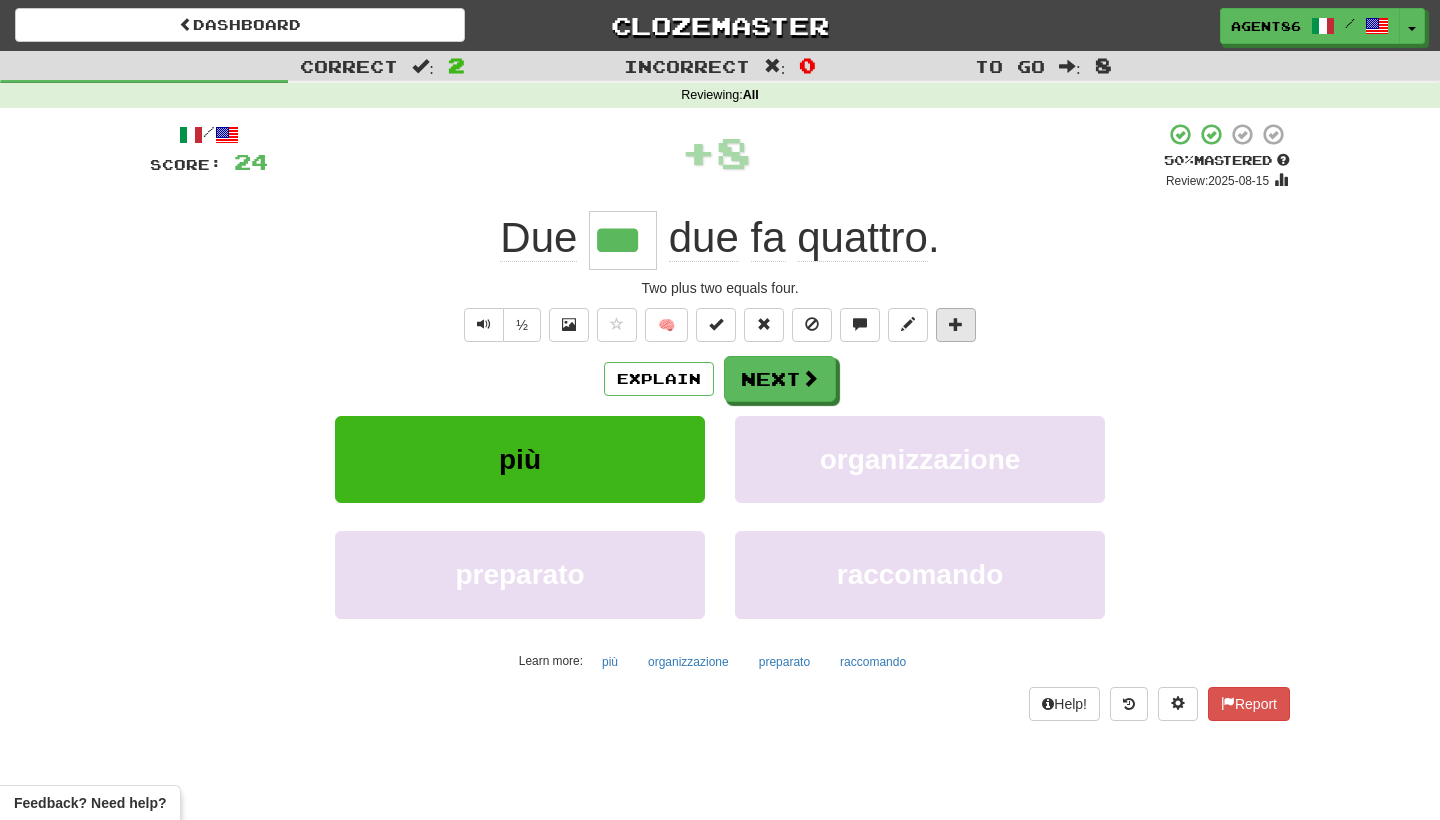 click at bounding box center [956, 324] 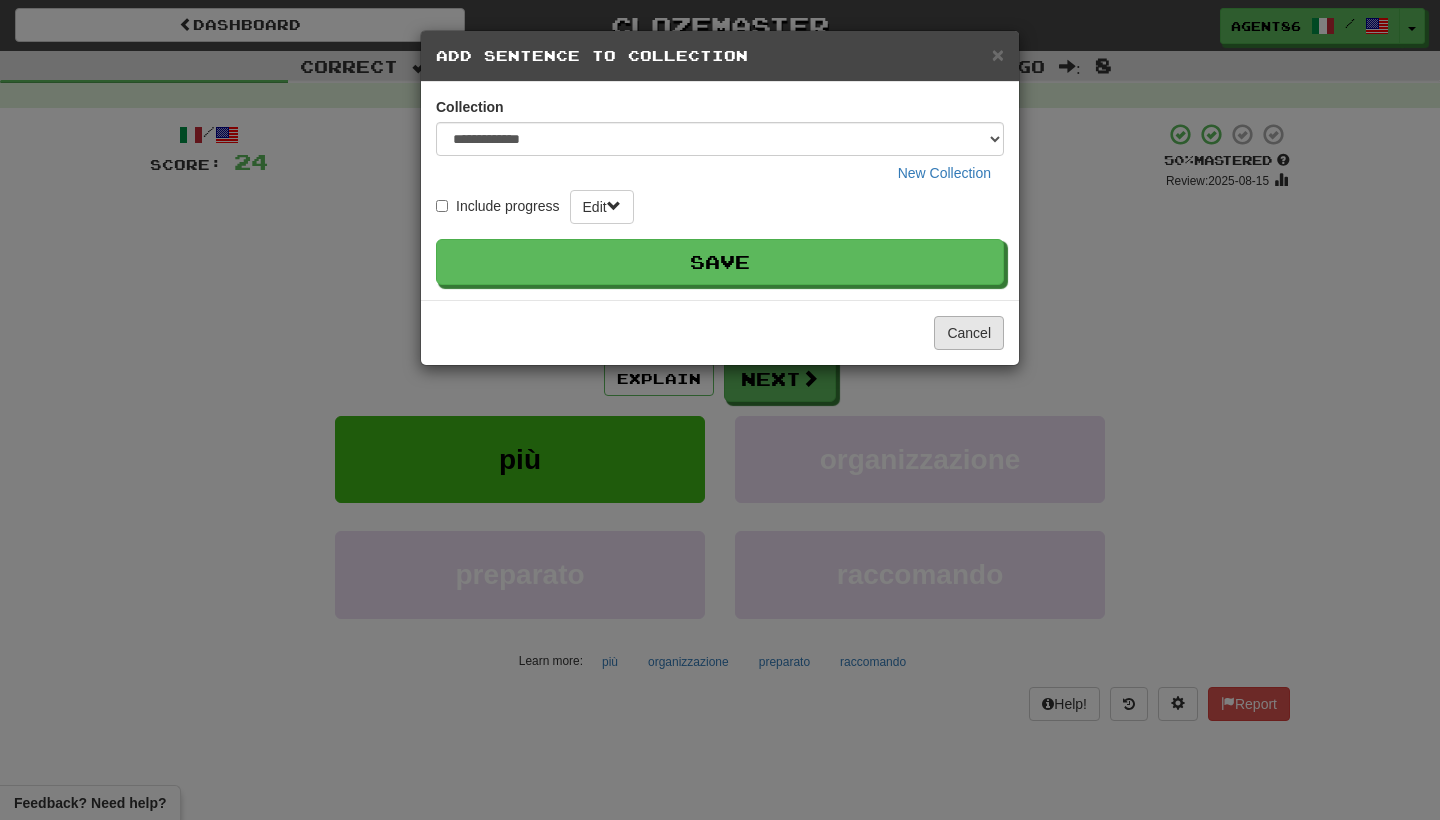 click on "Cancel" at bounding box center [969, 333] 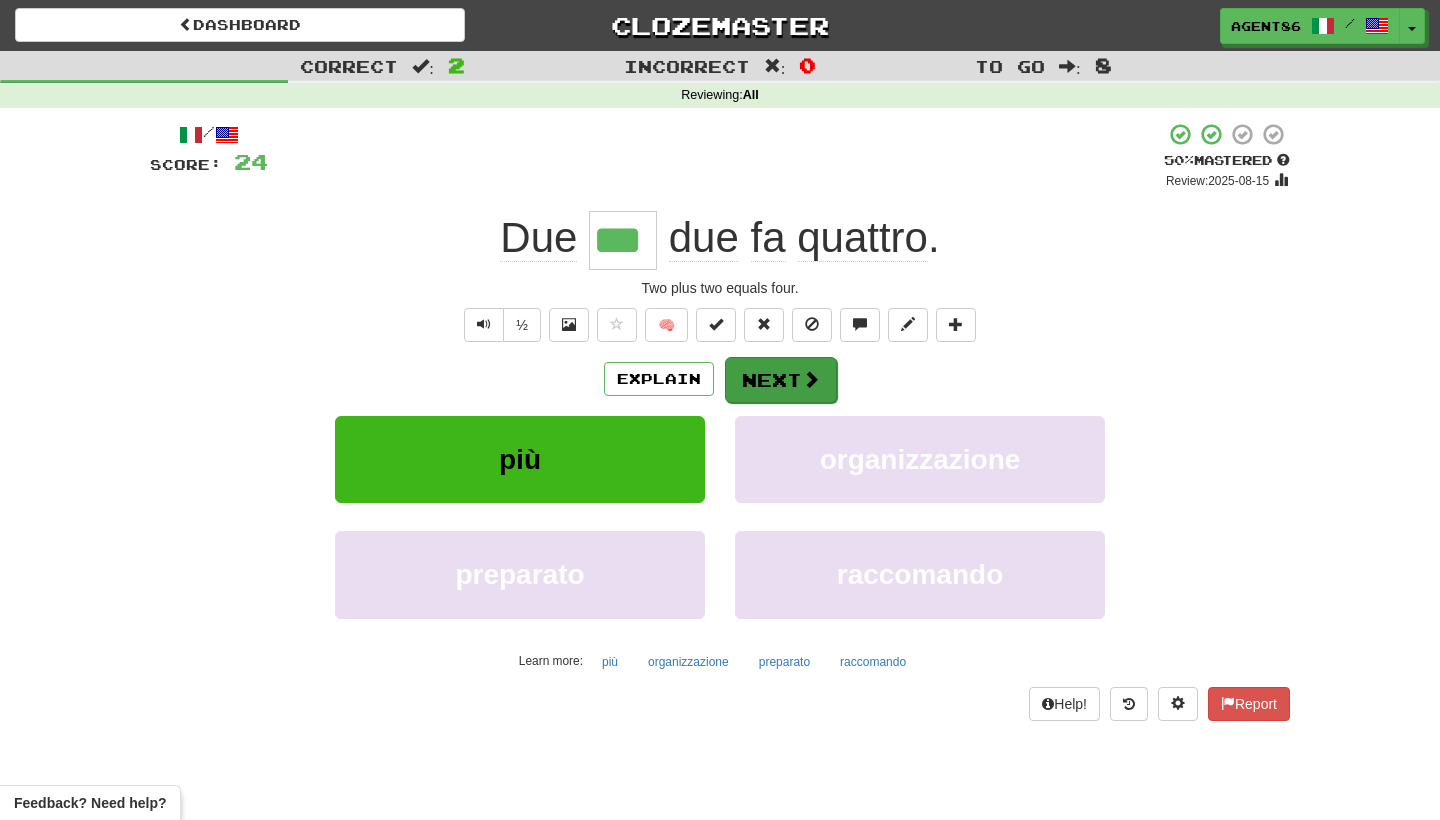 click on "Next" at bounding box center (781, 380) 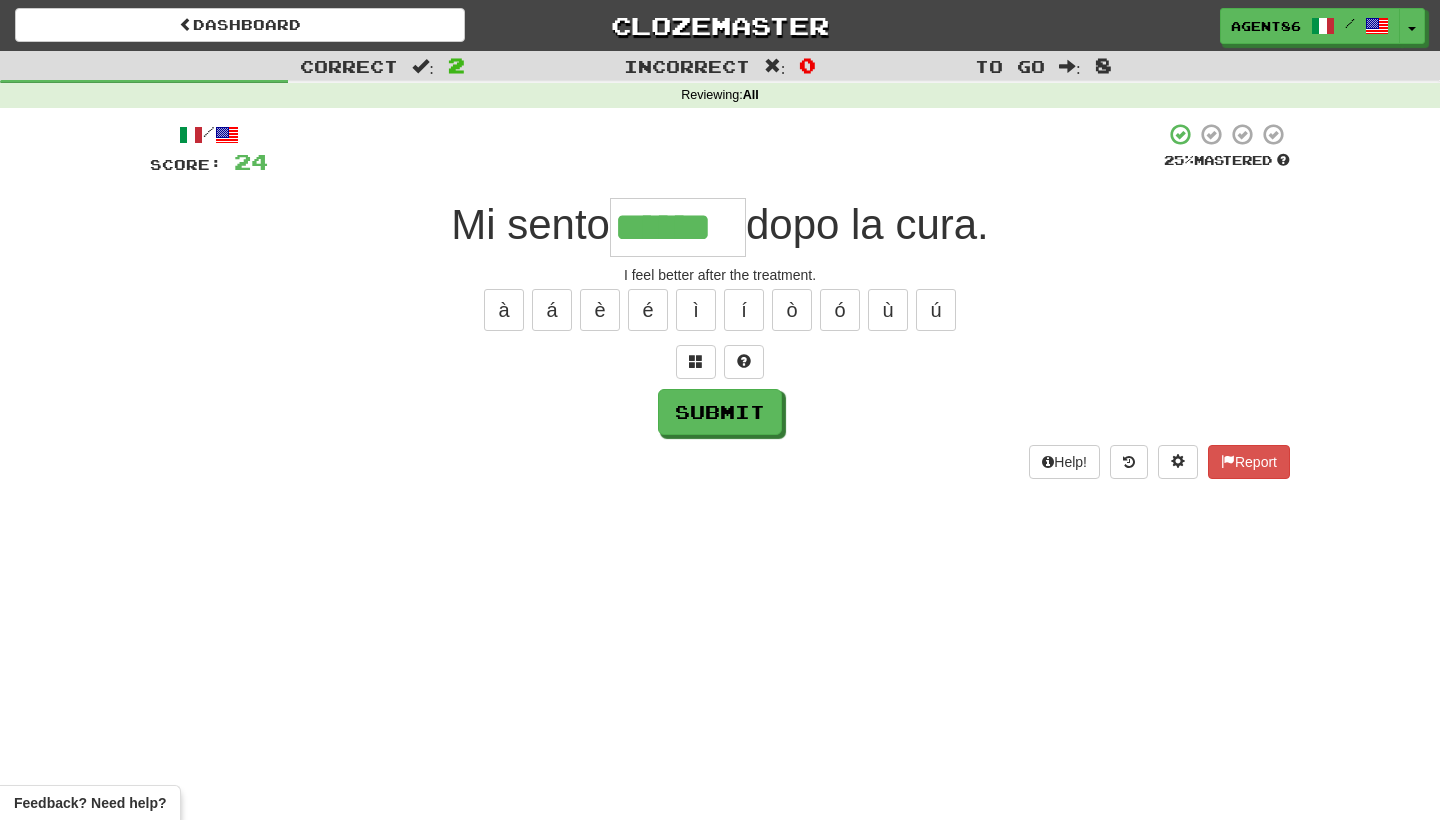 type on "******" 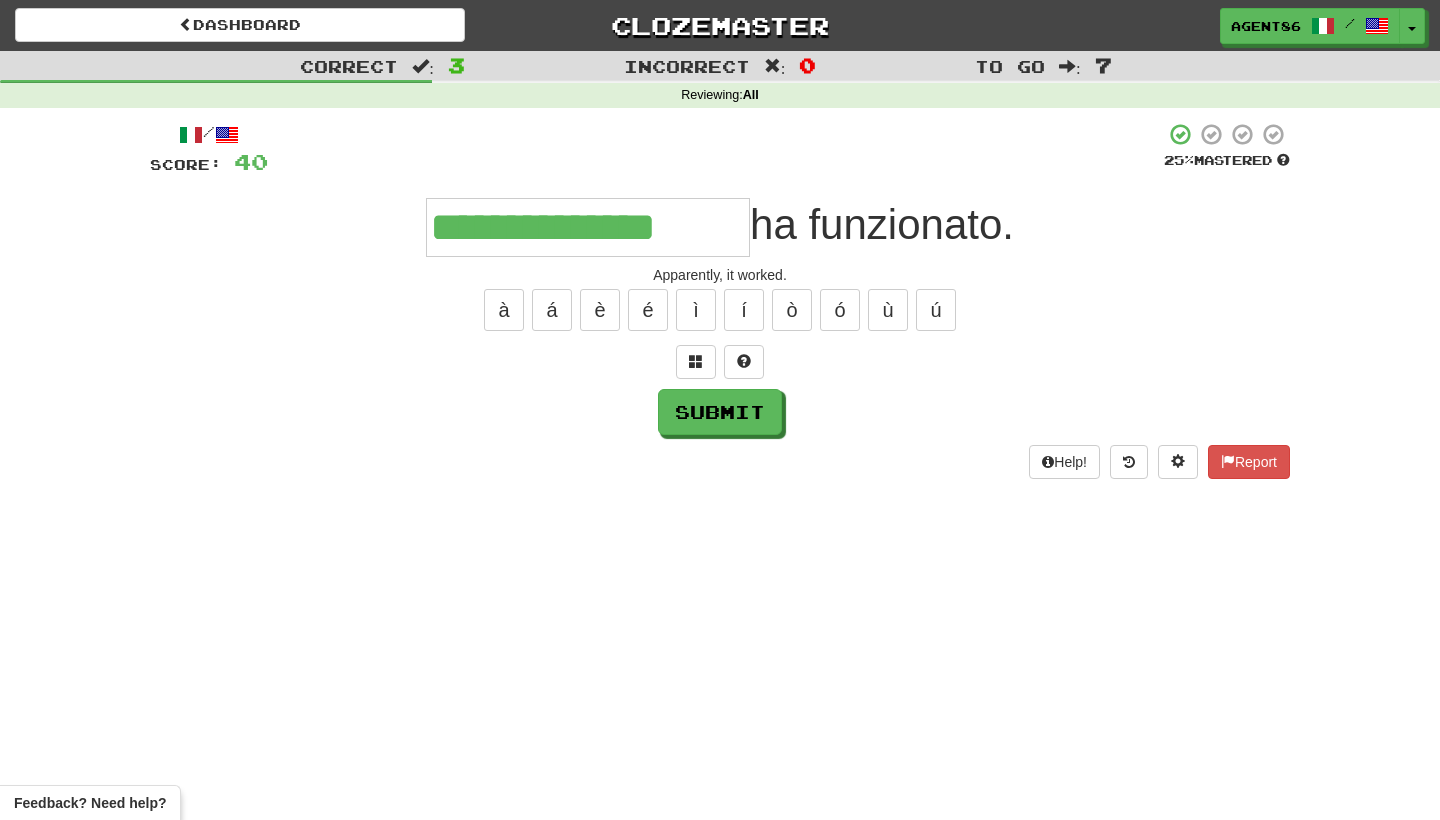 type on "**********" 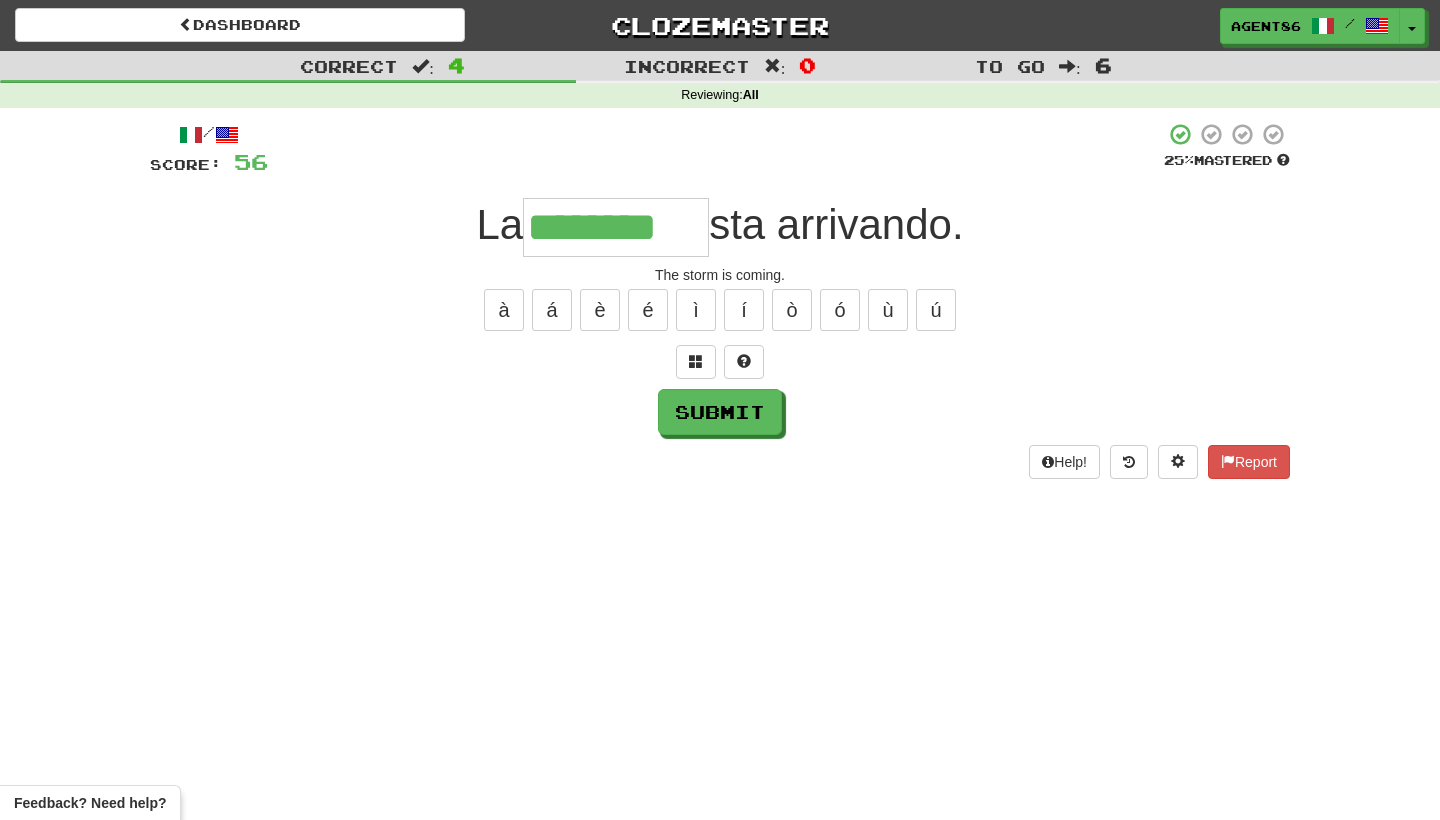 type on "********" 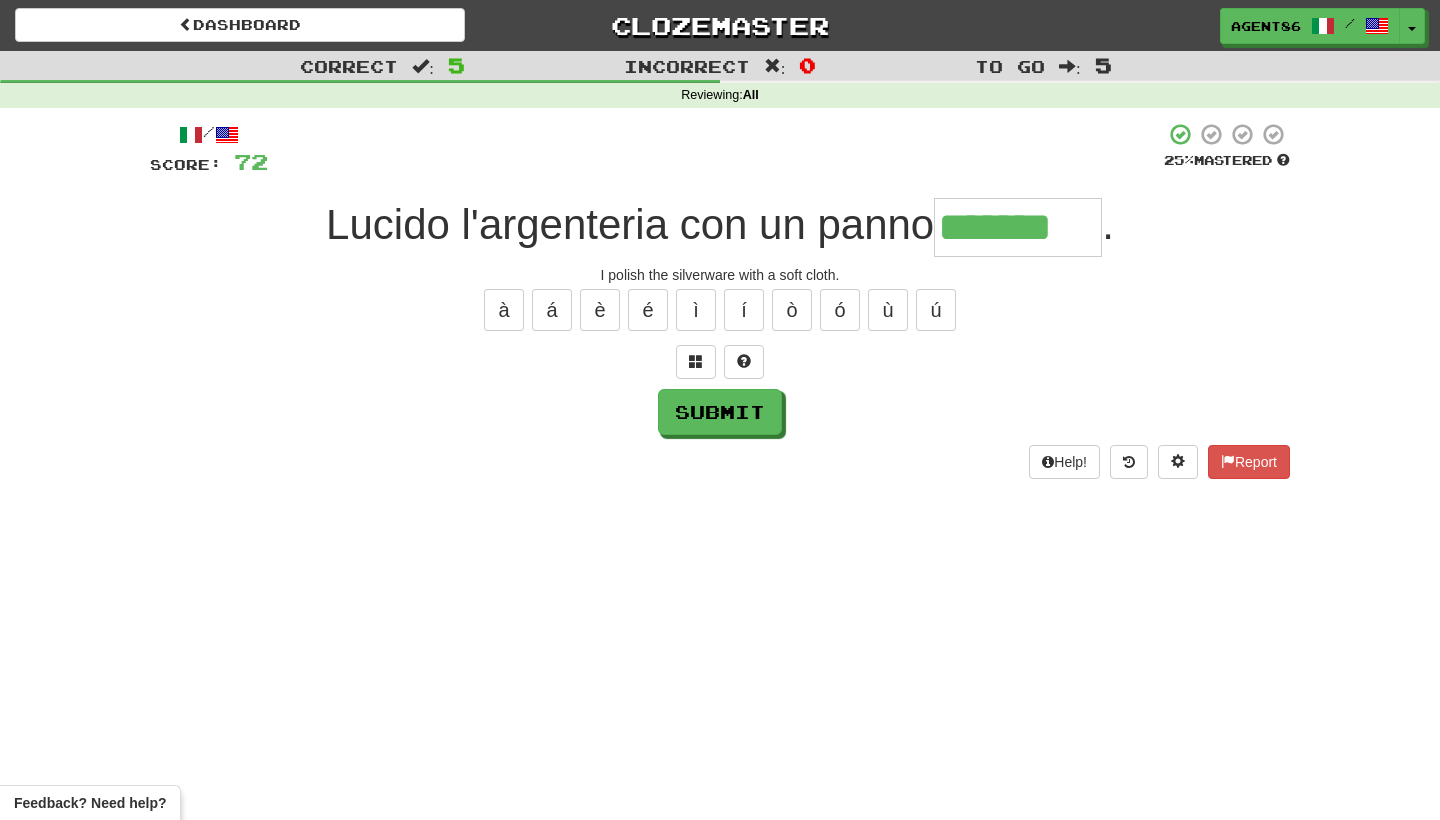 type on "*******" 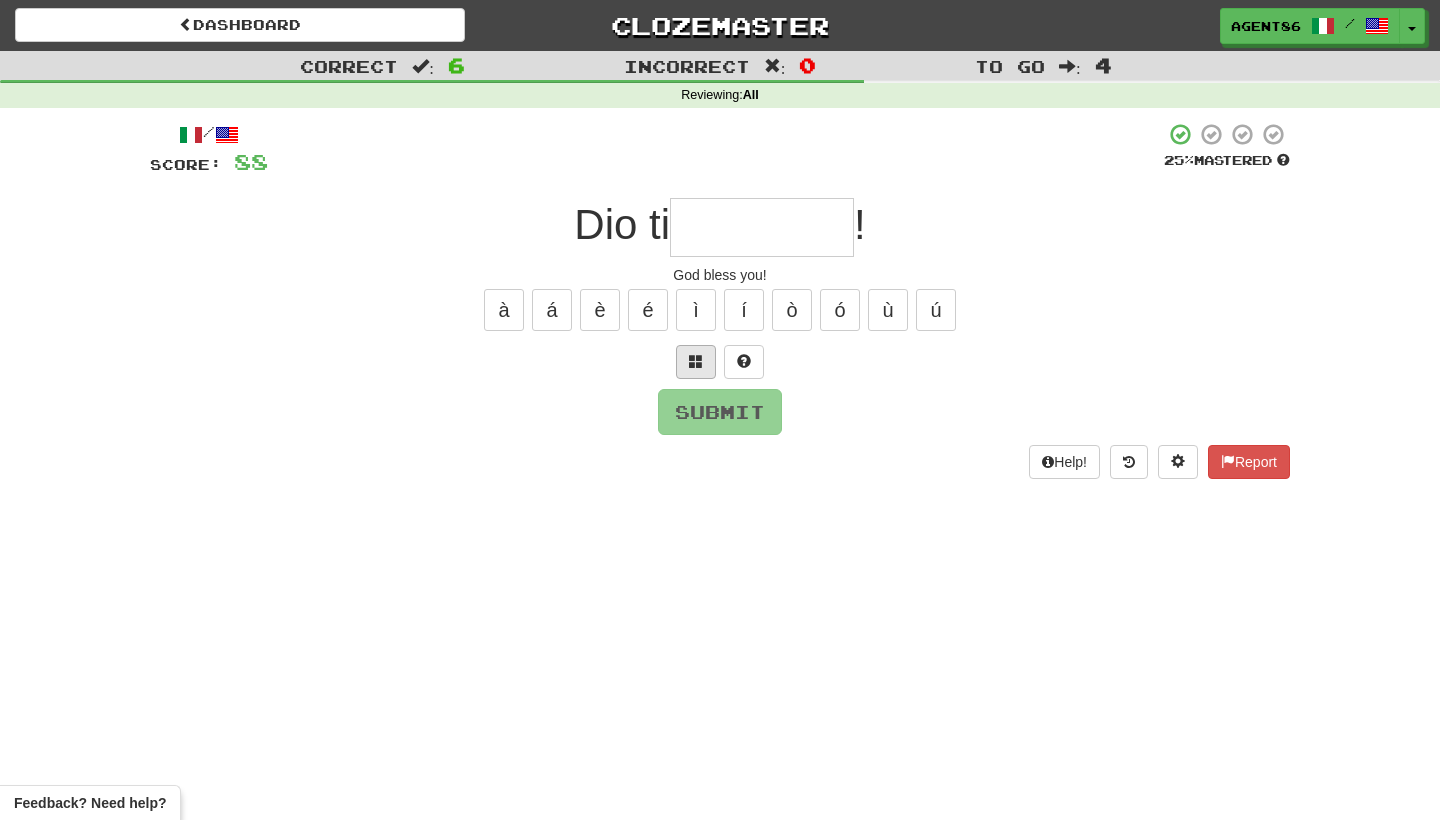 click at bounding box center (696, 361) 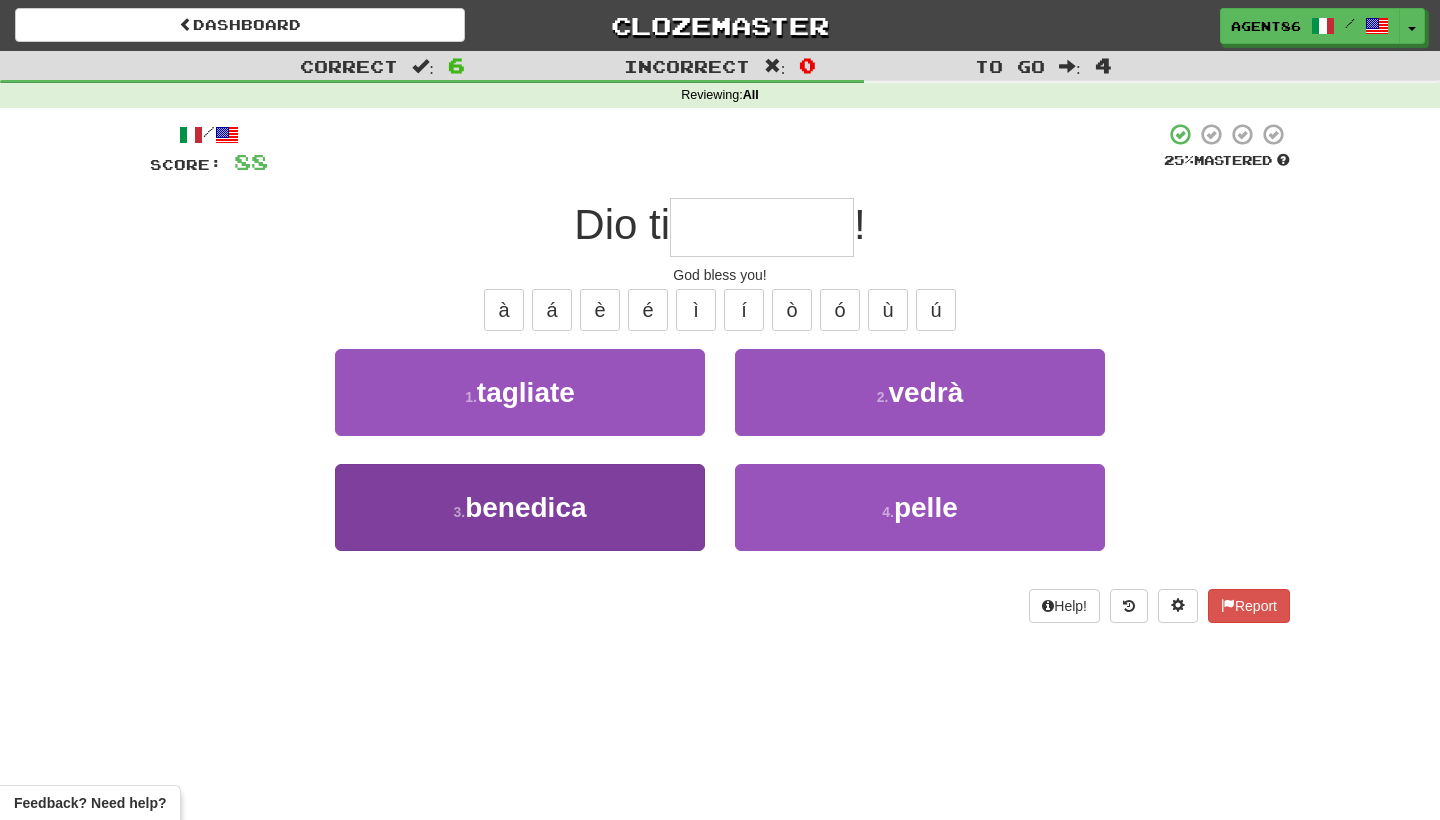 click on "3 .  benedica" at bounding box center (520, 507) 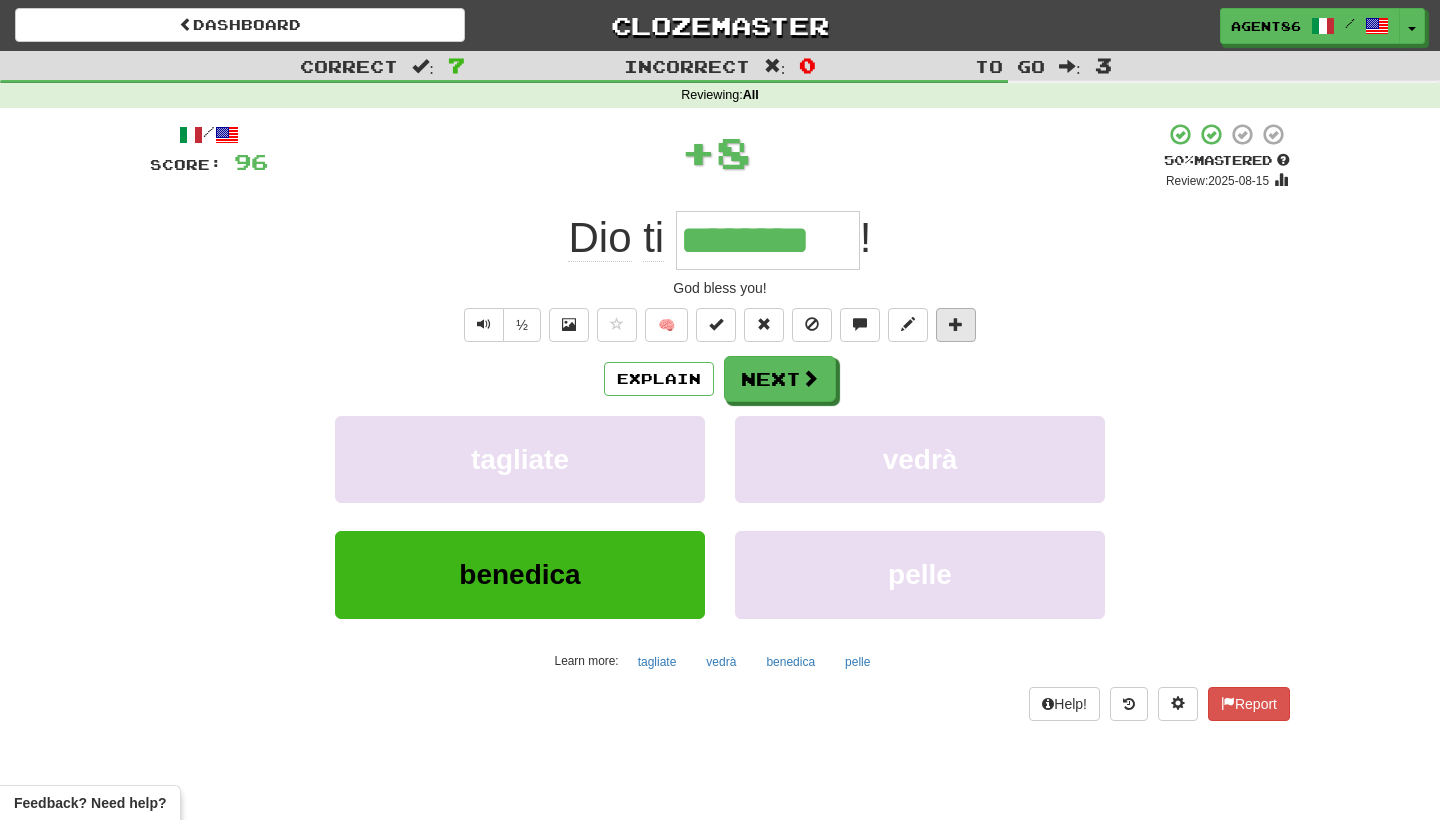 click at bounding box center (956, 324) 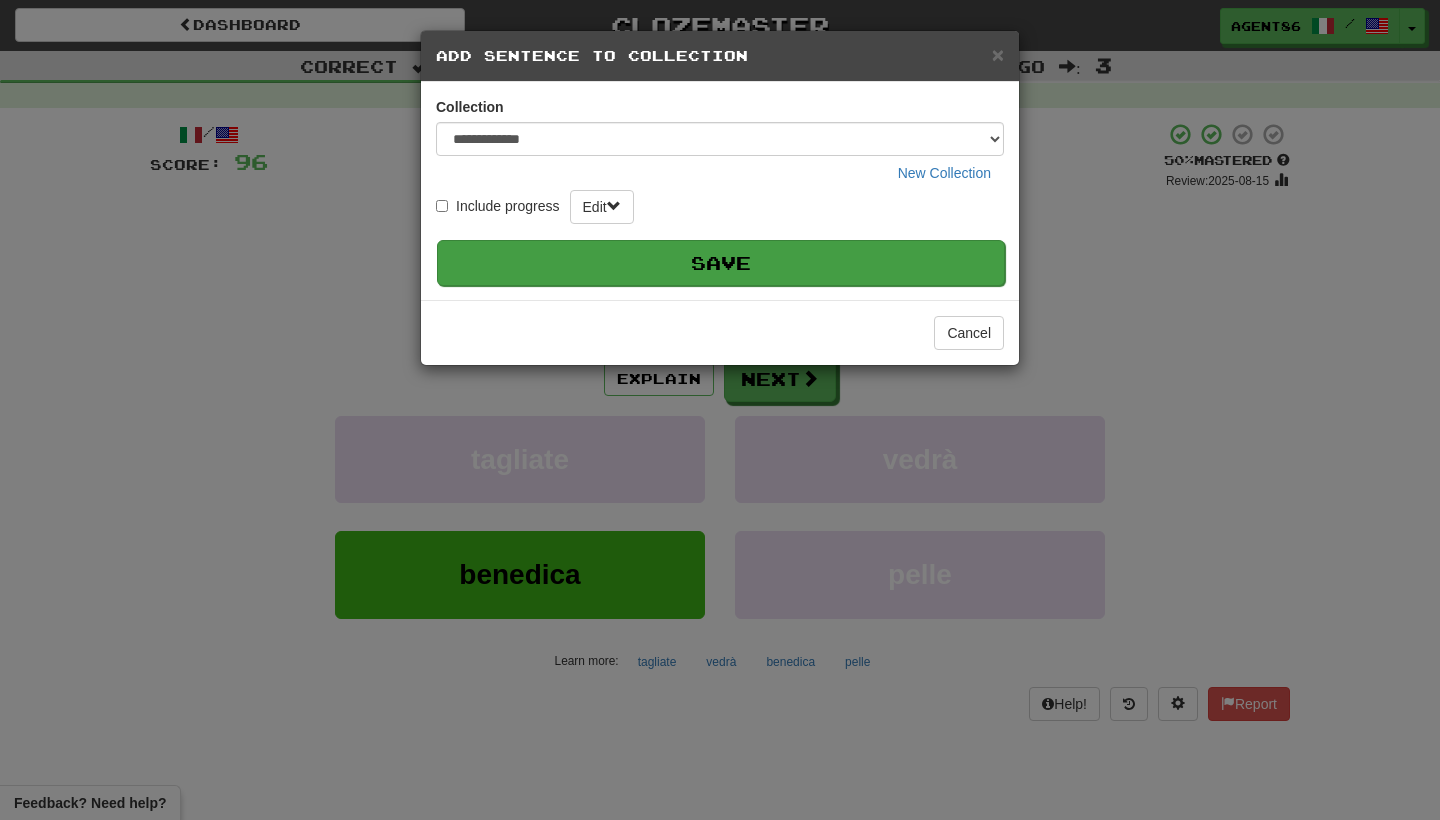click on "Save" at bounding box center (721, 263) 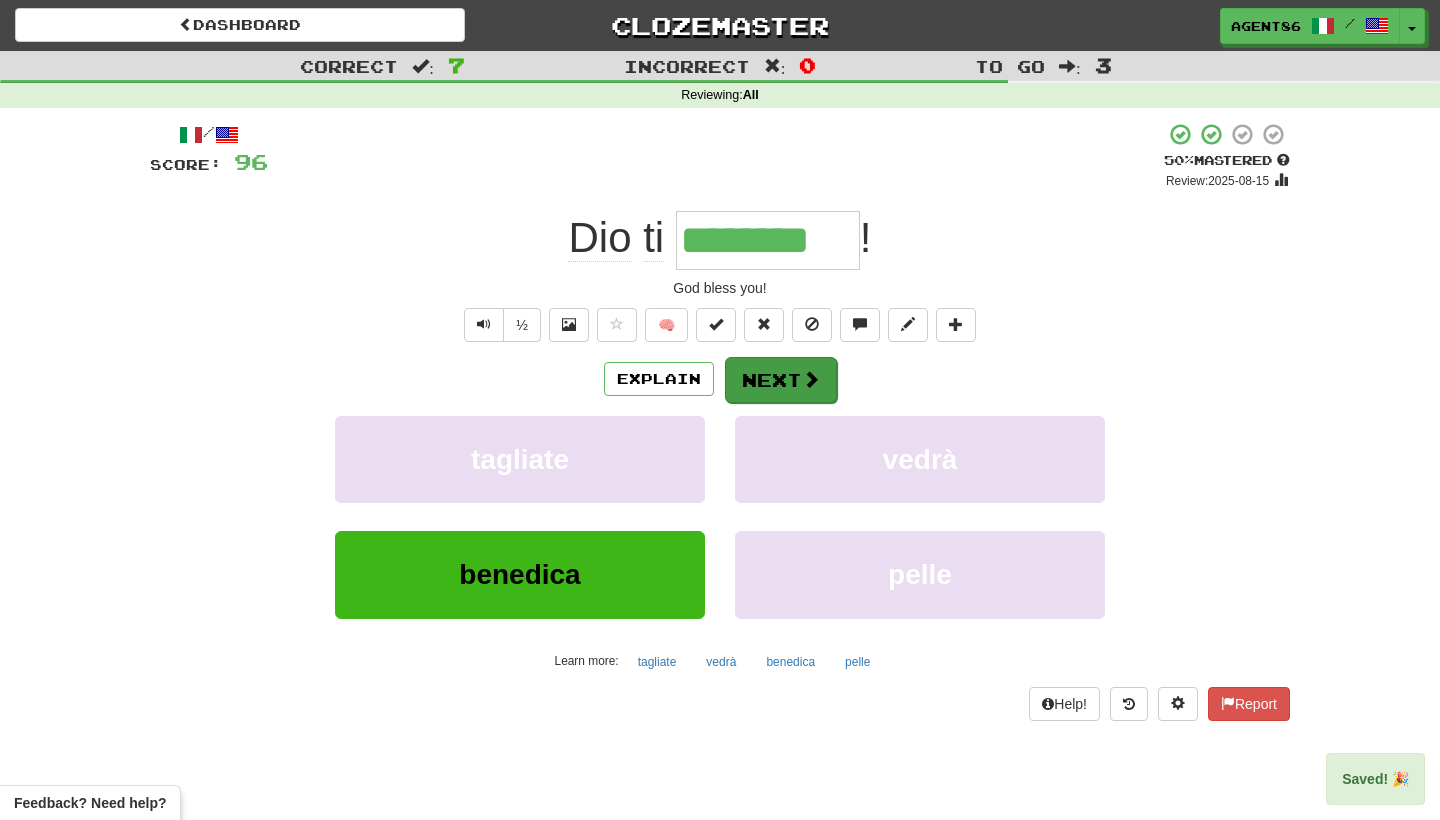 click on "Next" at bounding box center (781, 380) 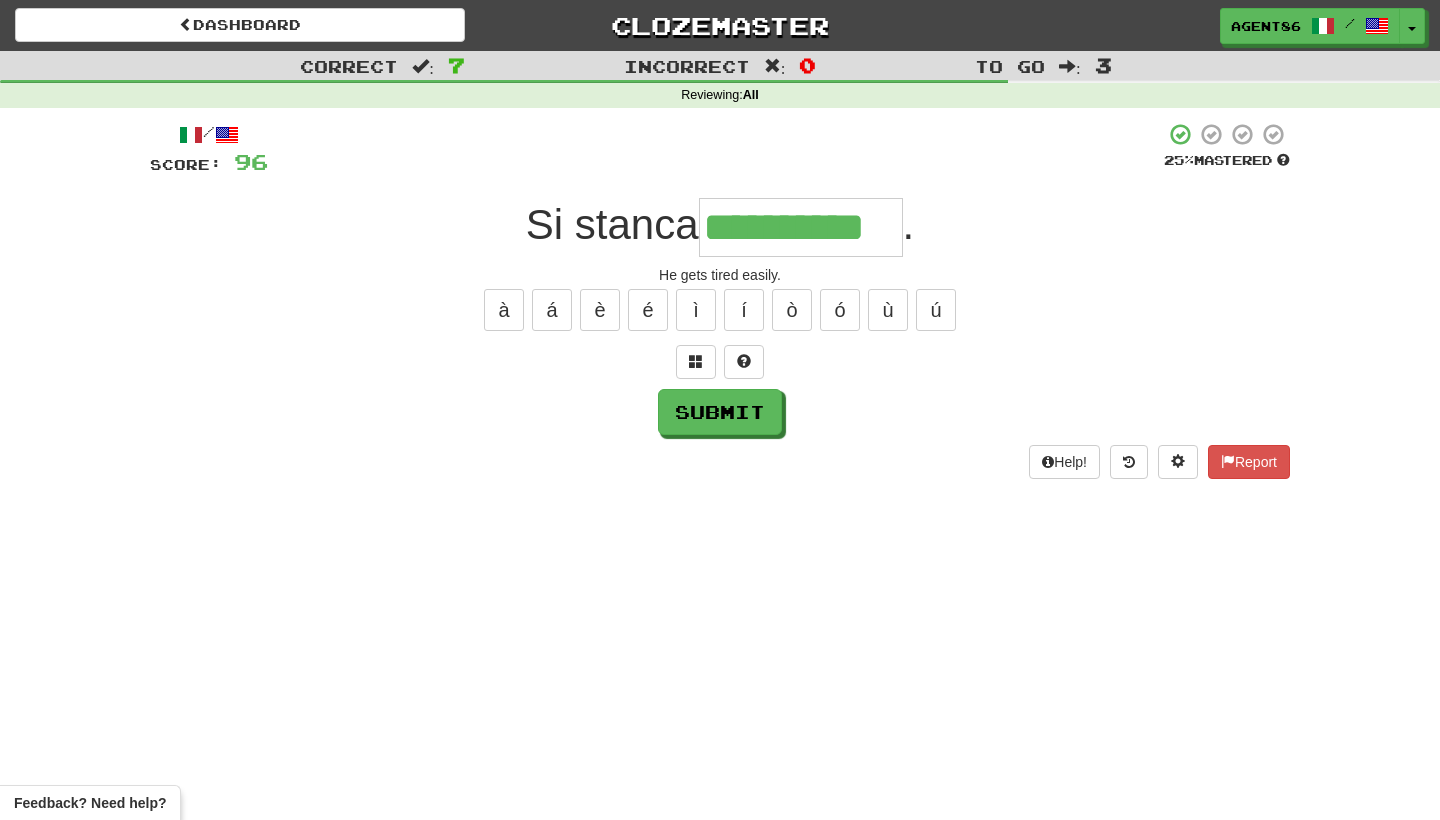 type on "**********" 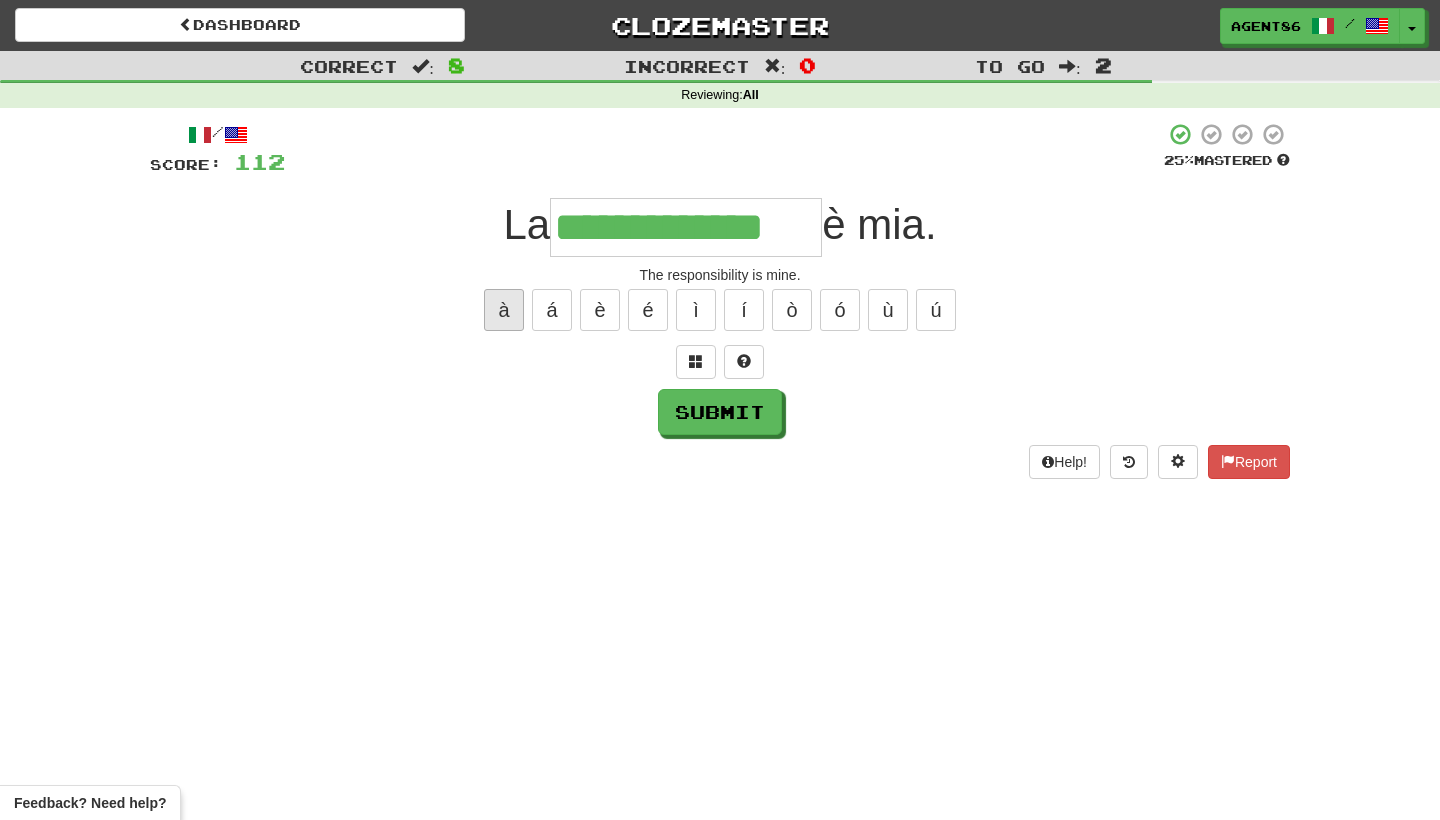 click on "à" at bounding box center (504, 310) 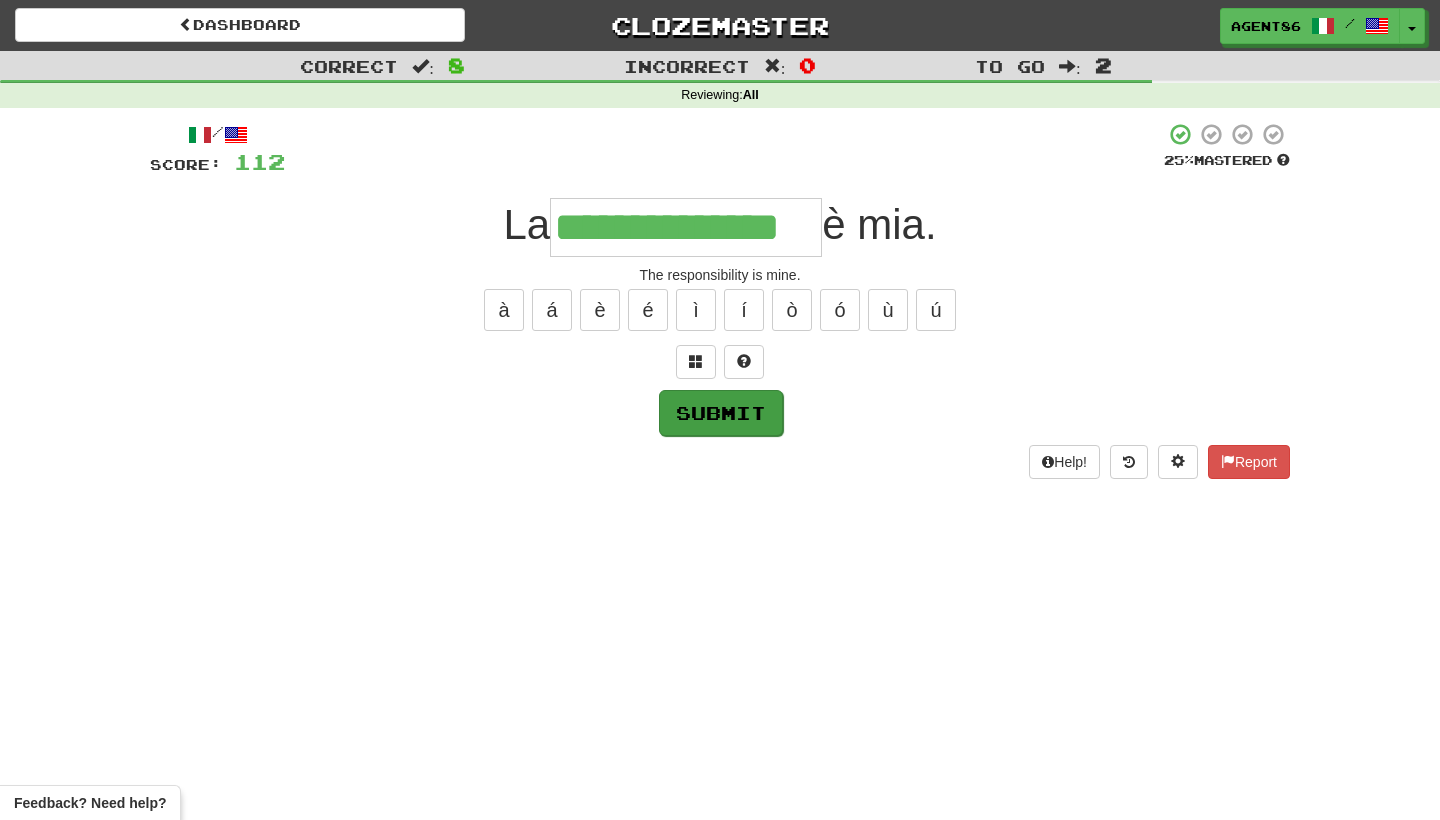 click on "Submit" at bounding box center [721, 413] 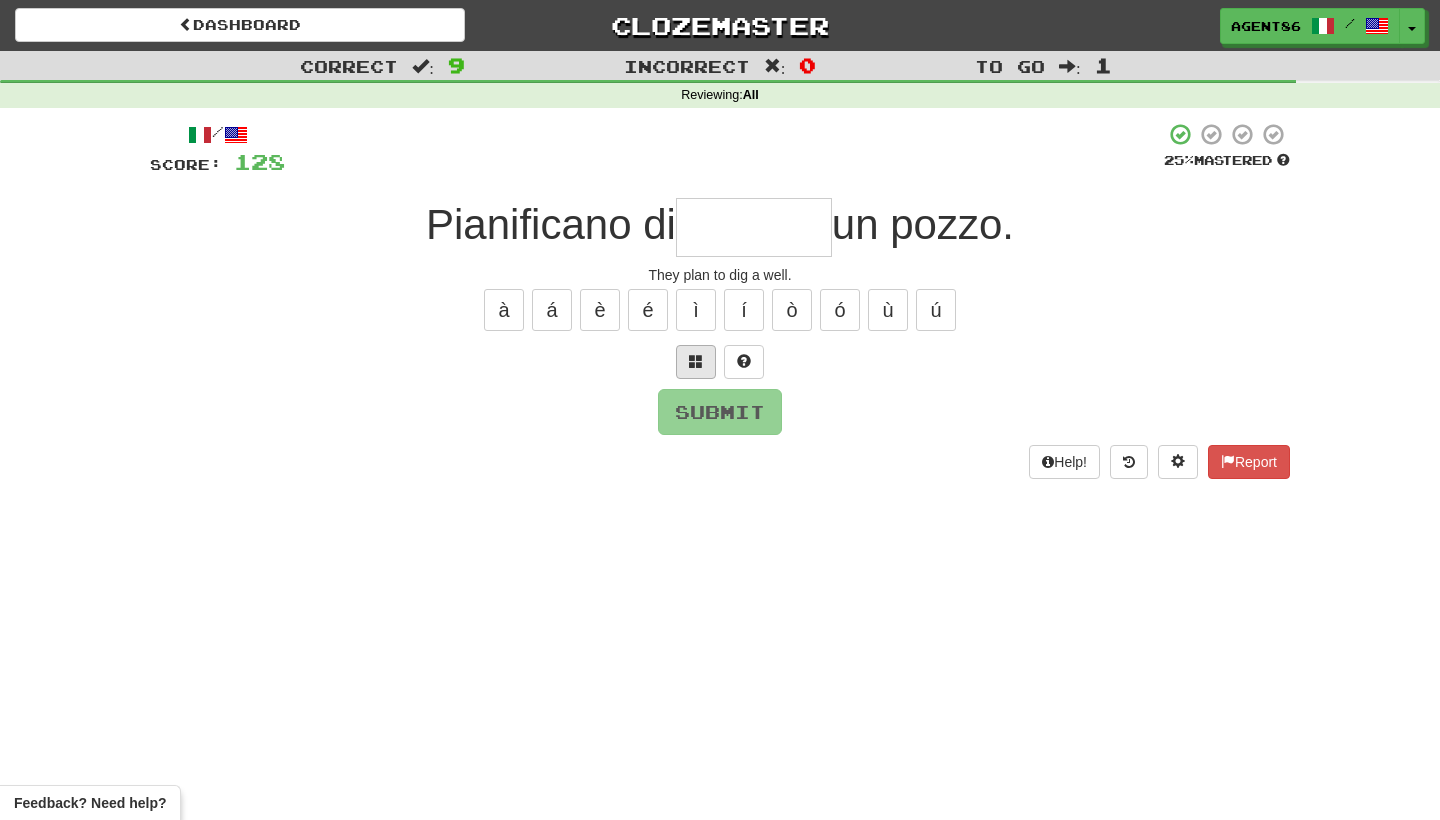 click at bounding box center [696, 361] 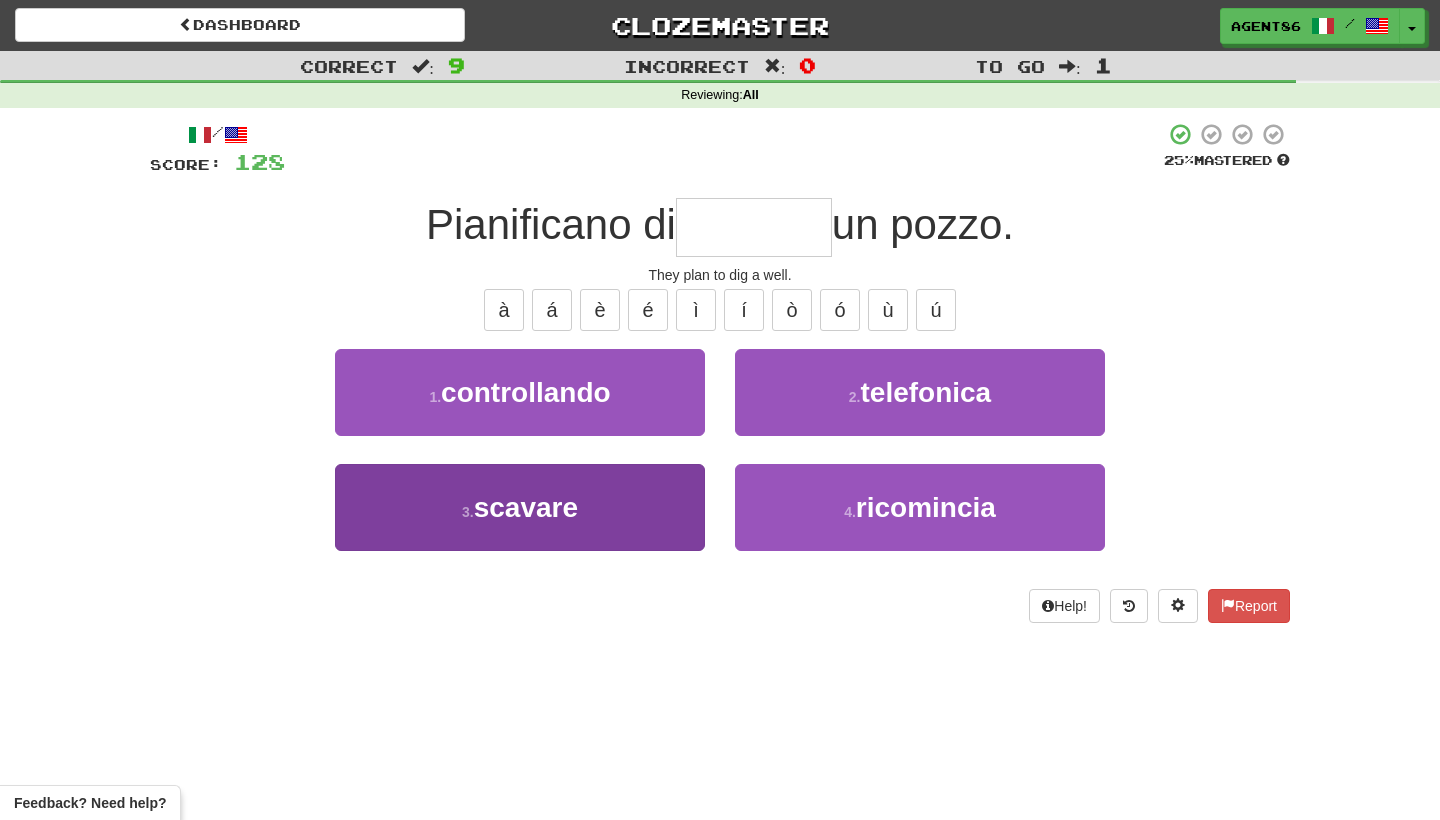 click on "3 .  scavare" at bounding box center [520, 507] 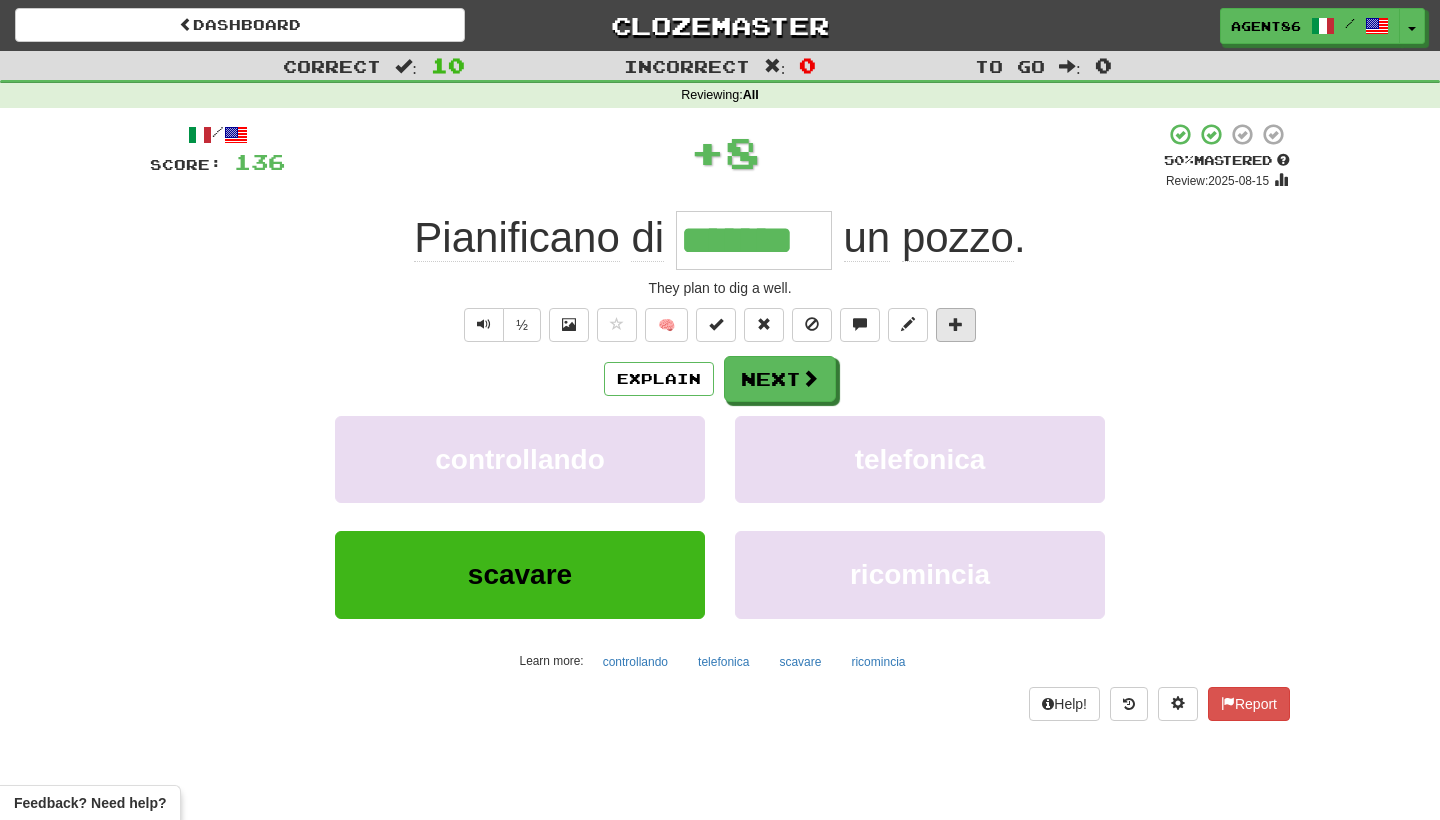click at bounding box center (956, 324) 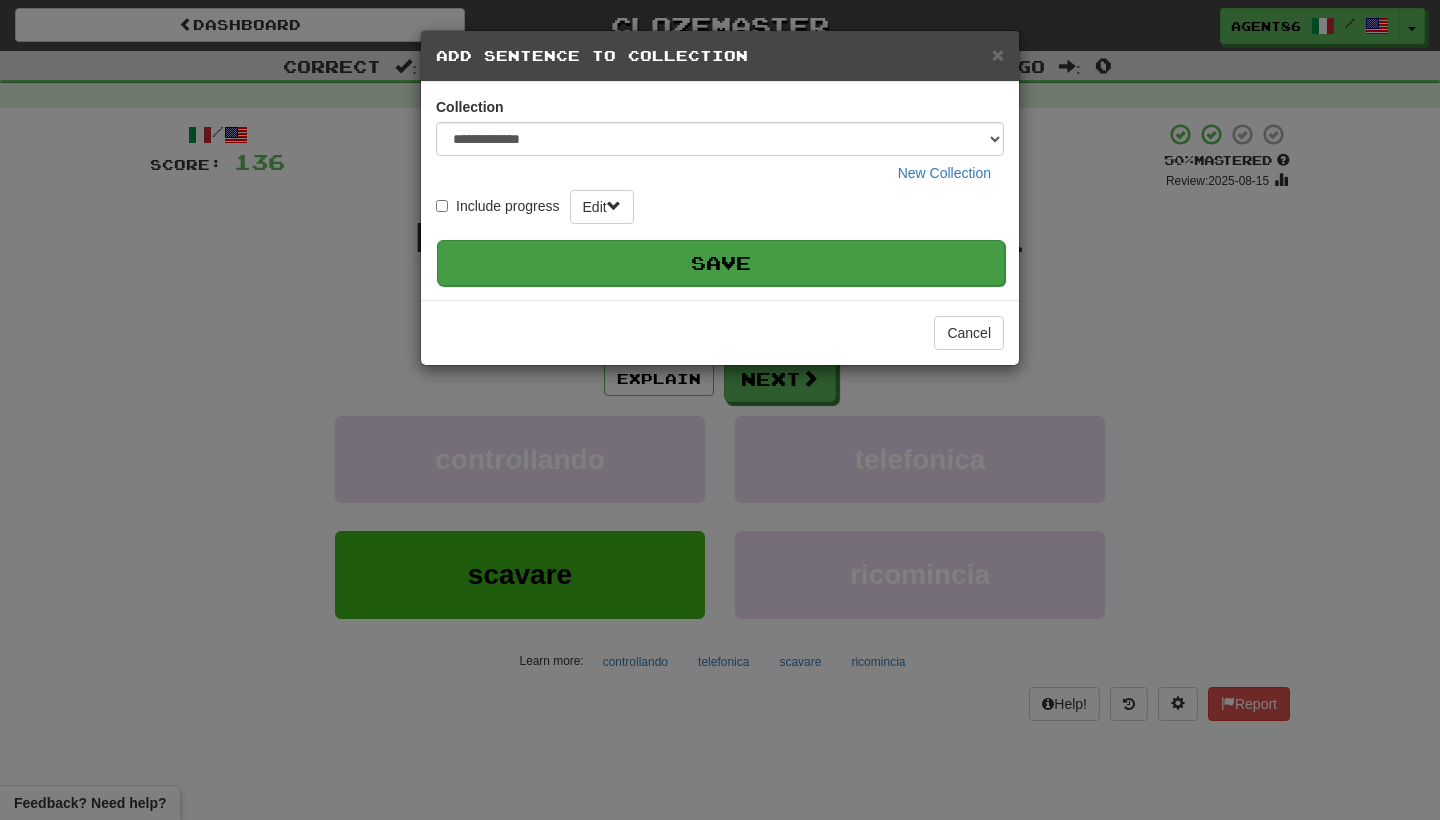 click on "Save" at bounding box center [721, 263] 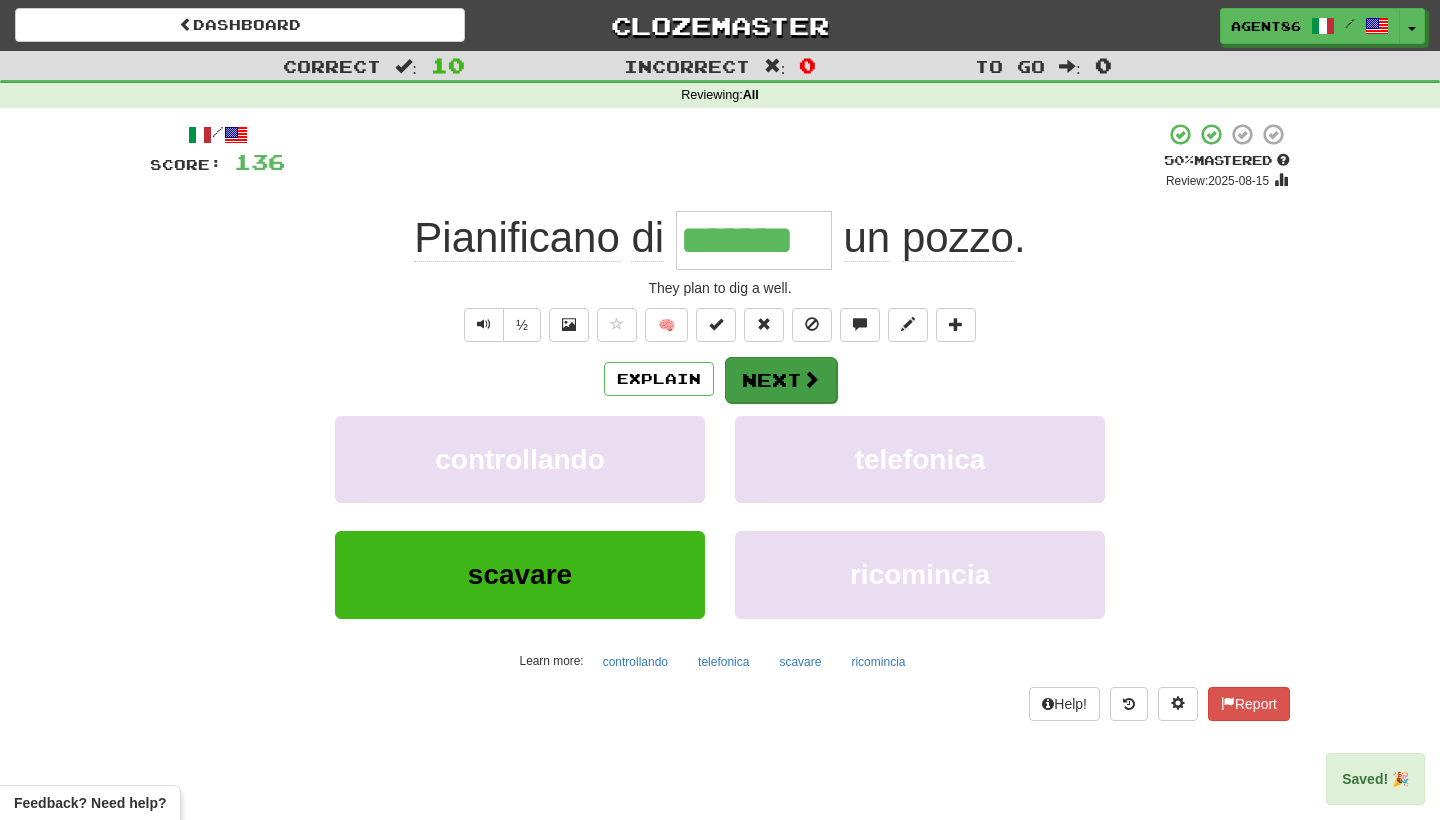 click on "Next" at bounding box center (781, 380) 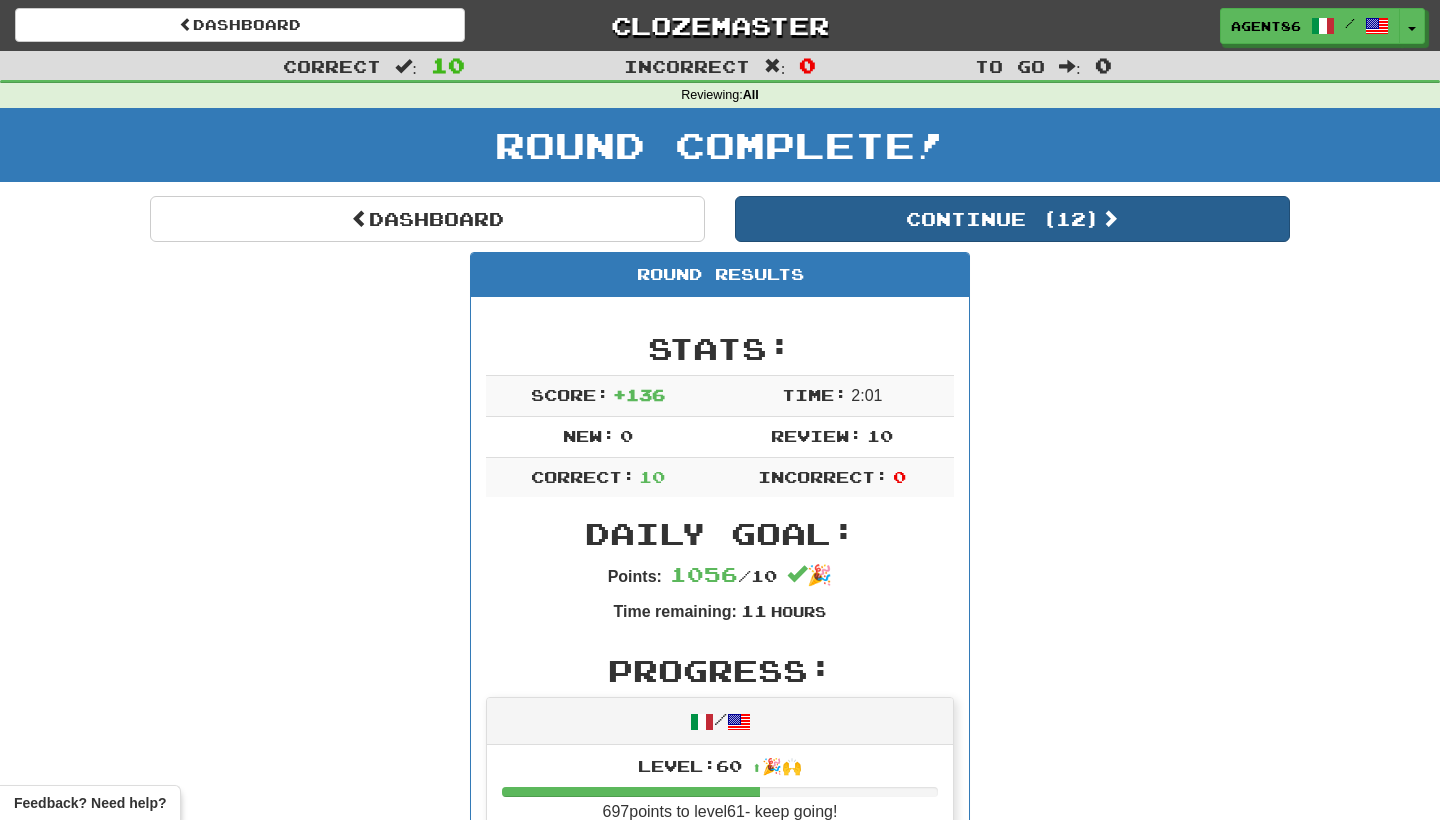 click on "Continue ( 12 )" at bounding box center [1012, 219] 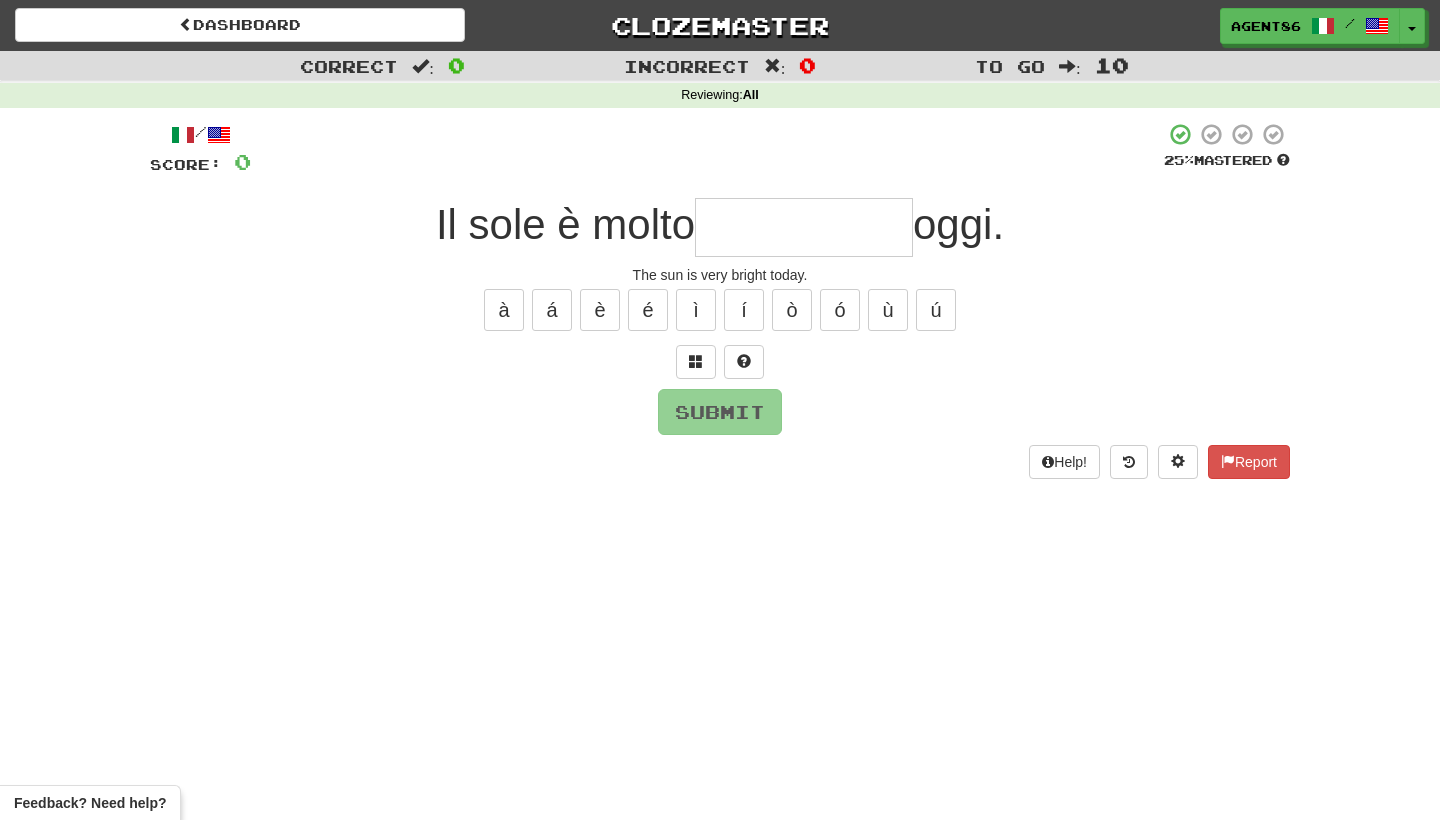 type on "*" 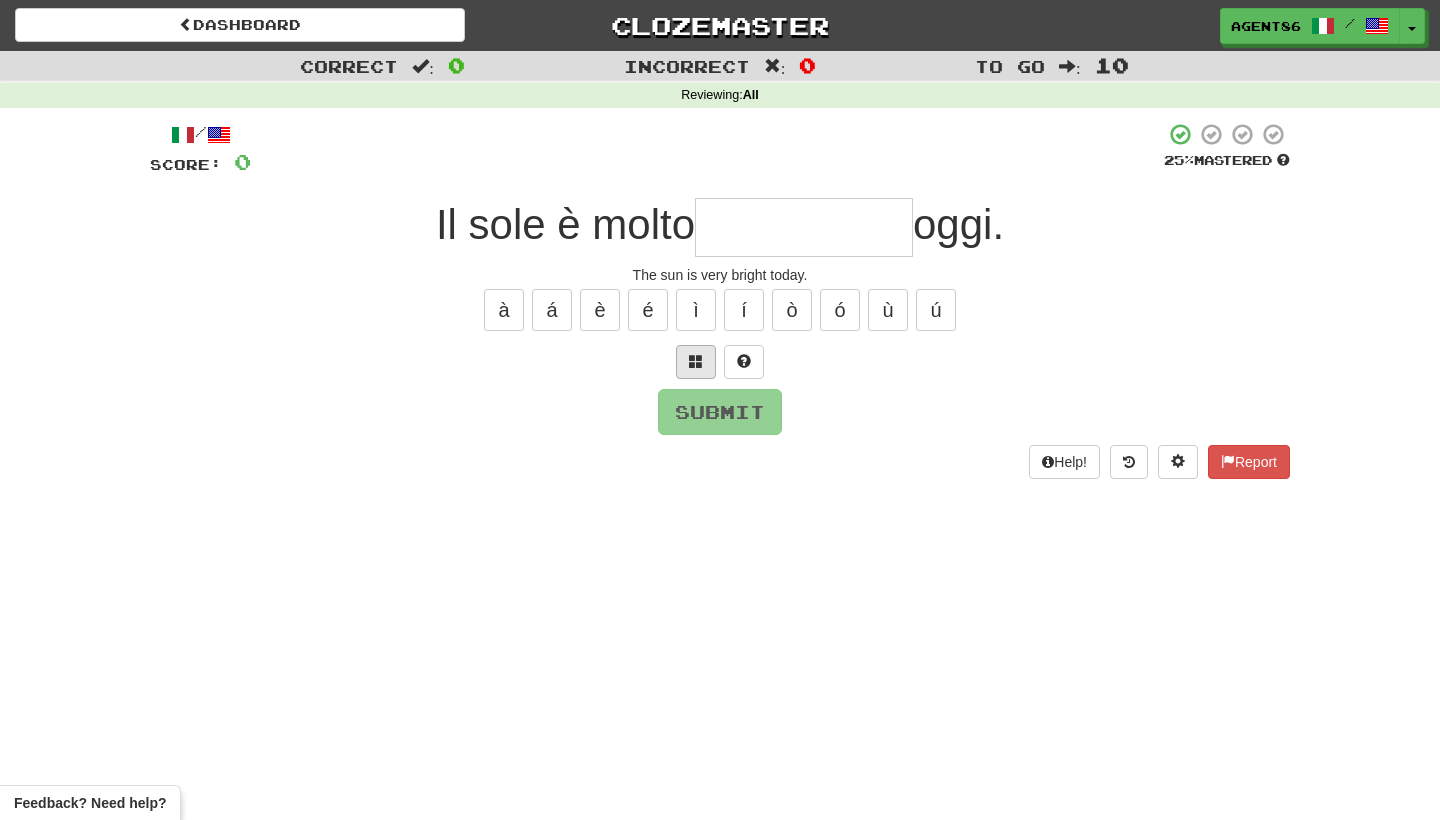 click at bounding box center [696, 361] 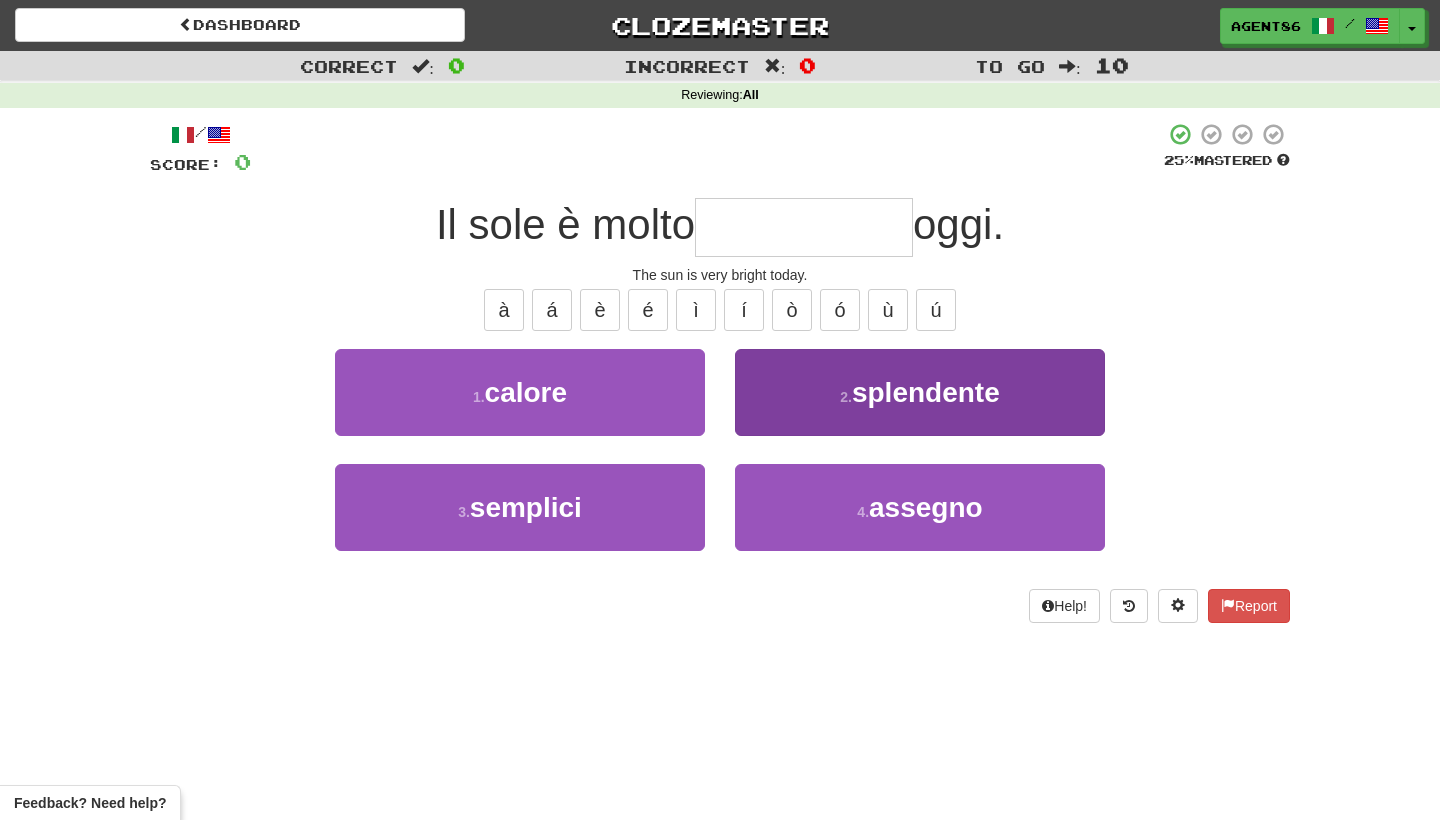 click on "2 .  splendente" at bounding box center (920, 392) 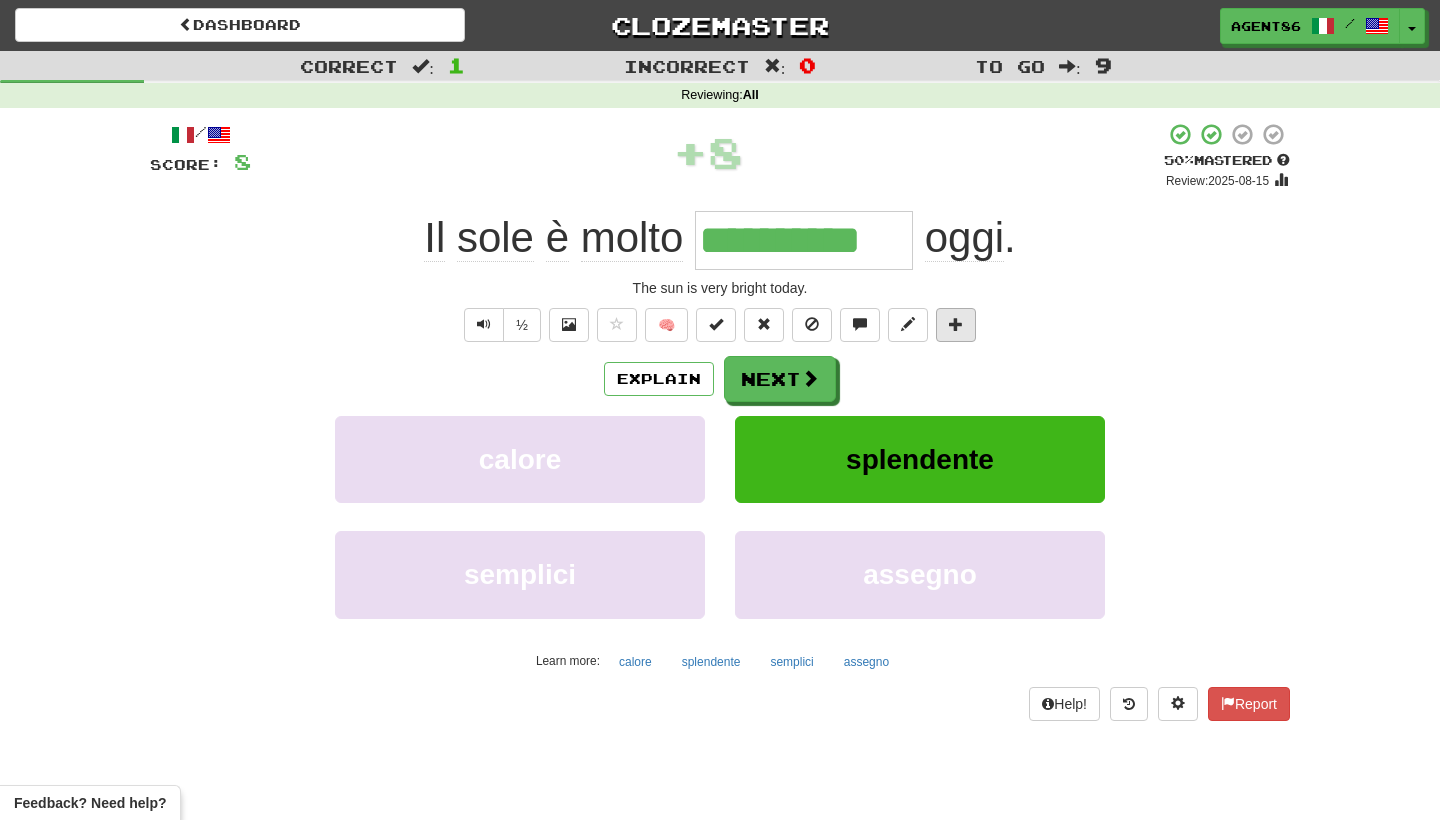 click at bounding box center (956, 324) 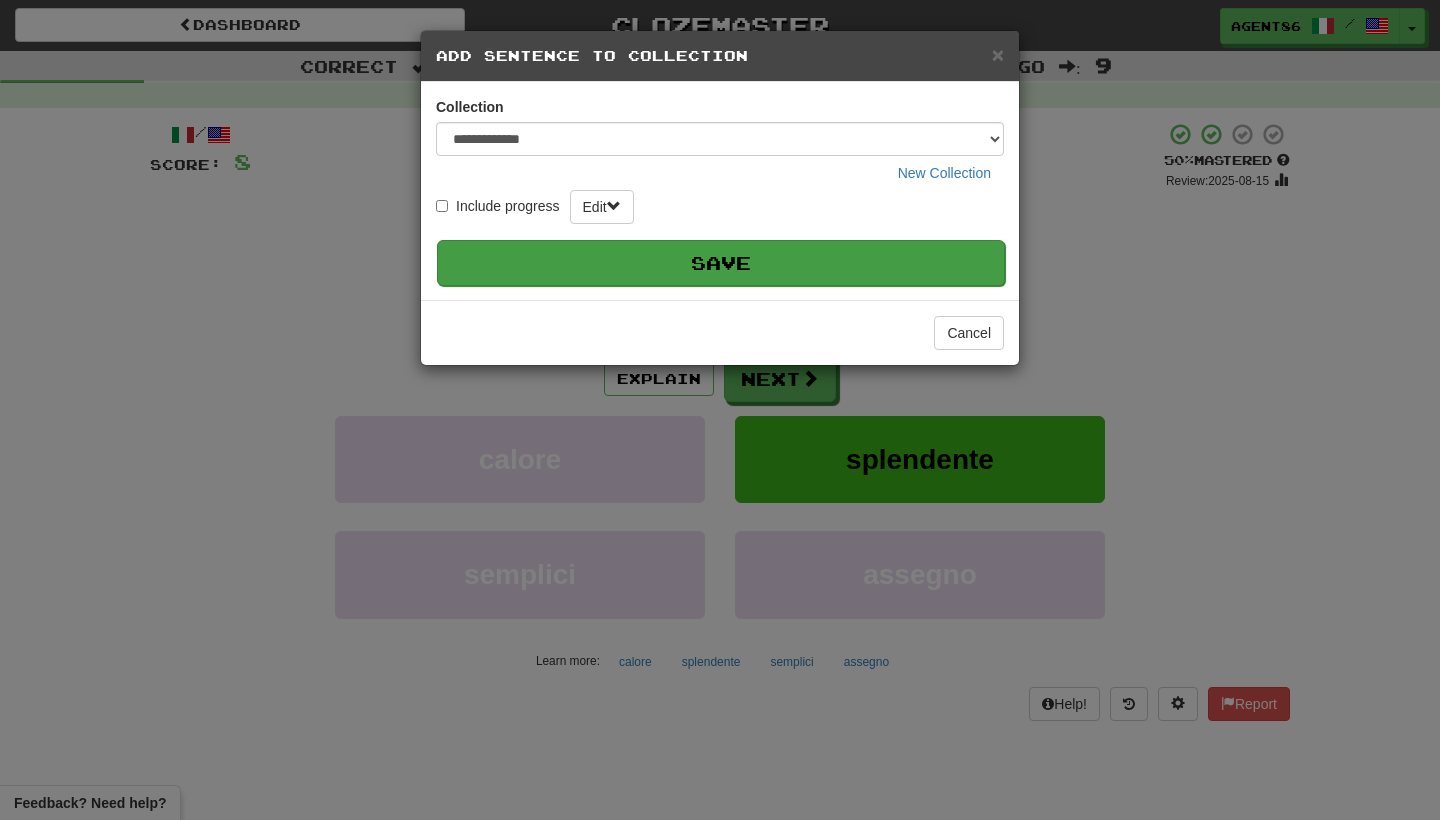 click on "Save" at bounding box center [721, 263] 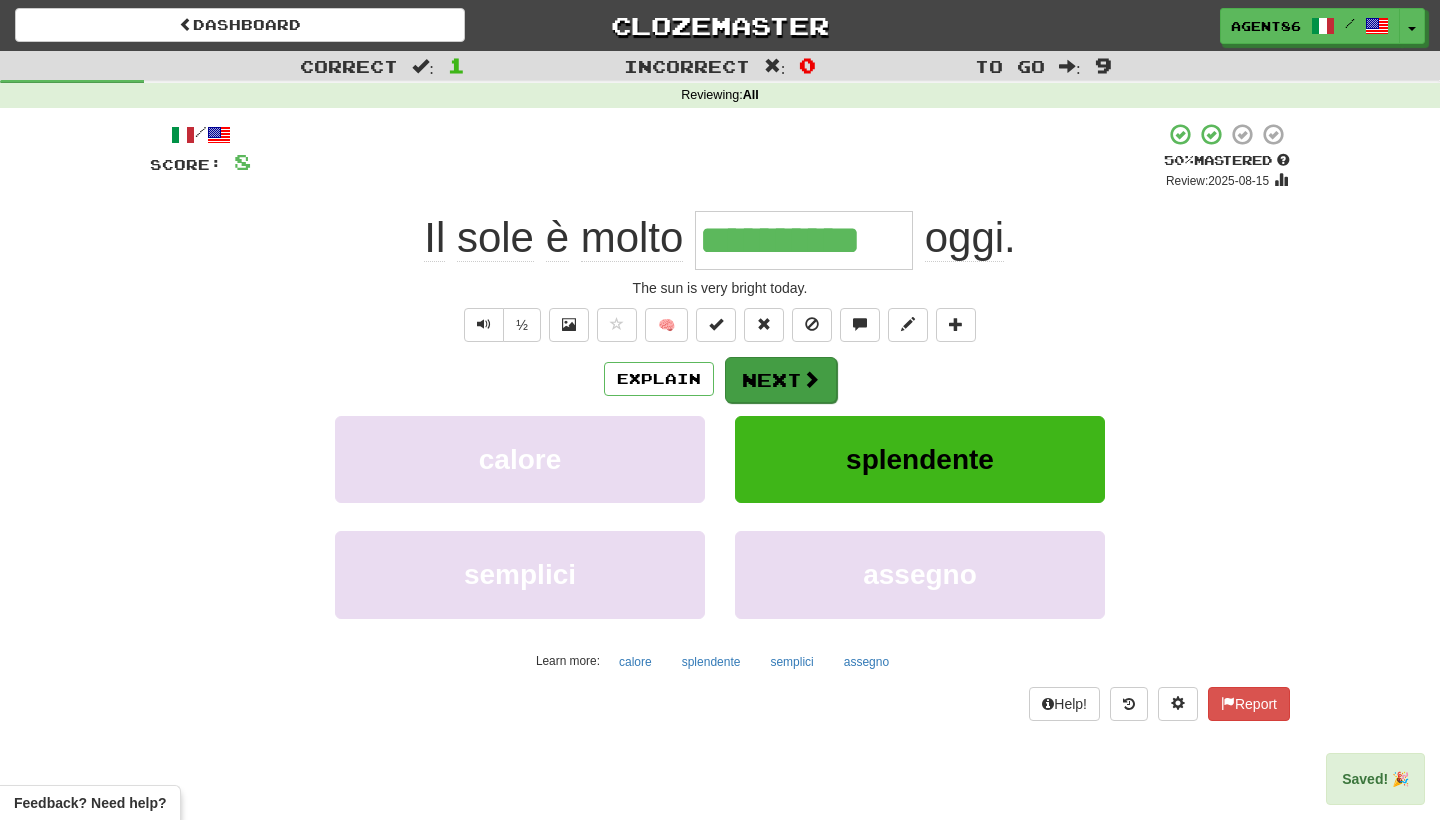 click on "Next" at bounding box center (781, 380) 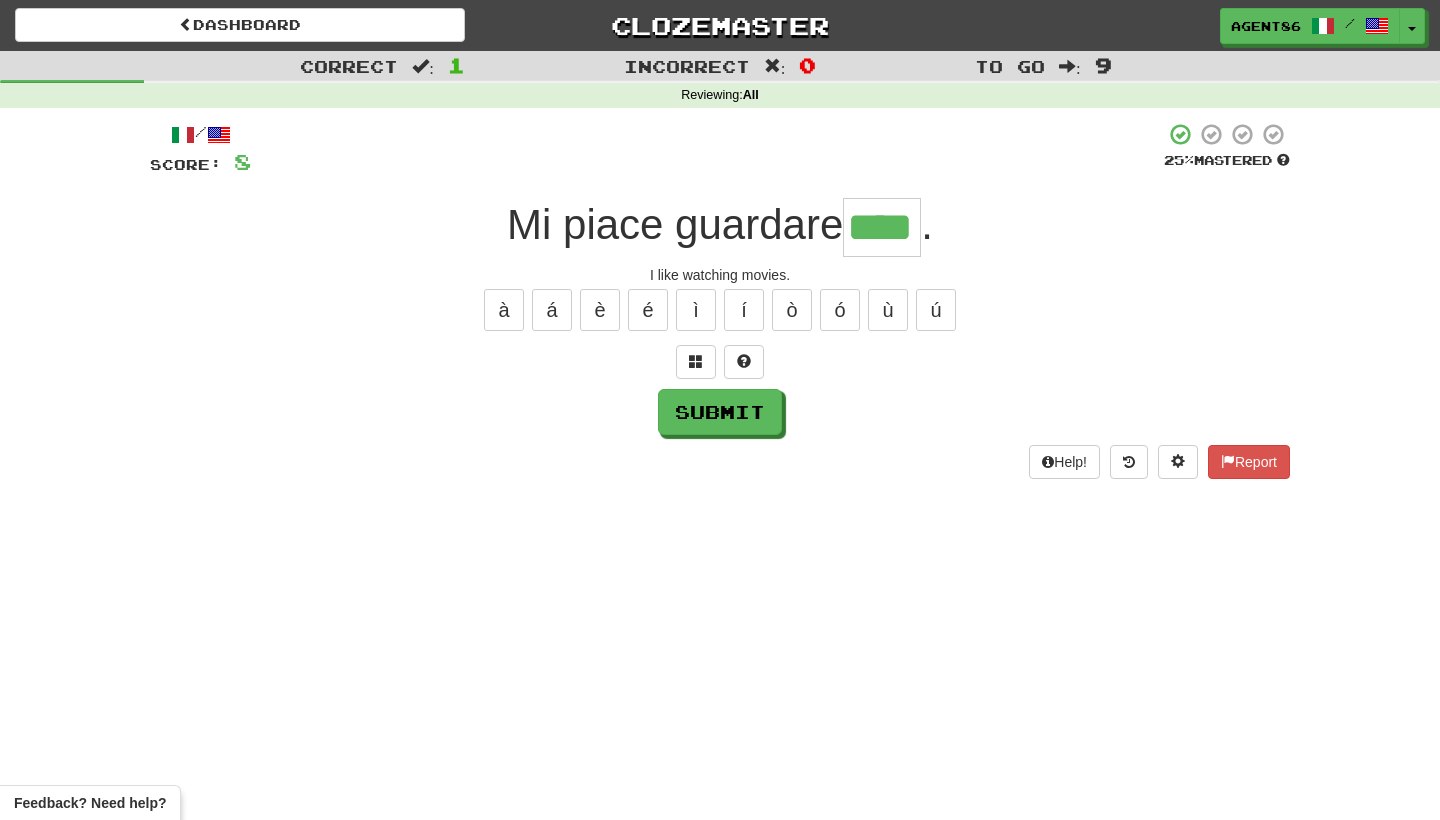 type on "****" 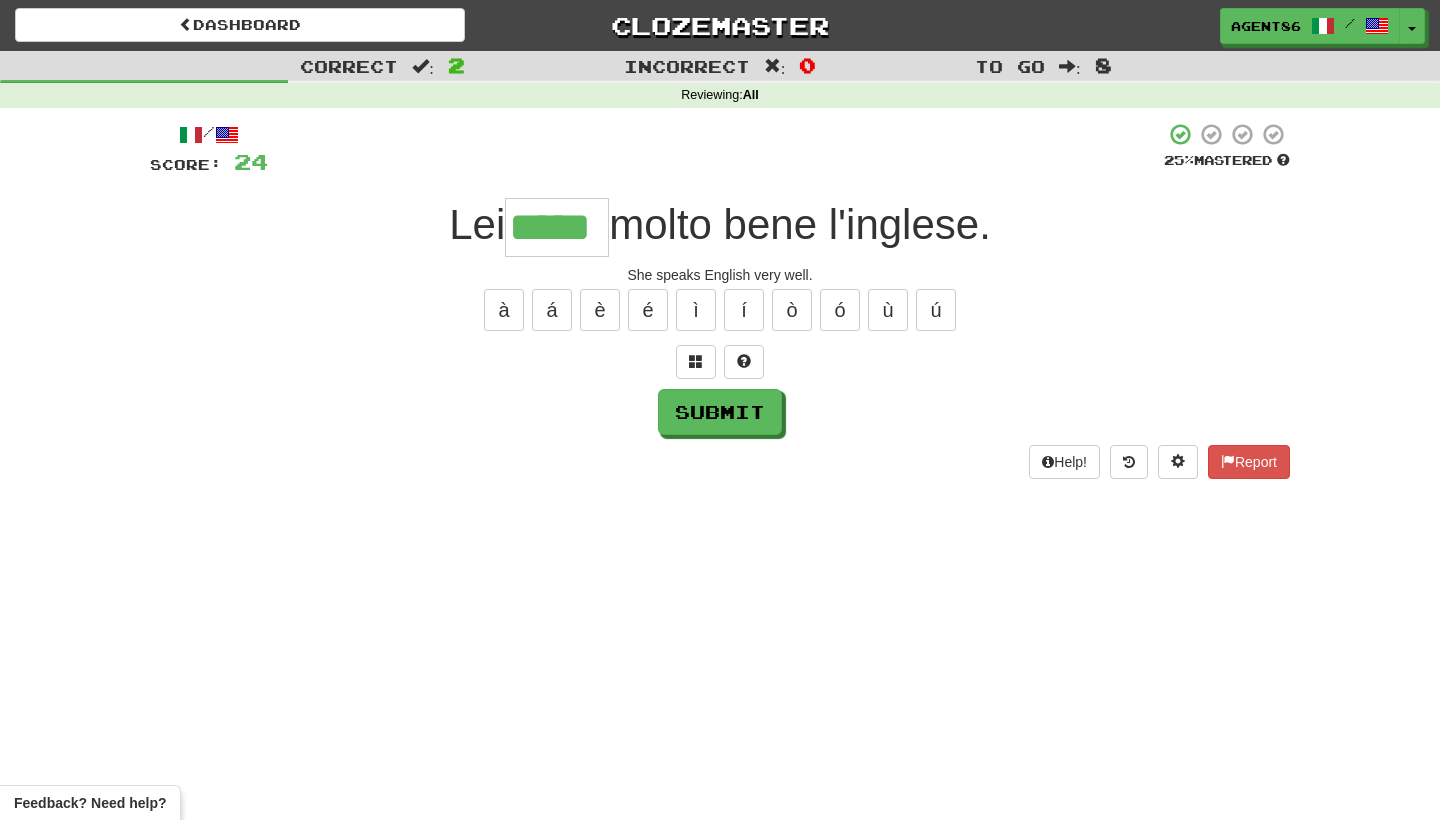 type on "*****" 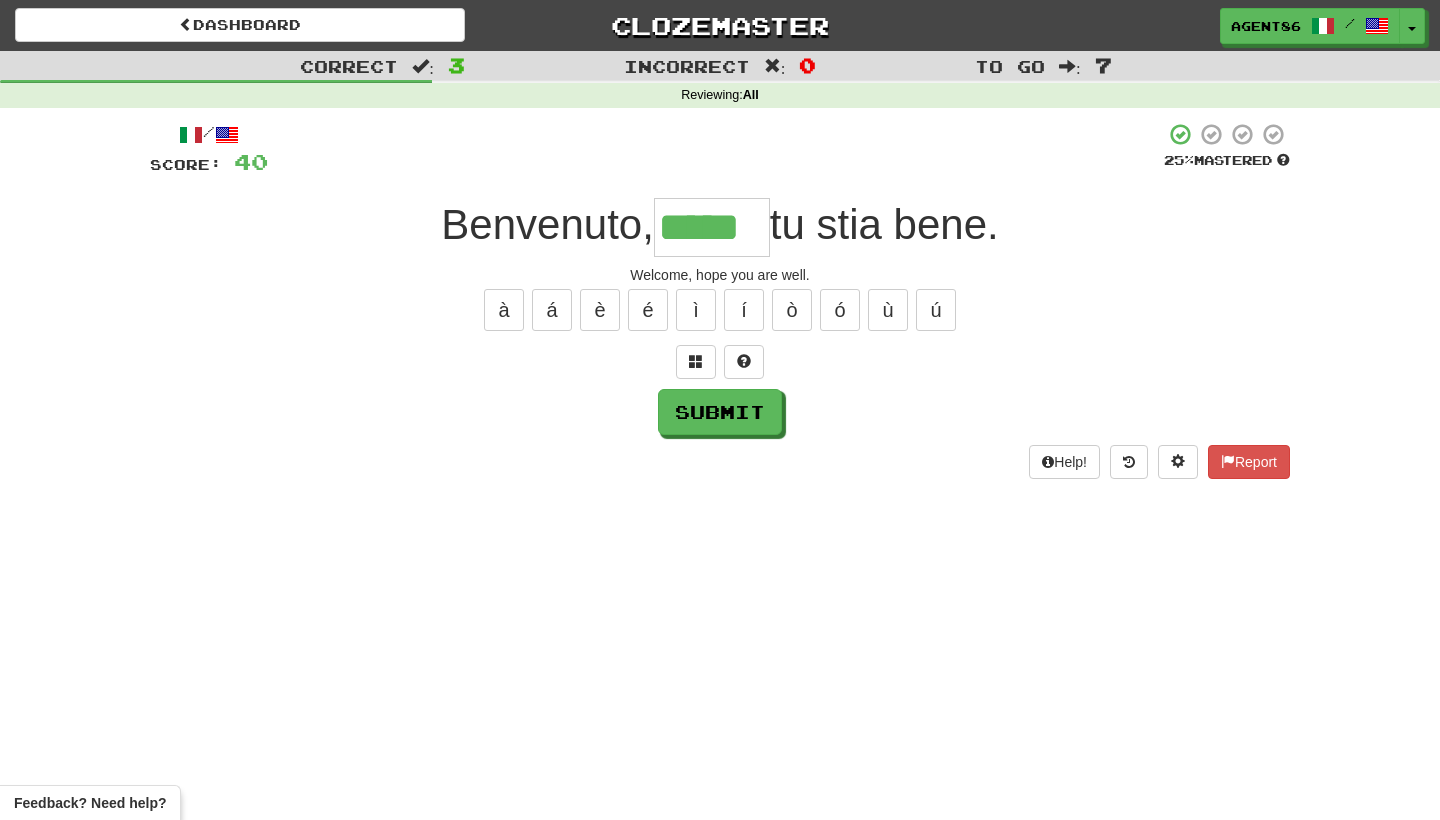type on "*****" 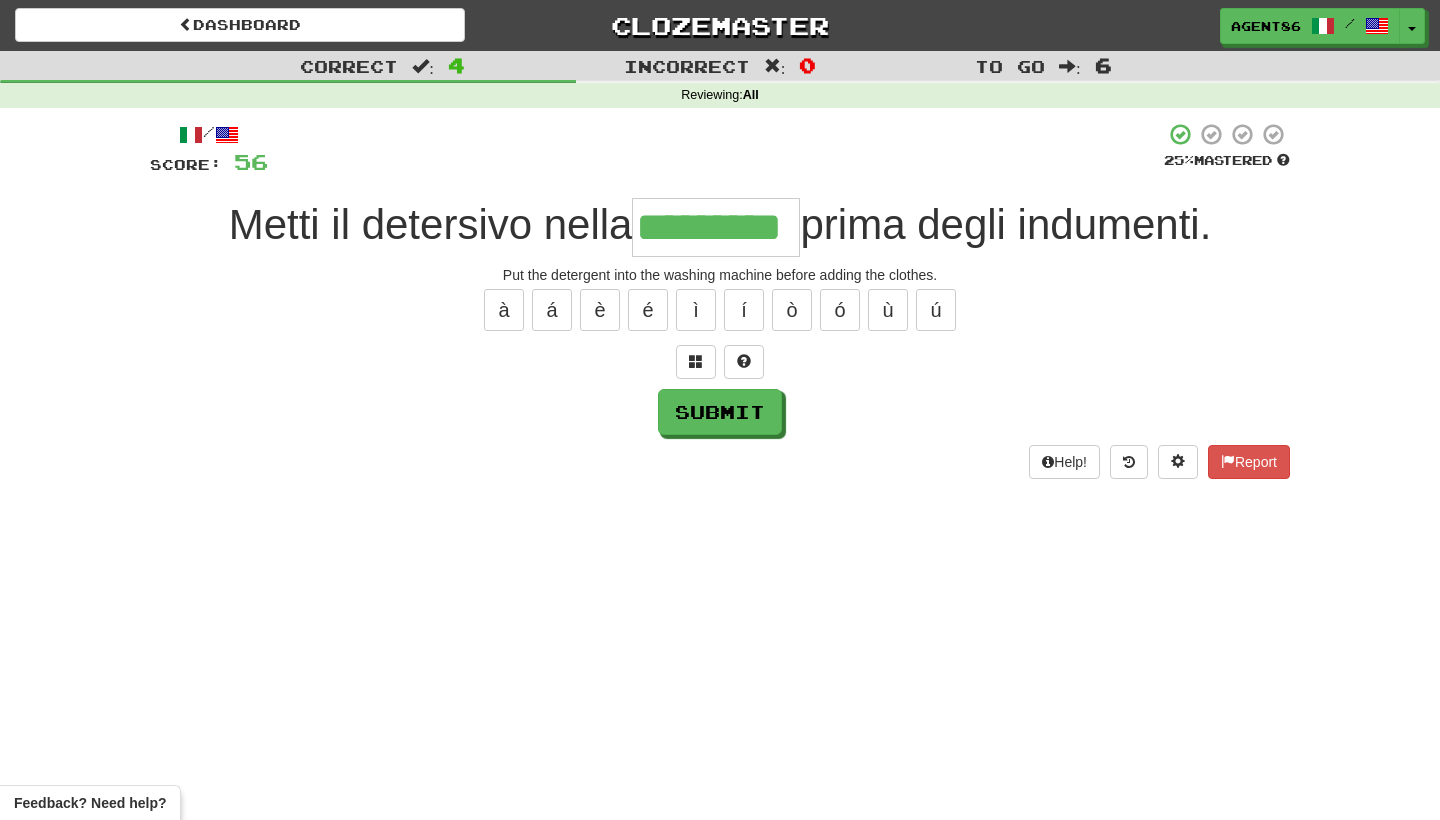 type on "*********" 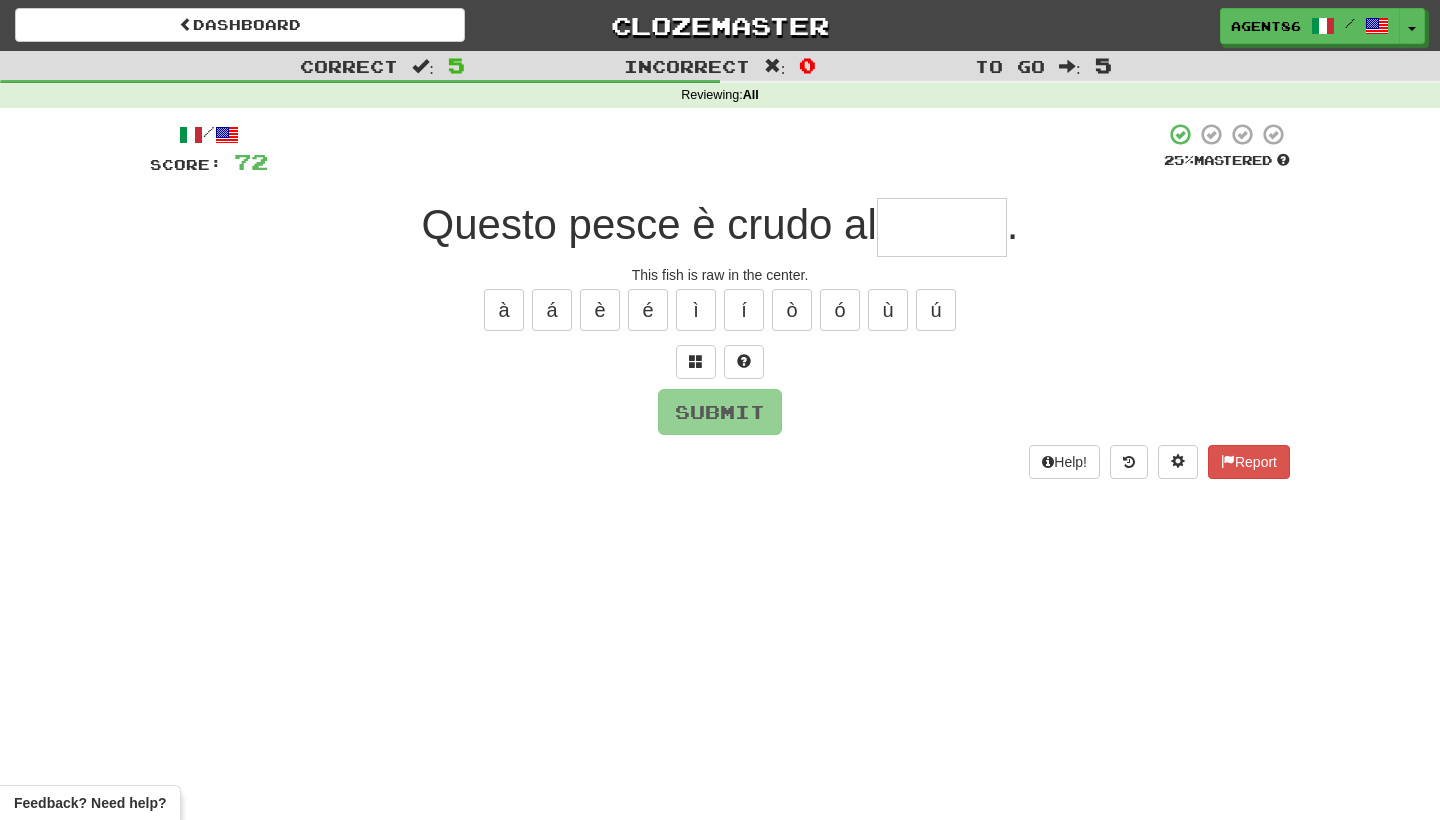 type on "*" 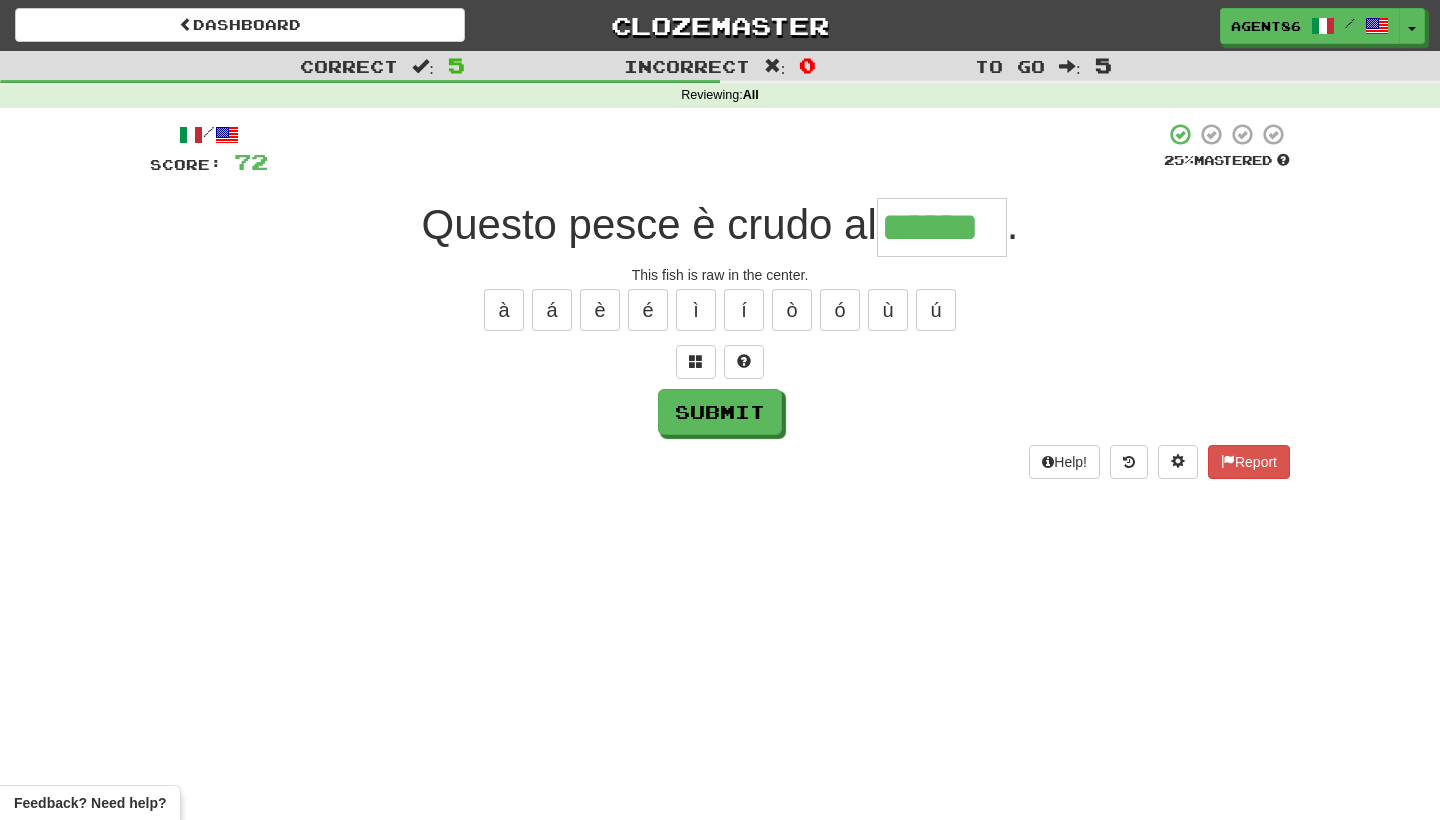 type on "******" 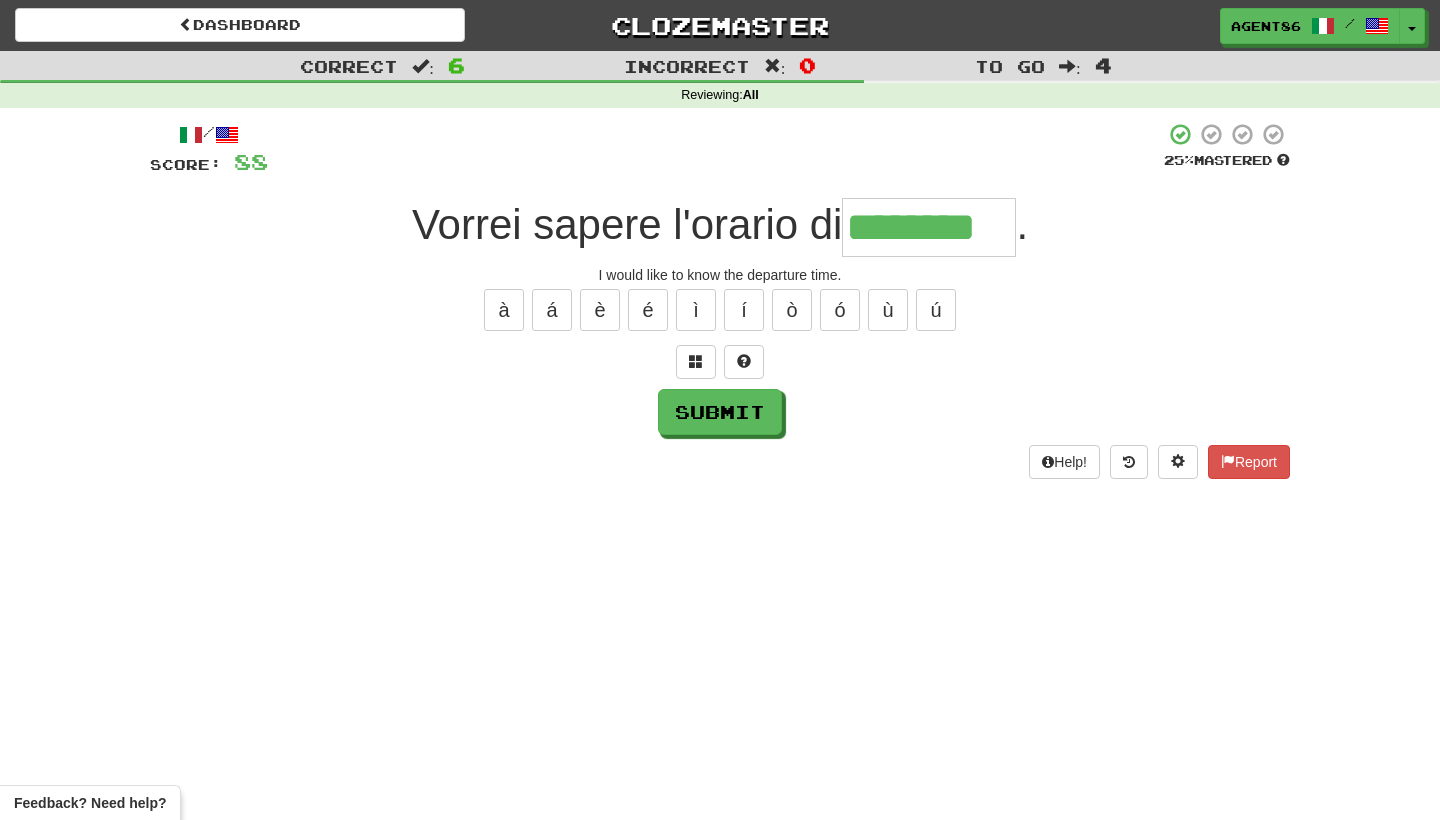 type on "********" 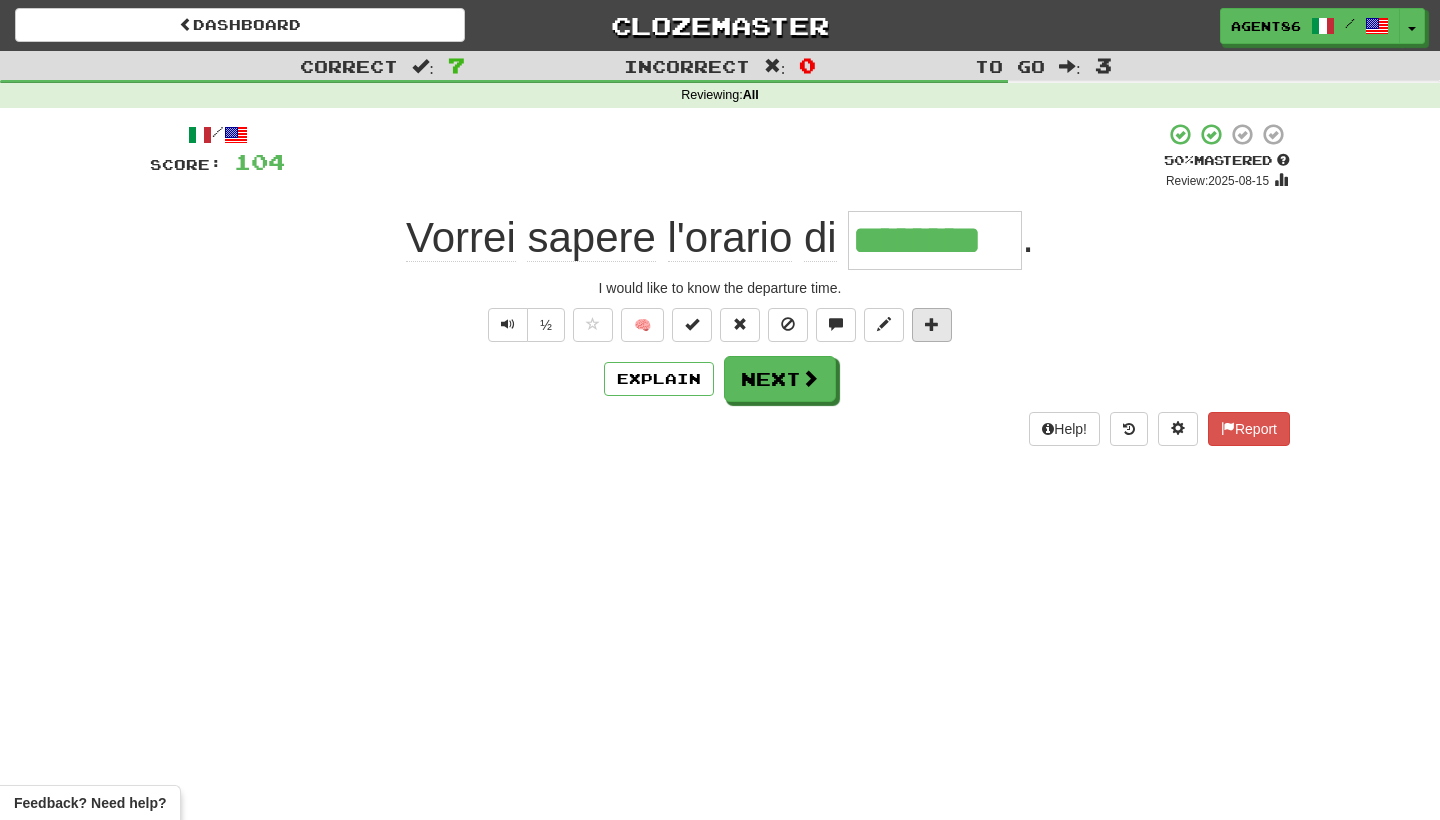 click at bounding box center (932, 324) 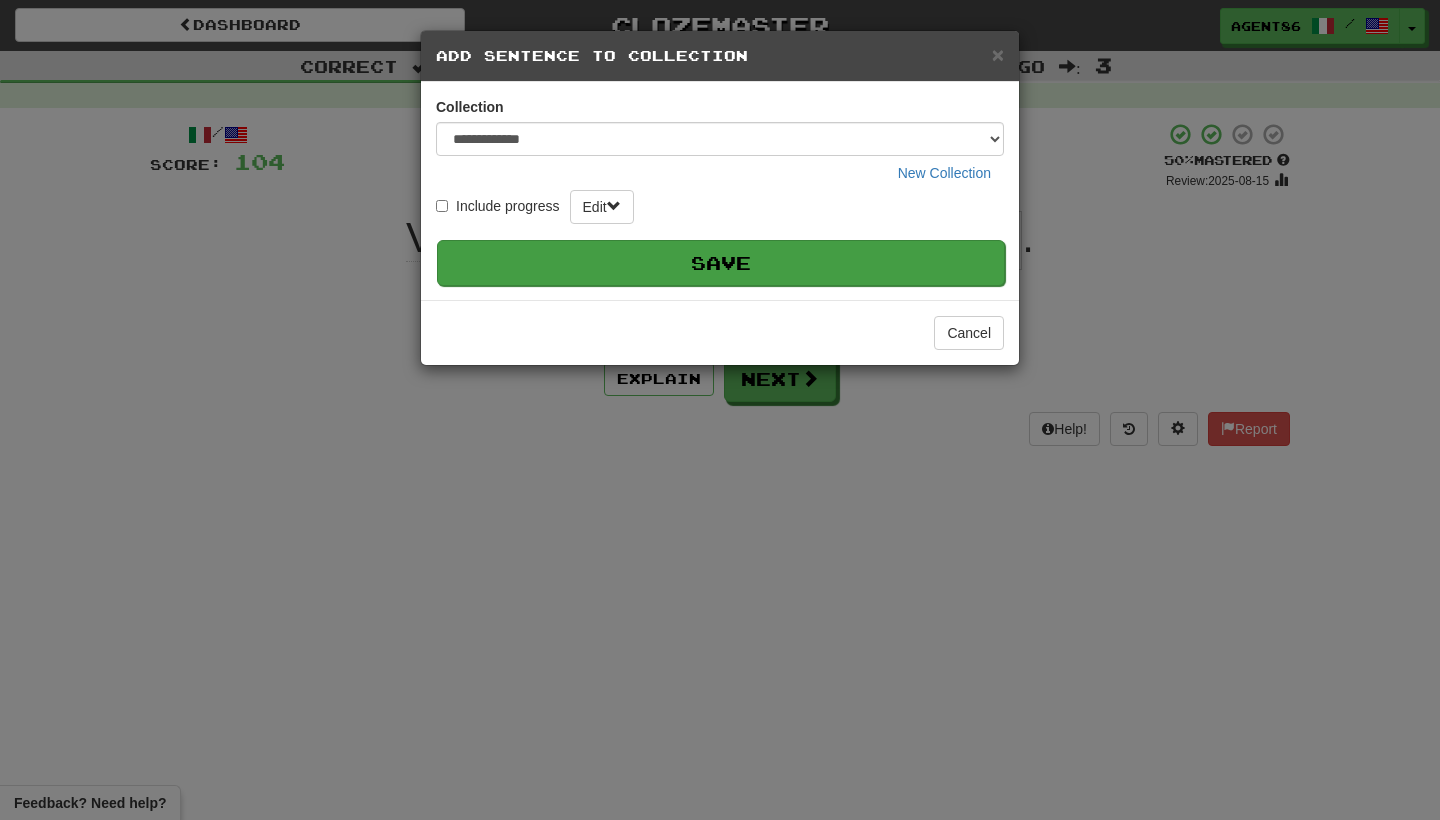 click on "Save" at bounding box center (721, 263) 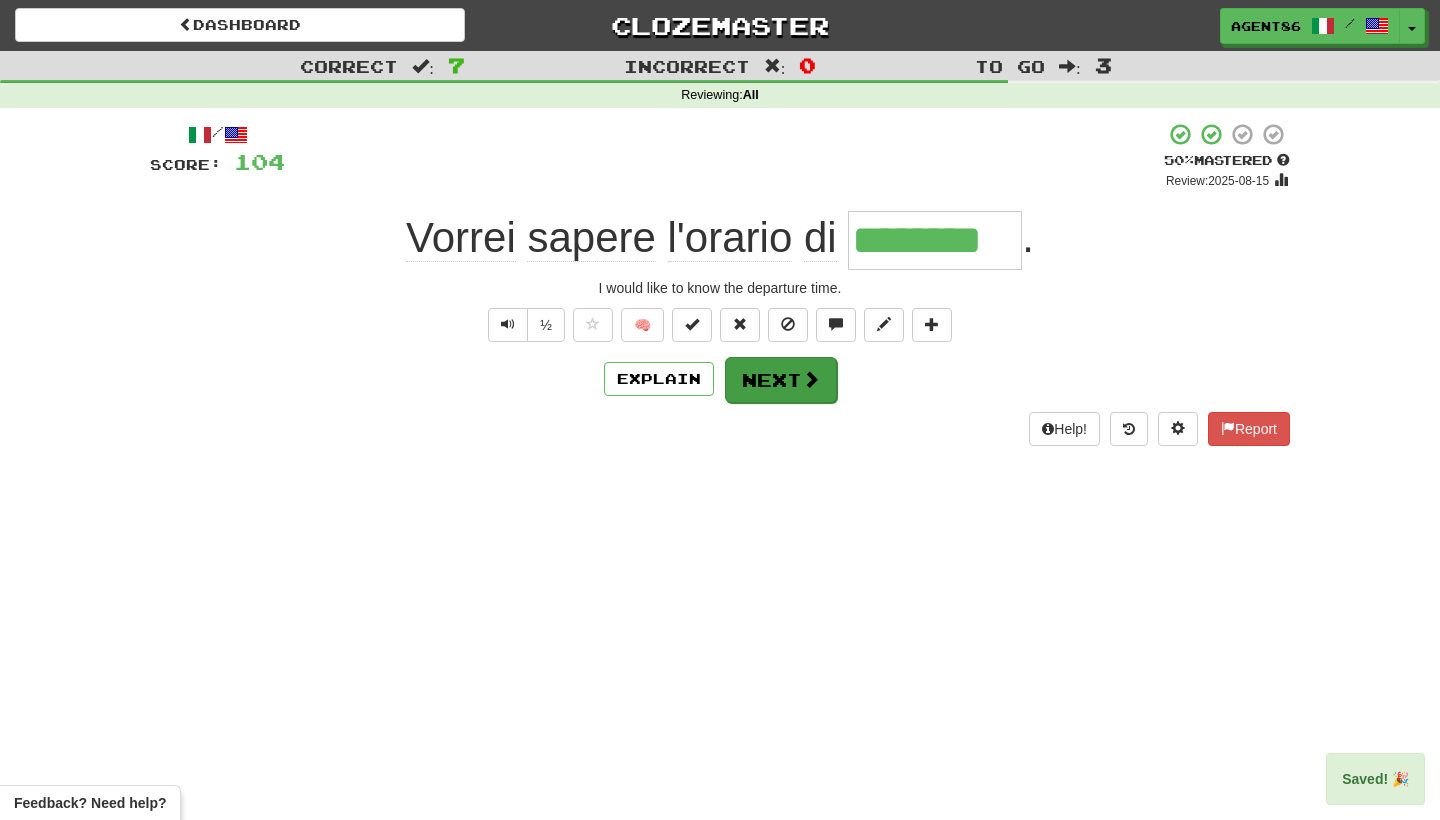 click on "Next" at bounding box center (781, 380) 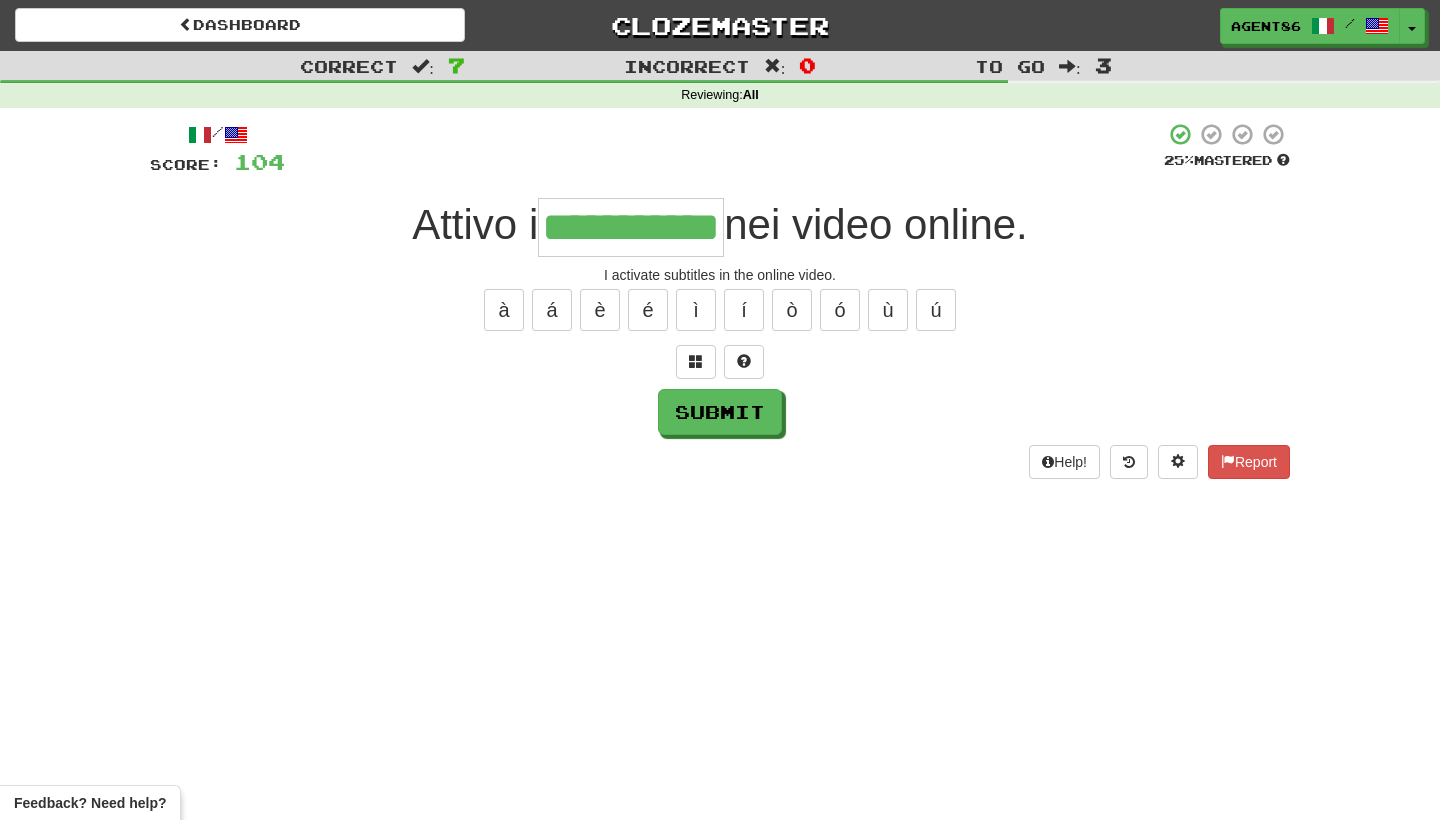 type on "**********" 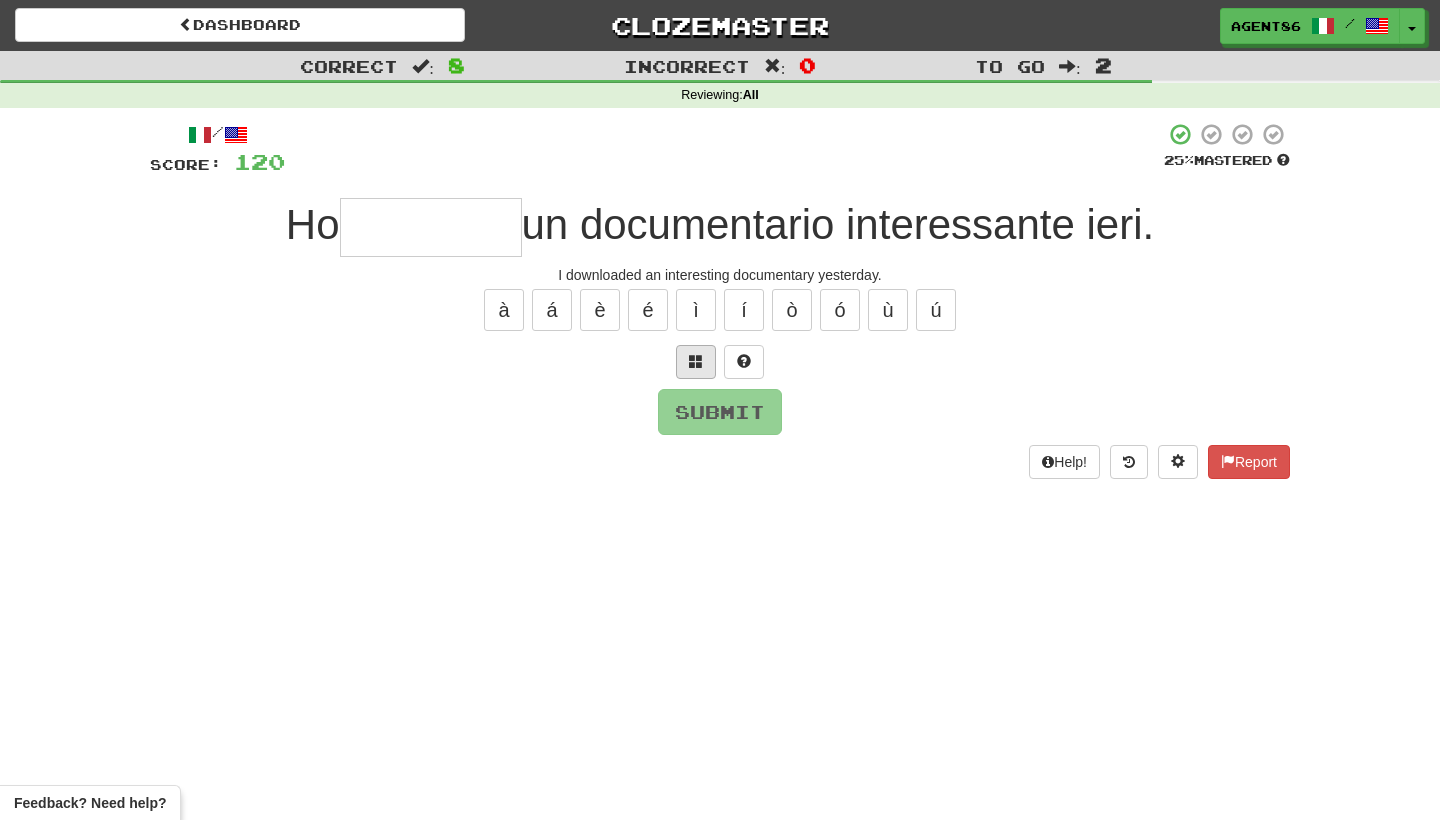 click at bounding box center [696, 361] 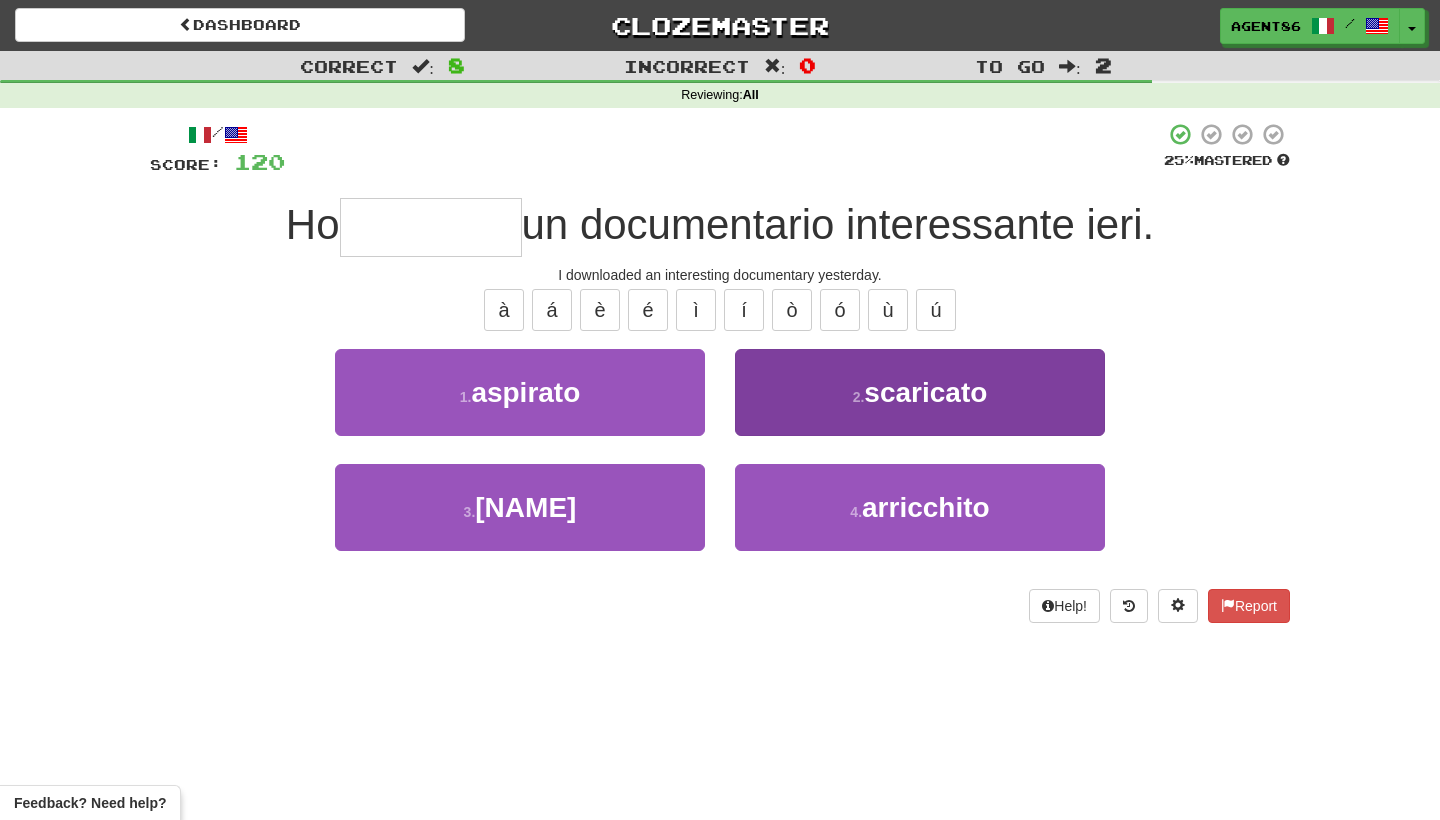 click on "2 .  scaricato" at bounding box center [920, 392] 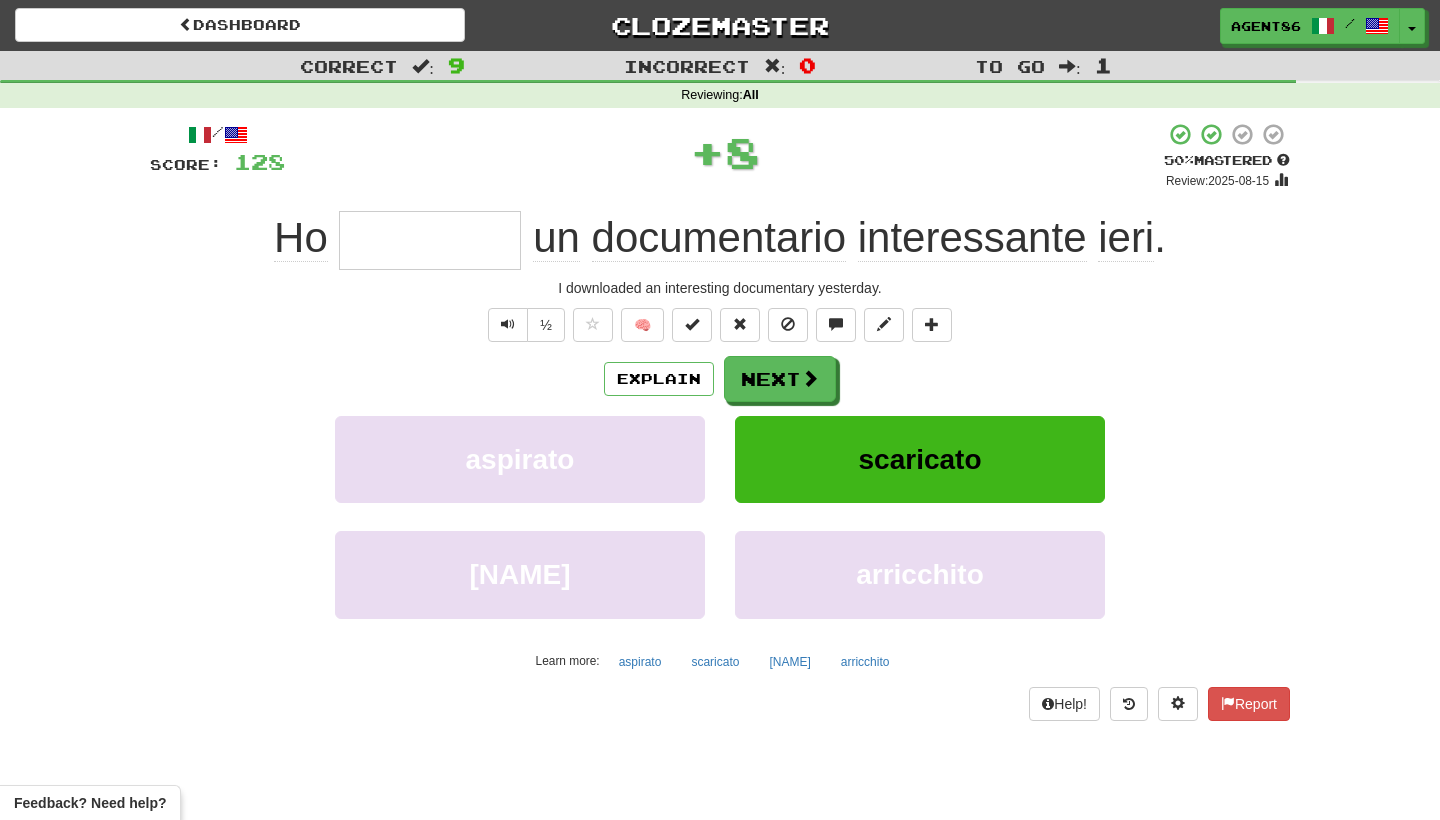 type on "*********" 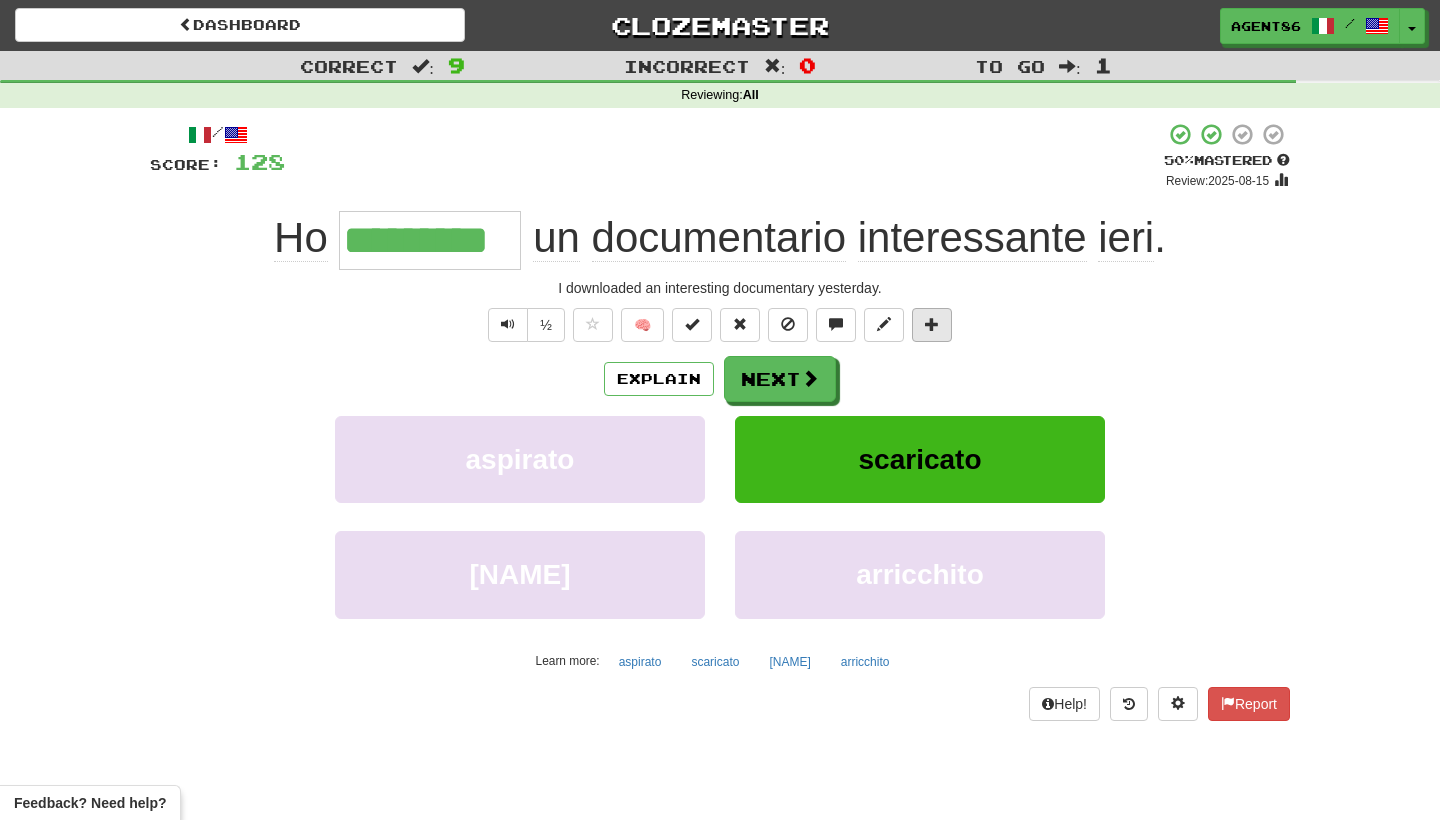 click at bounding box center [932, 324] 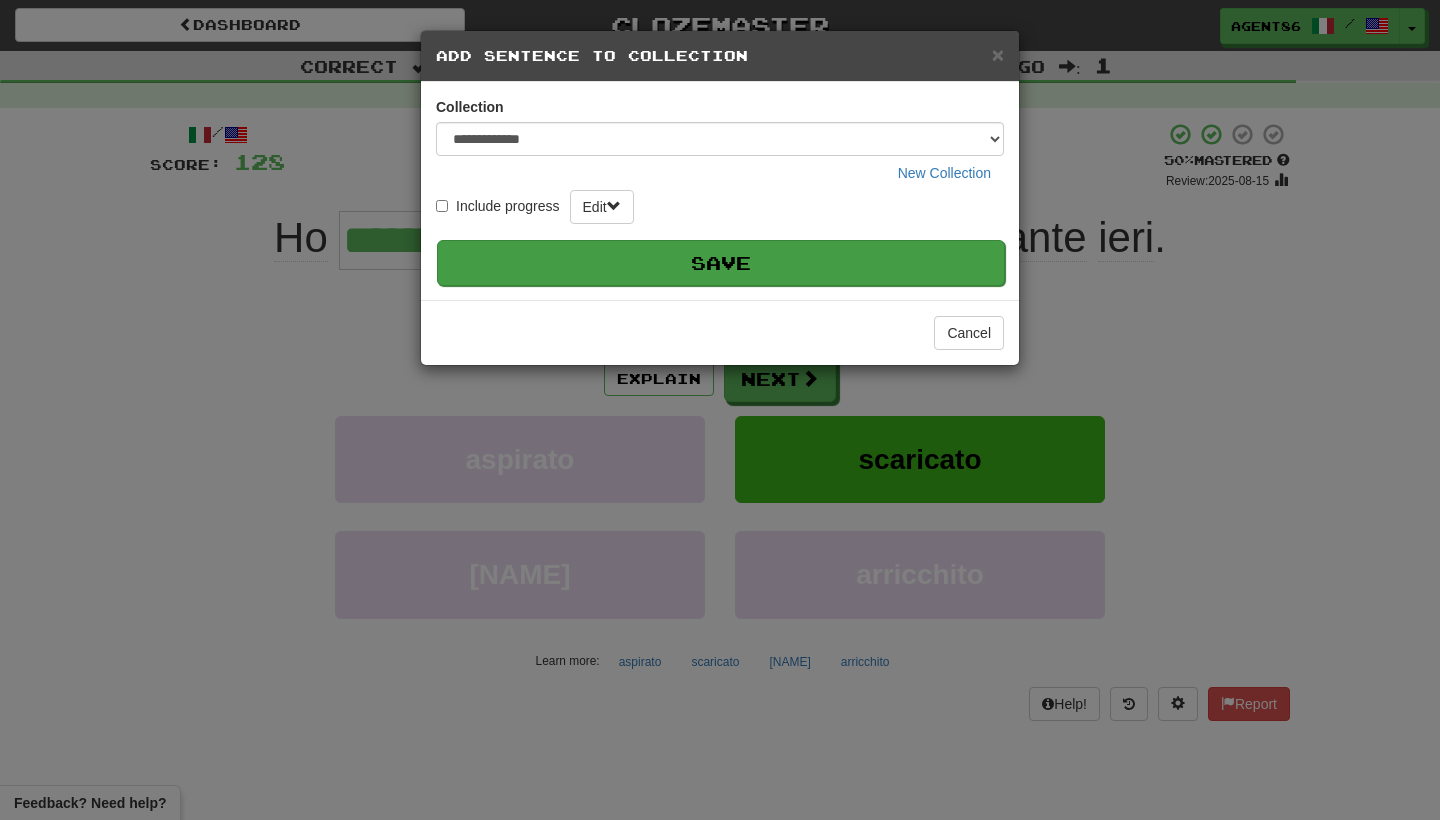 click on "Save" at bounding box center [721, 263] 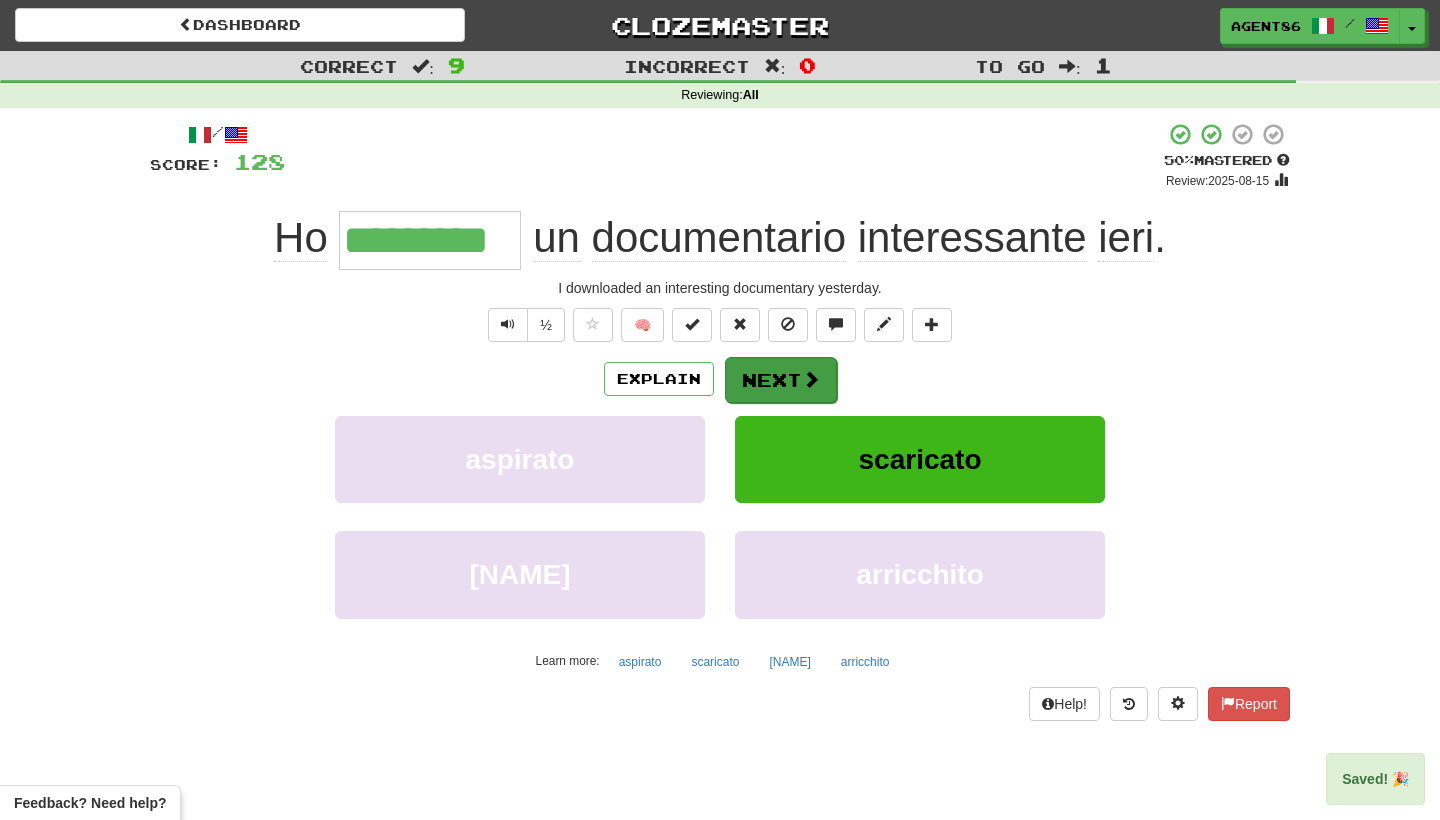 click on "Next" at bounding box center [781, 380] 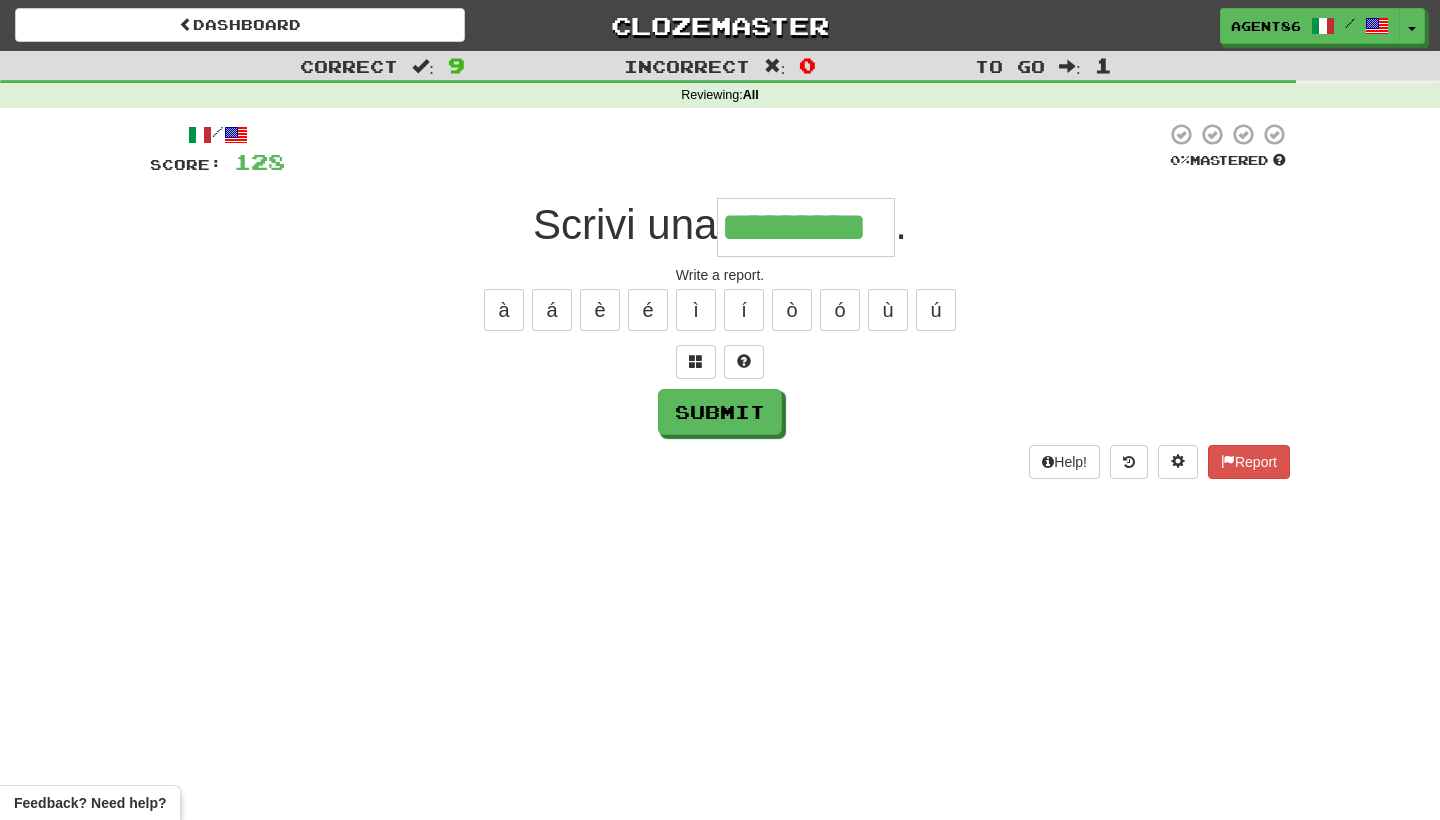 type on "*********" 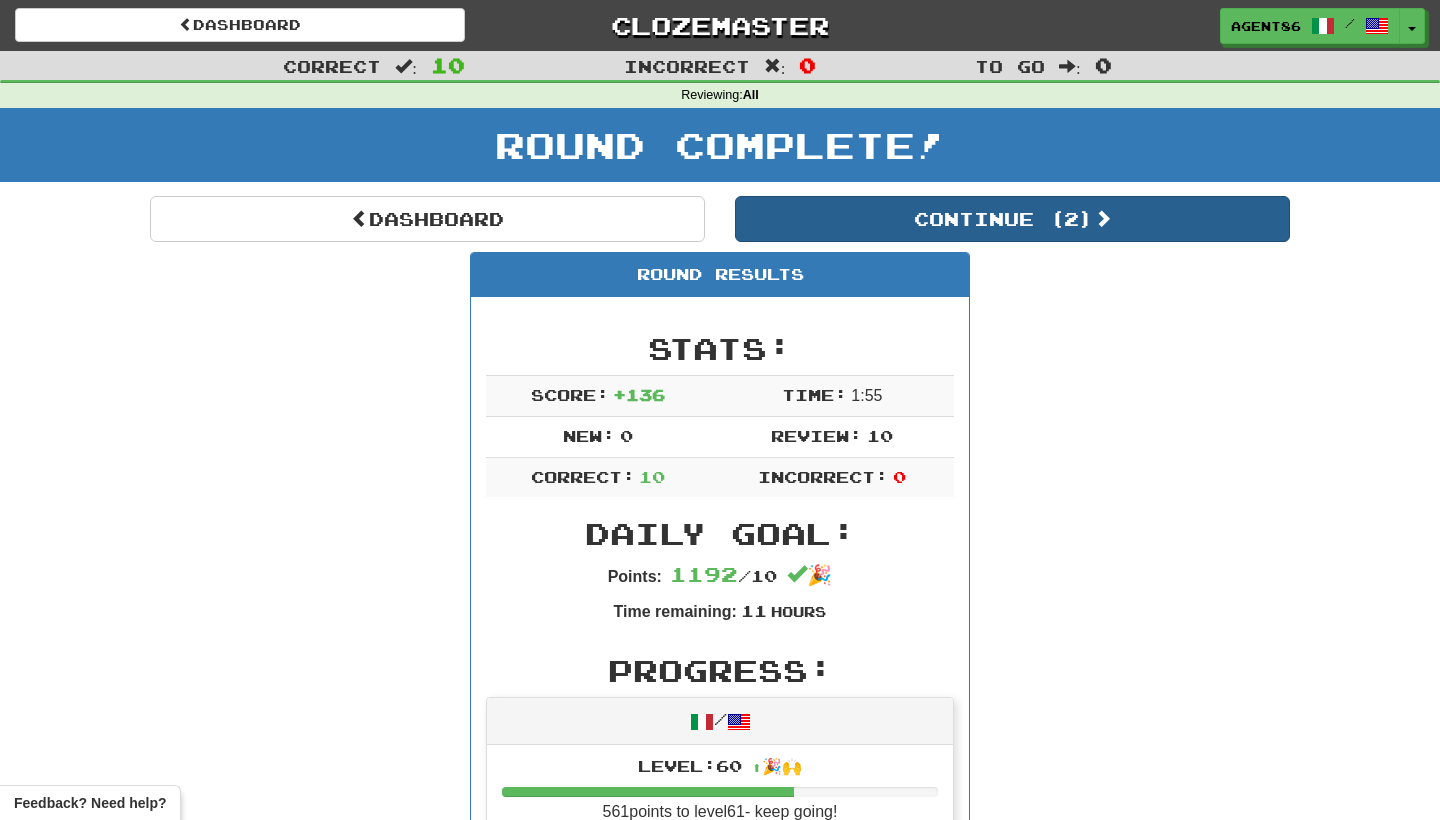 click on "Continue ( 2 )" at bounding box center [1012, 219] 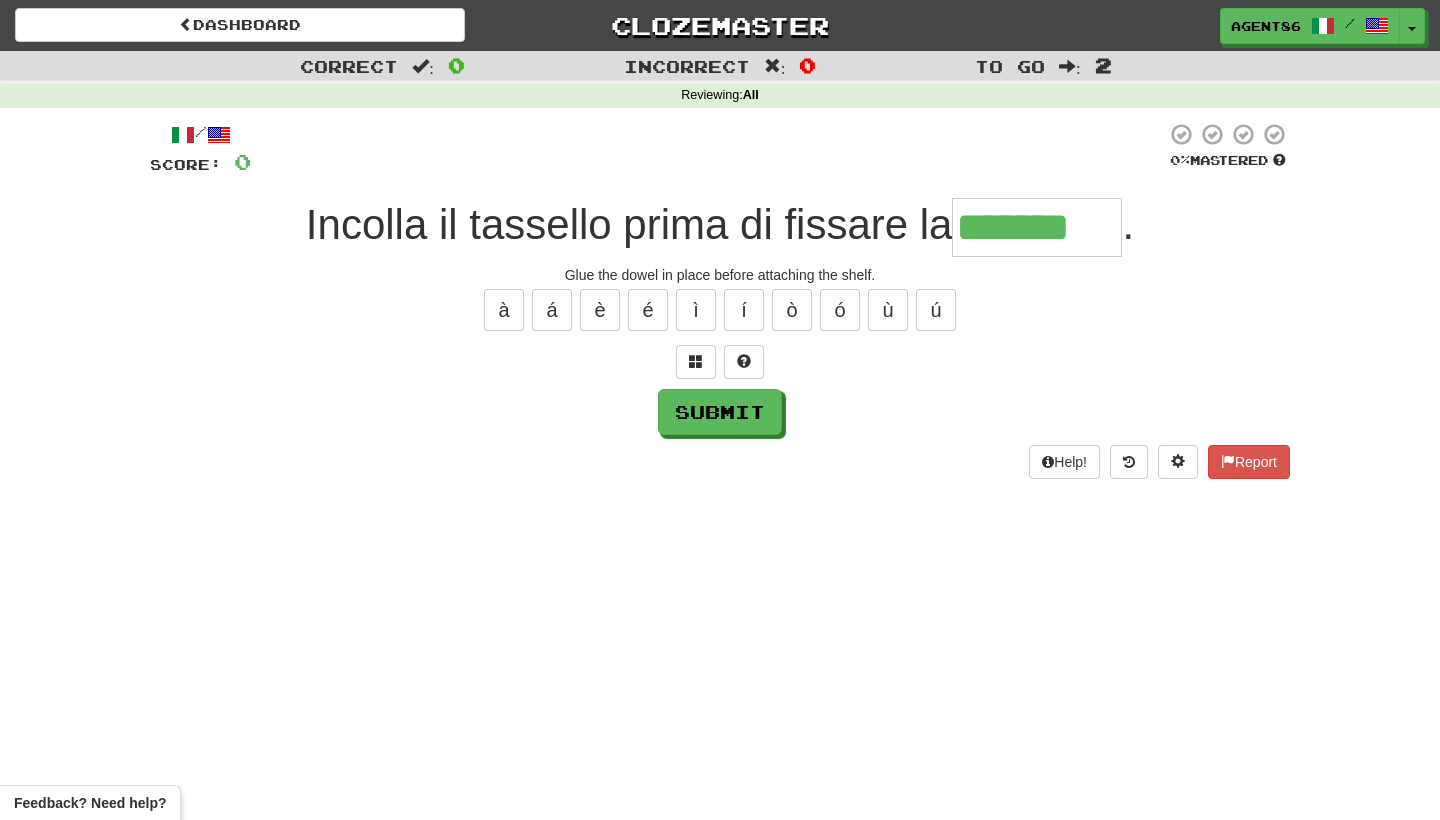 type on "*******" 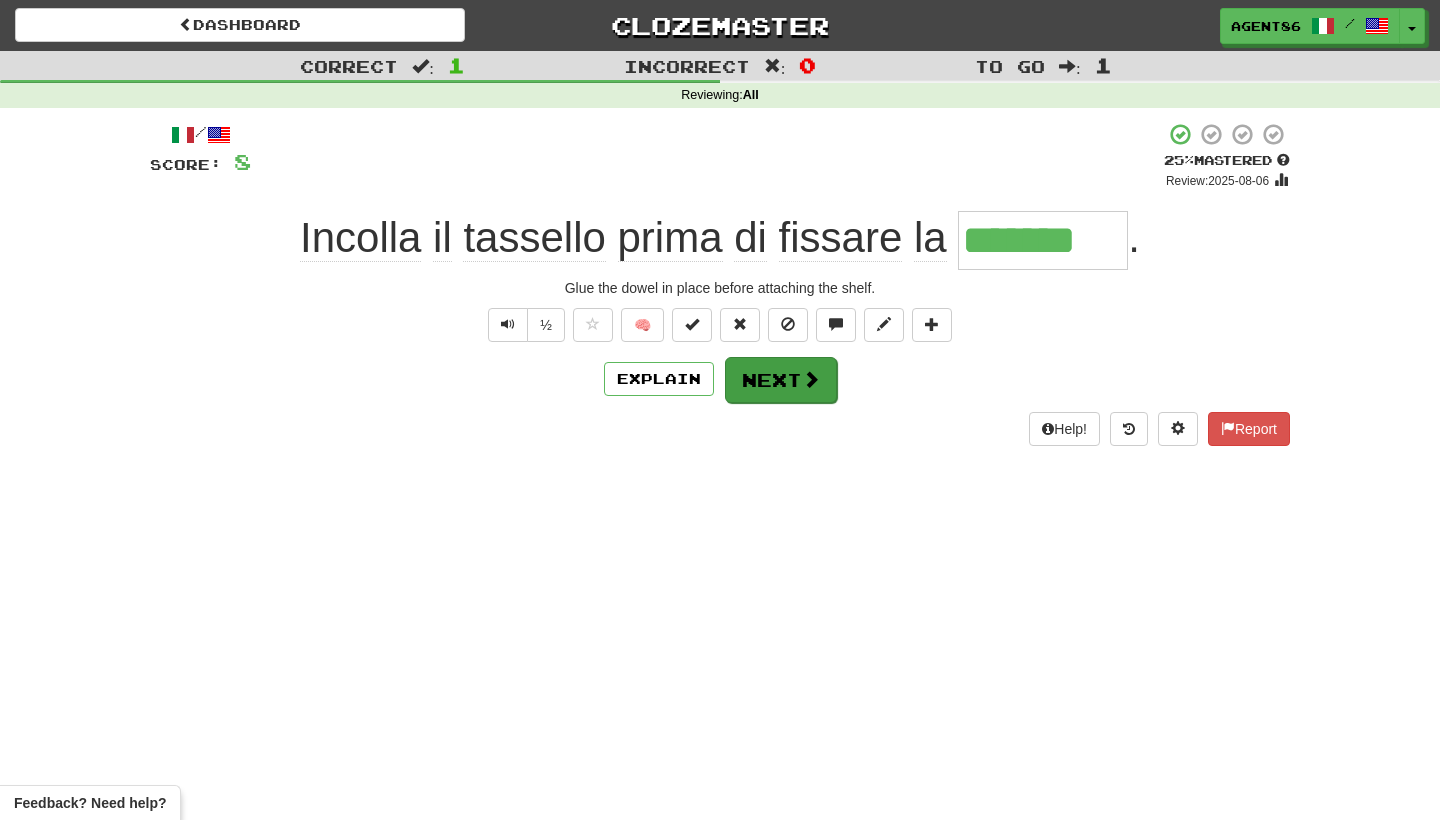 click at bounding box center [811, 379] 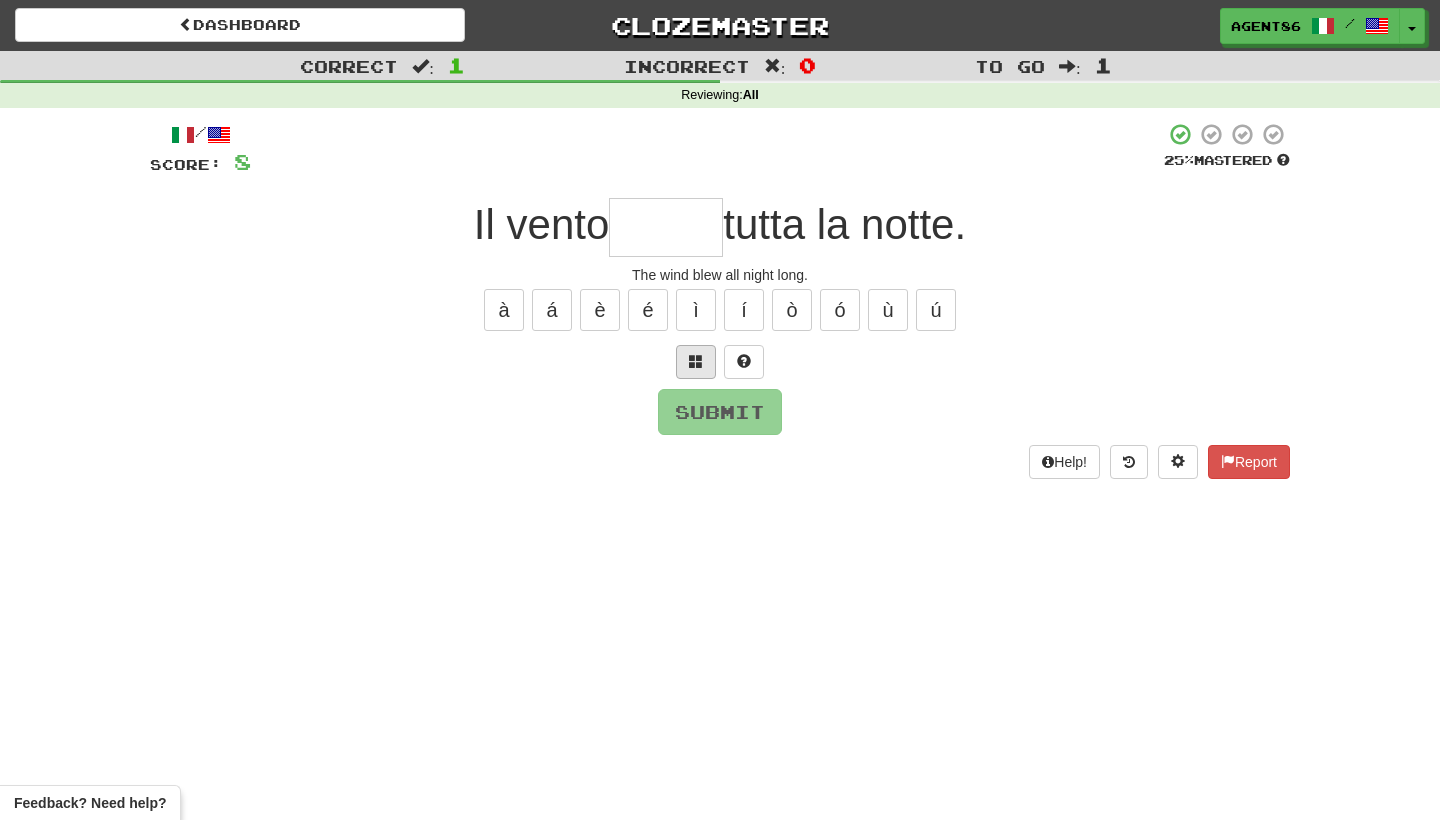 click at bounding box center (696, 361) 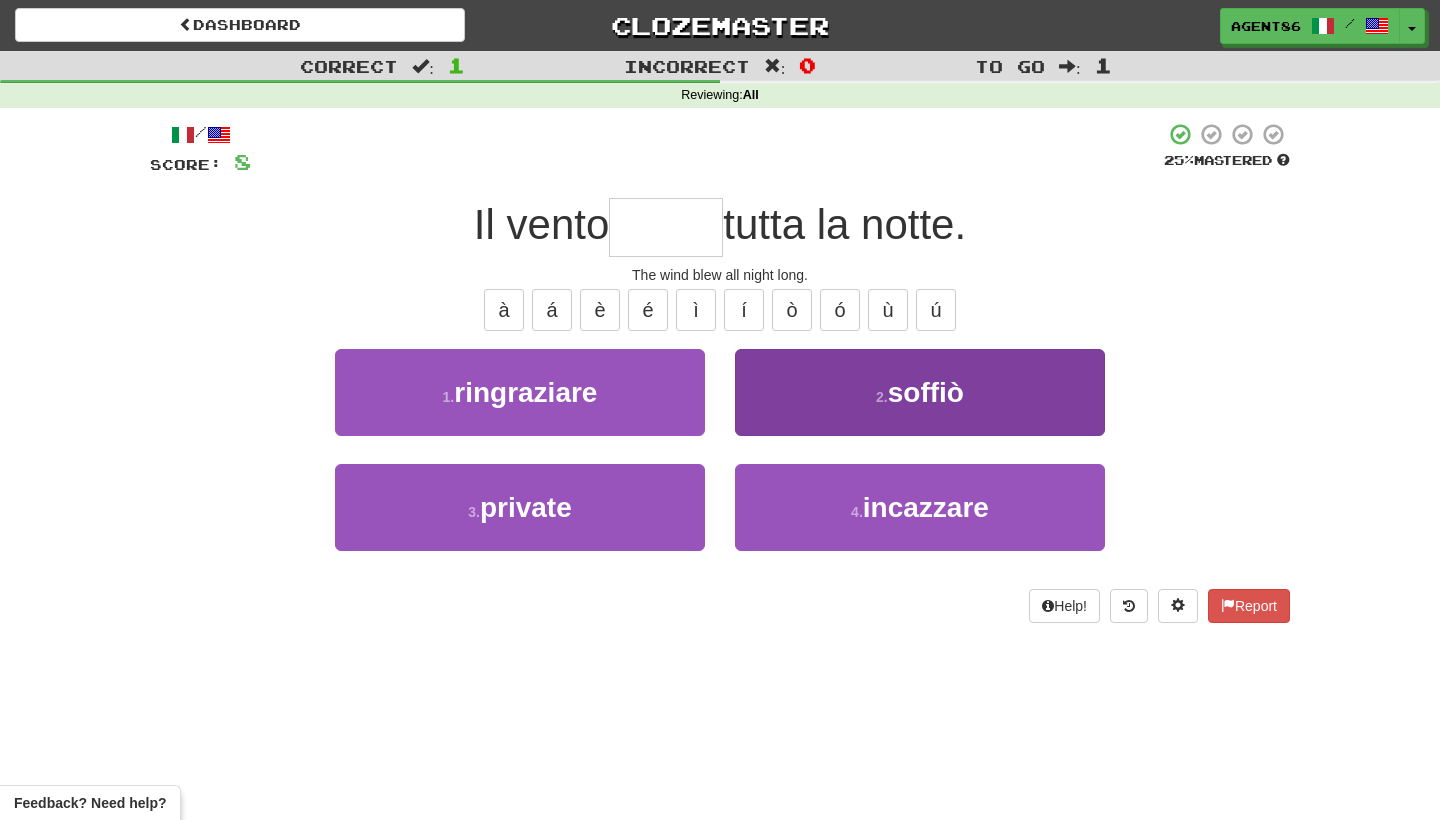 click on "2 .  soffiò" at bounding box center (920, 392) 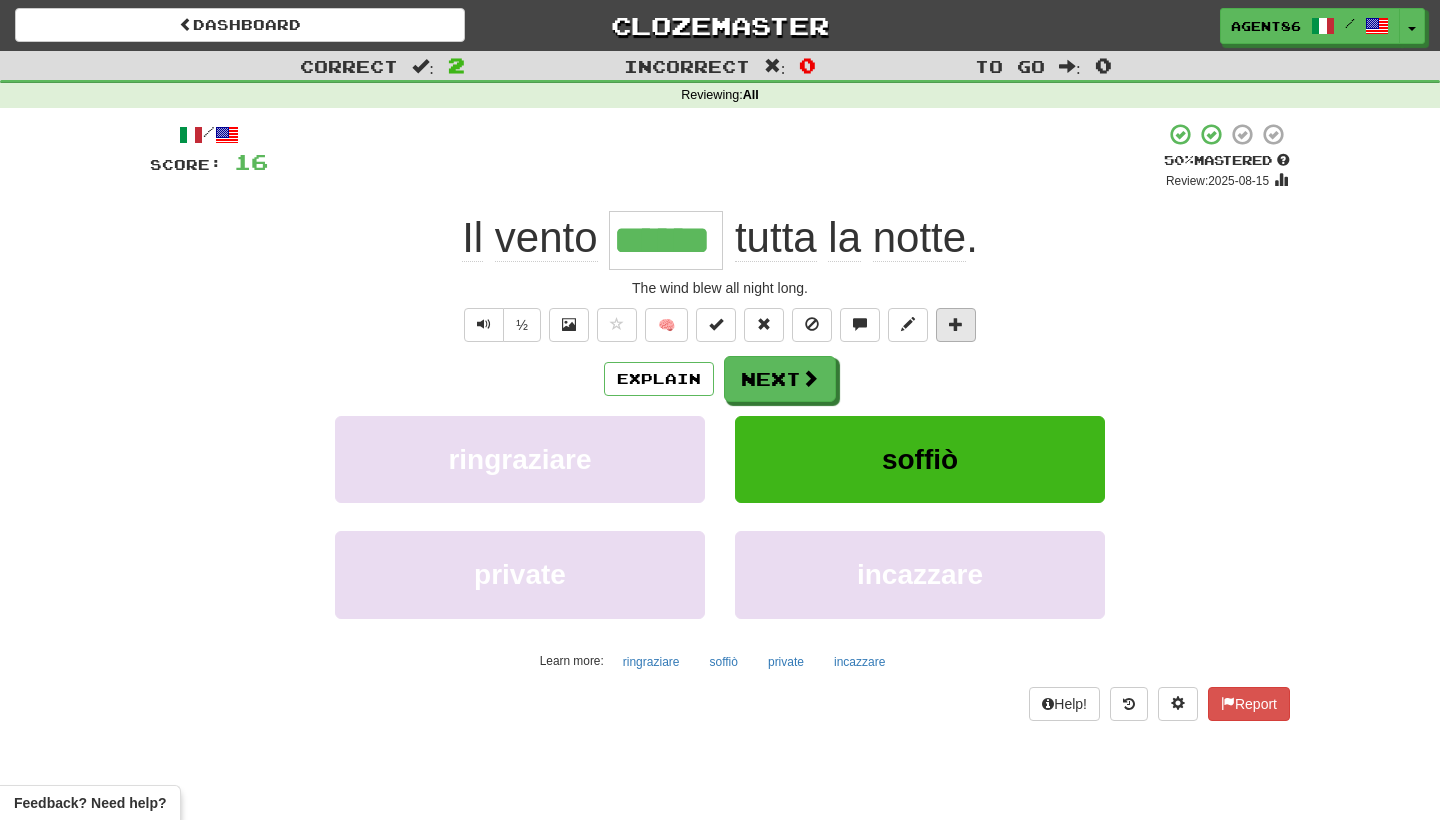 click at bounding box center [956, 324] 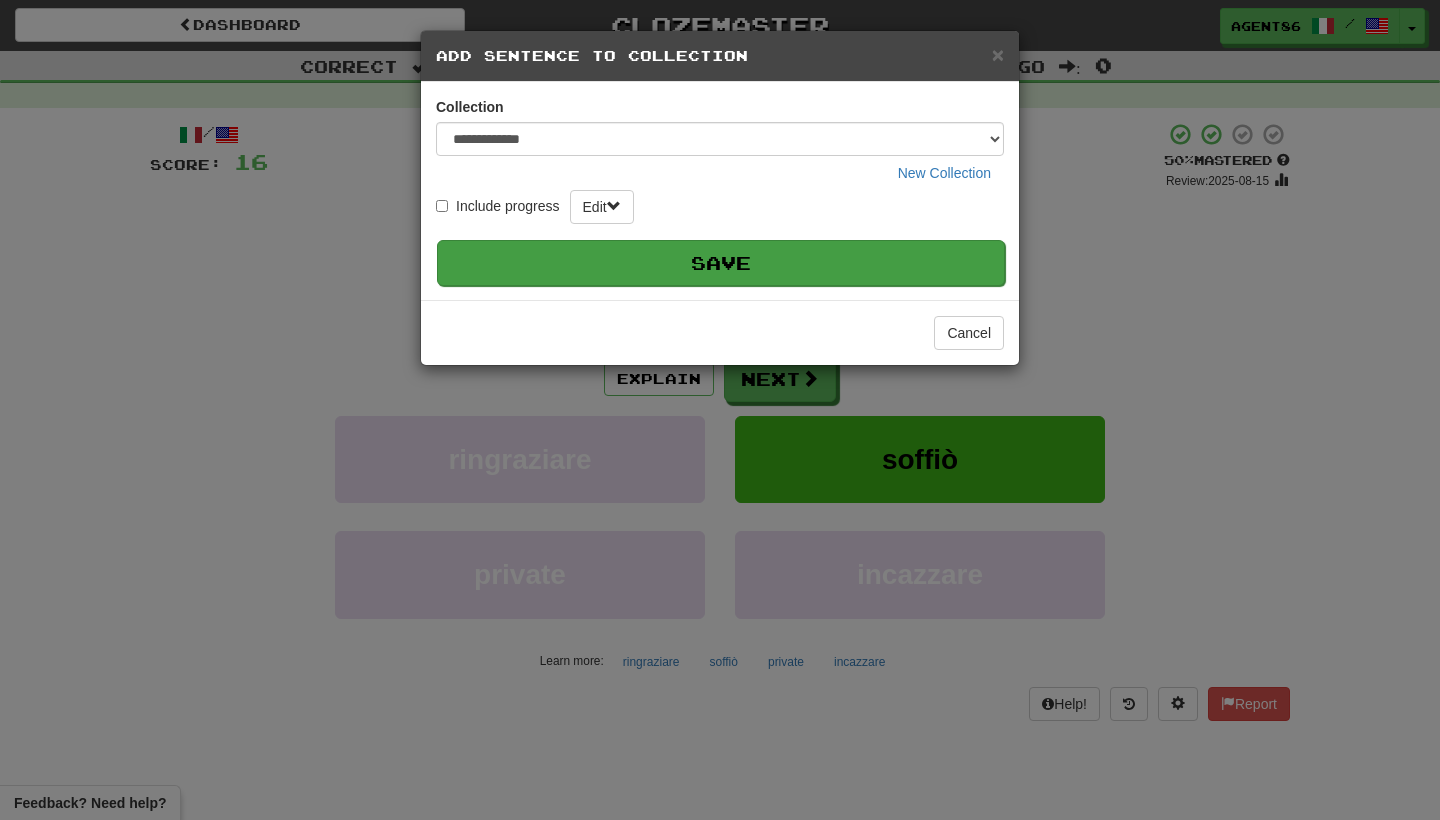 click on "Save" at bounding box center [721, 263] 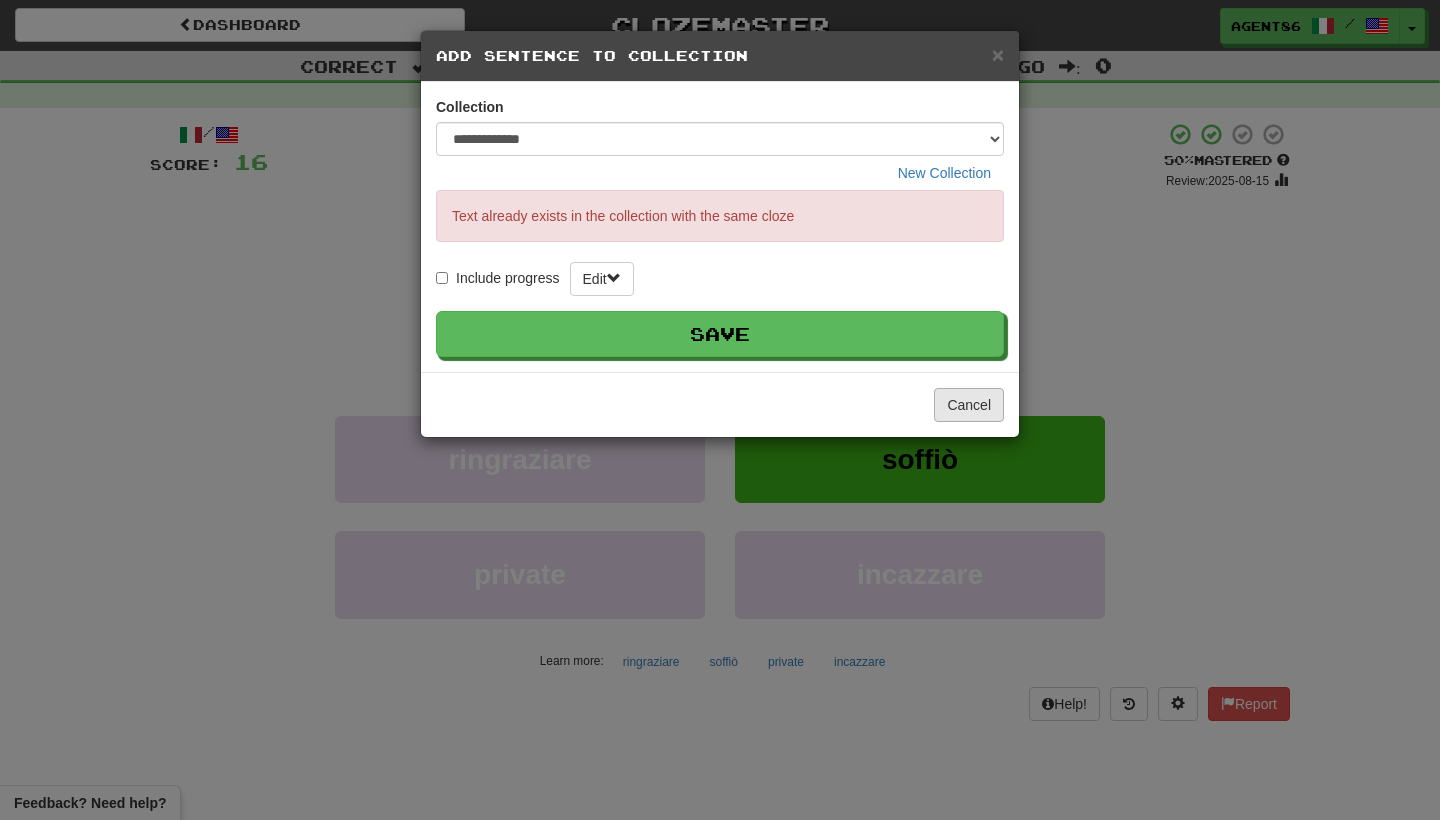 click on "Cancel" at bounding box center (969, 405) 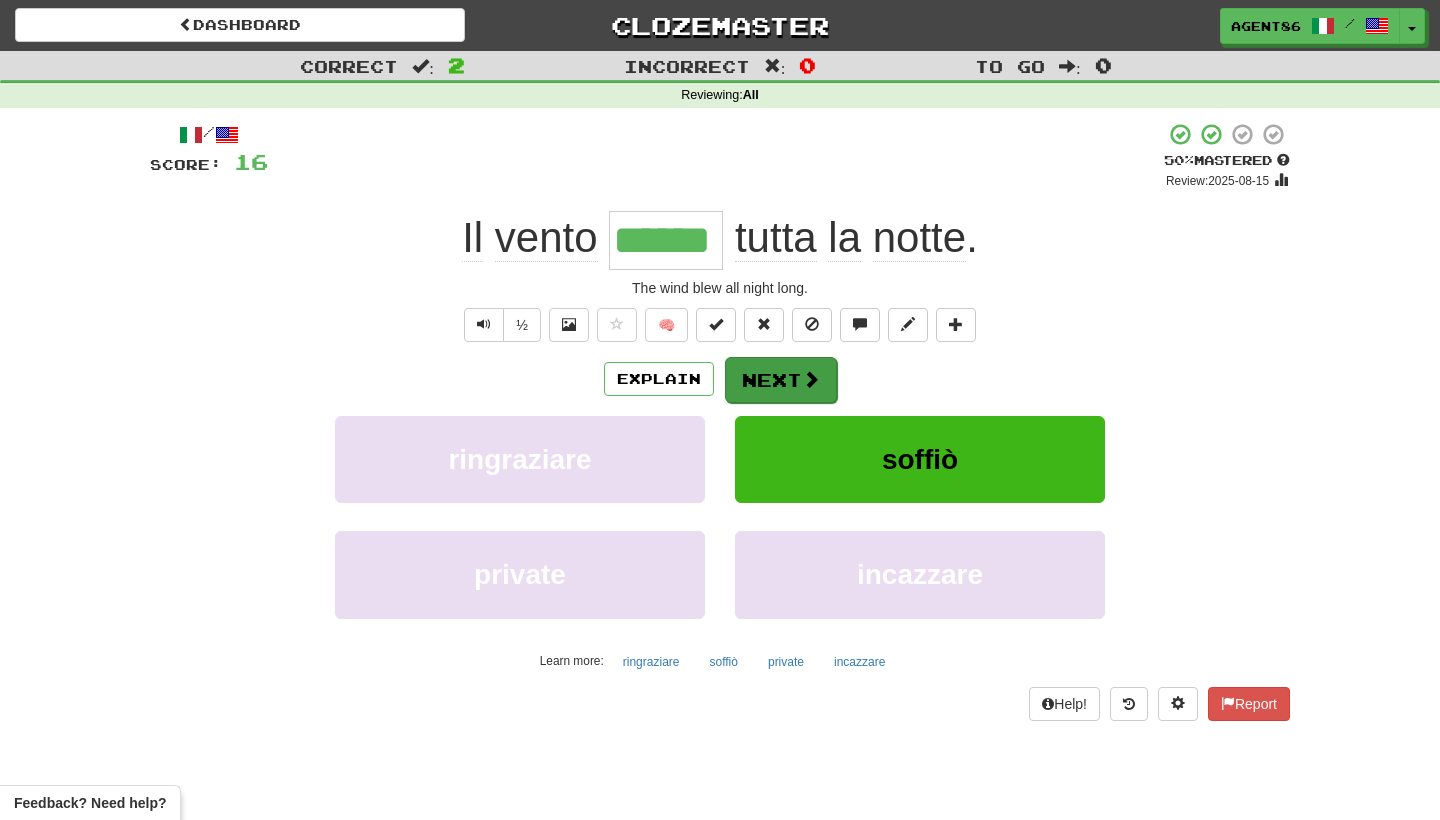 click on "Next" at bounding box center [781, 380] 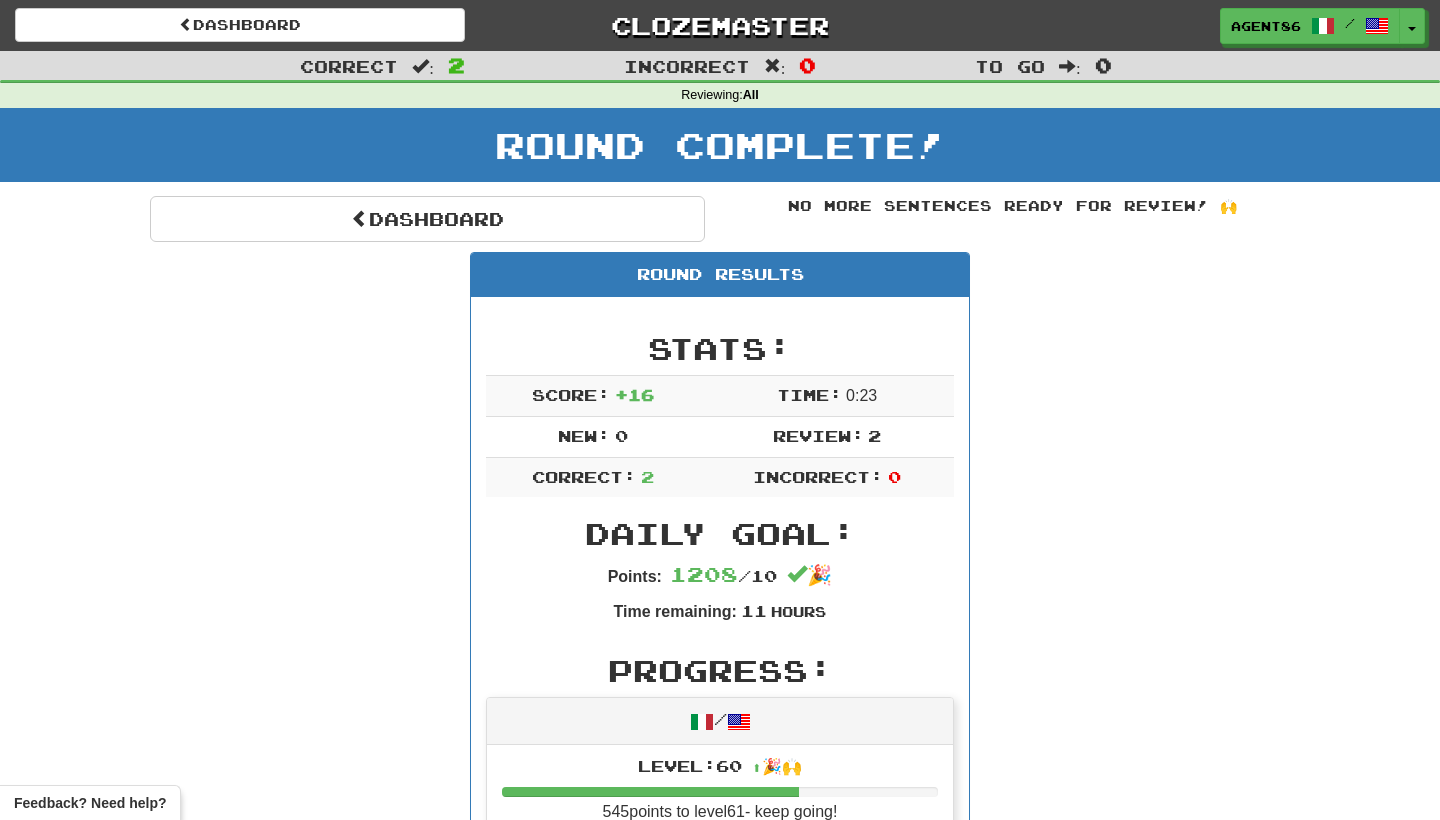 click on "Round Results Stats: Score:   + 16 Time:   0 : 23 New:   0 Review:   2 Correct:   2 Incorrect:   0 Daily Goal: Points:   1208  /  10  🎉 Time remaining: 11   Hours Progress:  /  Level:  60 ⬆🎉🙌 545  points to level  61  - keep going! Ranked:  21 st  this week ( 140  points to  20 th ) Sentences:  Report Incolla il tassello prima di fissare la  mensola . Glue the dowel in place before attaching the shelf.  Report Il vento  soffiò  tutta la notte. The wind blew all night long." at bounding box center (720, 716) 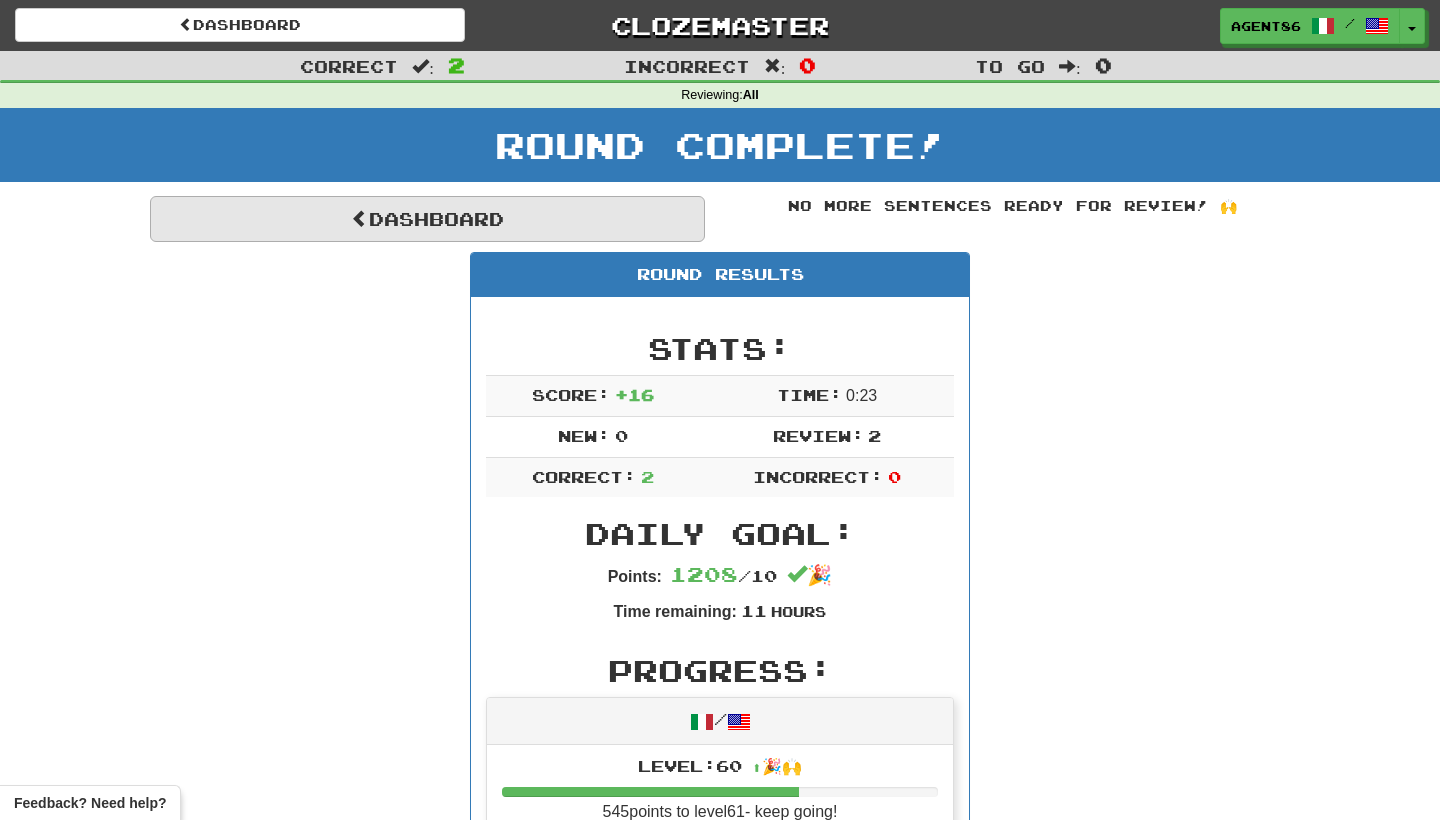click on "Dashboard" at bounding box center (427, 219) 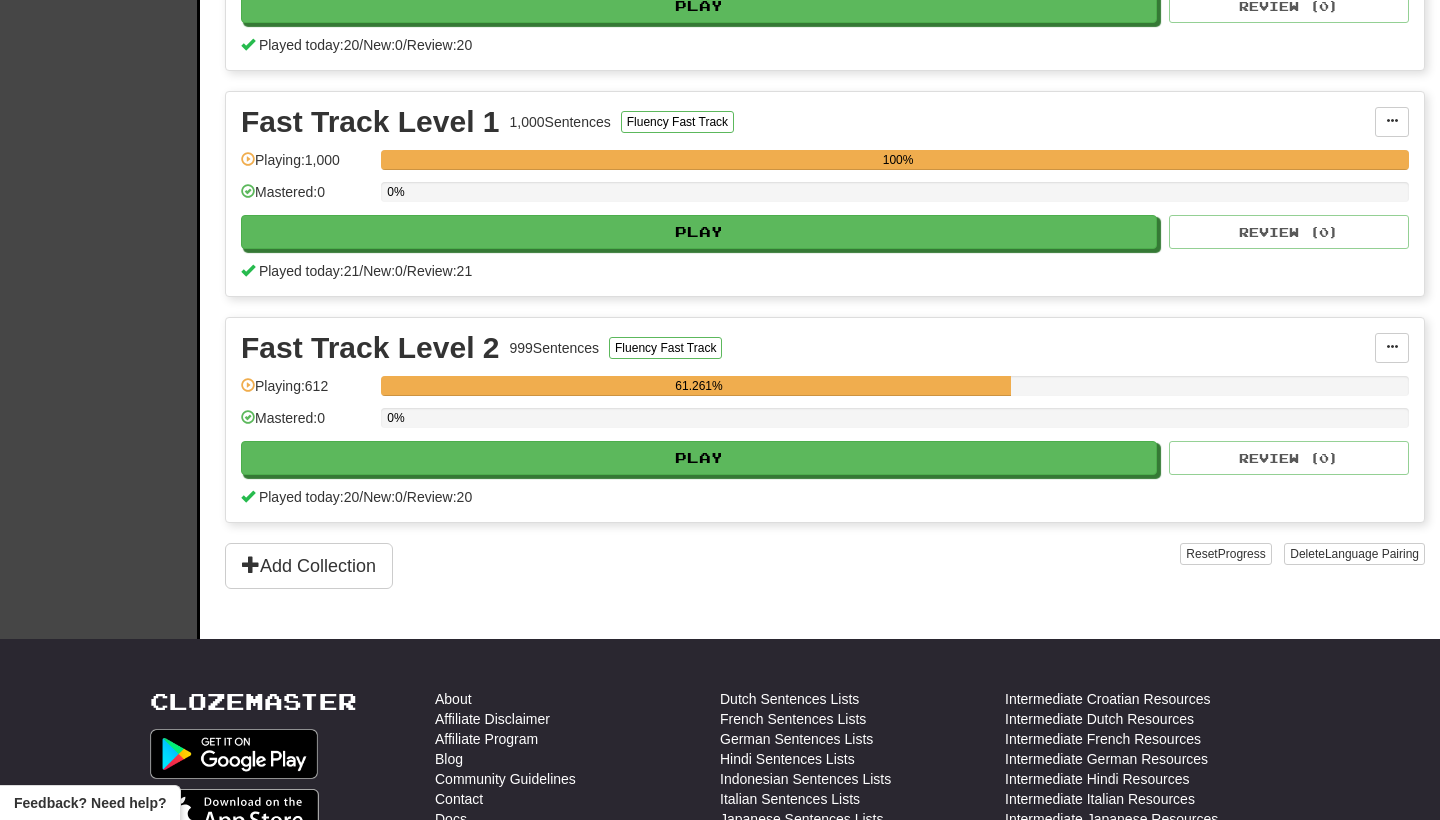 scroll, scrollTop: 817, scrollLeft: 0, axis: vertical 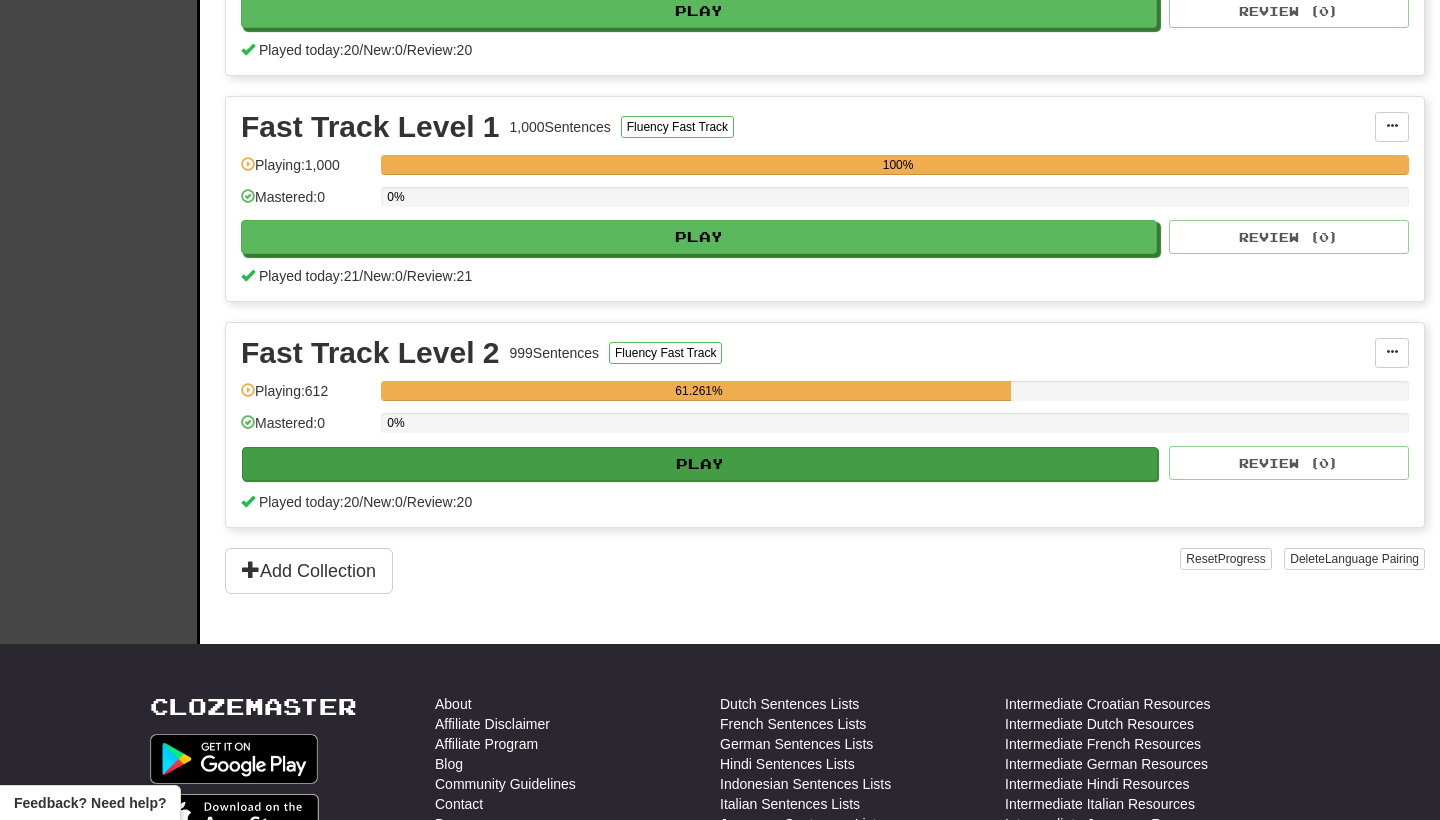 click on "Play" at bounding box center [700, 464] 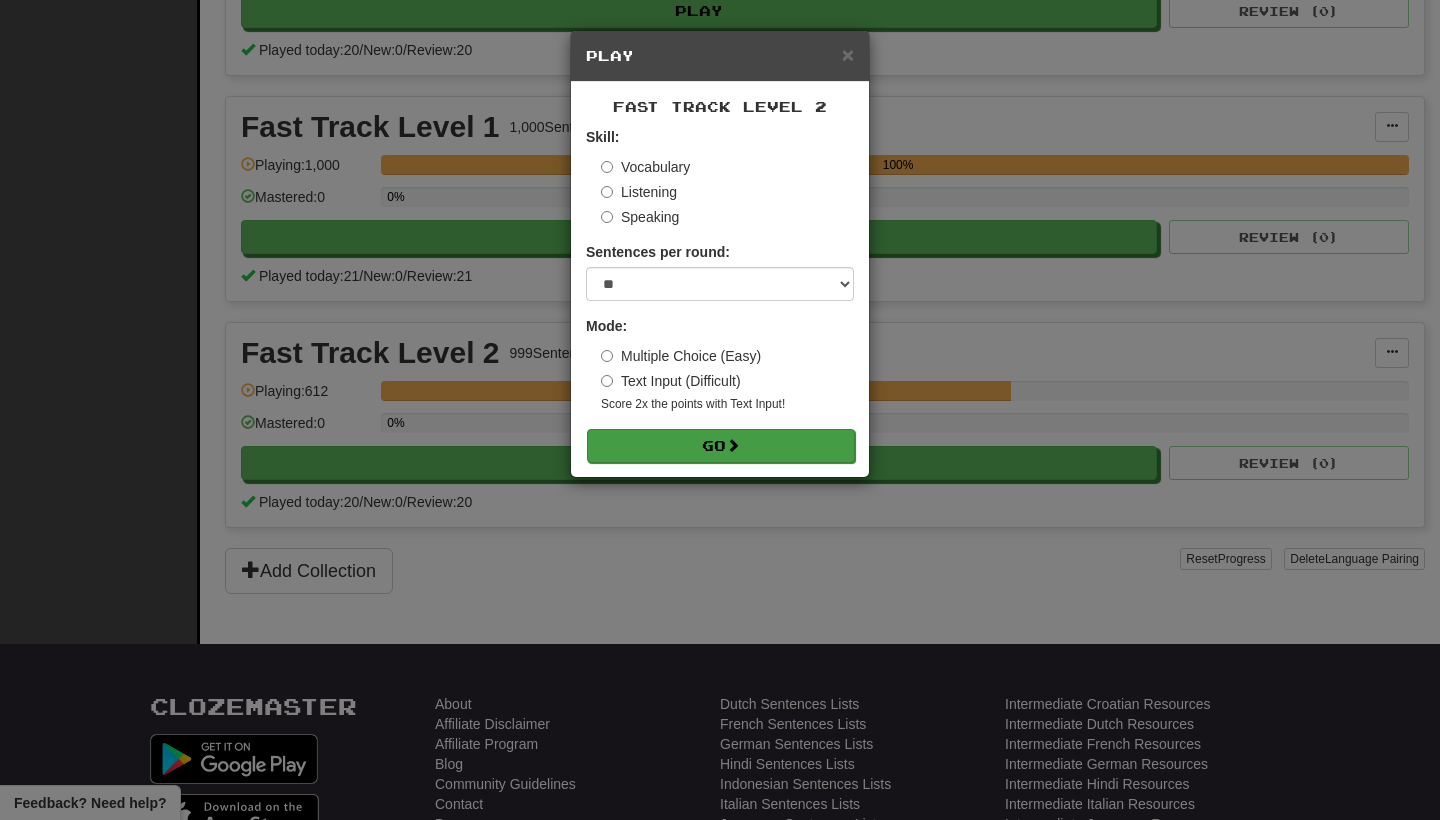 click on "Go" at bounding box center (721, 446) 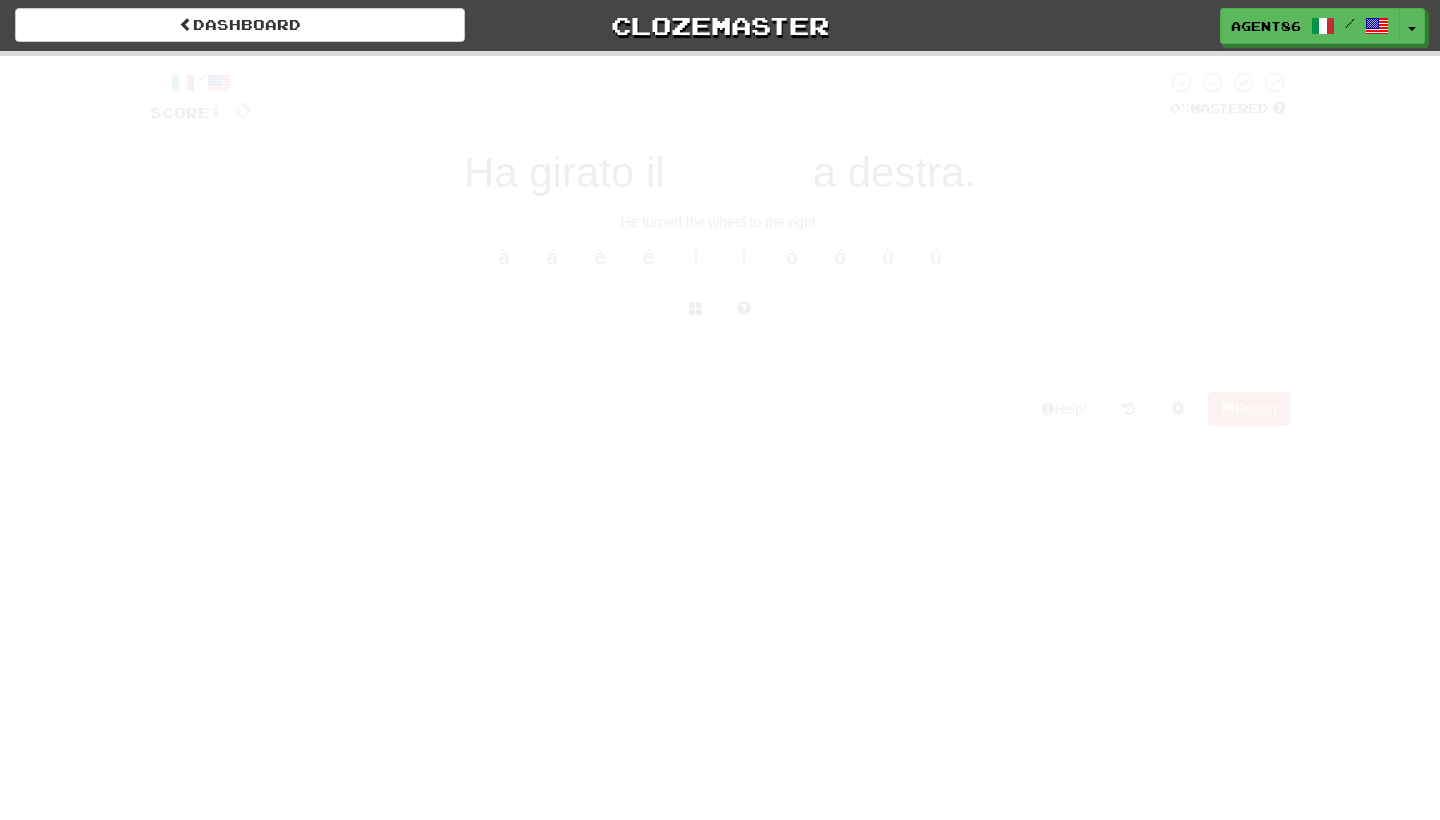 scroll, scrollTop: 0, scrollLeft: 0, axis: both 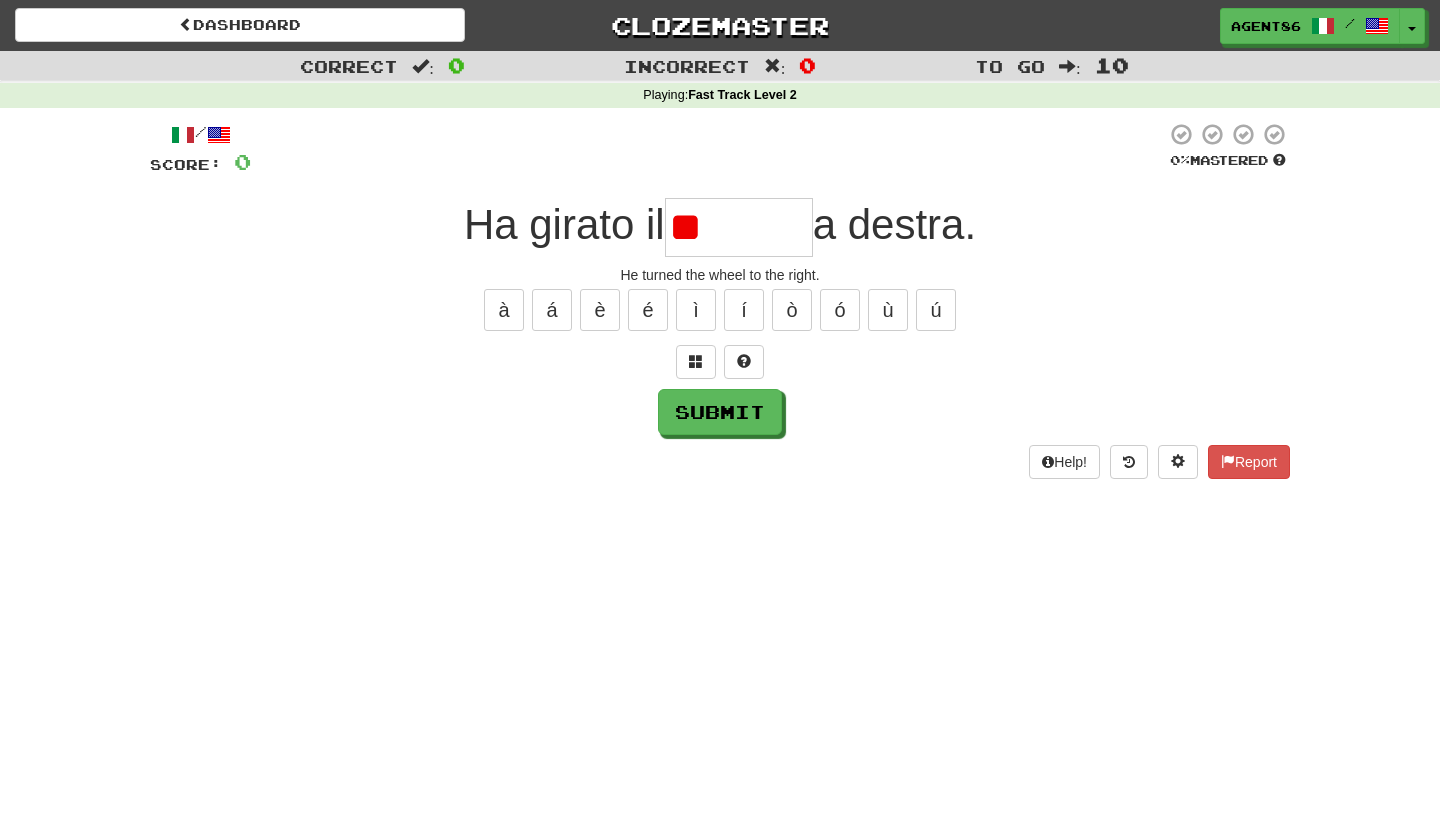 type on "*" 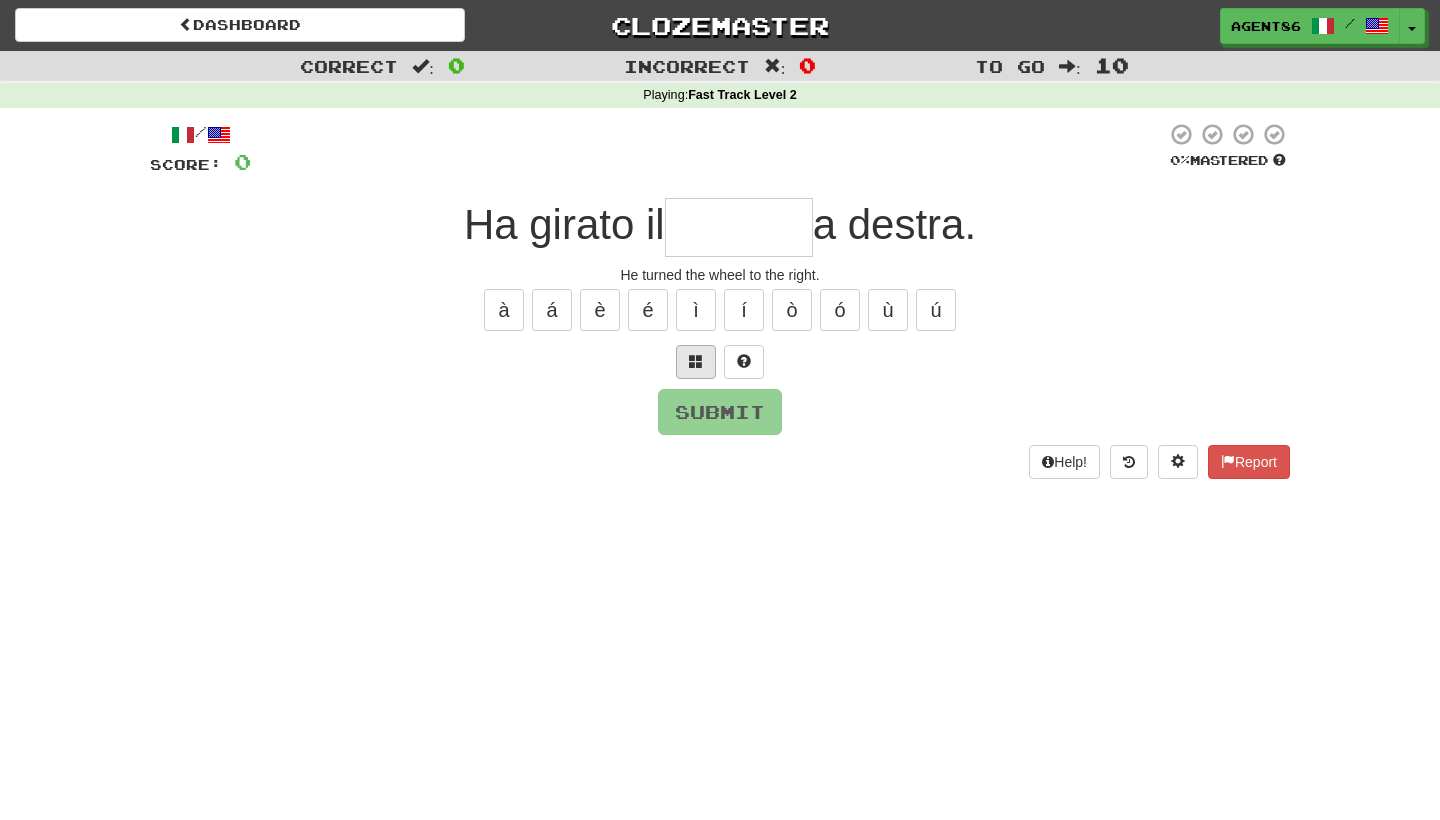 click at bounding box center [696, 361] 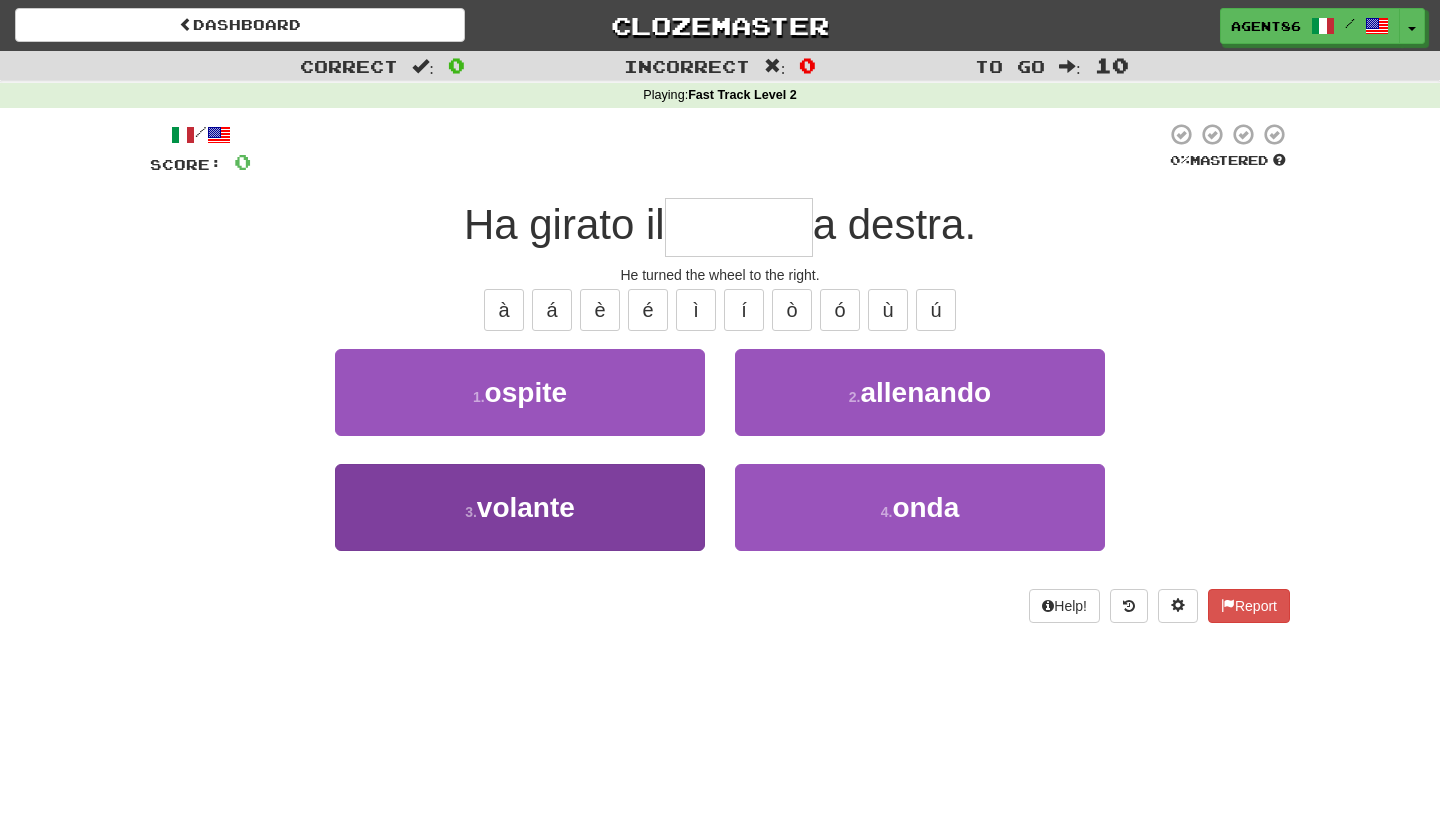 click on "3 .  volante" at bounding box center [520, 507] 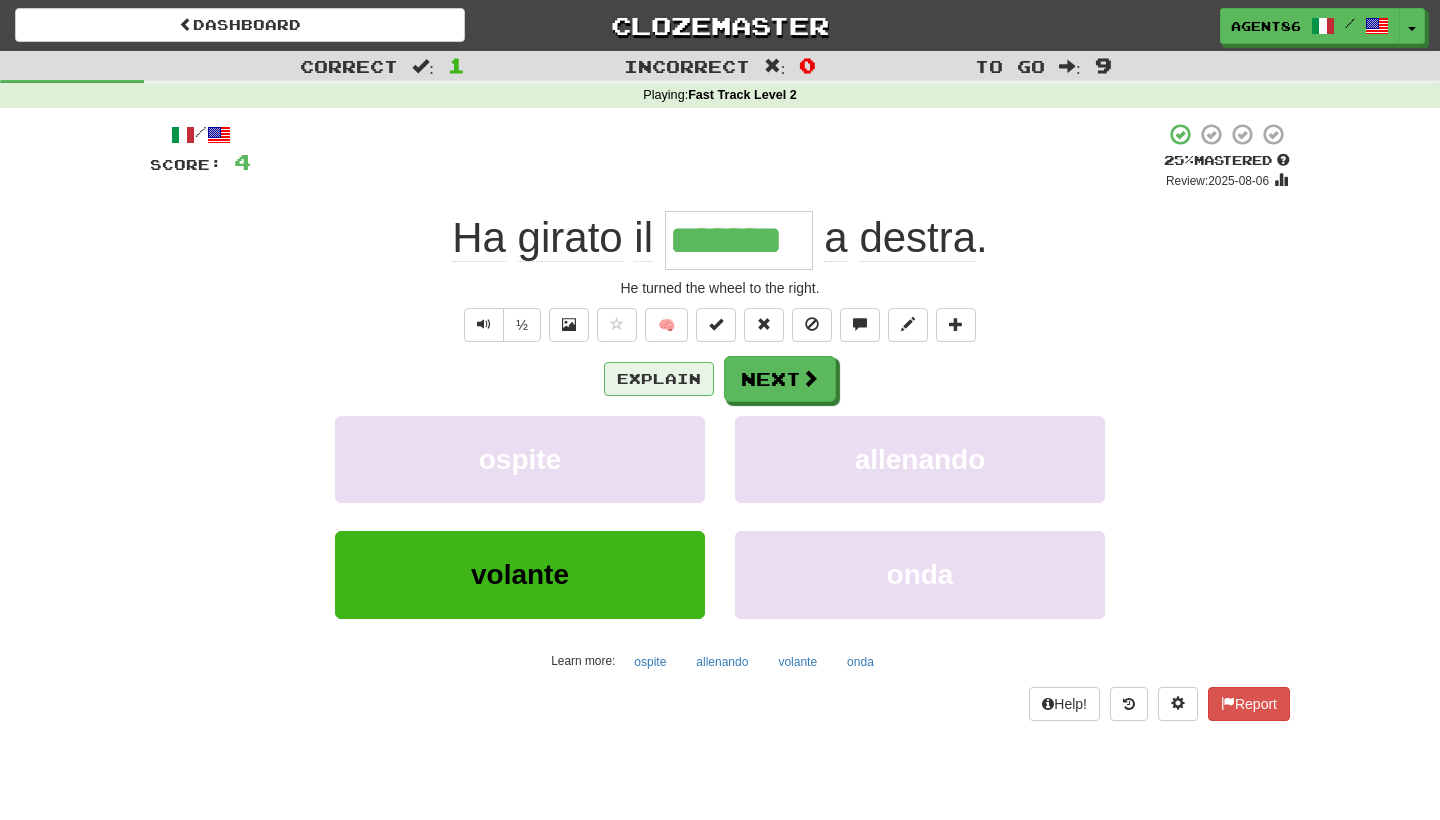 click on "Explain" at bounding box center (659, 379) 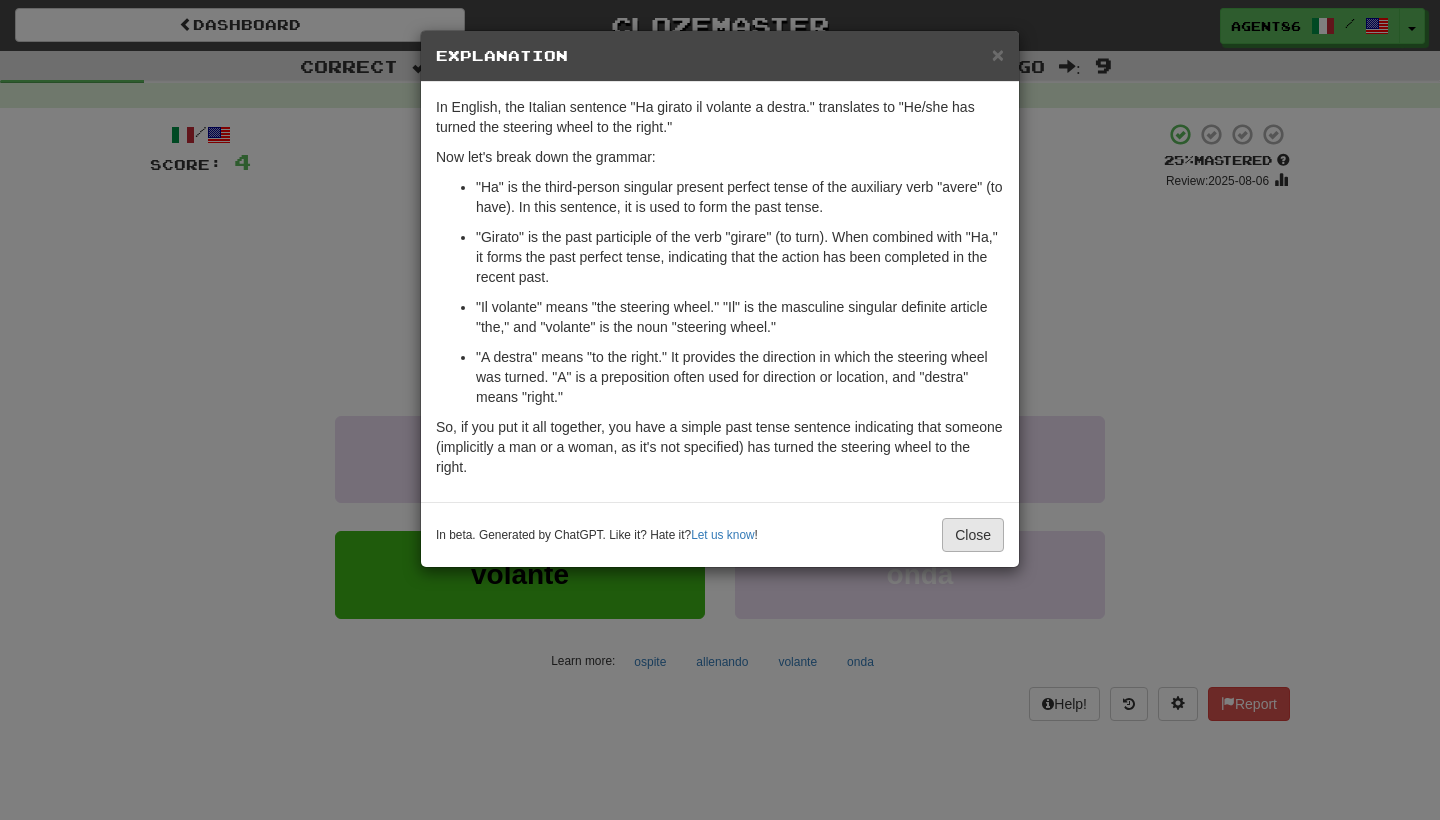 click on "Close" at bounding box center [973, 535] 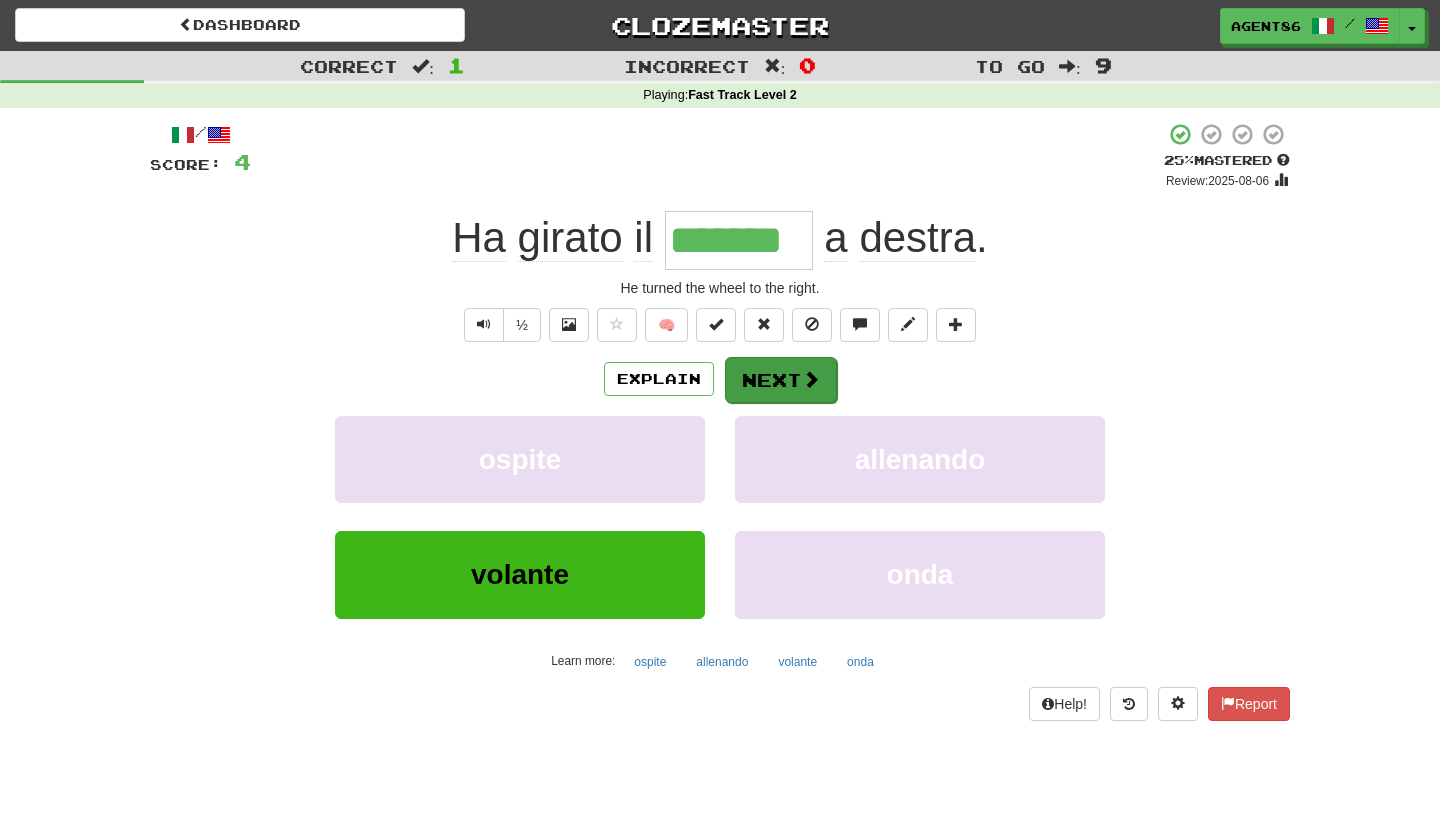 click on "Next" at bounding box center [781, 380] 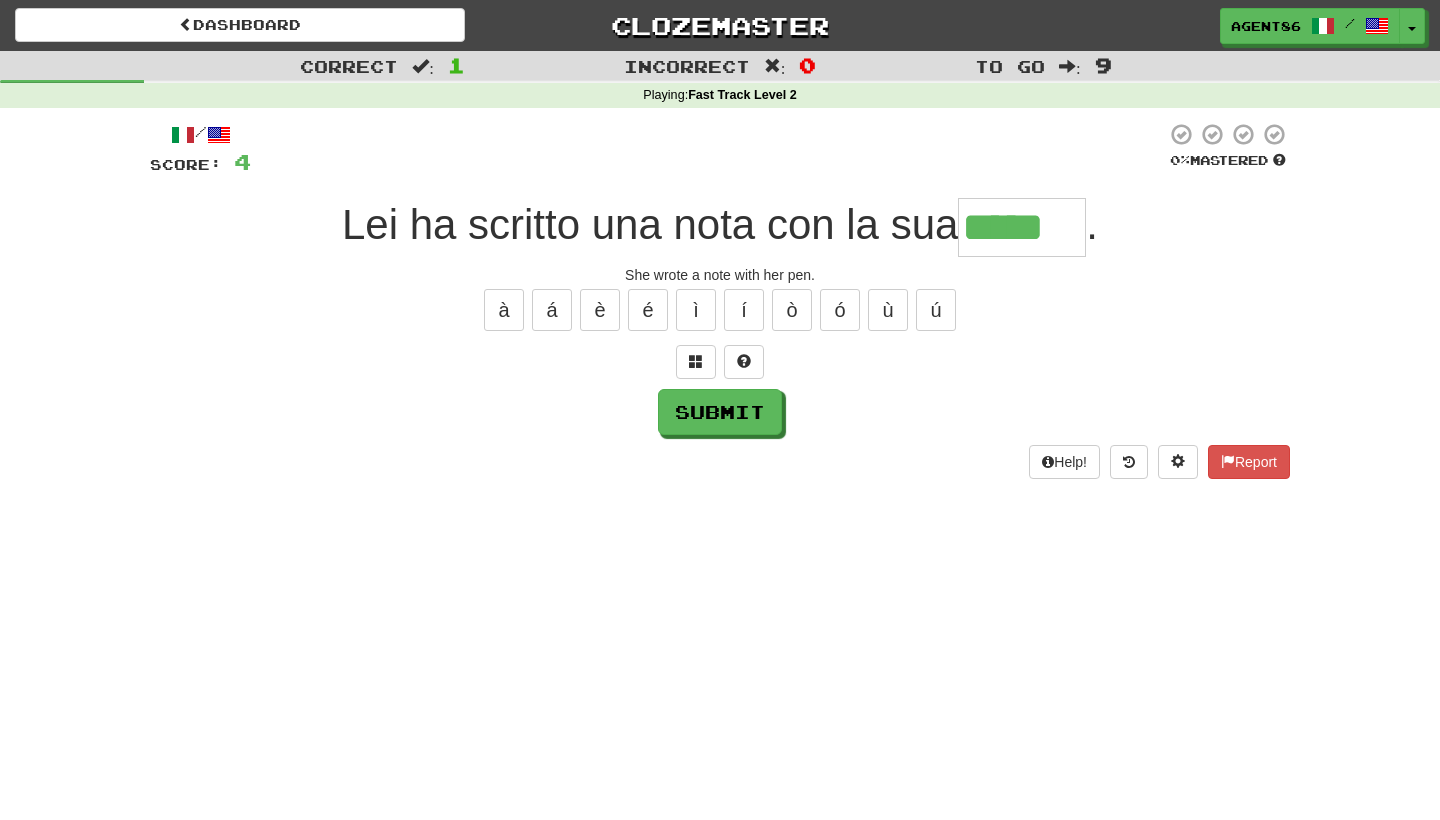 type on "*****" 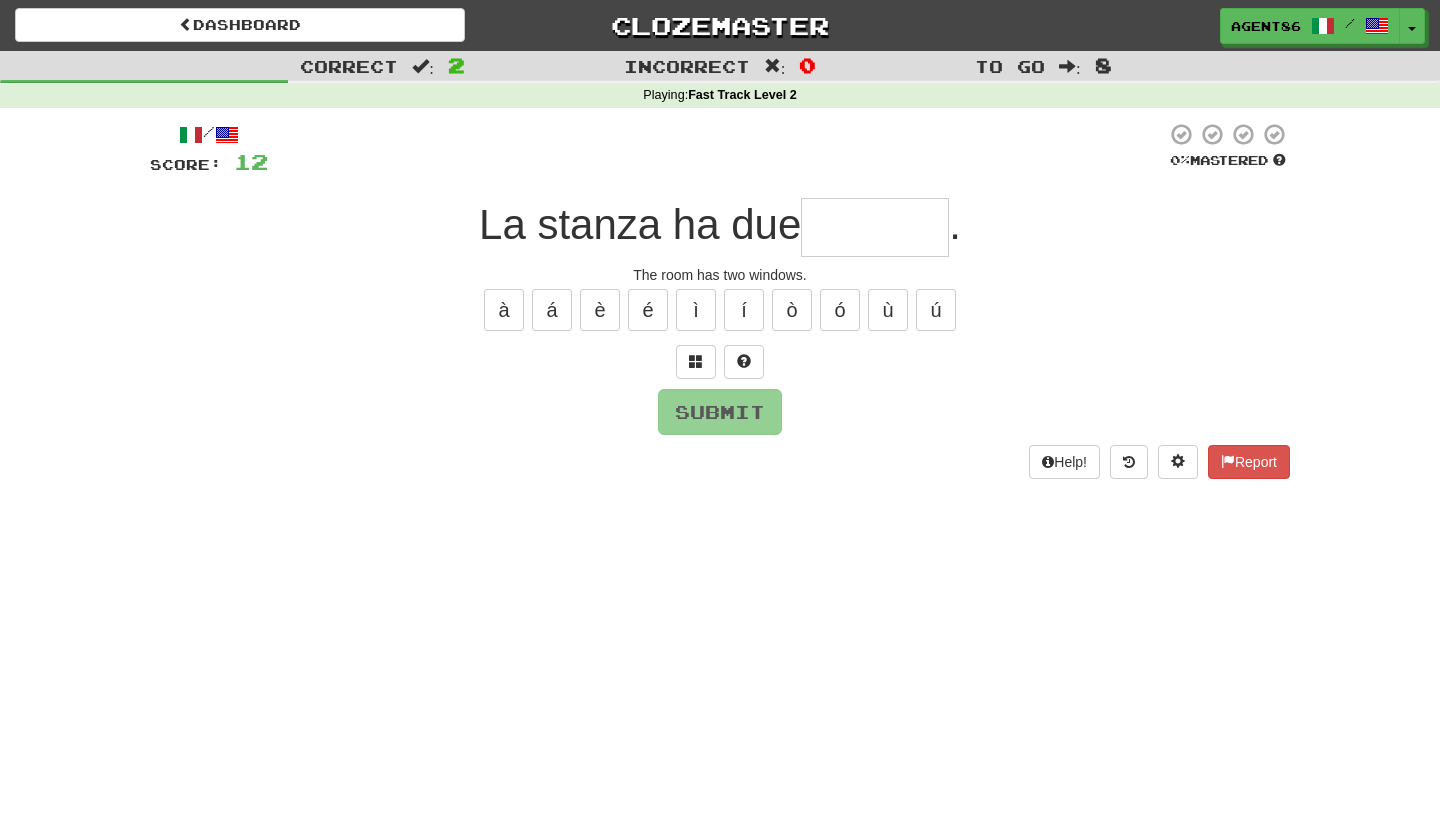 type on "*" 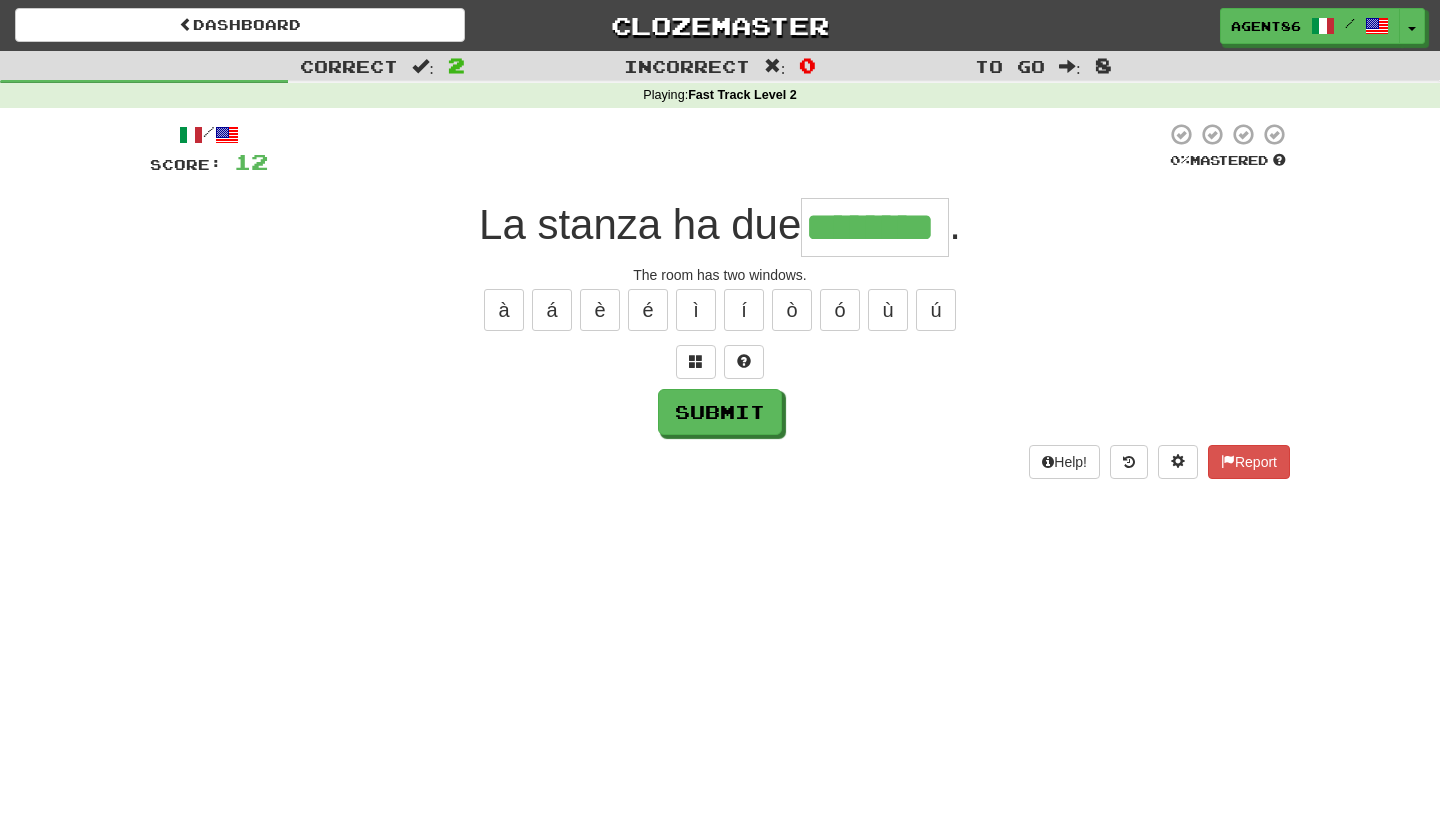 type on "********" 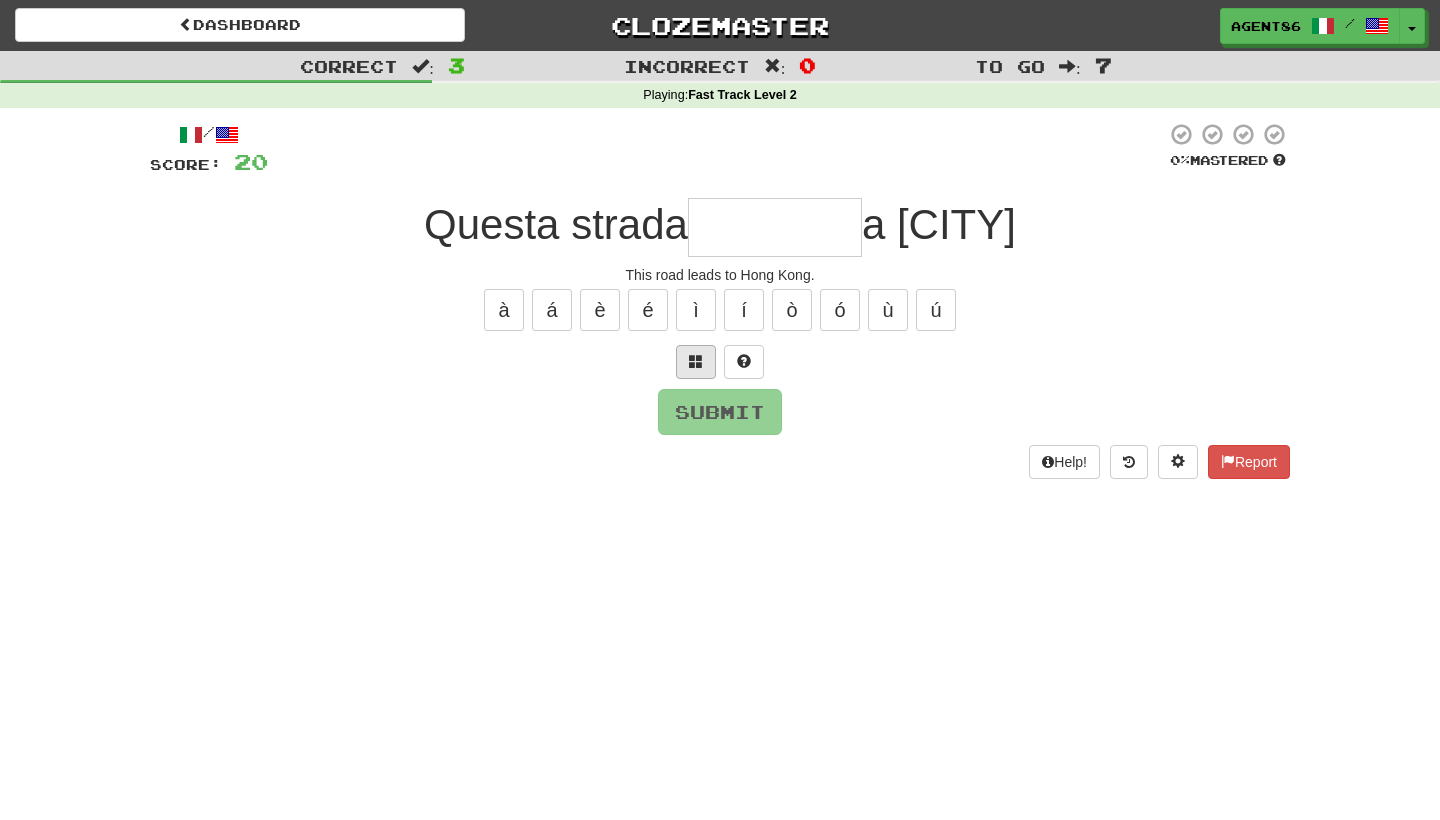 click at bounding box center [696, 361] 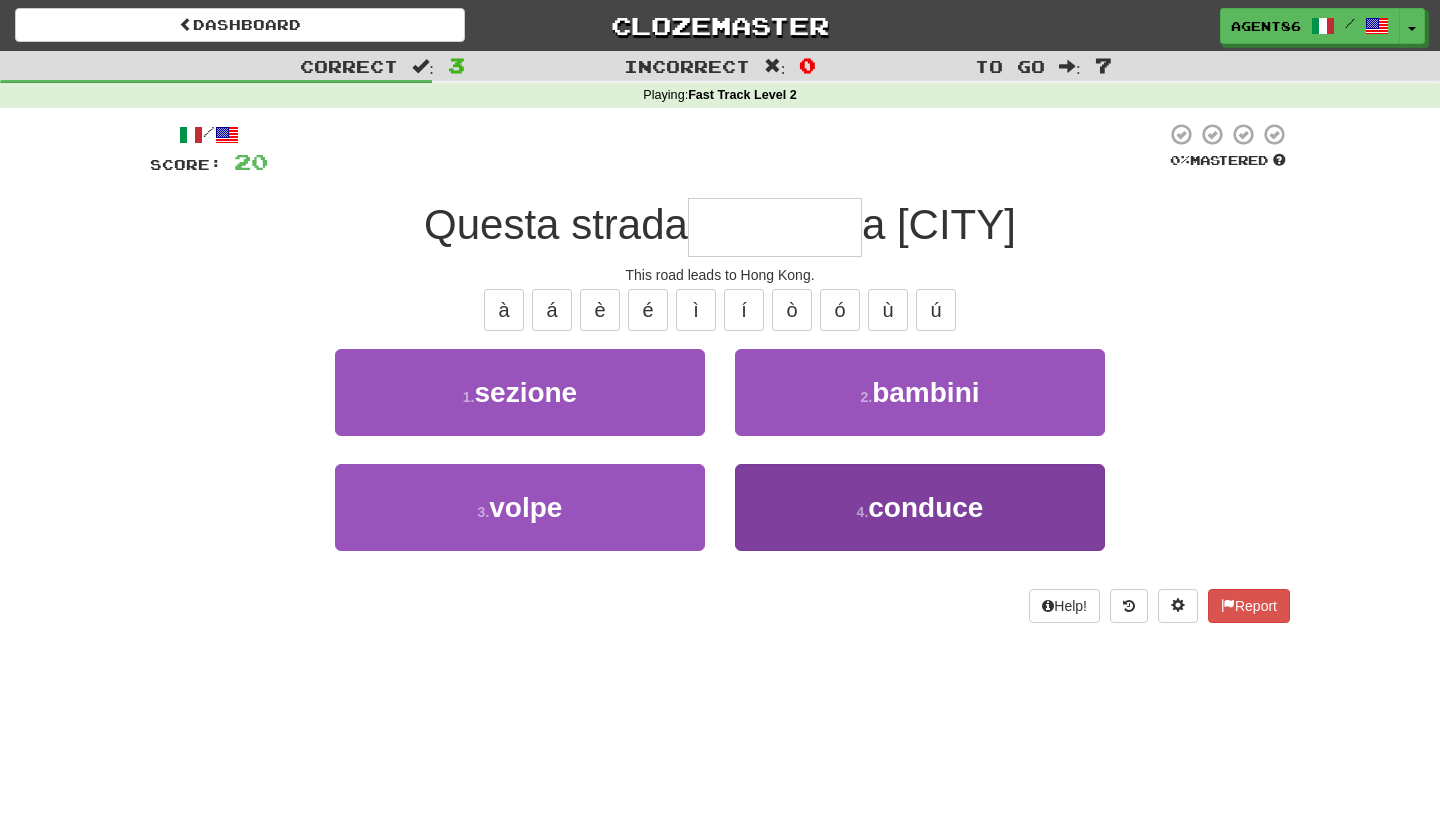 click on "4 .  conduce" at bounding box center (920, 507) 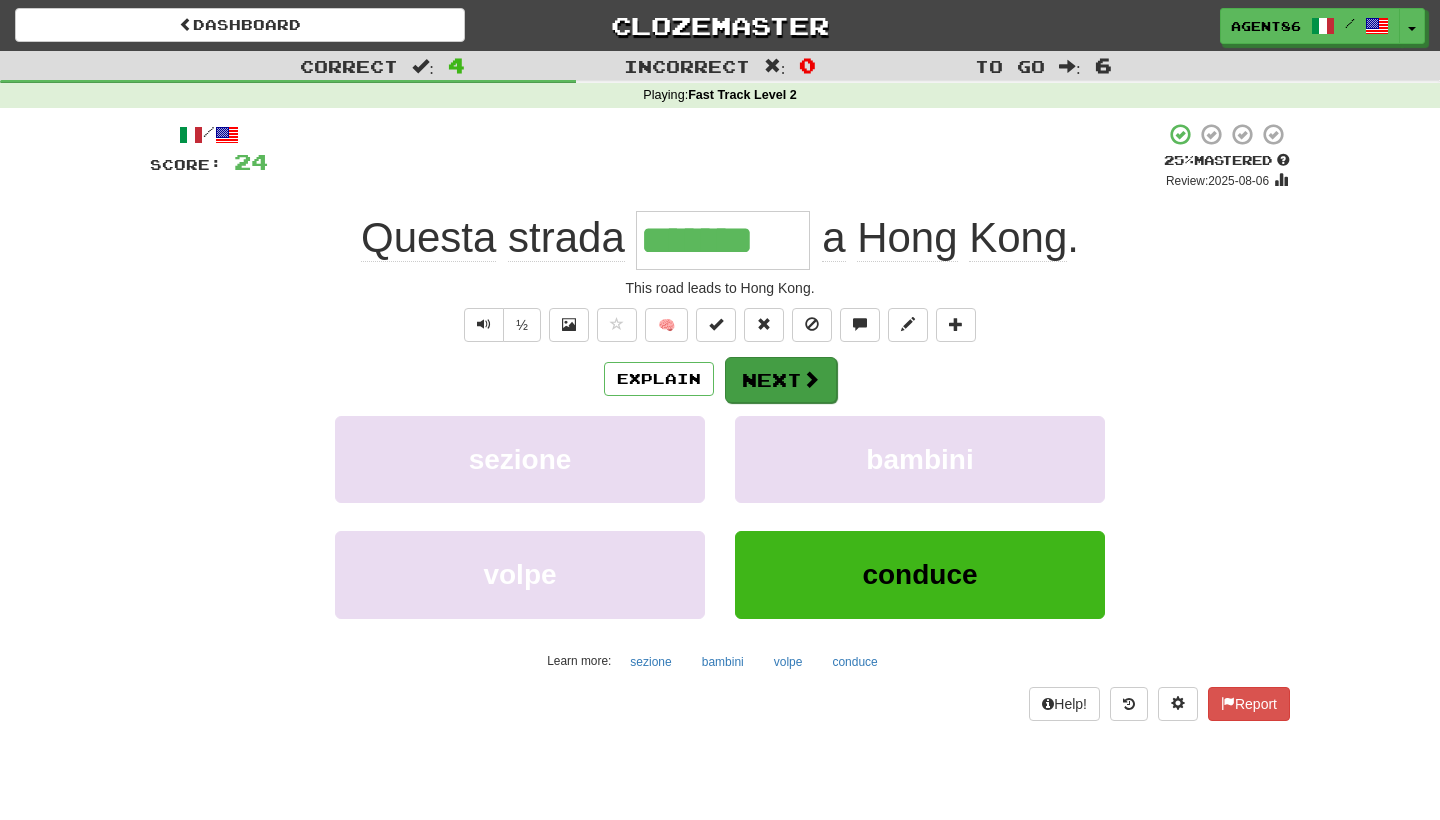 click on "Next" at bounding box center (781, 380) 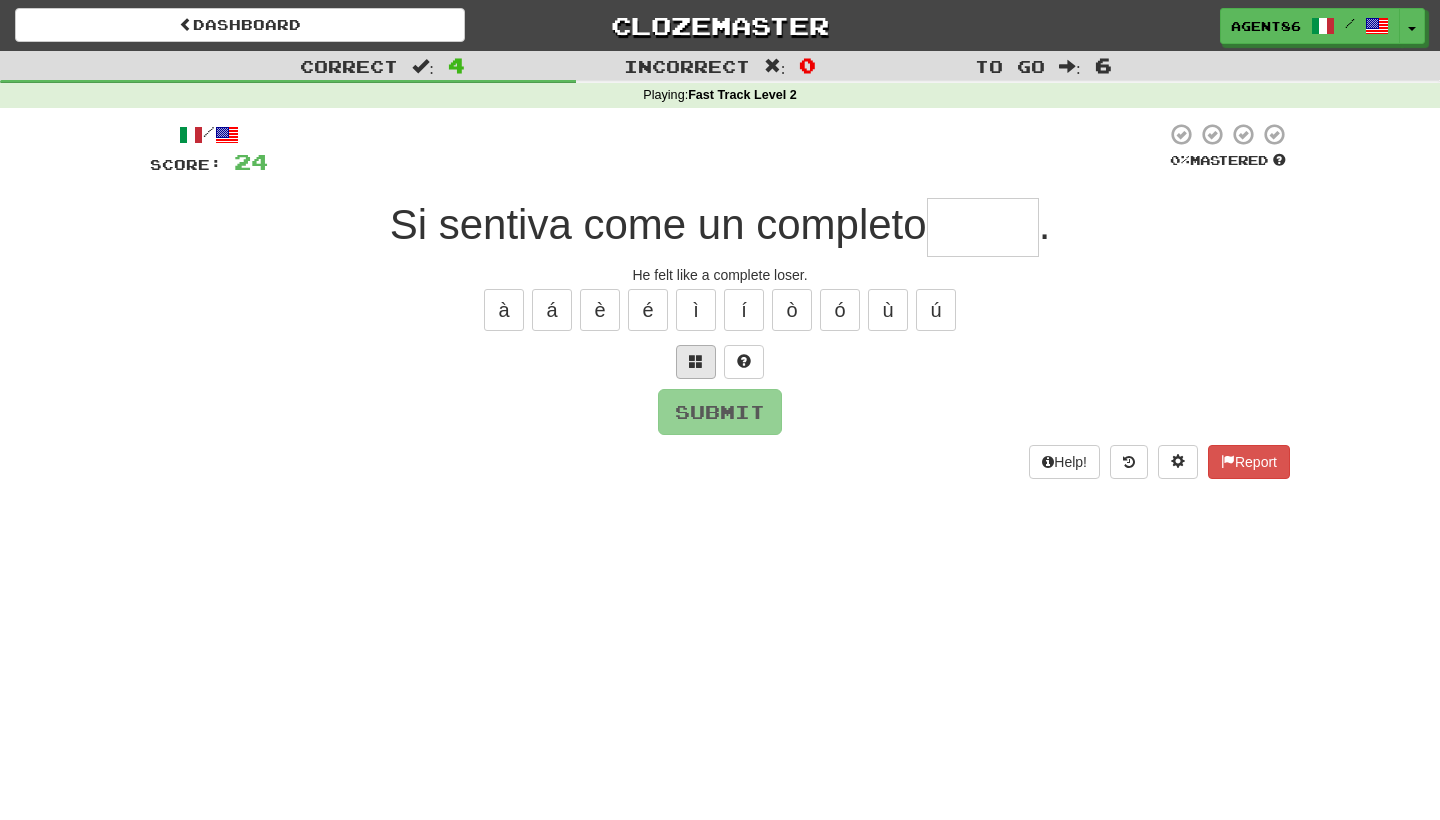 click at bounding box center (696, 361) 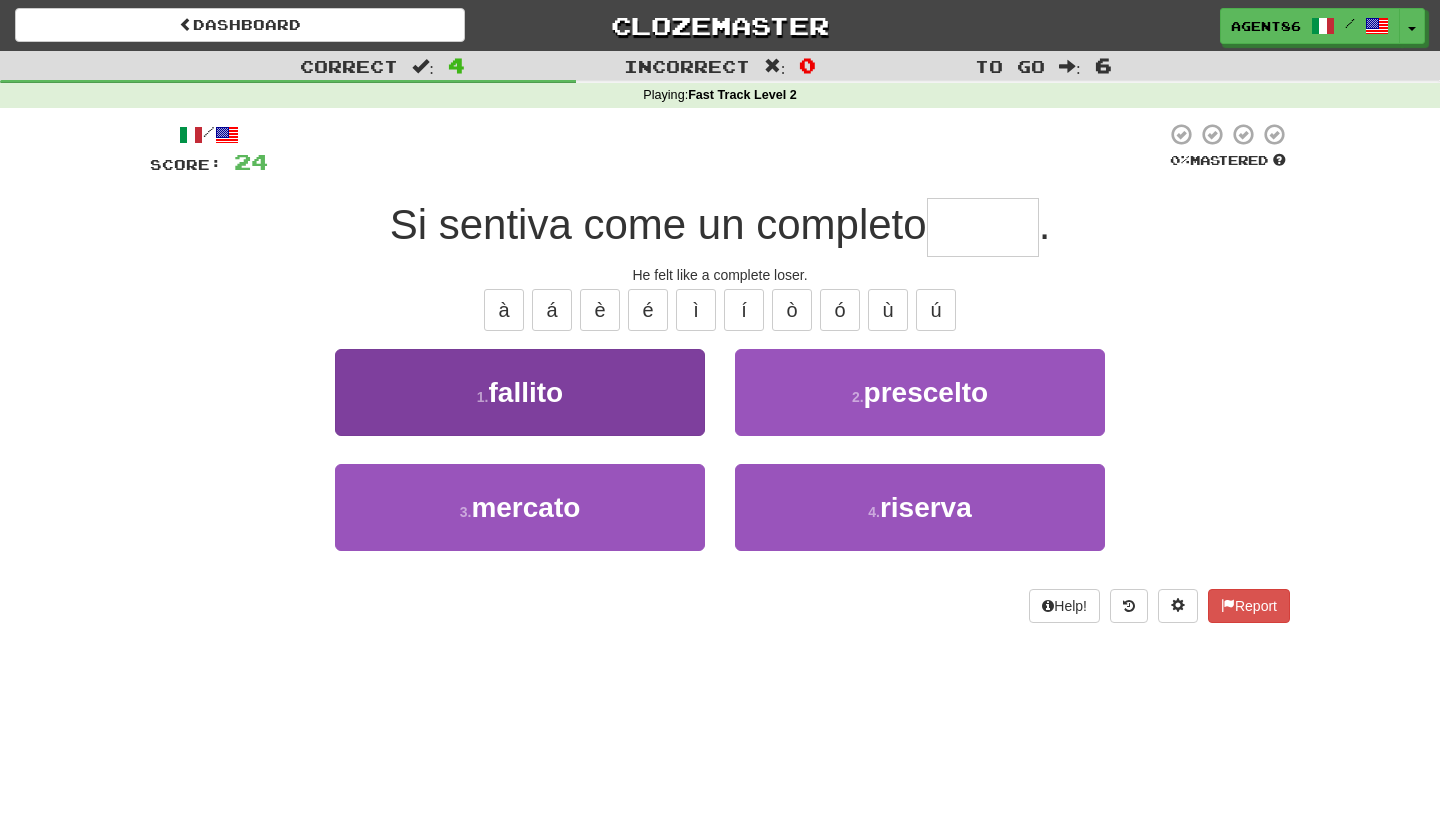 click on "1 .  fallito" at bounding box center (520, 392) 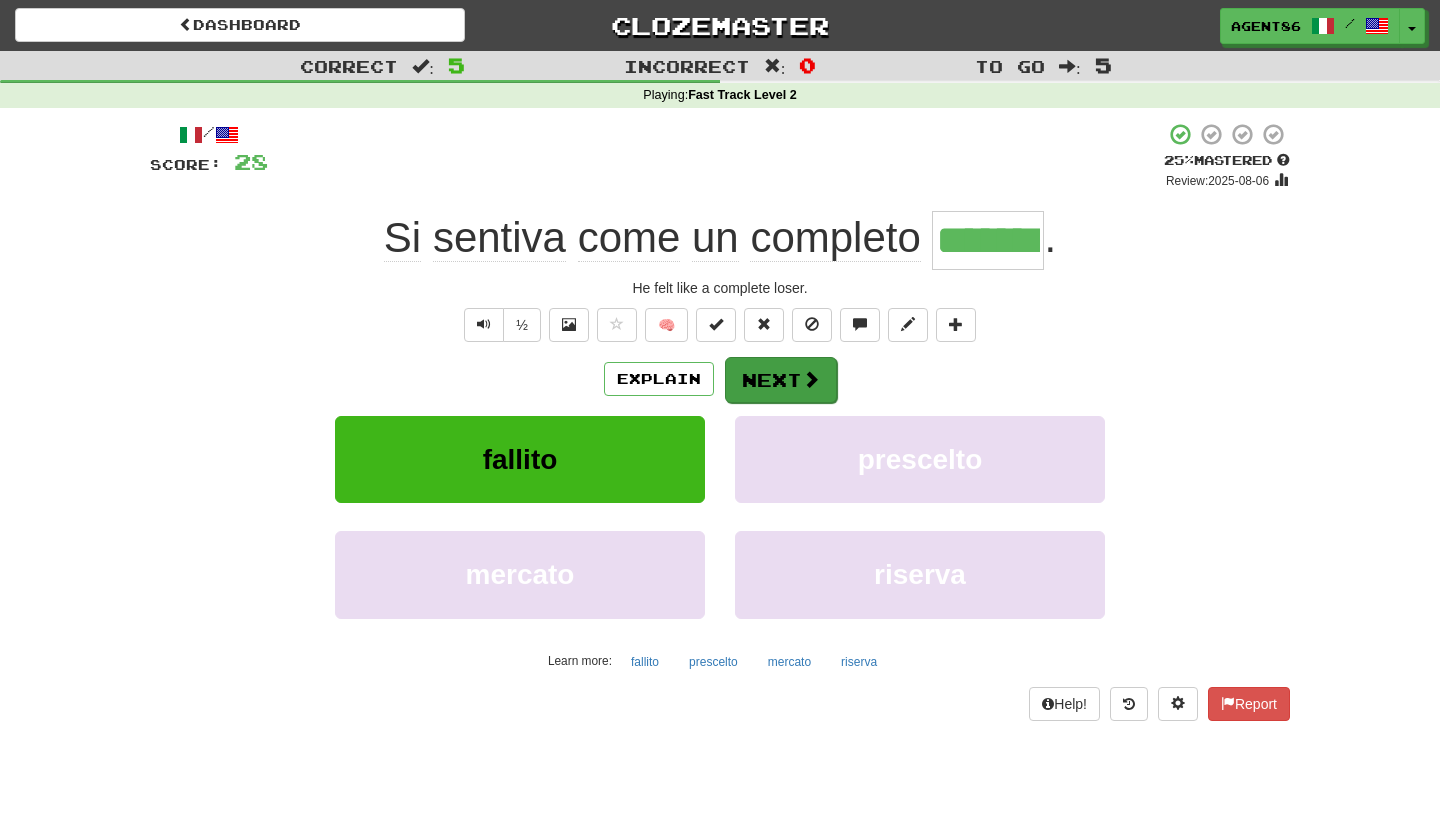 click on "Next" at bounding box center (781, 380) 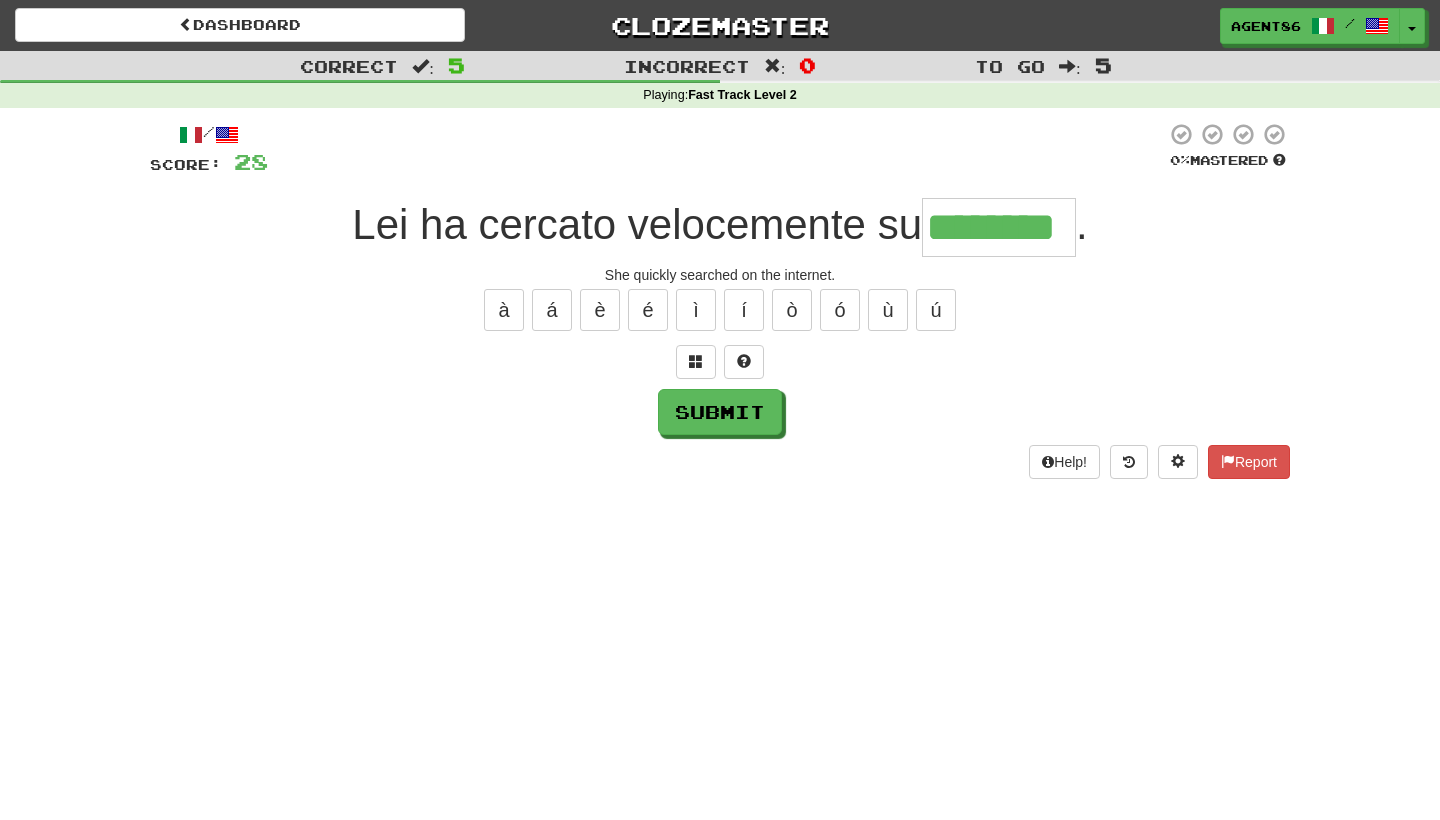 type on "********" 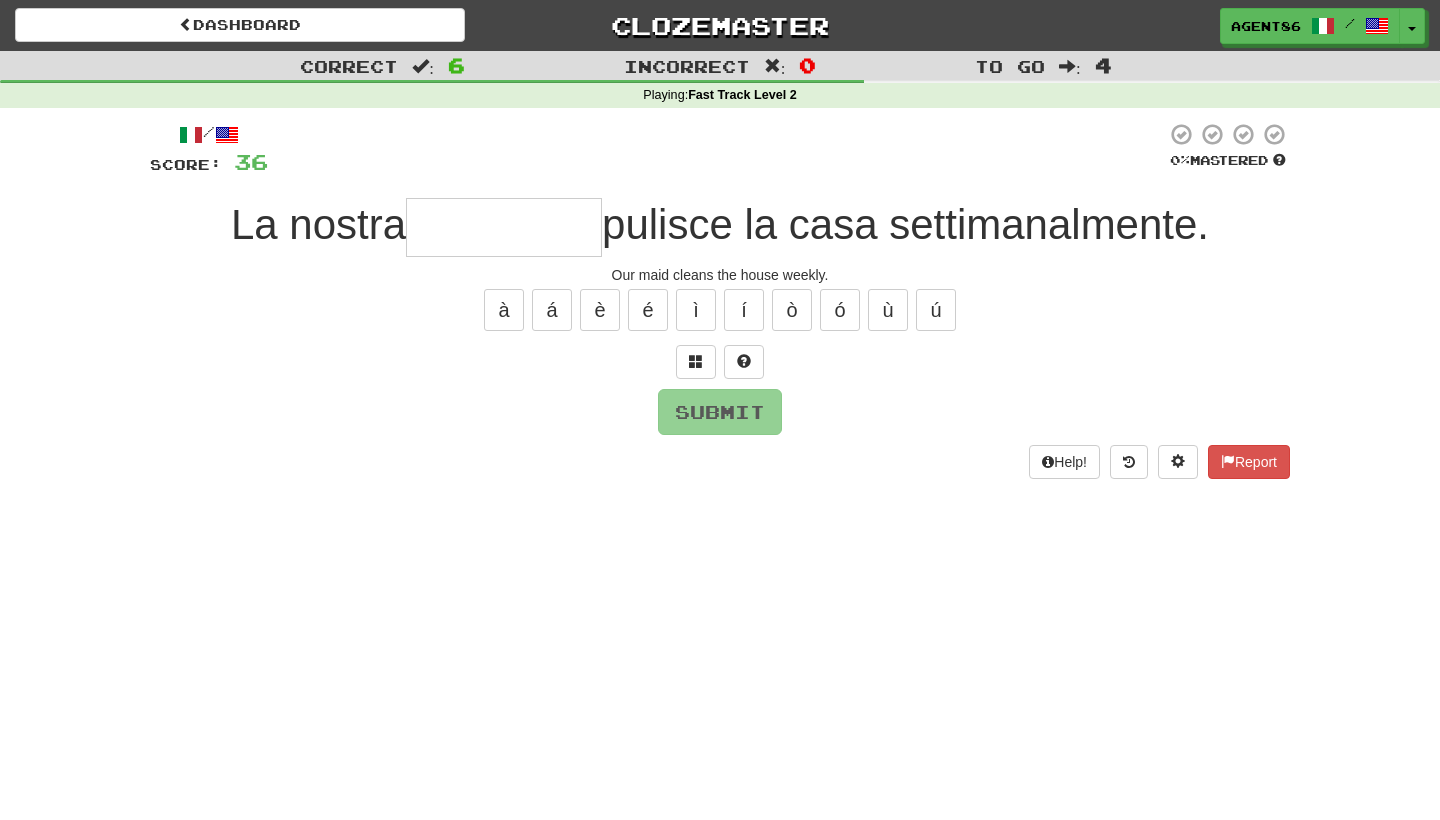 type on "*" 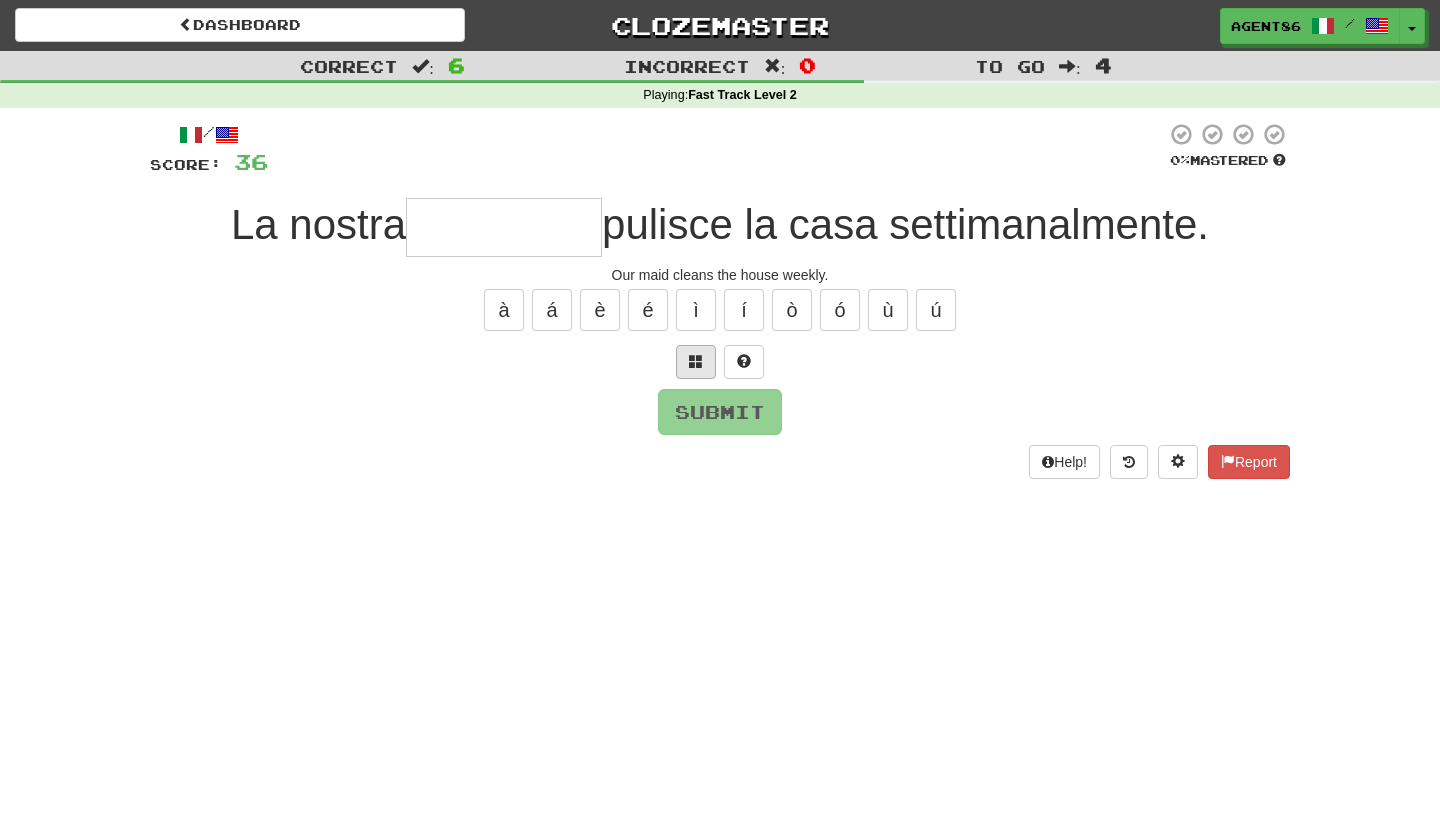 click at bounding box center (696, 361) 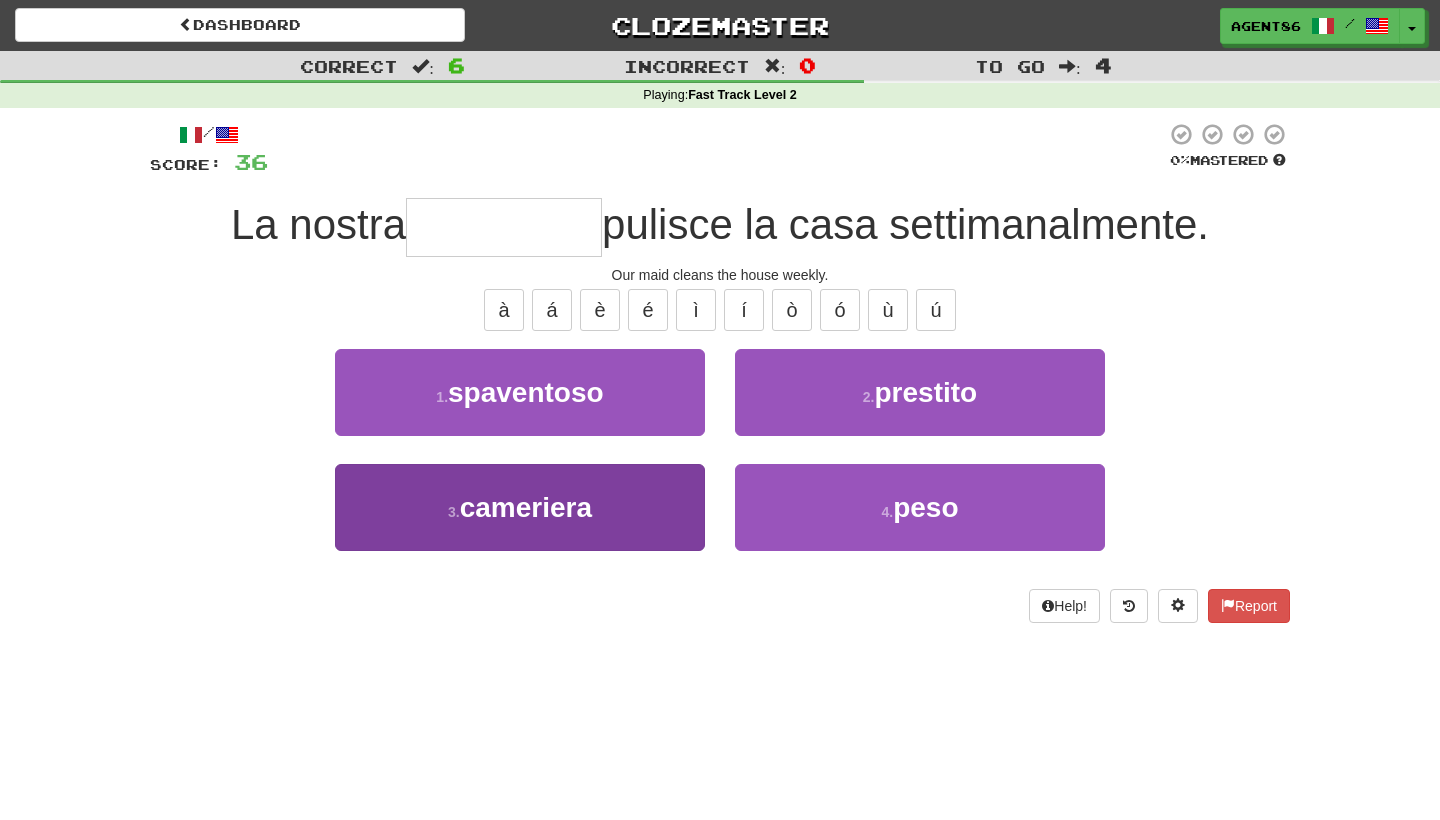 click on "3 .  cameriera" at bounding box center [520, 507] 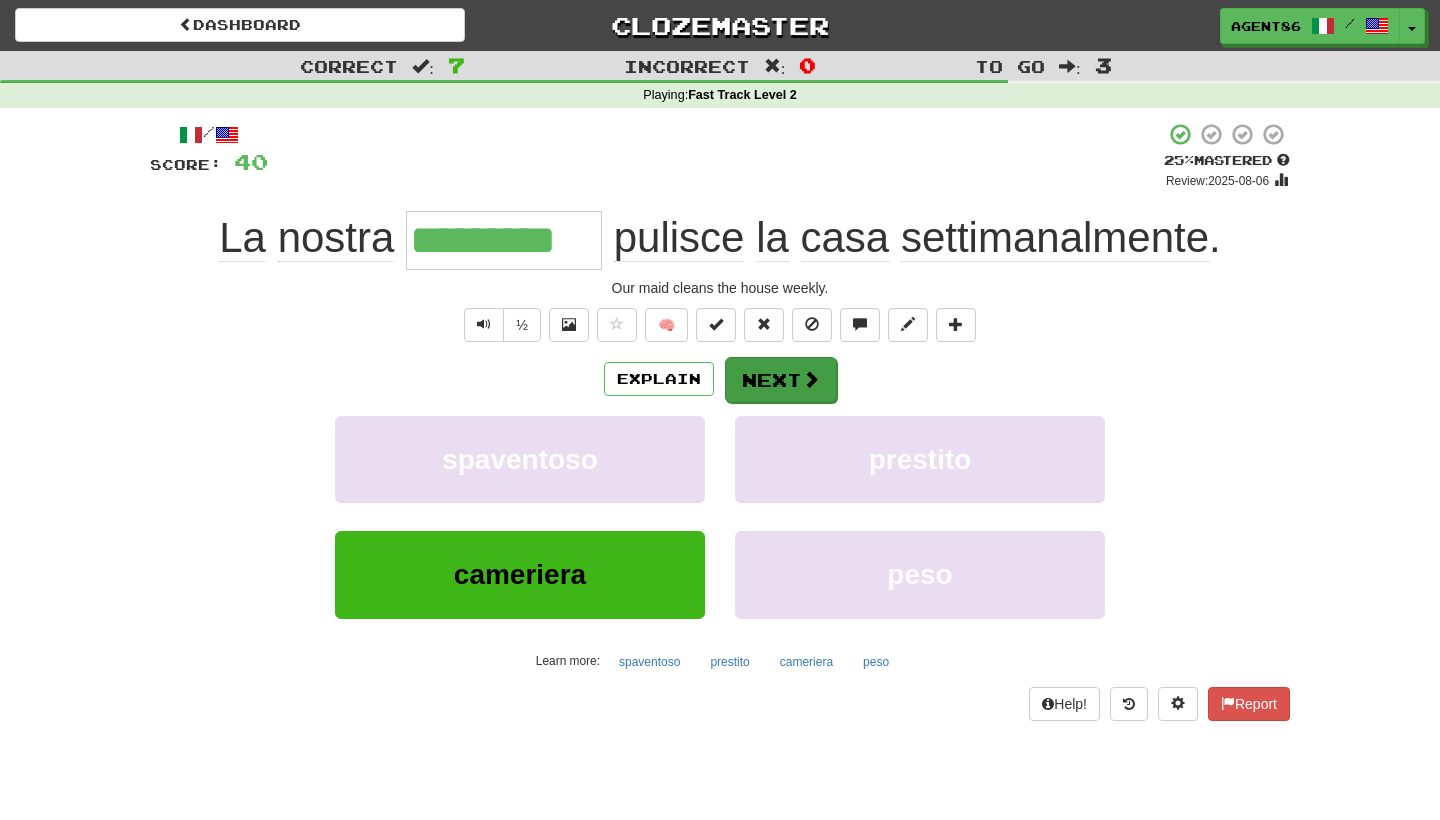 click on "Next" at bounding box center [781, 380] 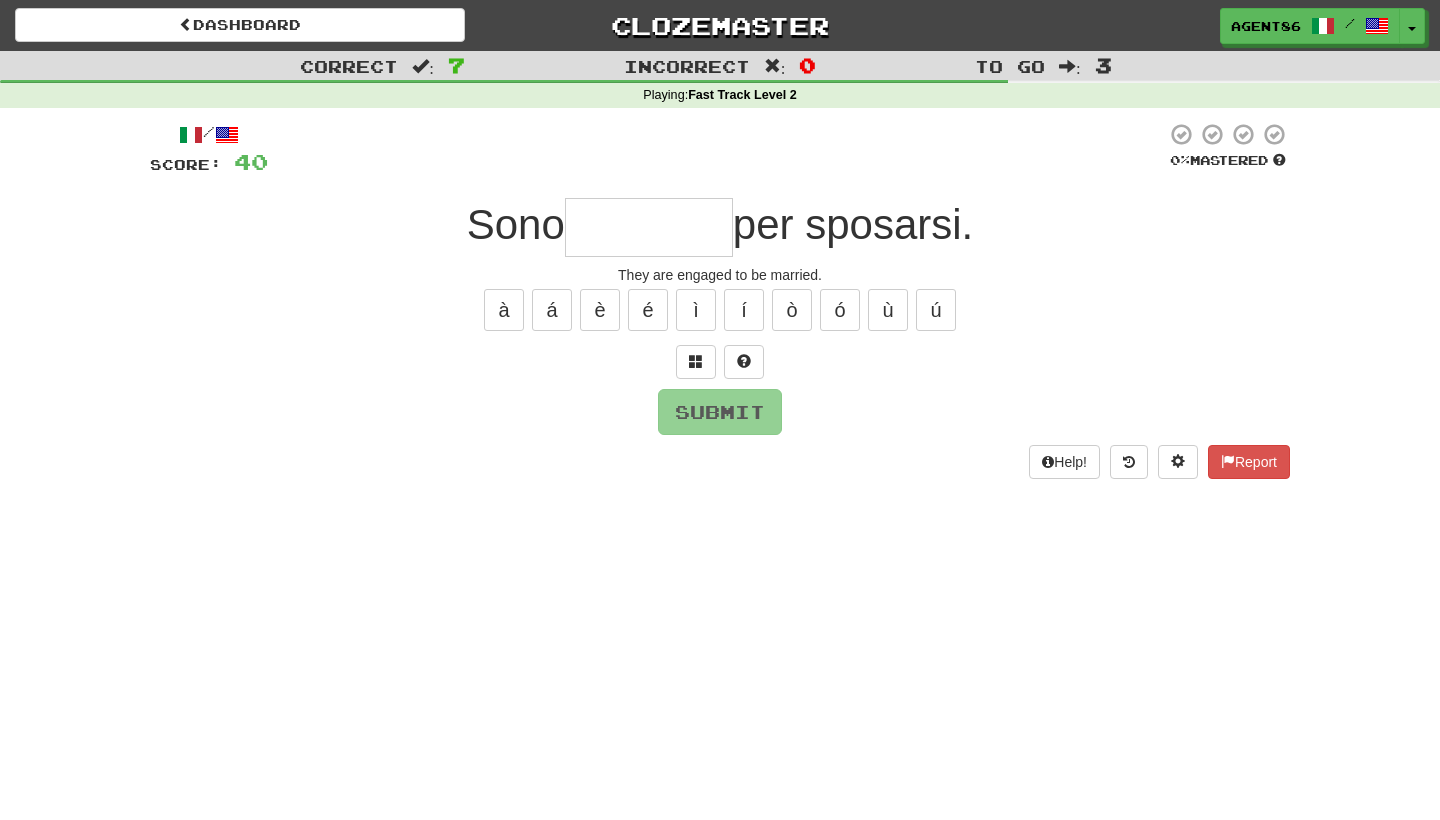 type on "*" 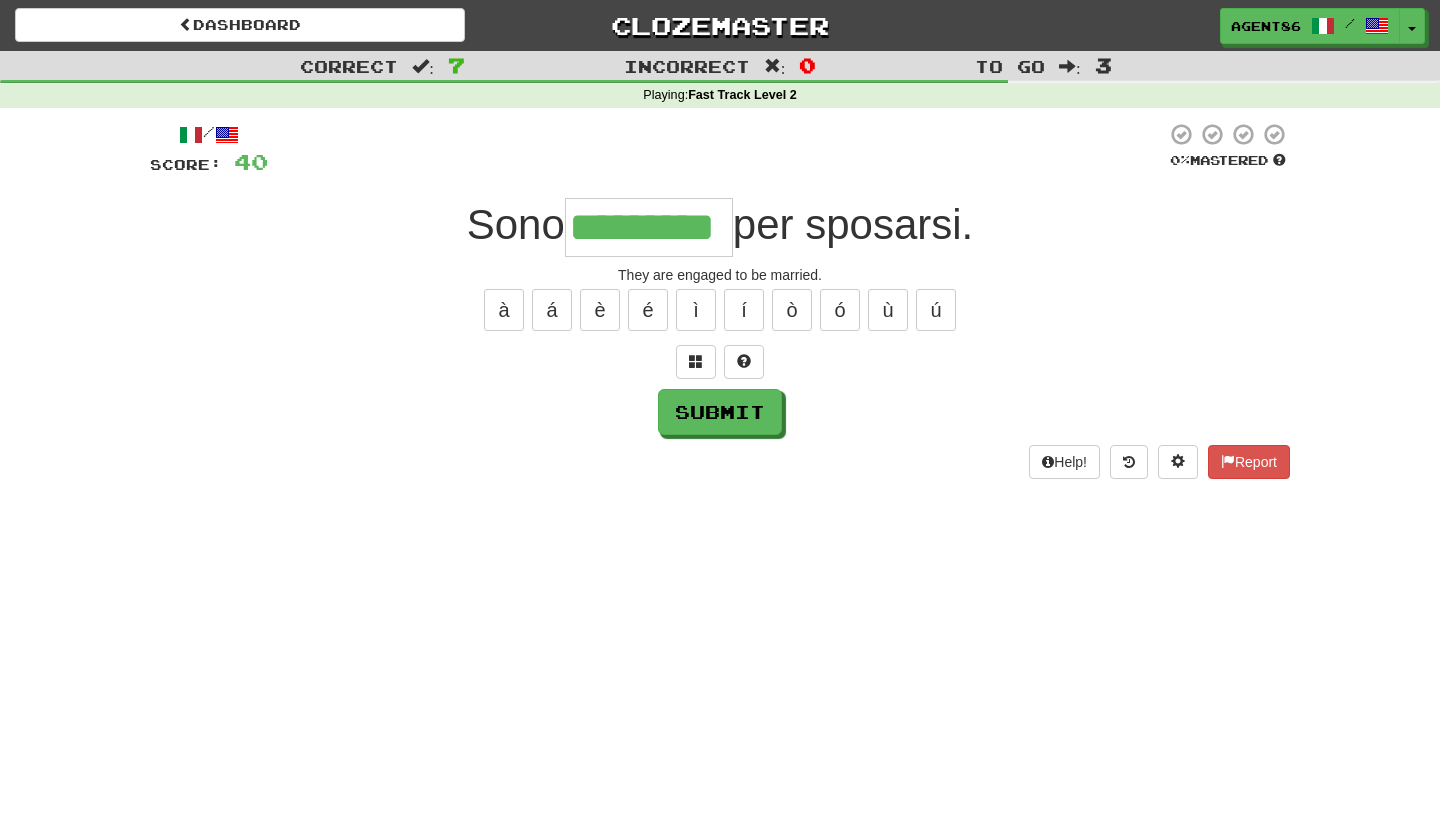 type on "*********" 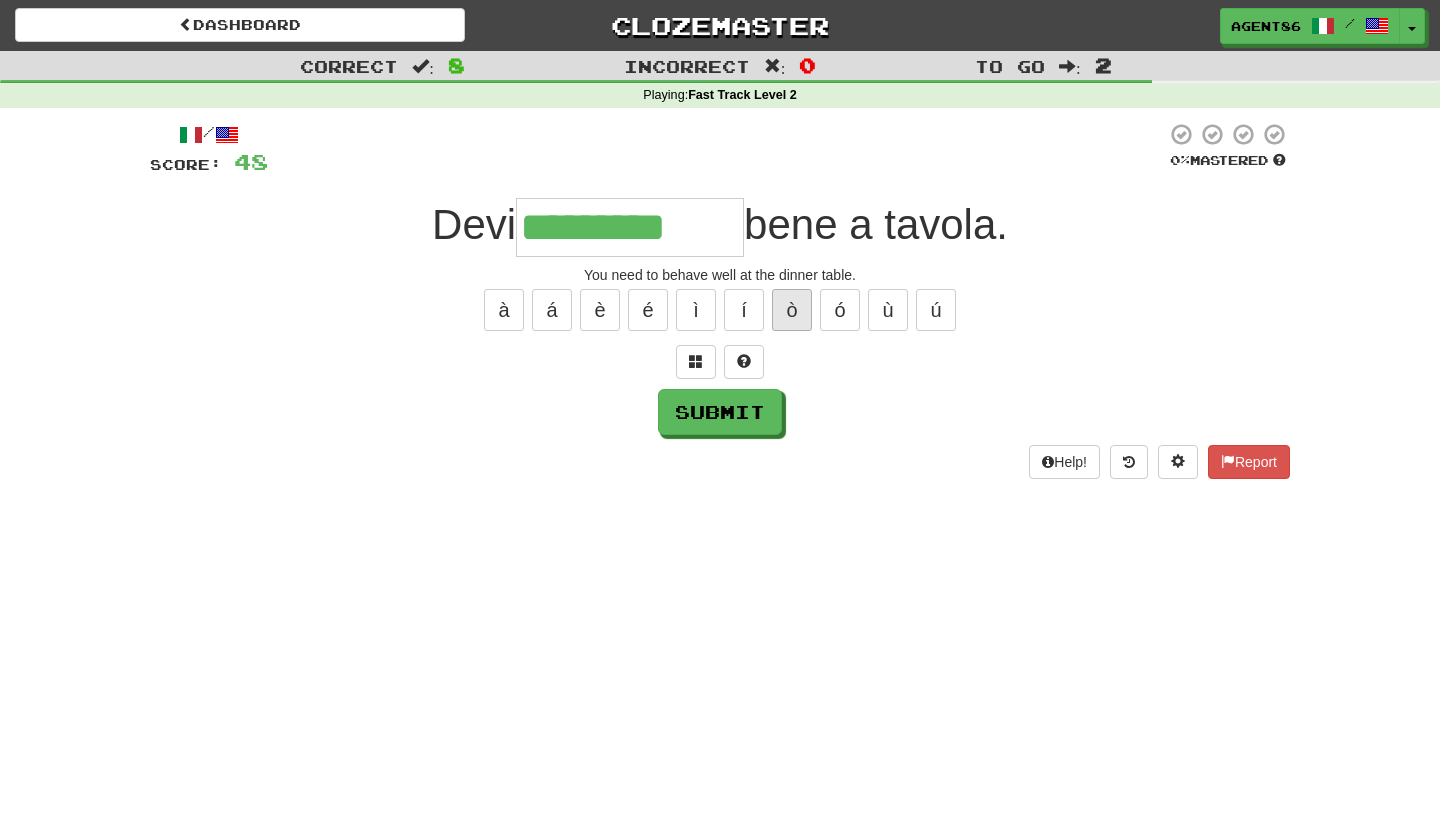 click on "ò" at bounding box center (792, 310) 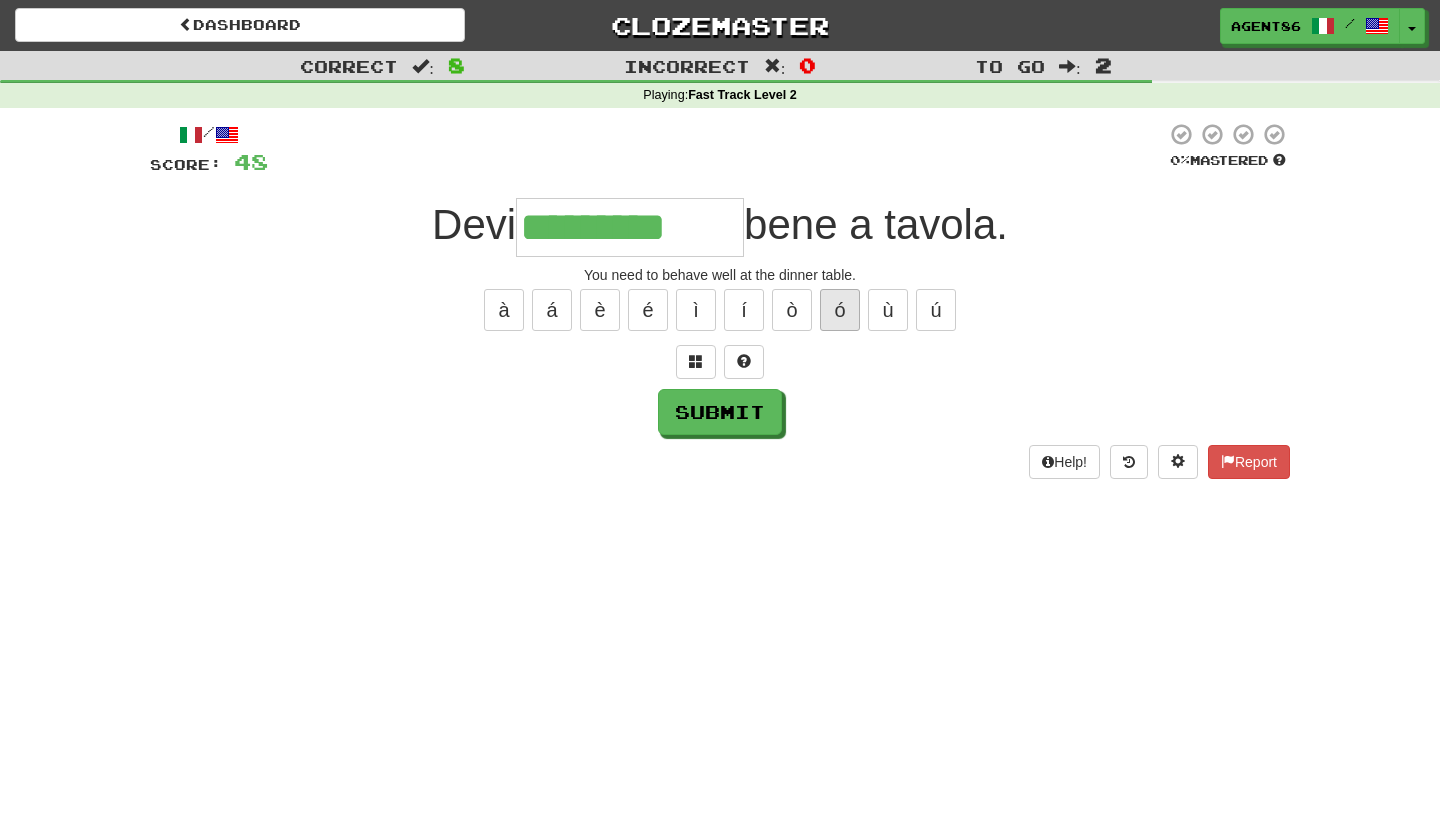 click on "ó" at bounding box center [840, 310] 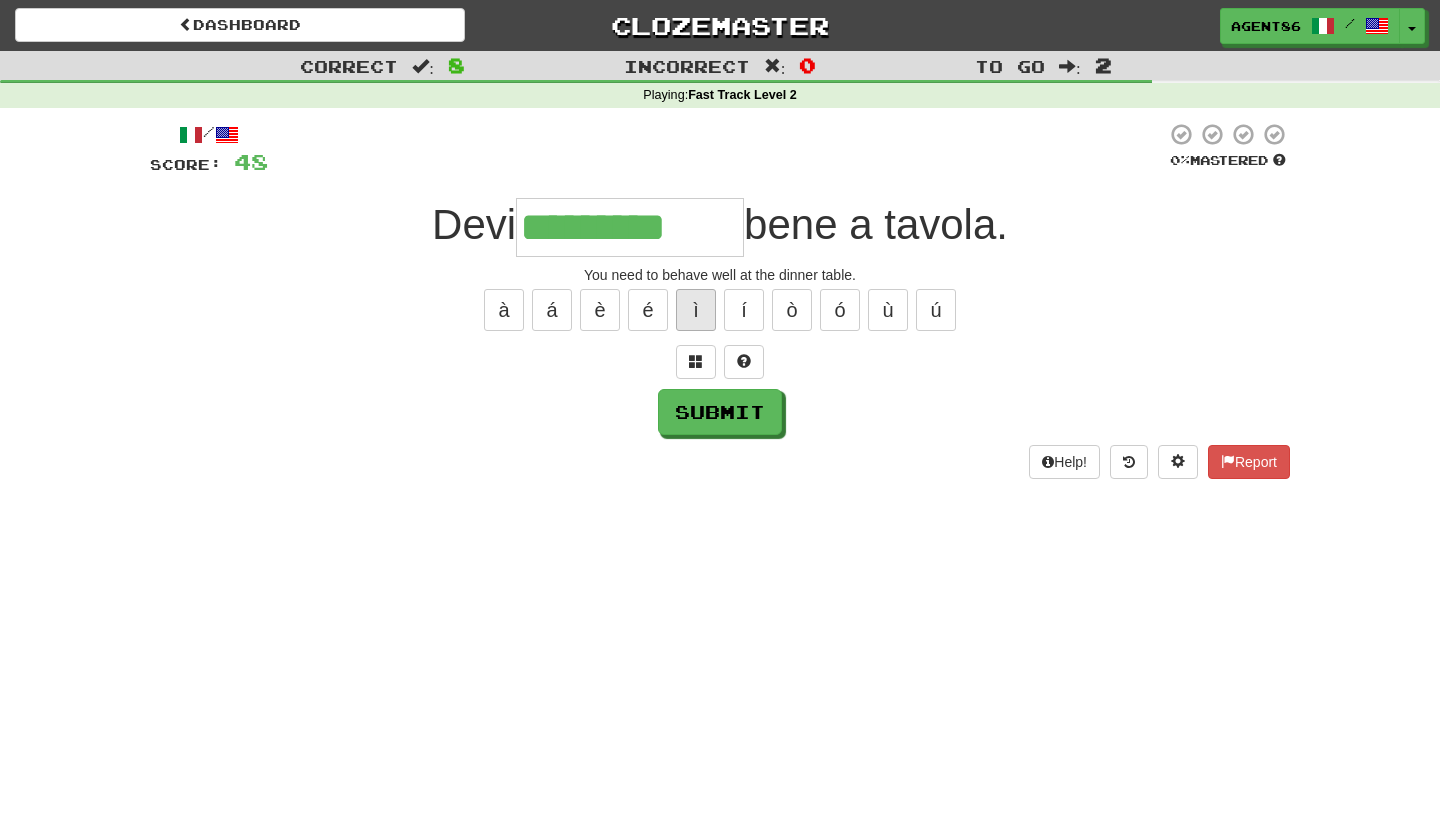 click on "ì" at bounding box center [696, 310] 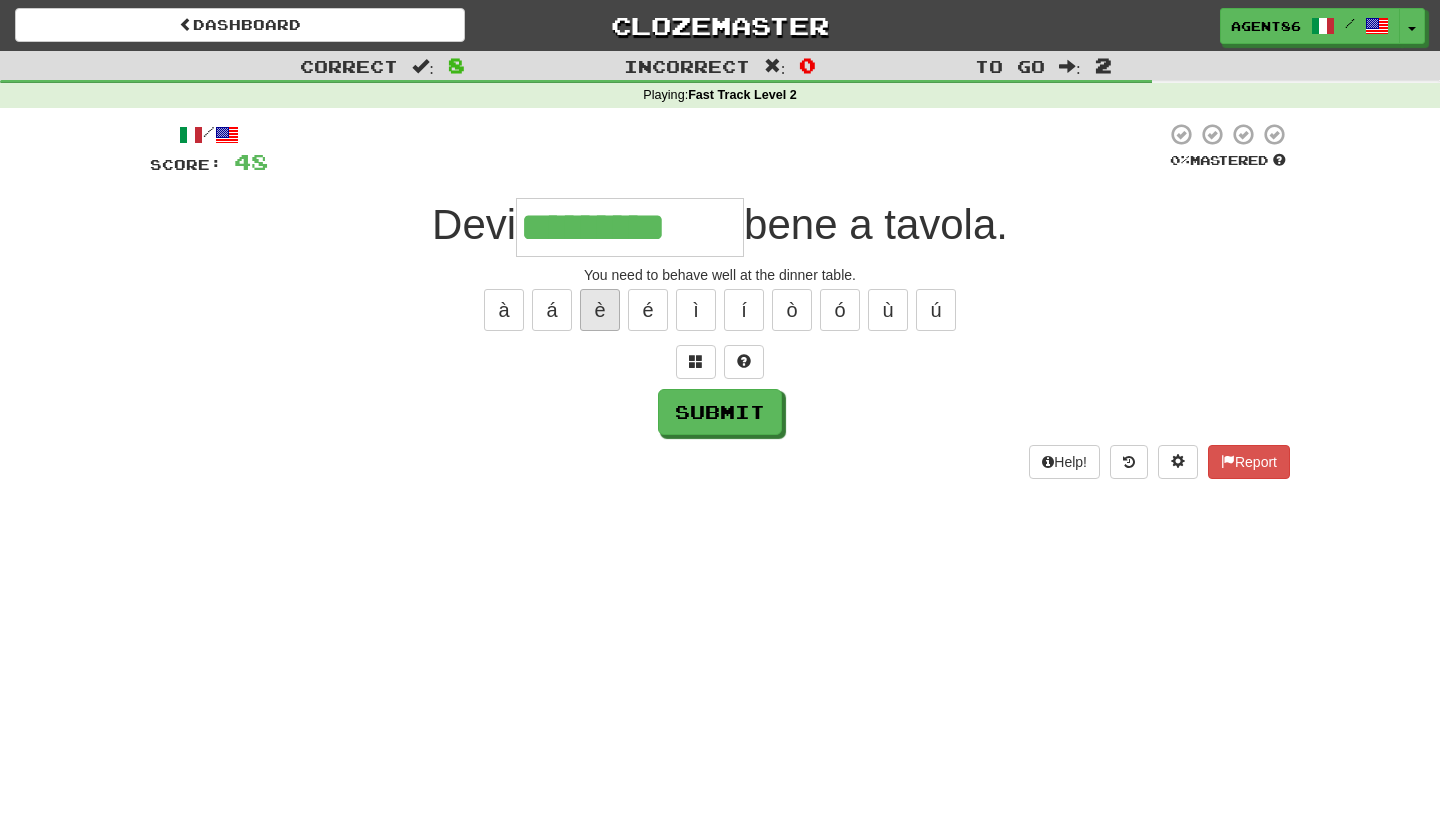 click on "è" at bounding box center [600, 310] 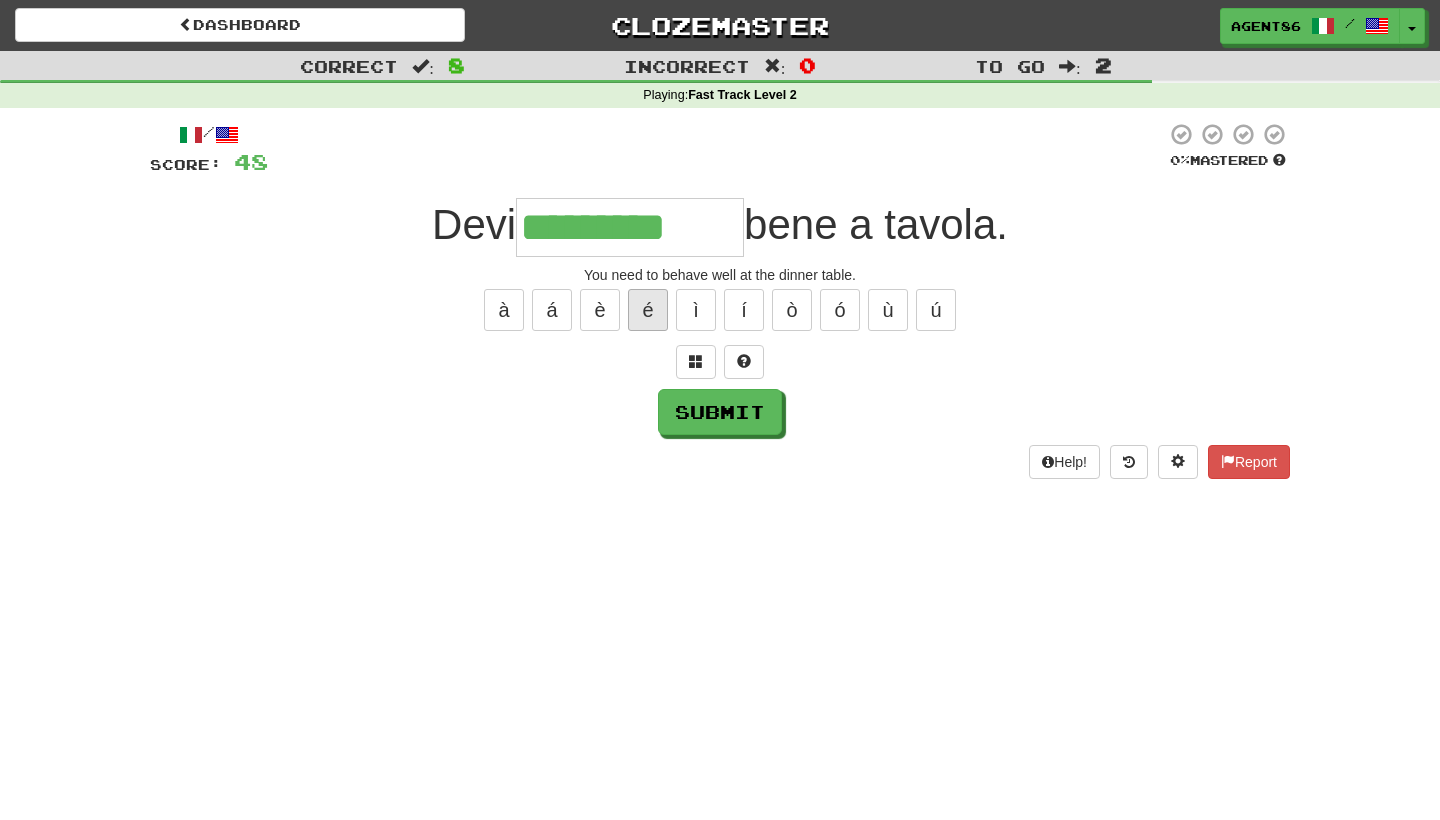 click on "é" at bounding box center [648, 310] 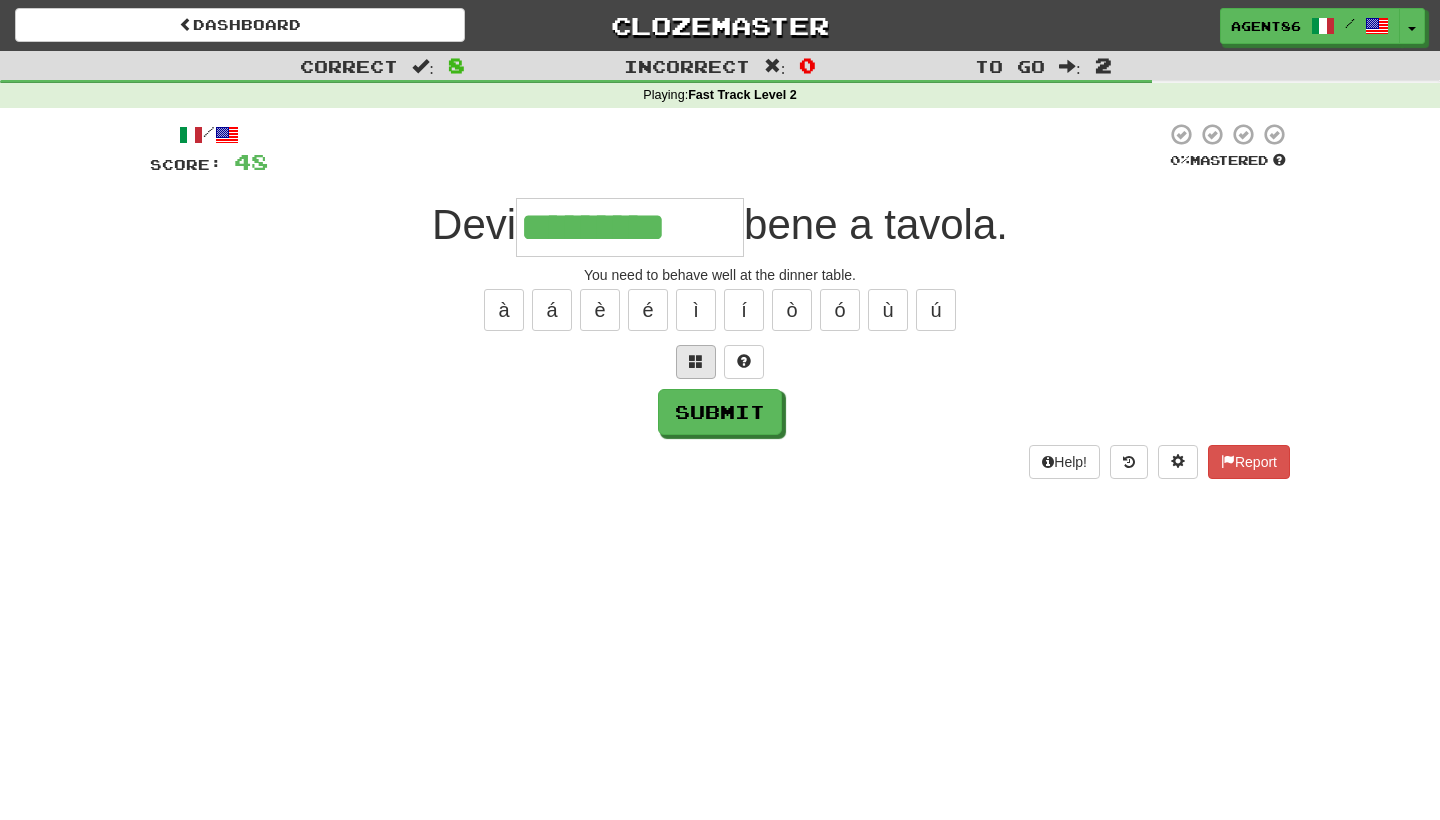 click at bounding box center (696, 362) 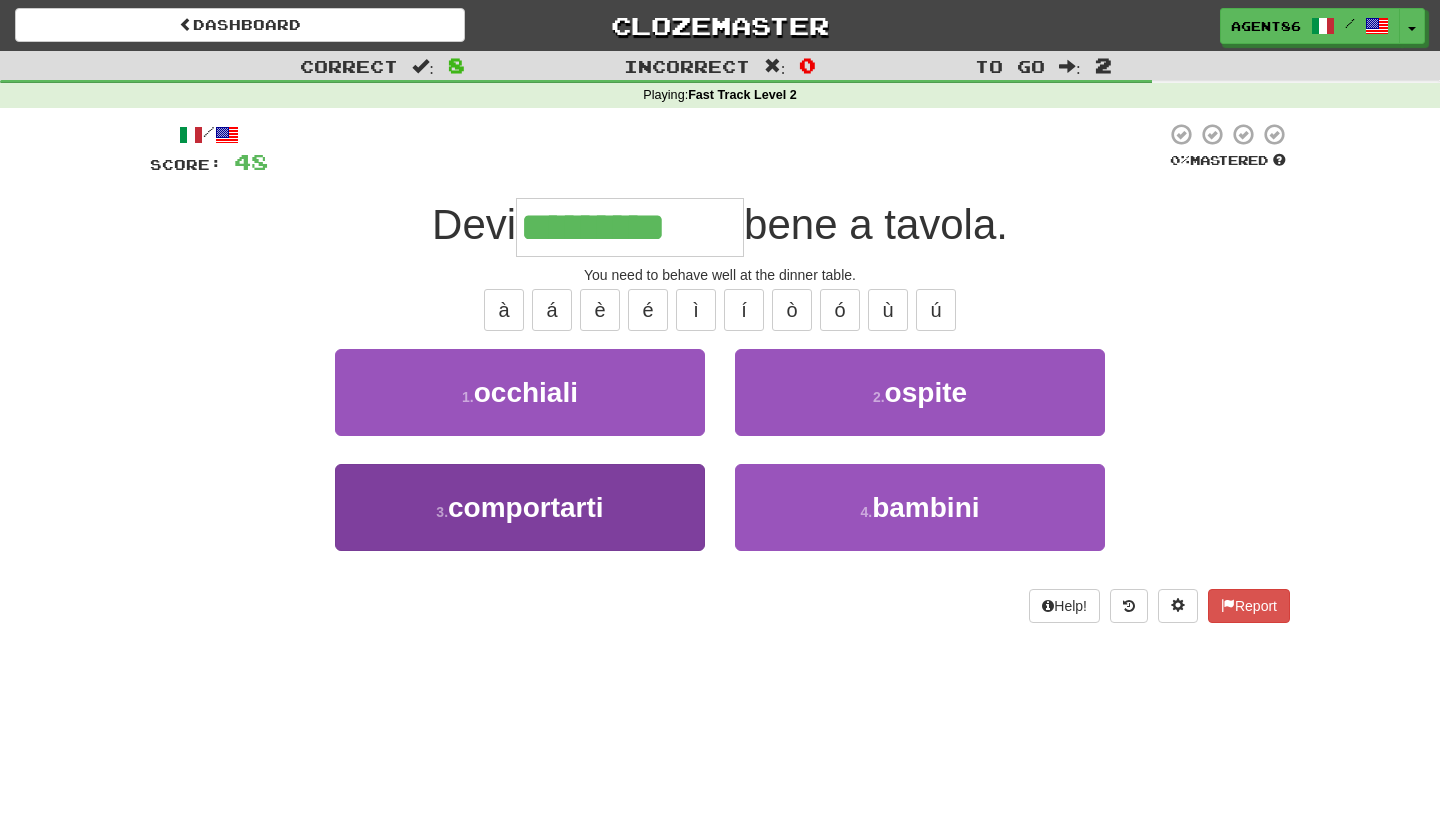 click on "comportarti" at bounding box center [526, 507] 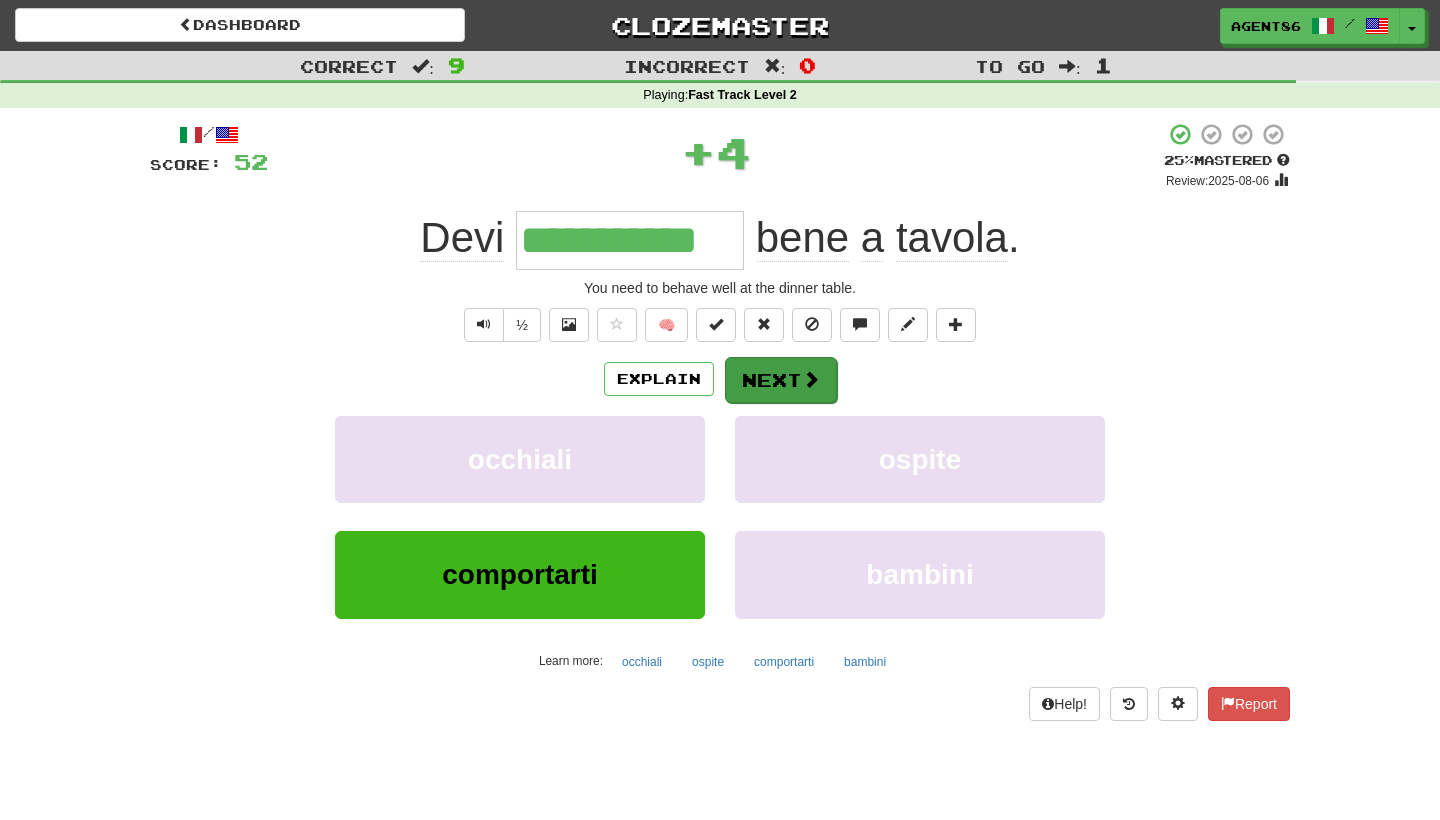 click on "Next" at bounding box center (781, 380) 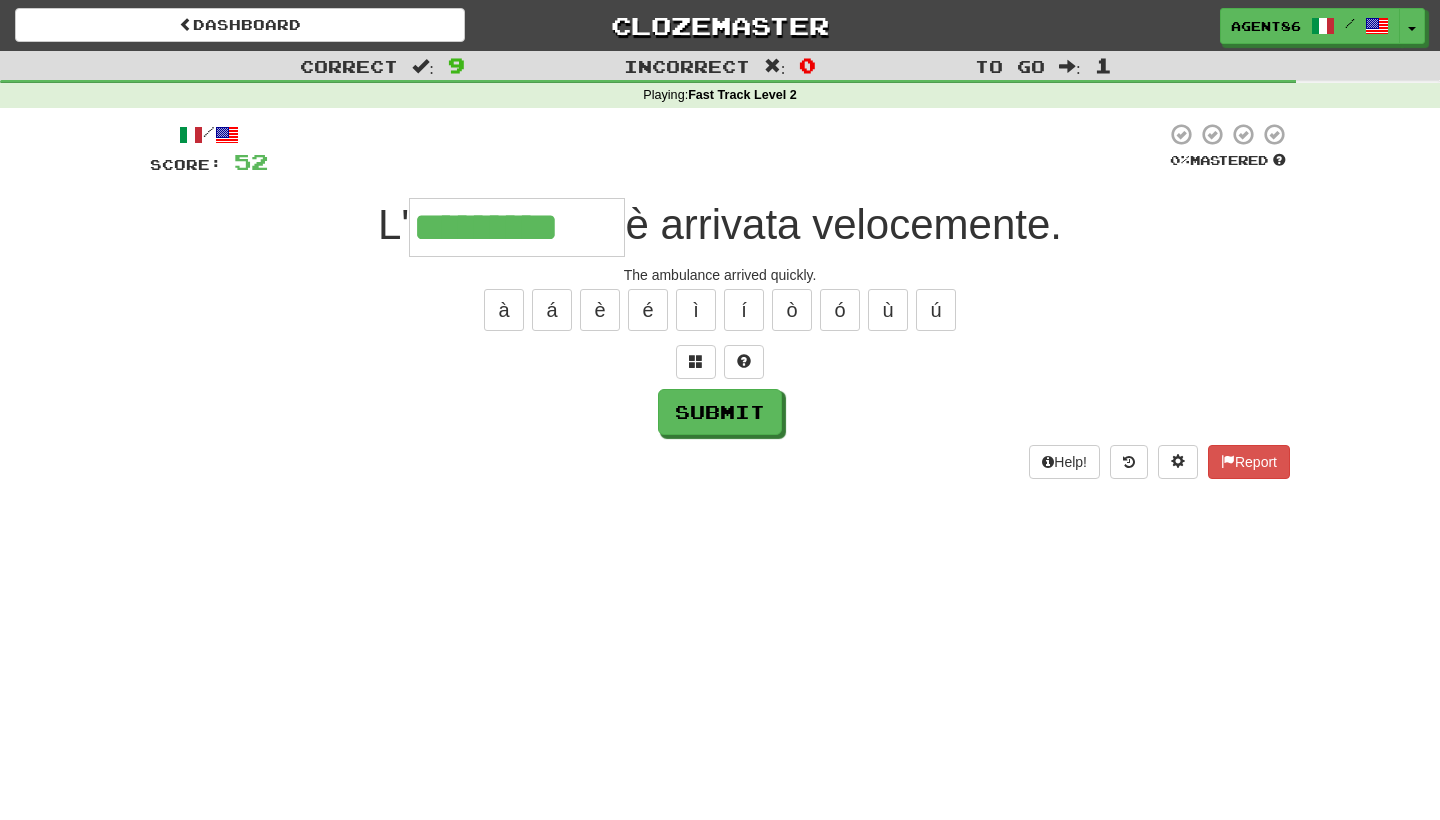 type on "*********" 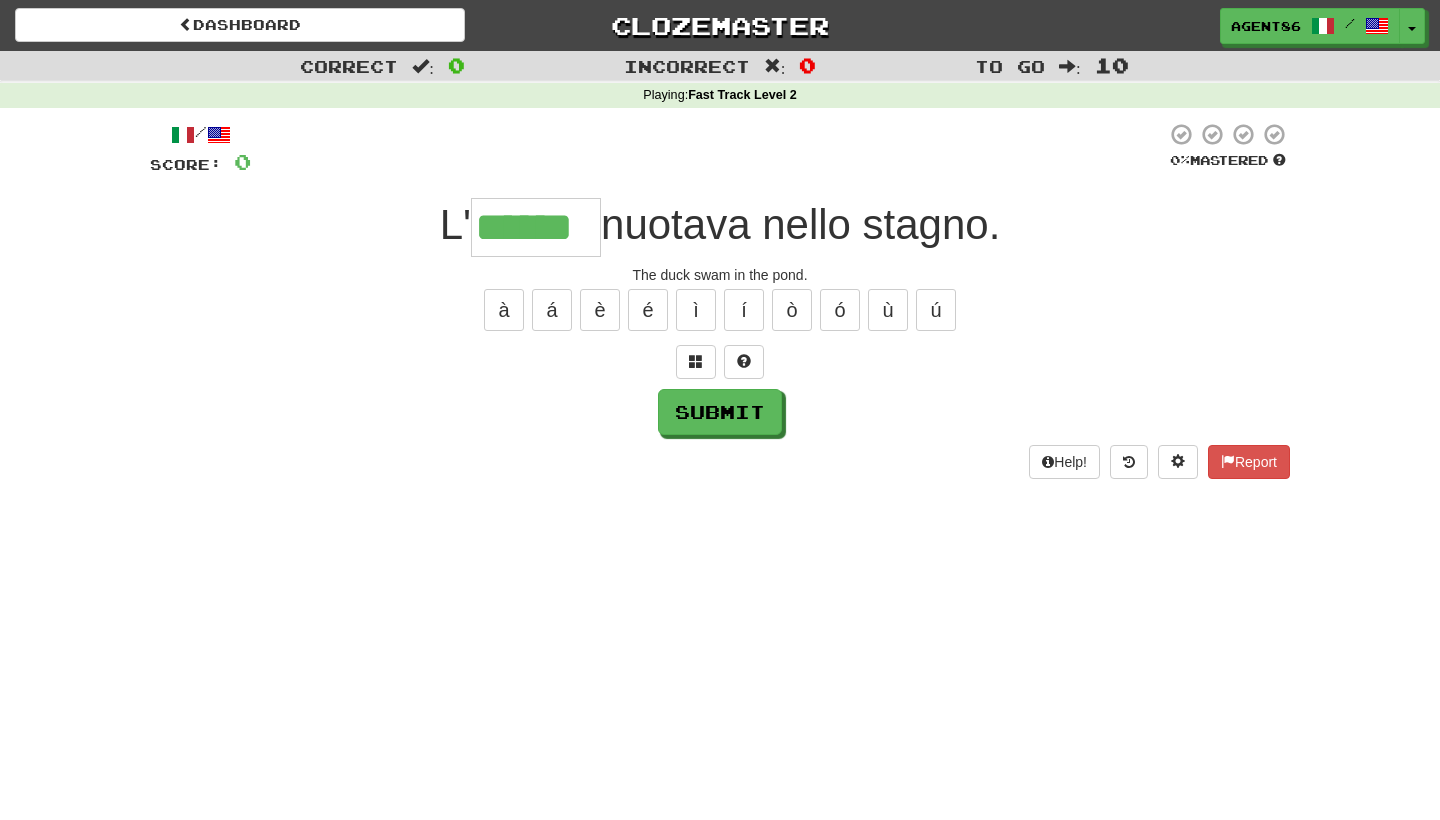 type on "******" 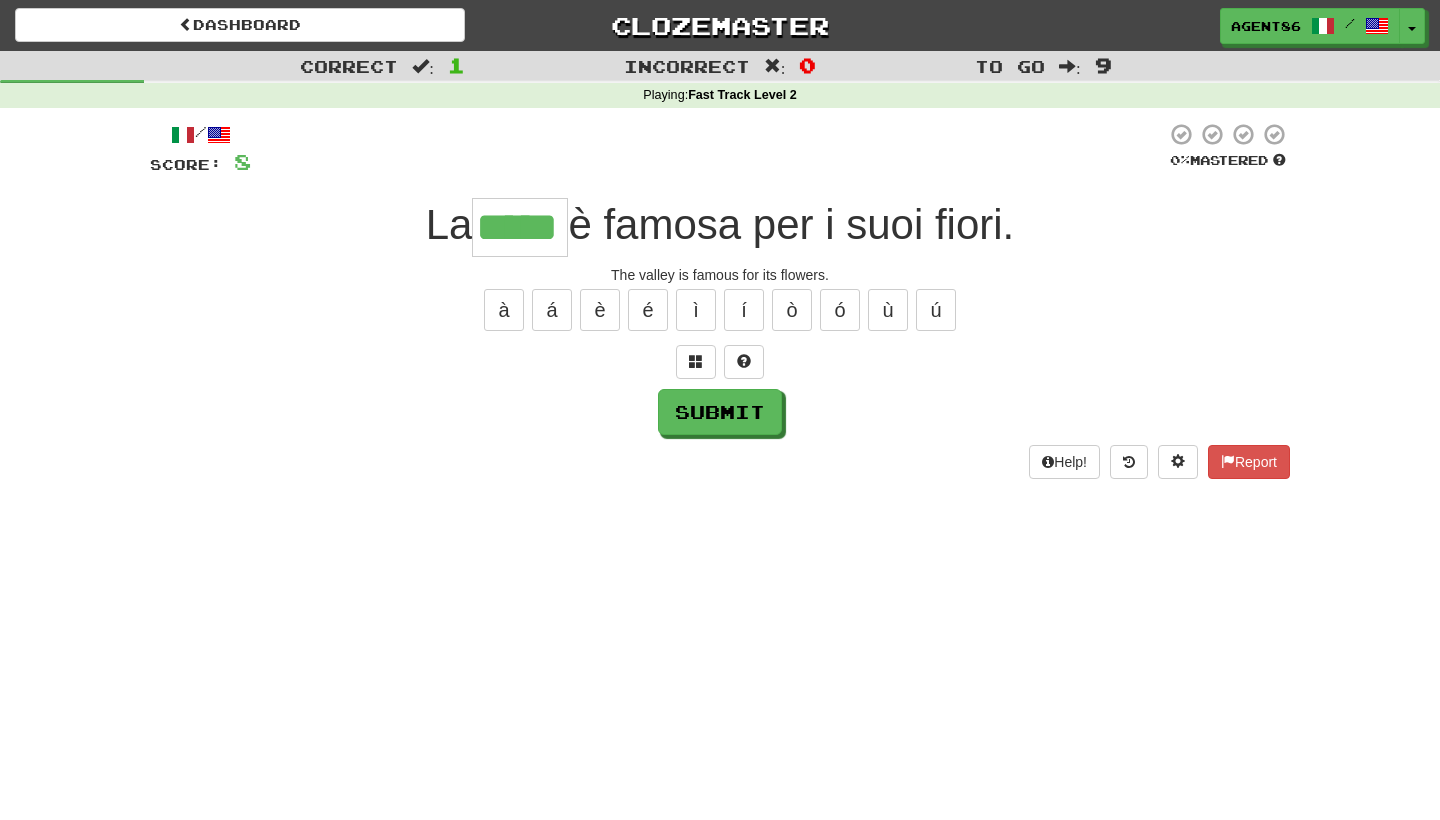 type on "*****" 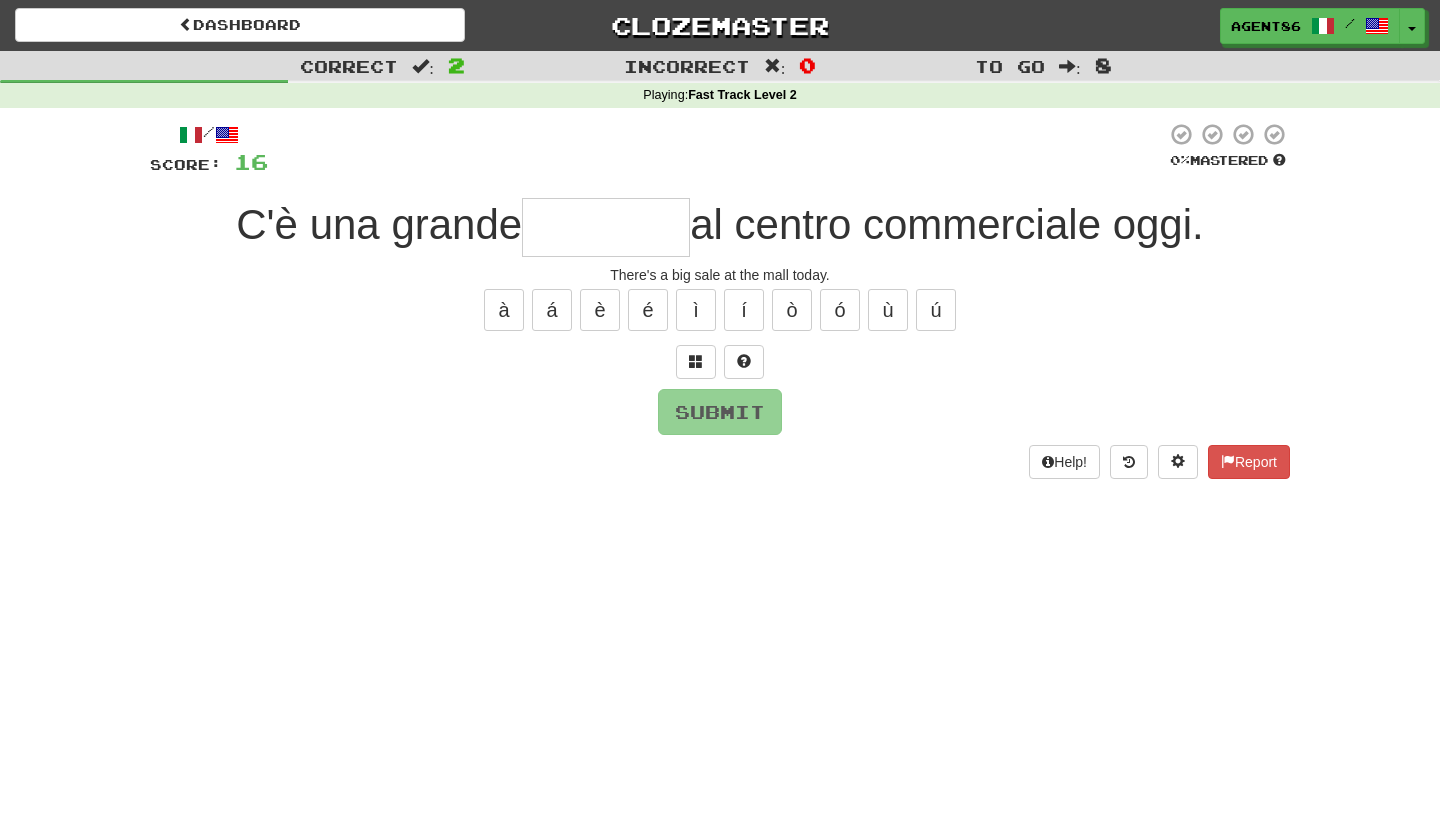 type on "*" 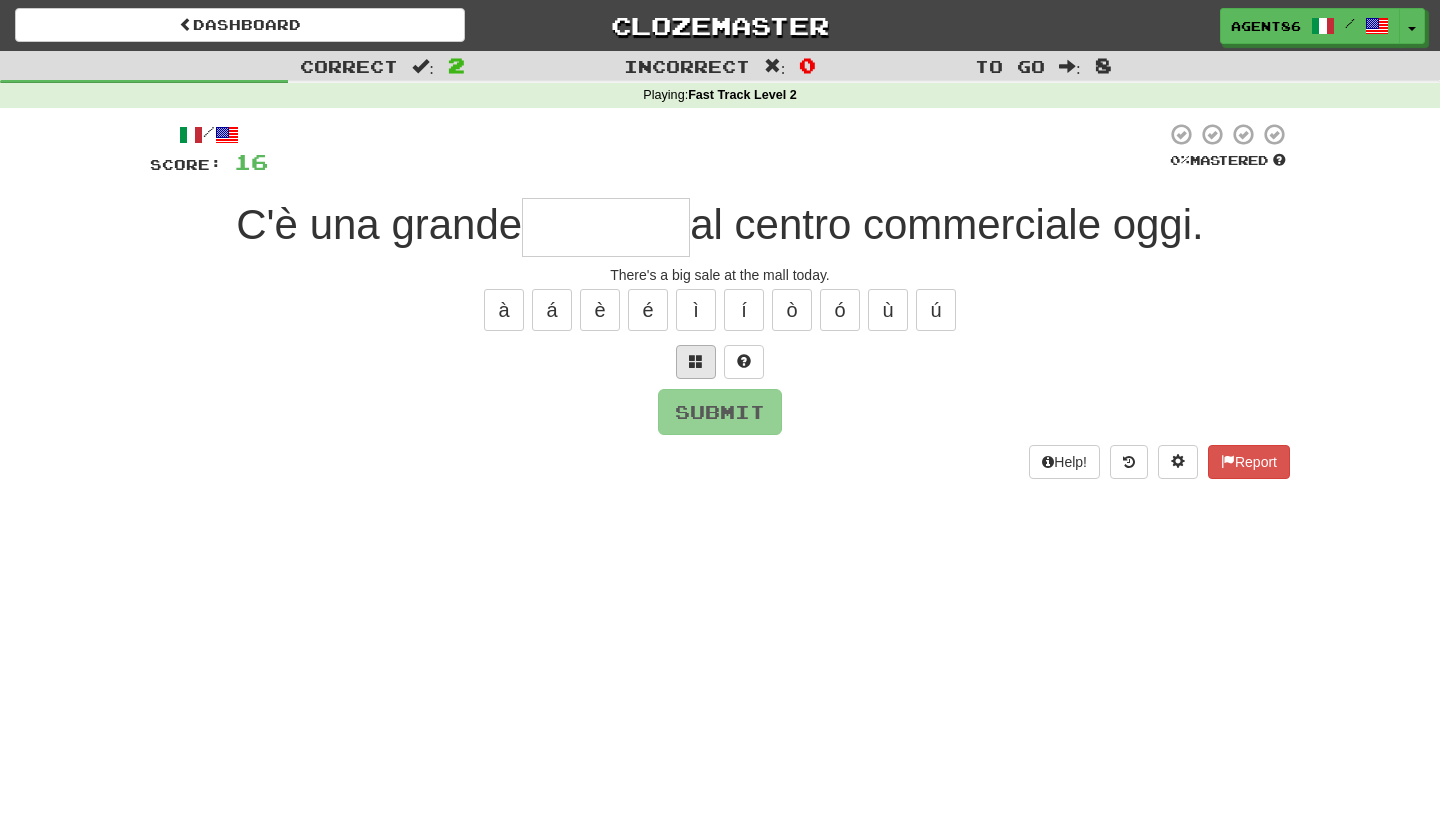 click at bounding box center (696, 361) 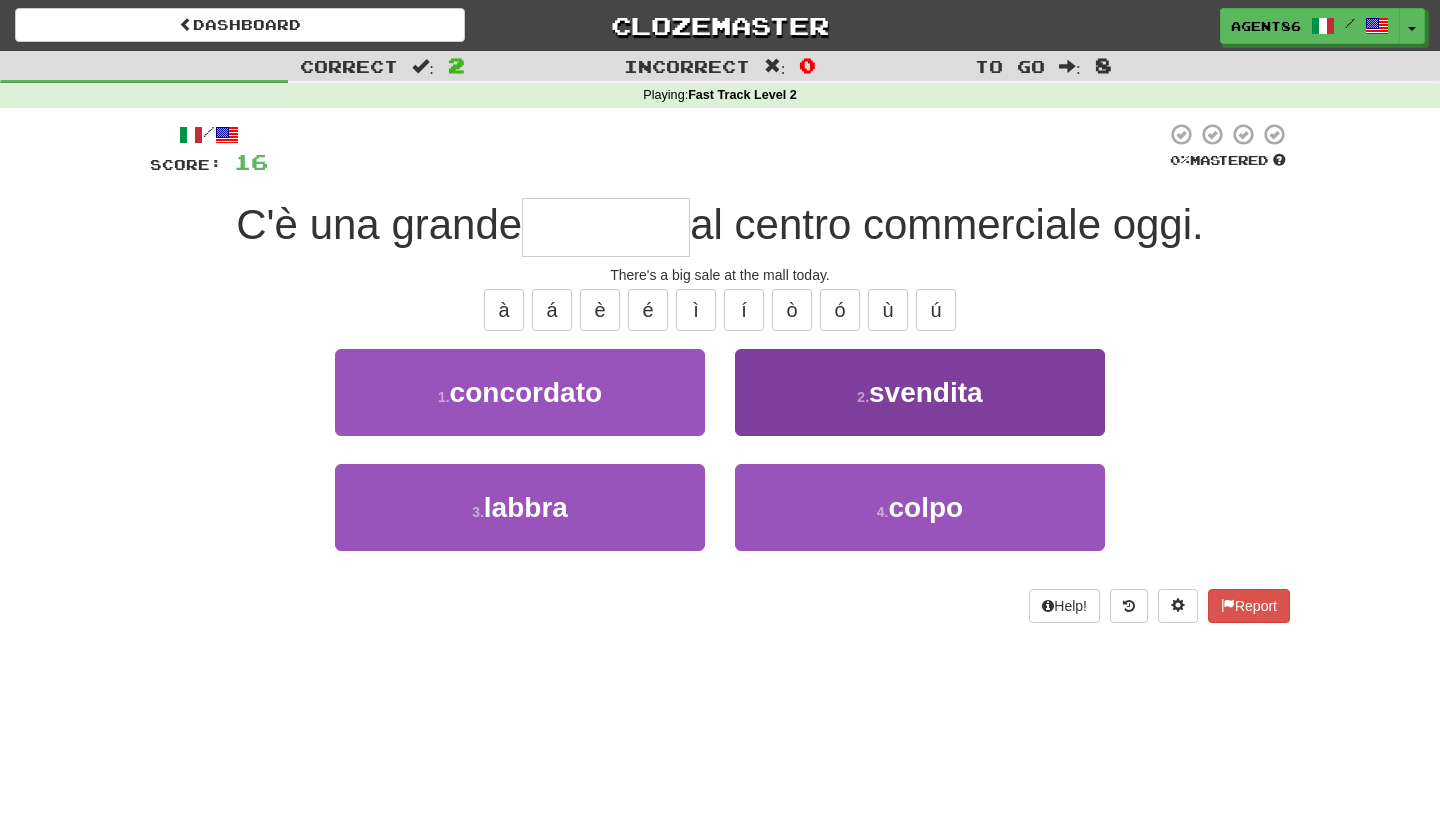 click on "2 .  svendita" at bounding box center (920, 392) 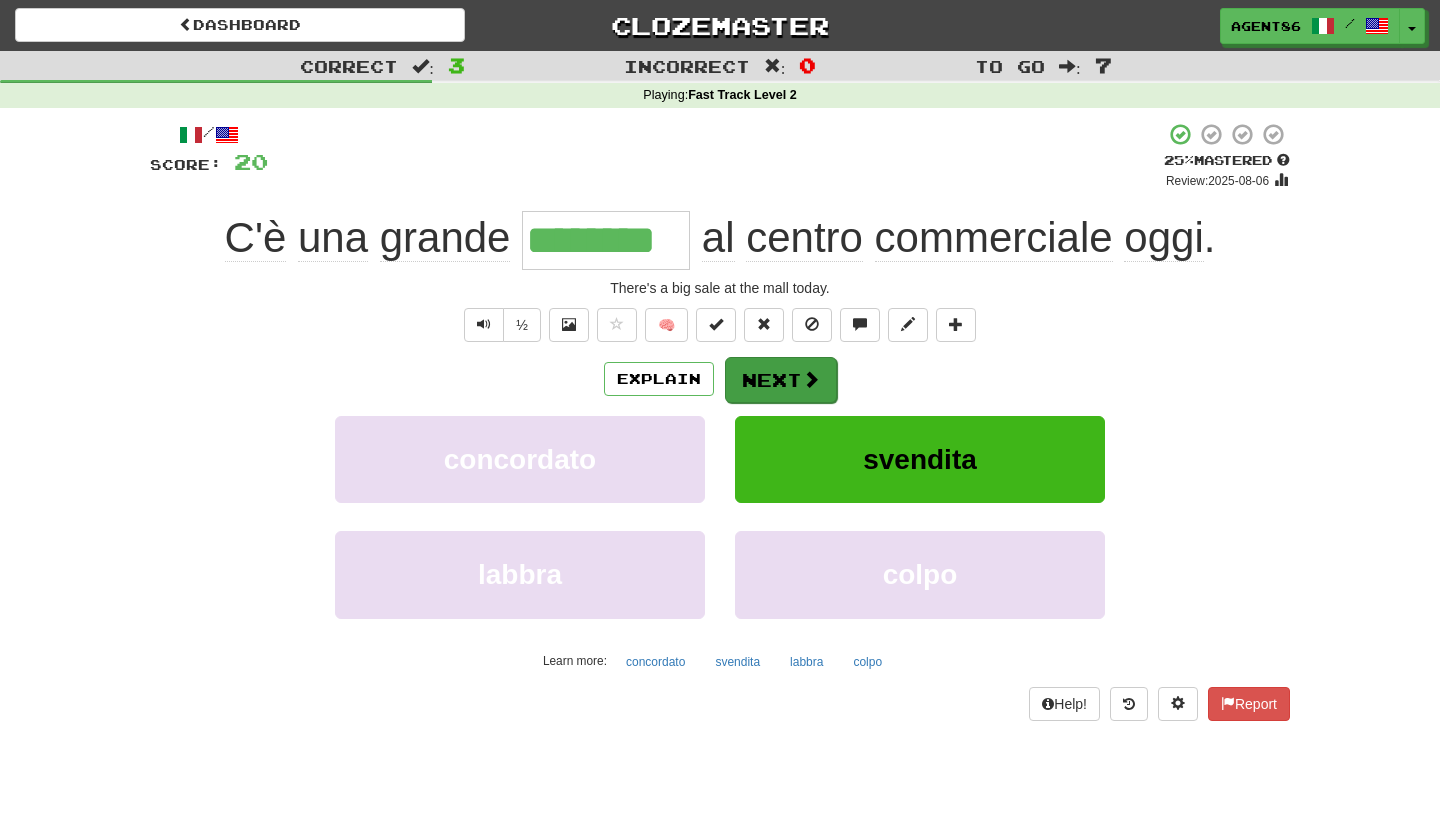 click on "Next" at bounding box center (781, 380) 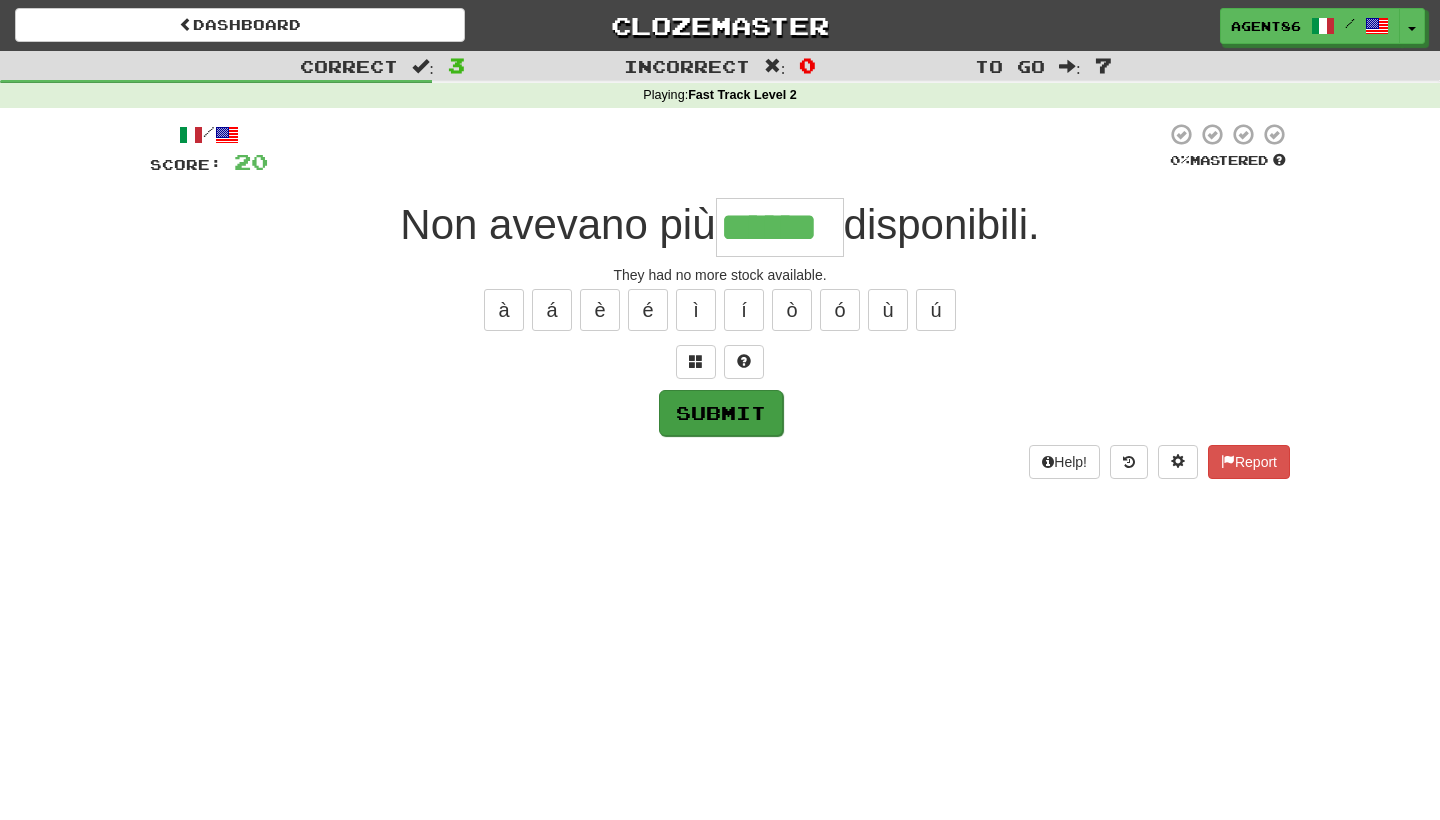 type on "******" 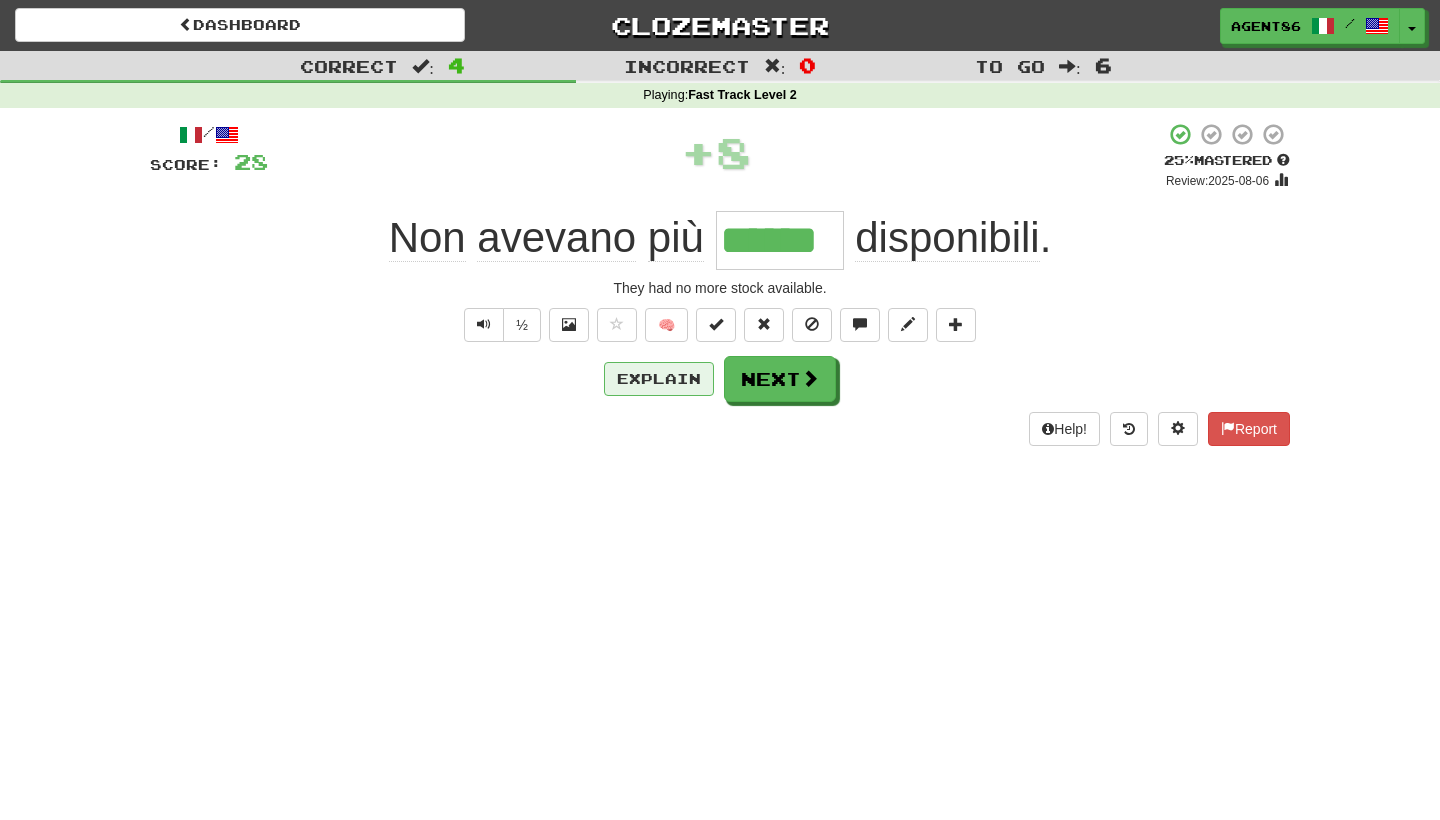 click on "Explain" at bounding box center [659, 379] 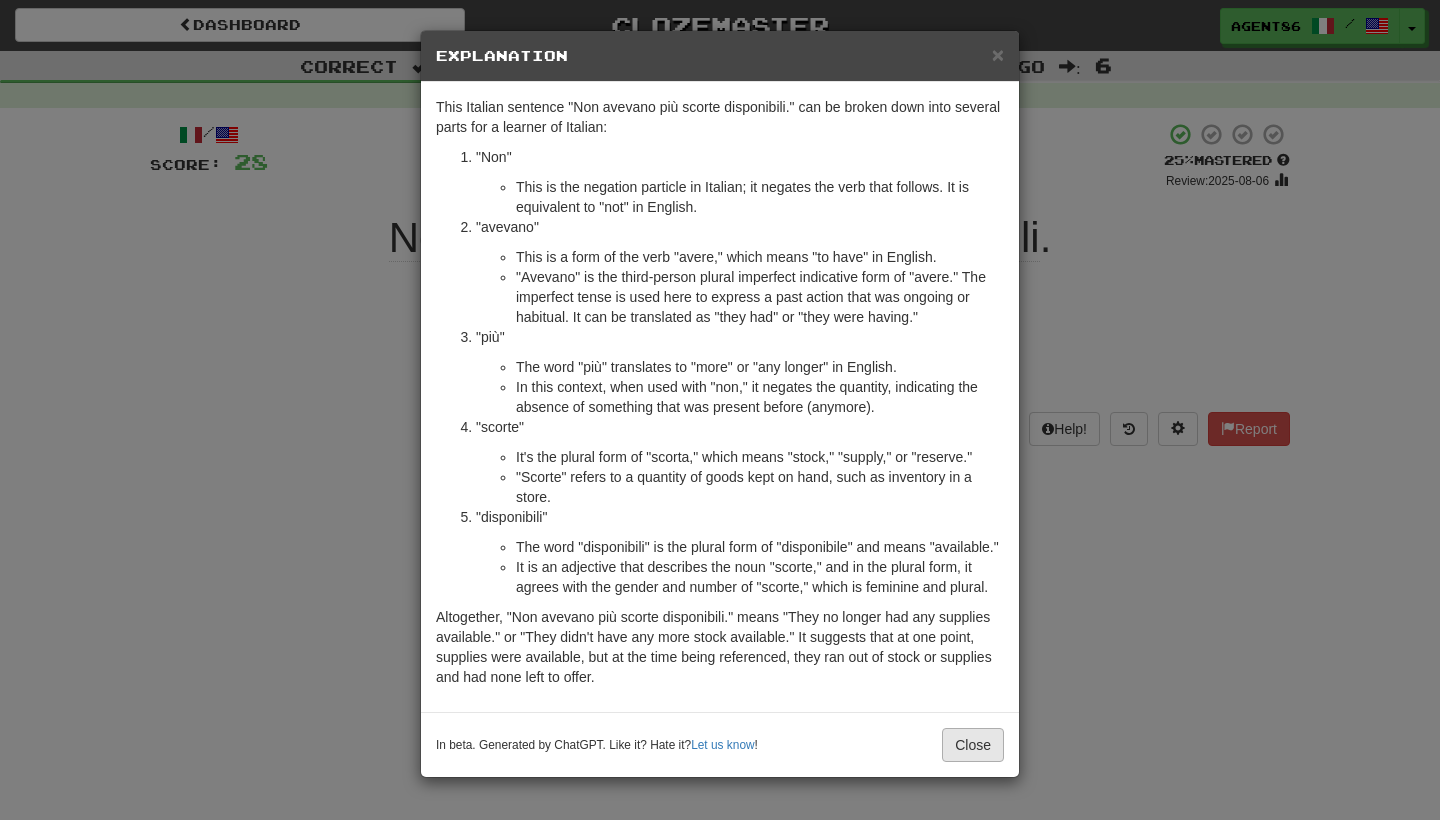 click on "Close" at bounding box center [973, 745] 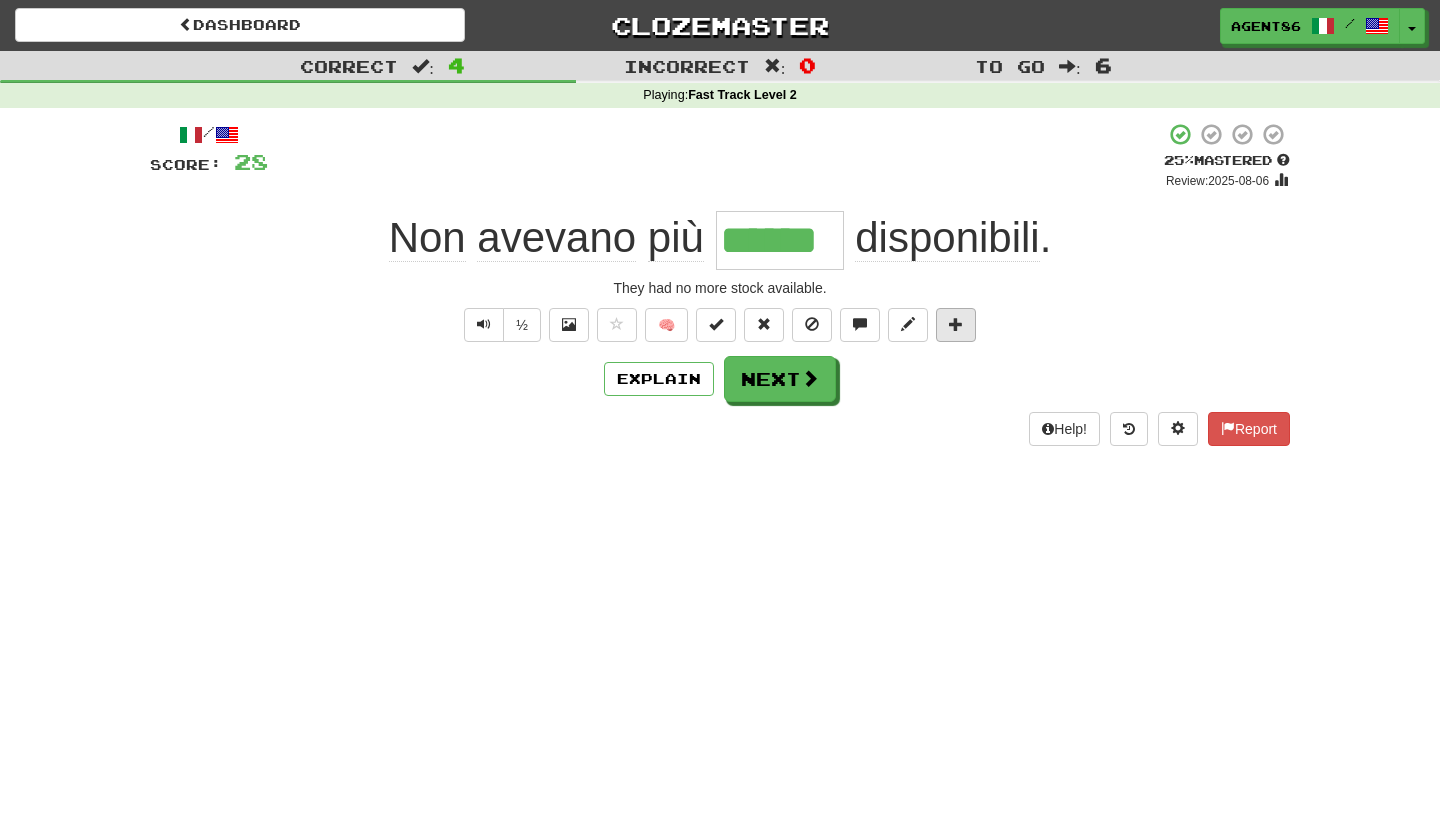 click at bounding box center (956, 324) 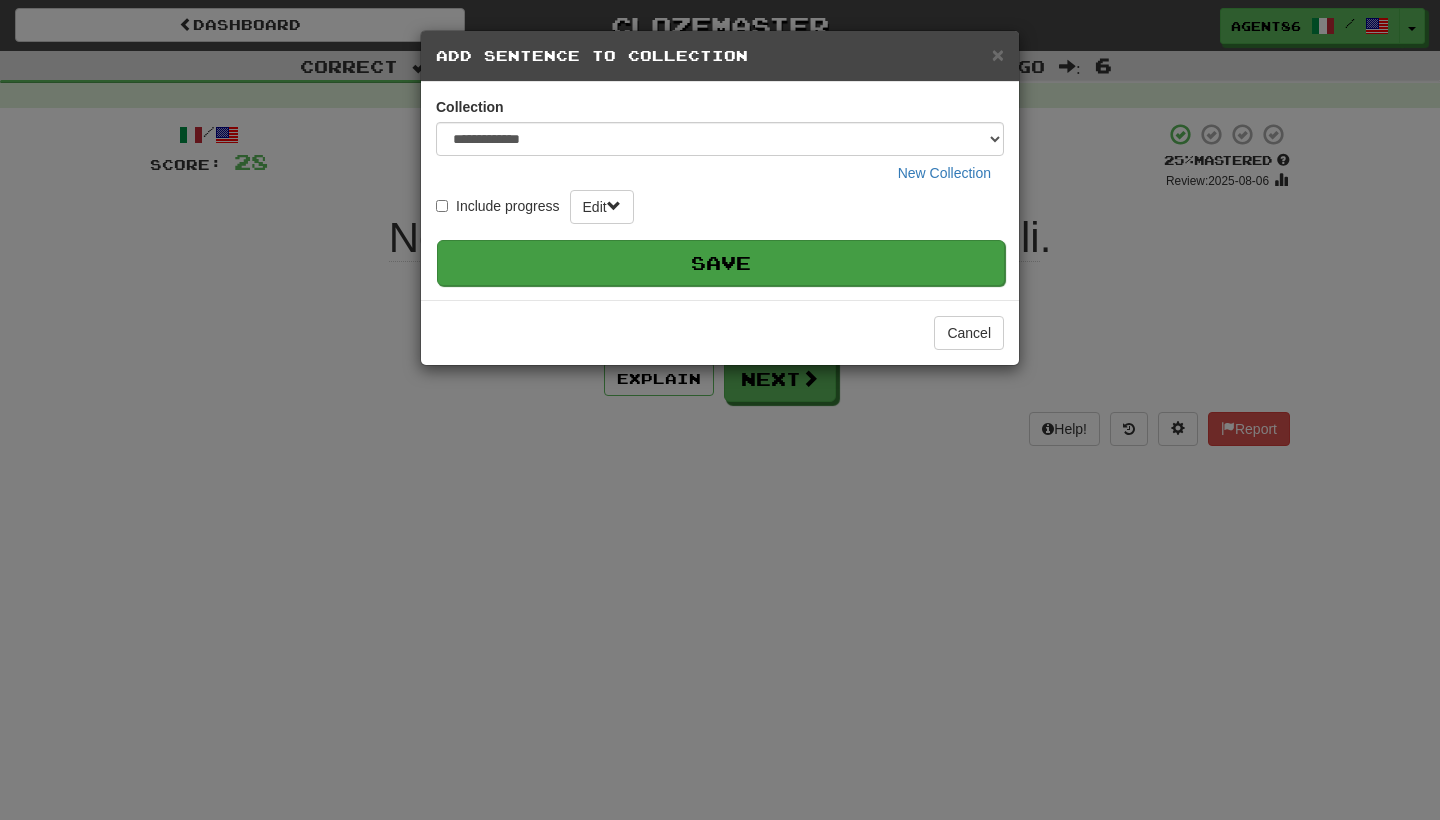 click on "Save" at bounding box center [721, 263] 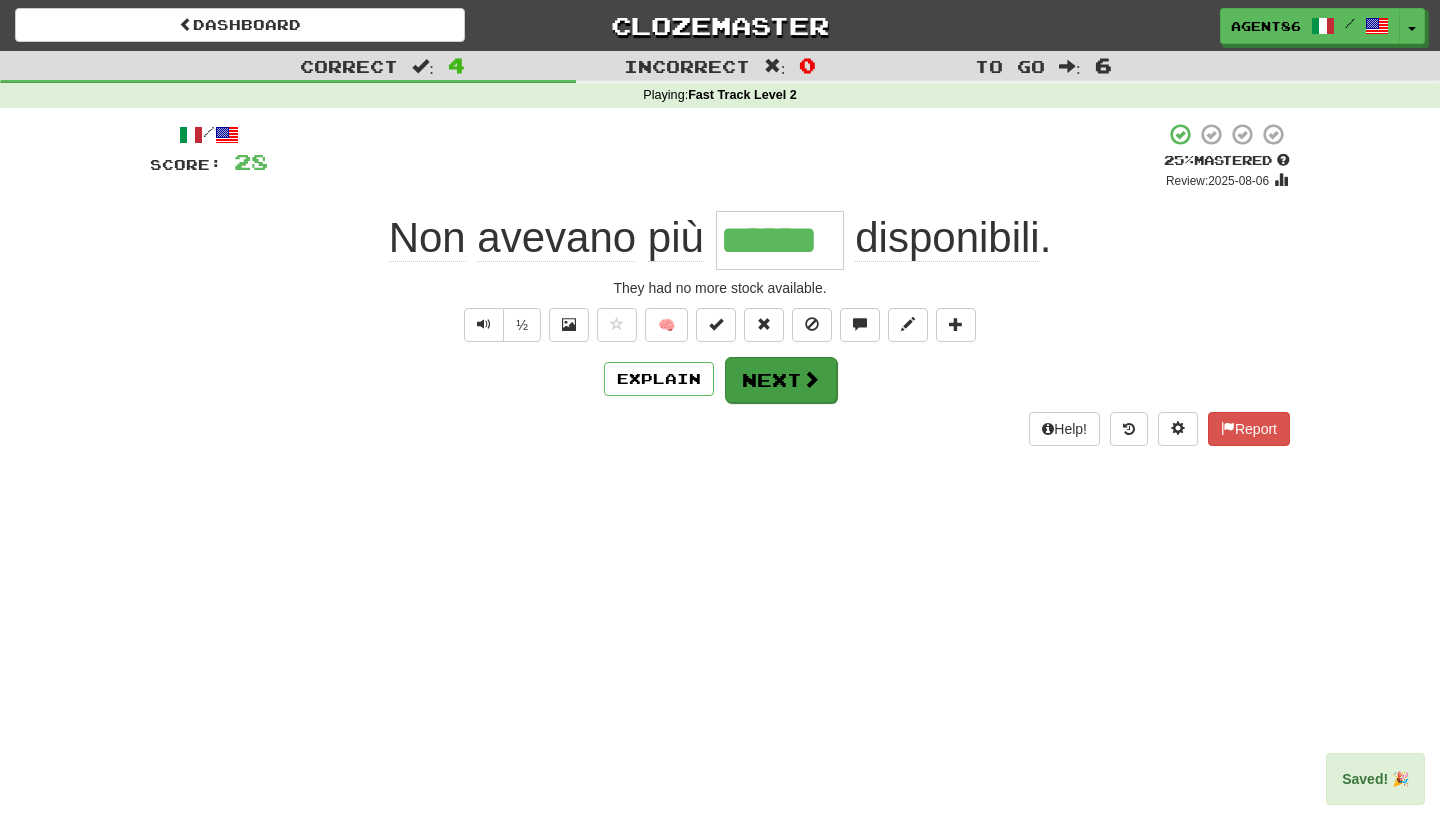 click on "Next" at bounding box center [781, 380] 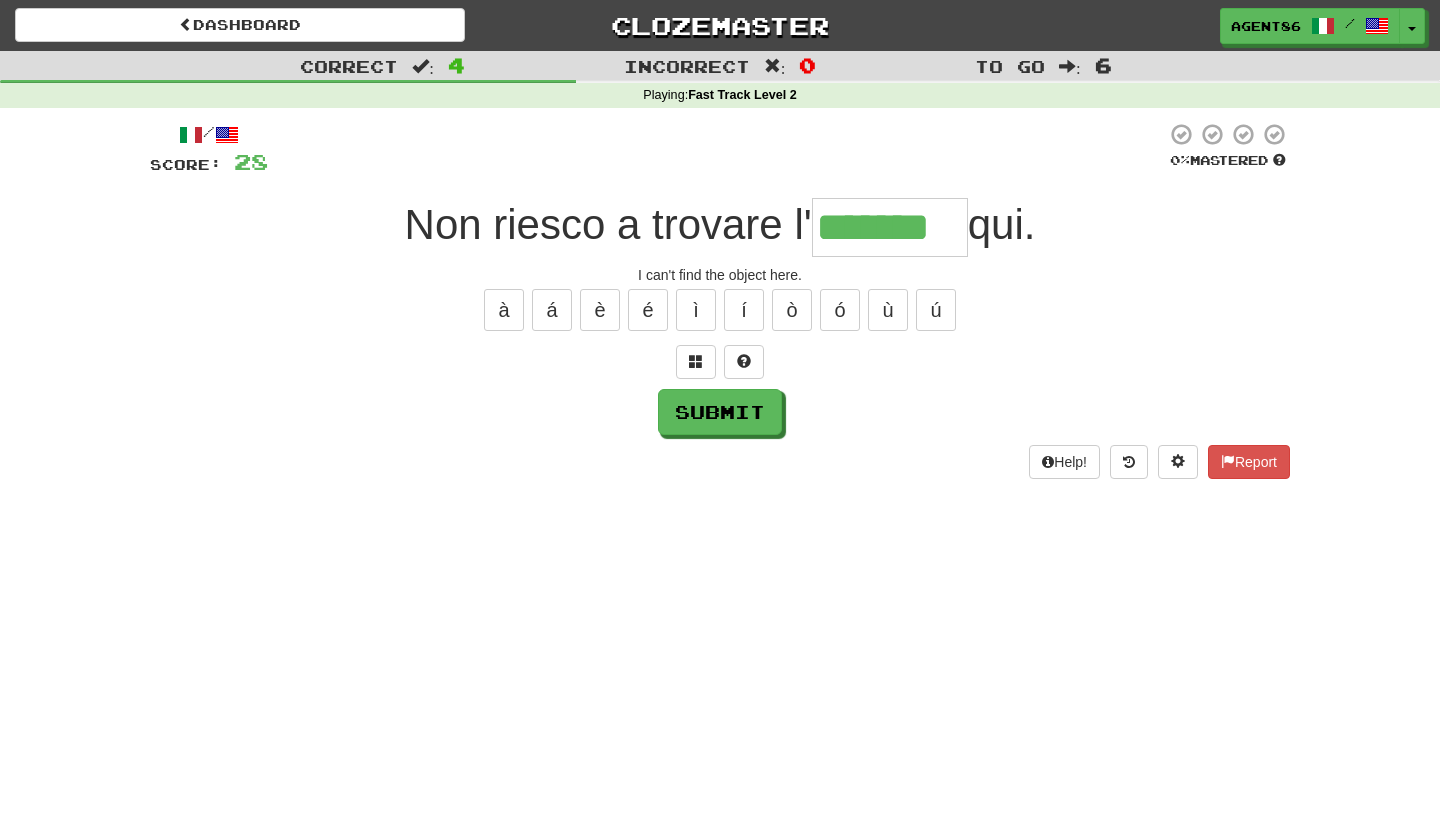 type on "*******" 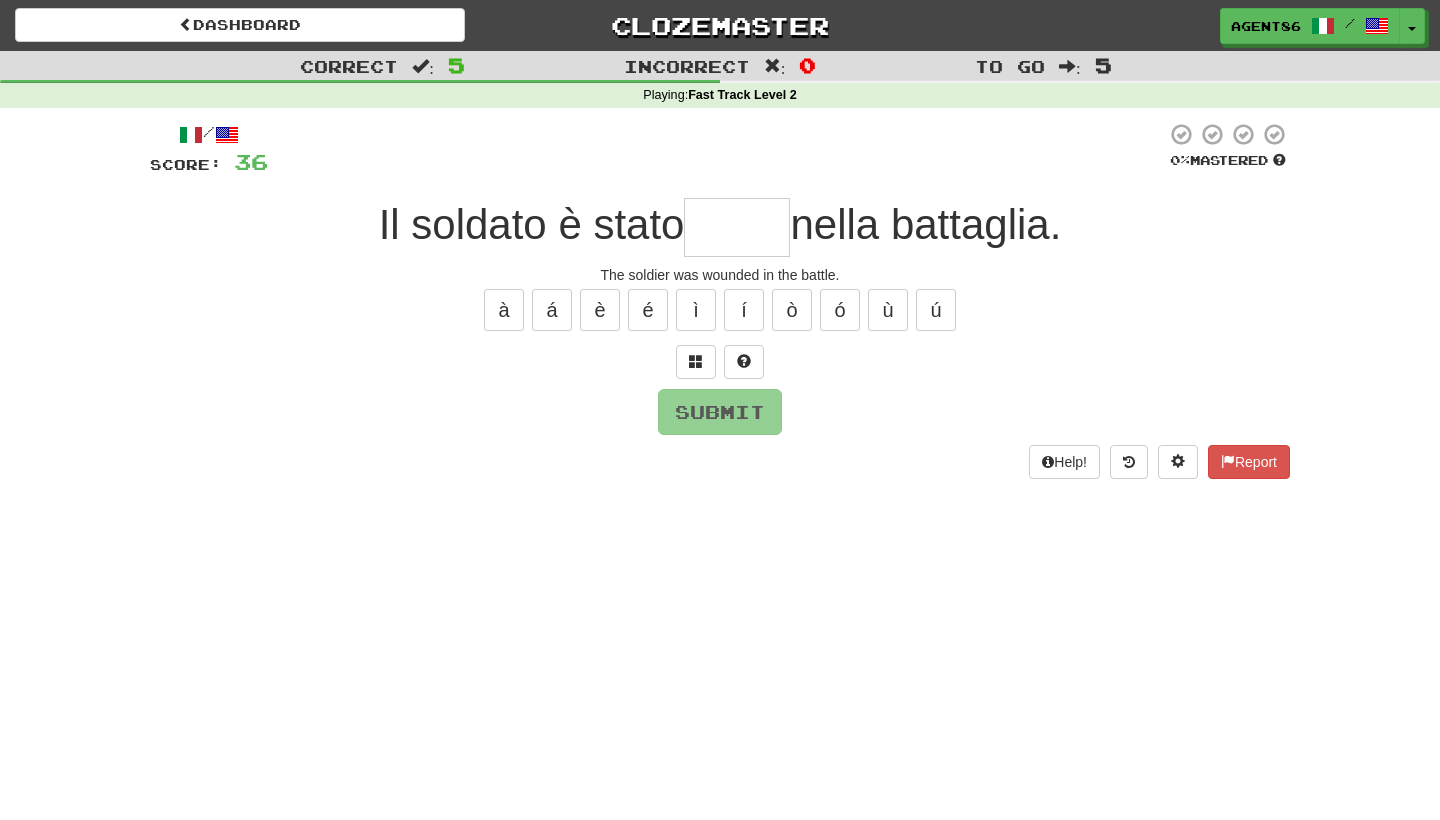 type on "*" 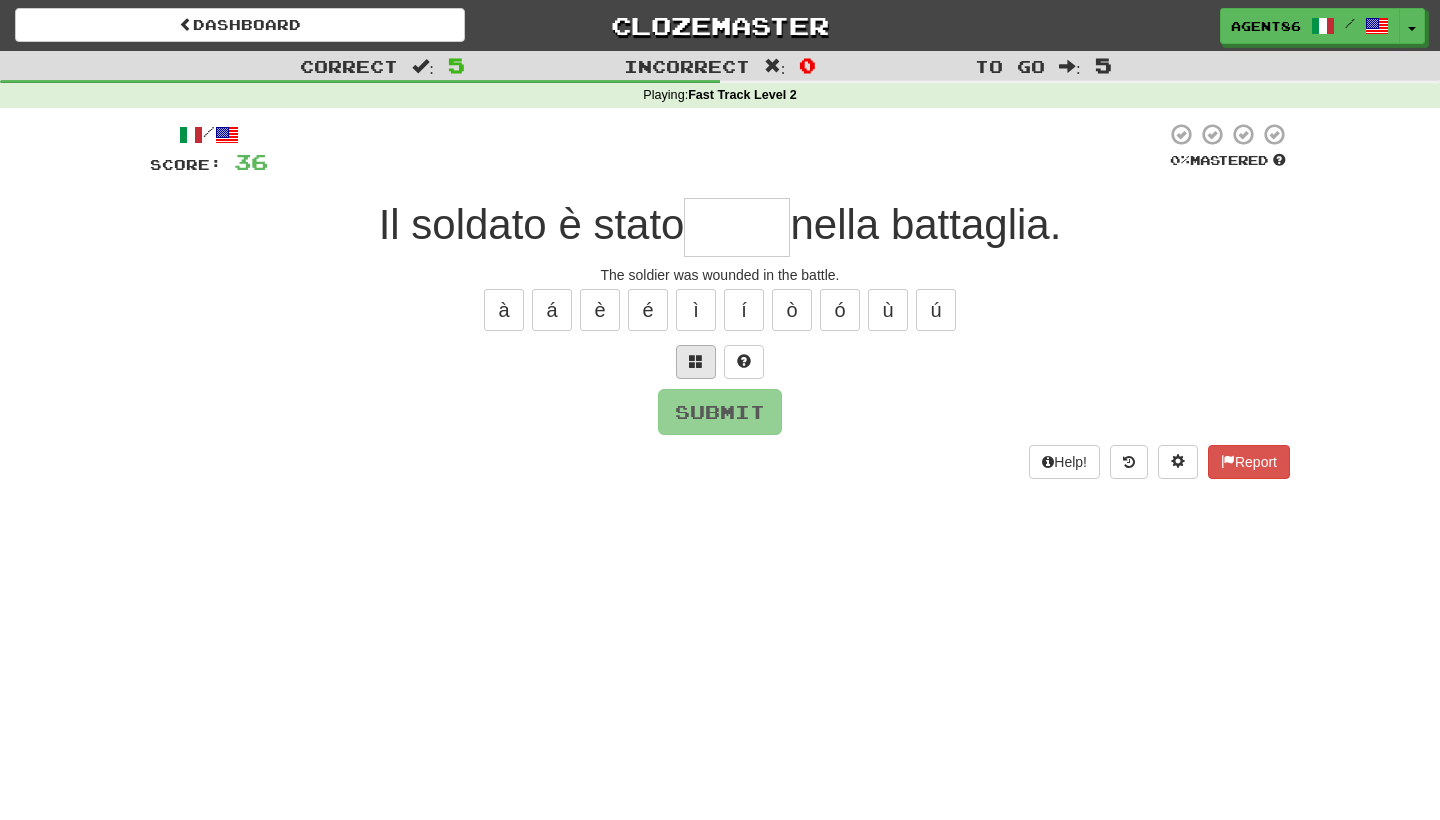 click at bounding box center (696, 361) 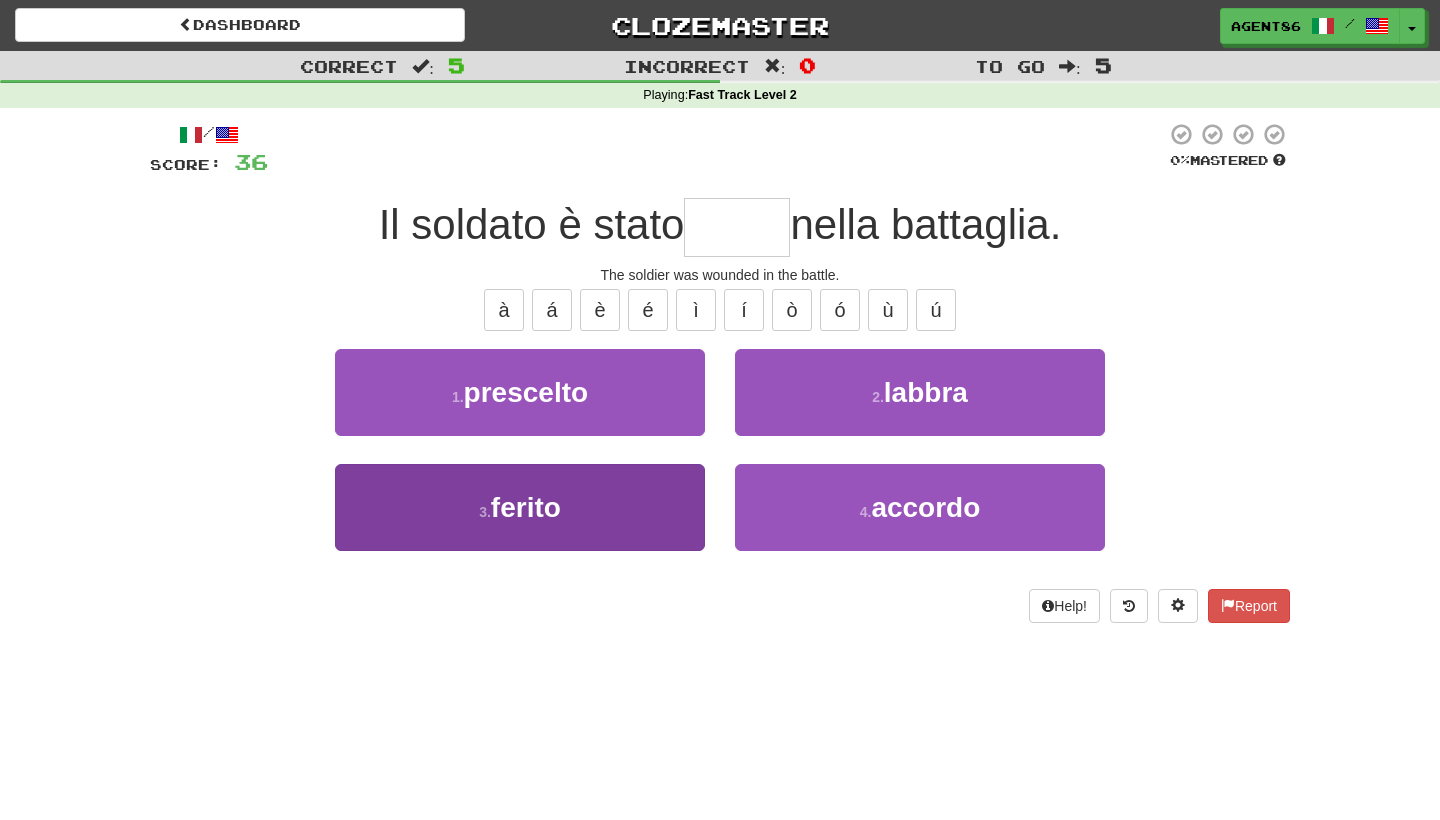 click on "3 .  ferito" at bounding box center [520, 507] 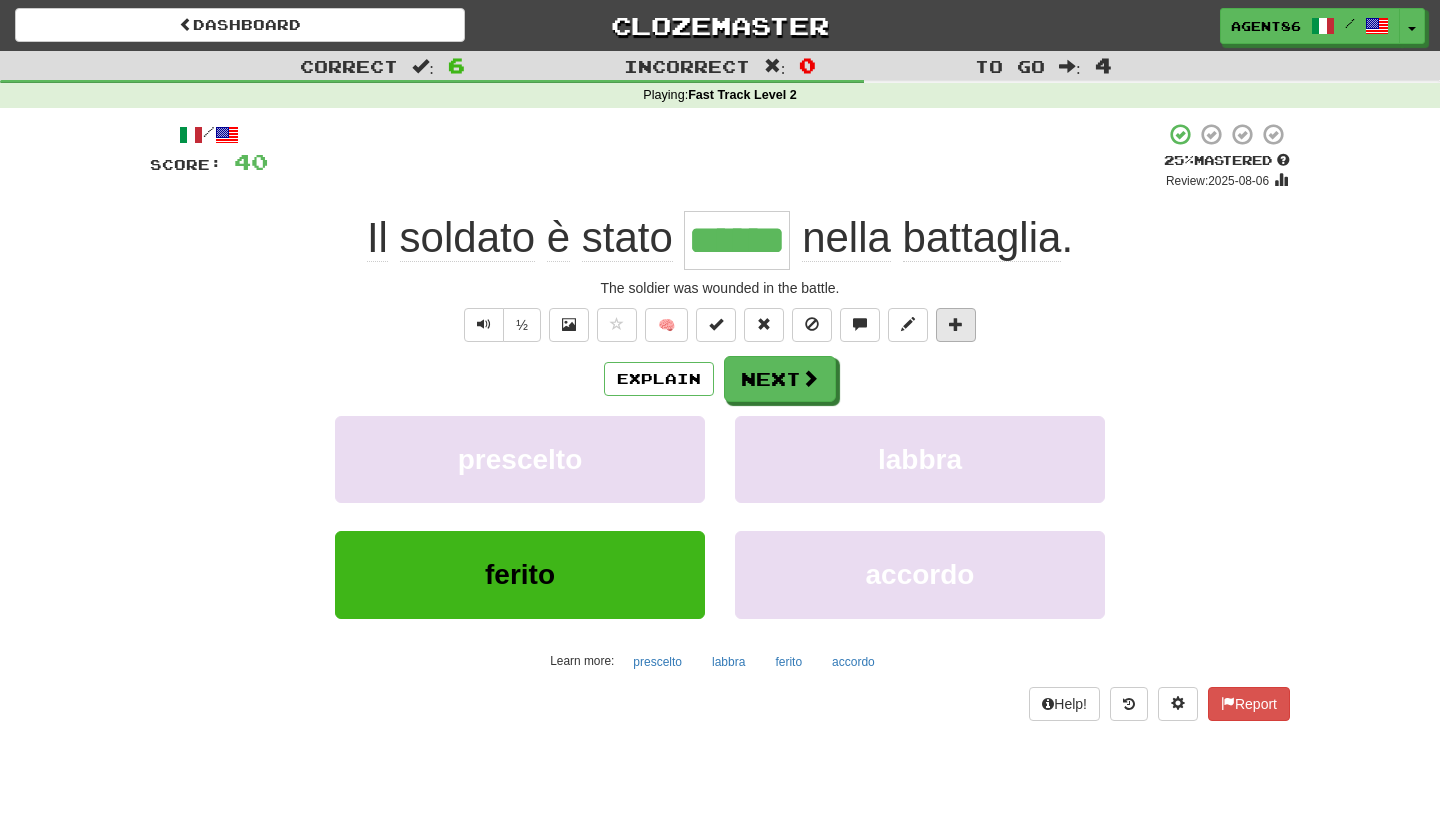 click at bounding box center [956, 324] 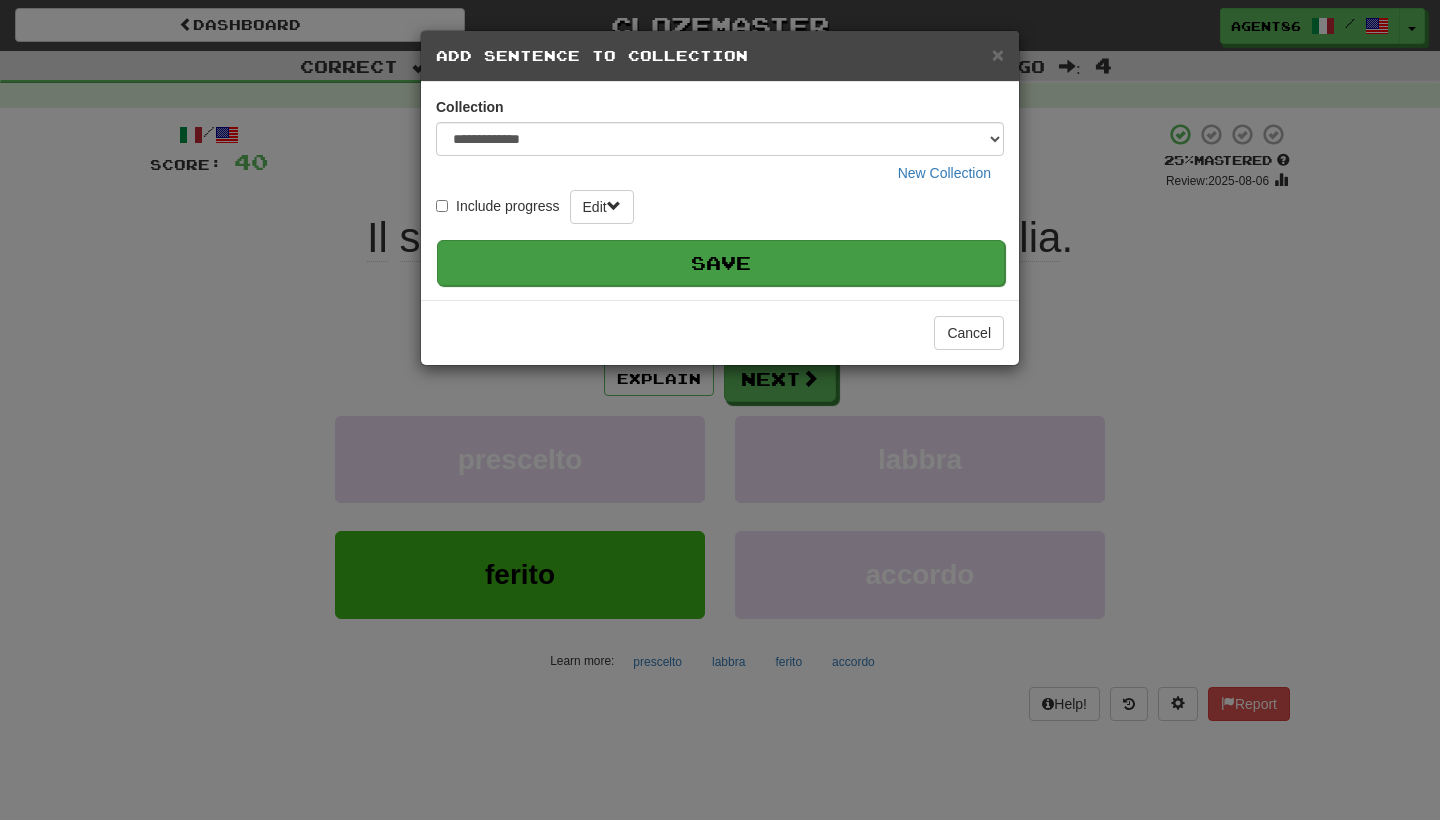 click on "Save" at bounding box center (721, 263) 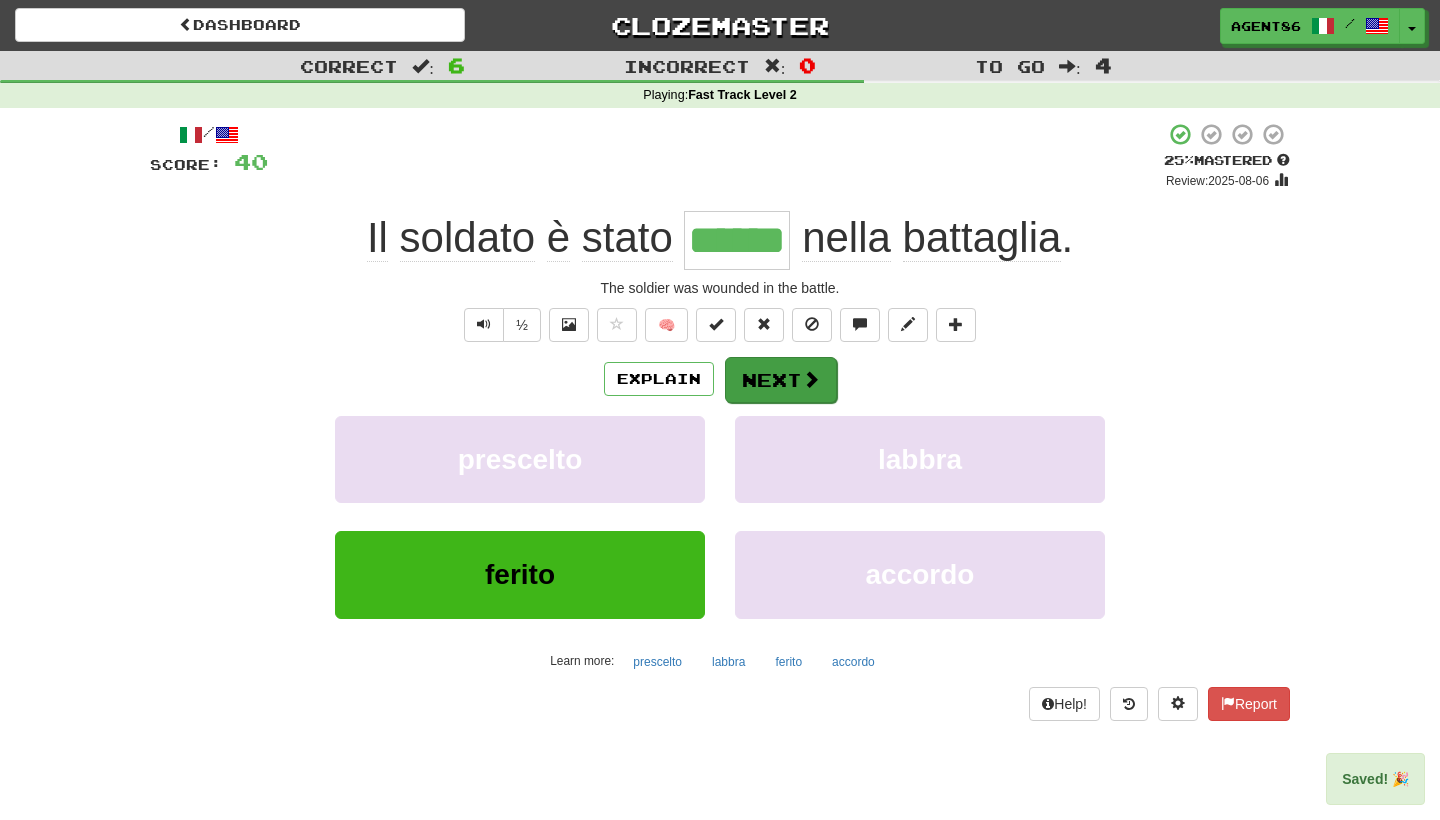 click on "Next" at bounding box center (781, 380) 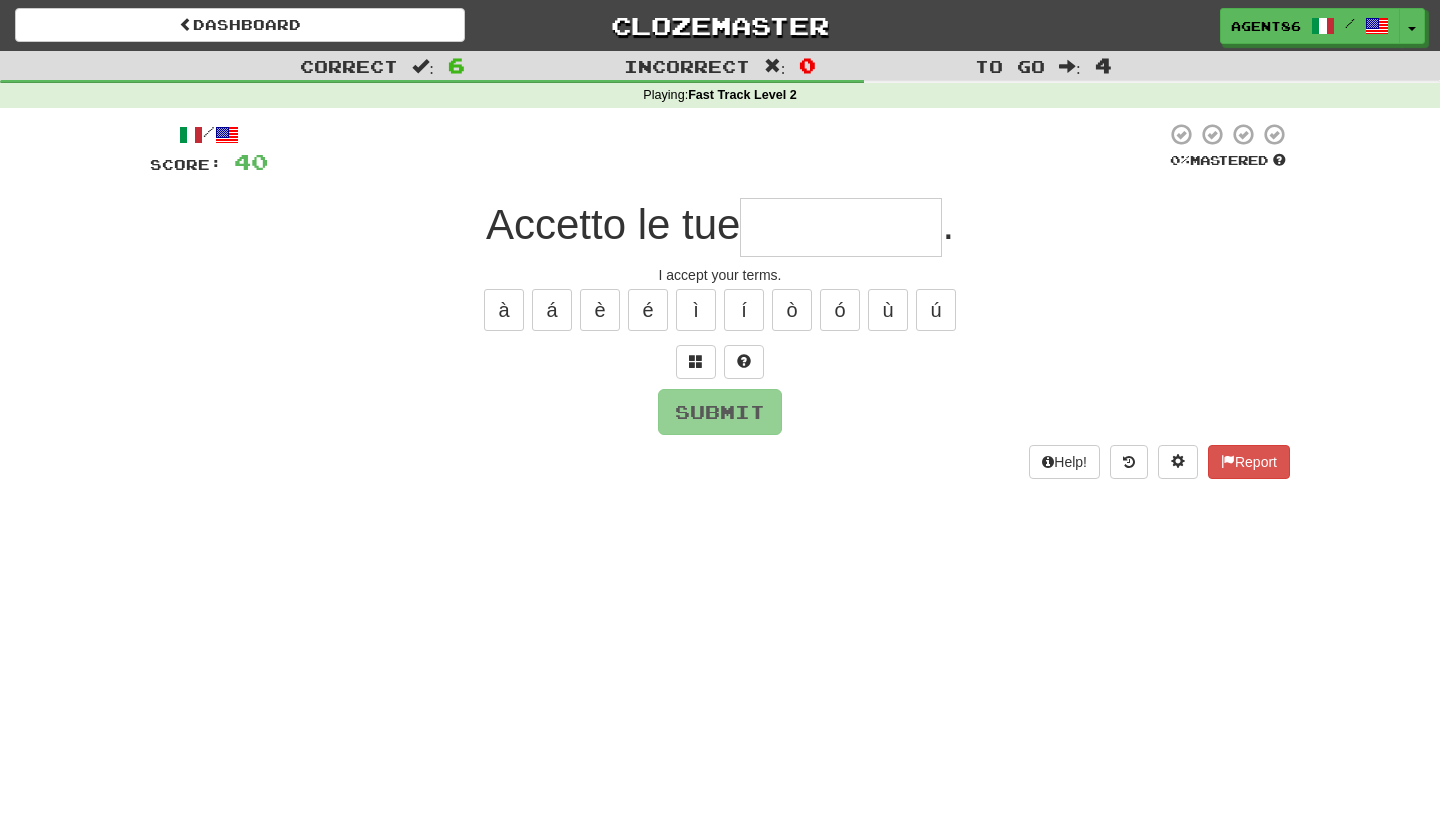 type on "*" 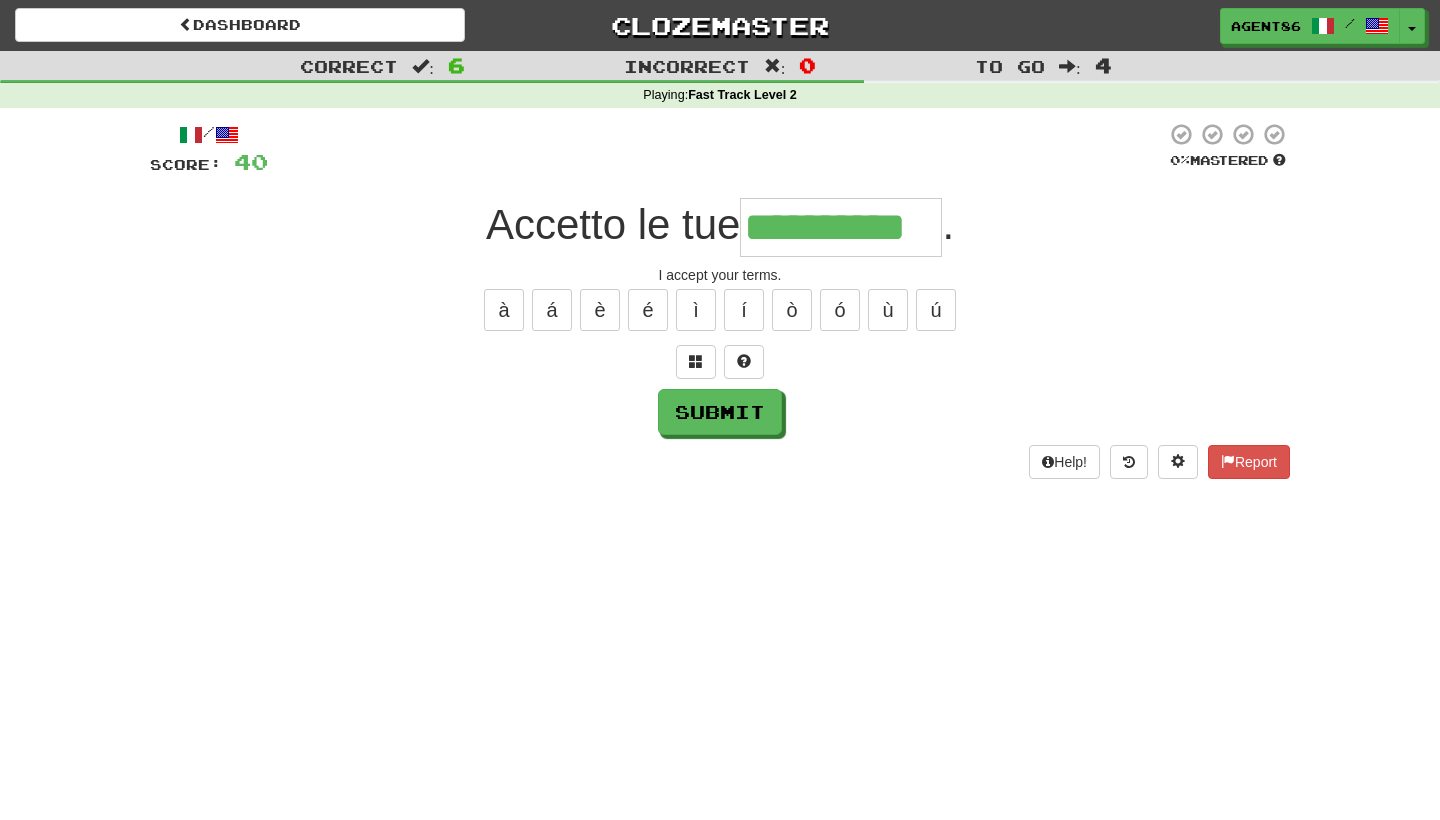 type on "**********" 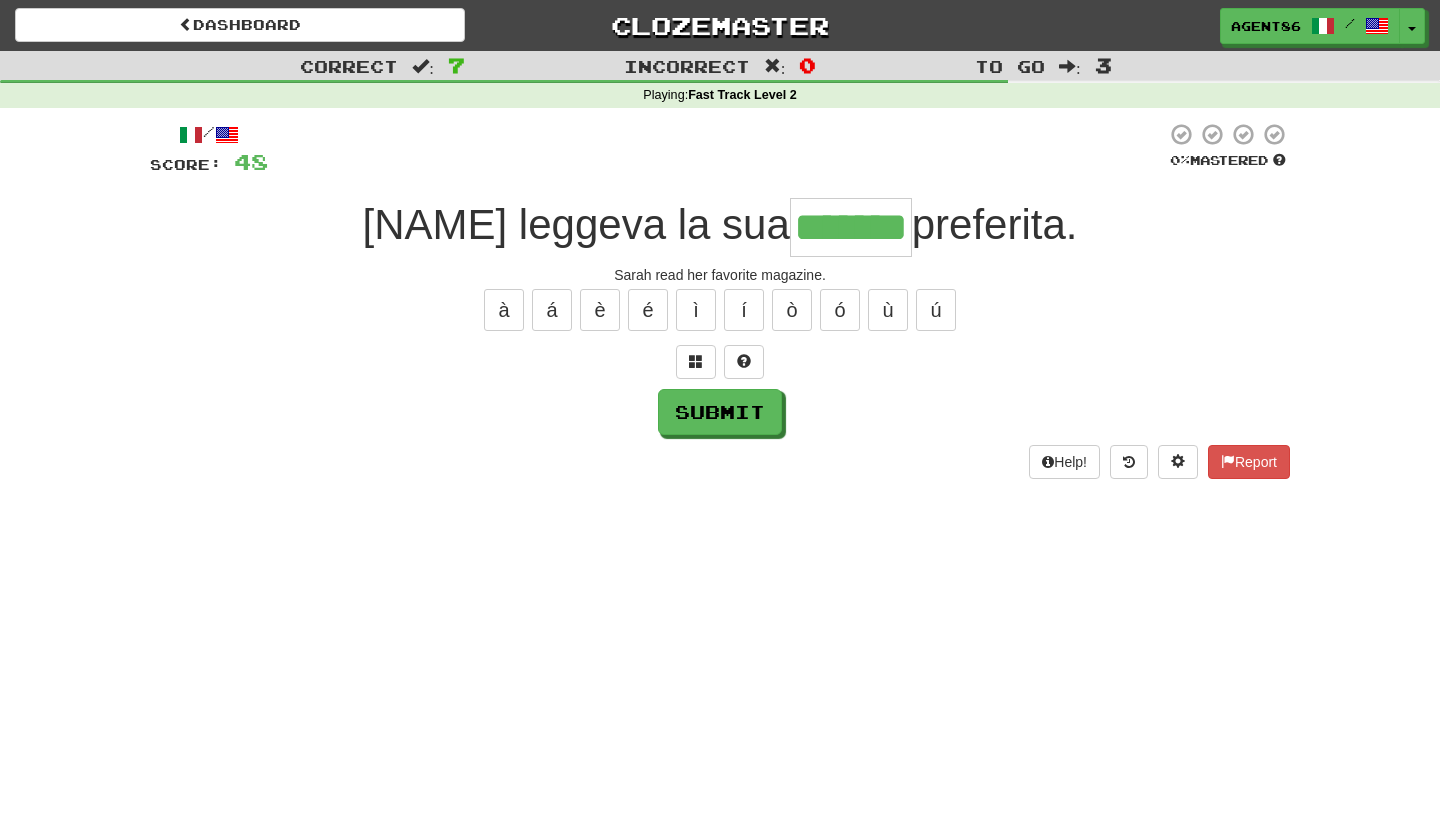type on "*******" 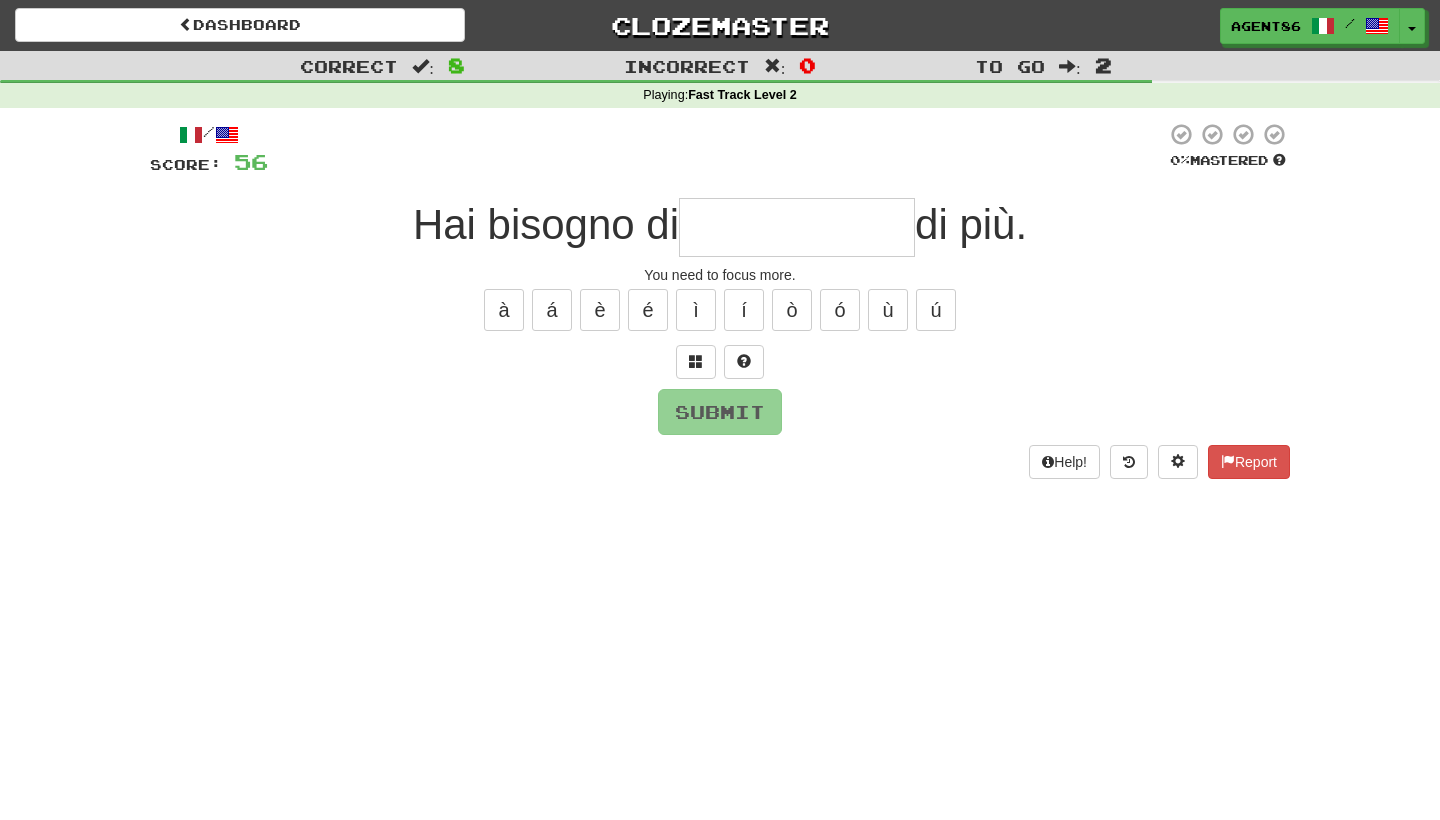 type on "*" 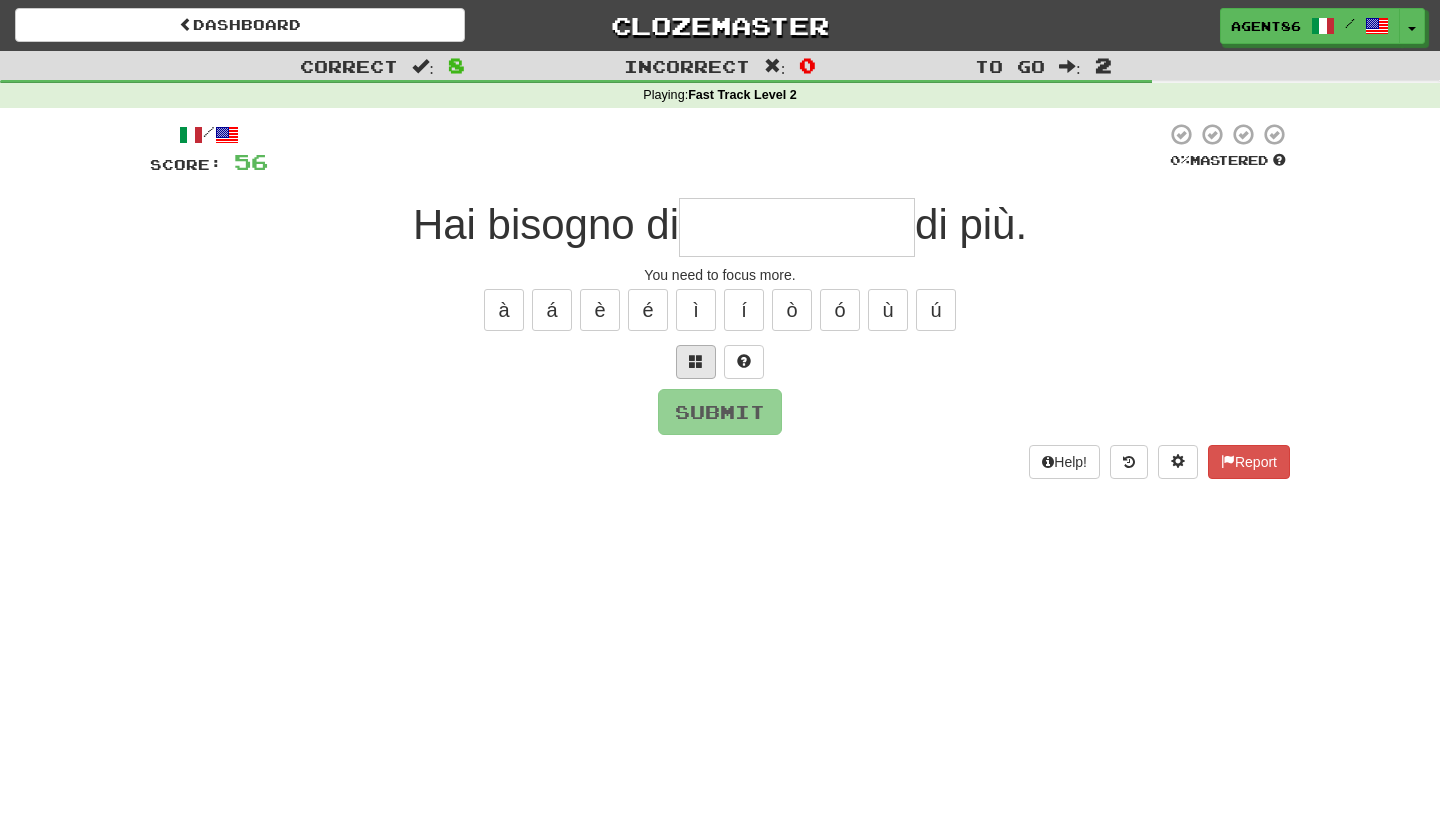 click at bounding box center [696, 362] 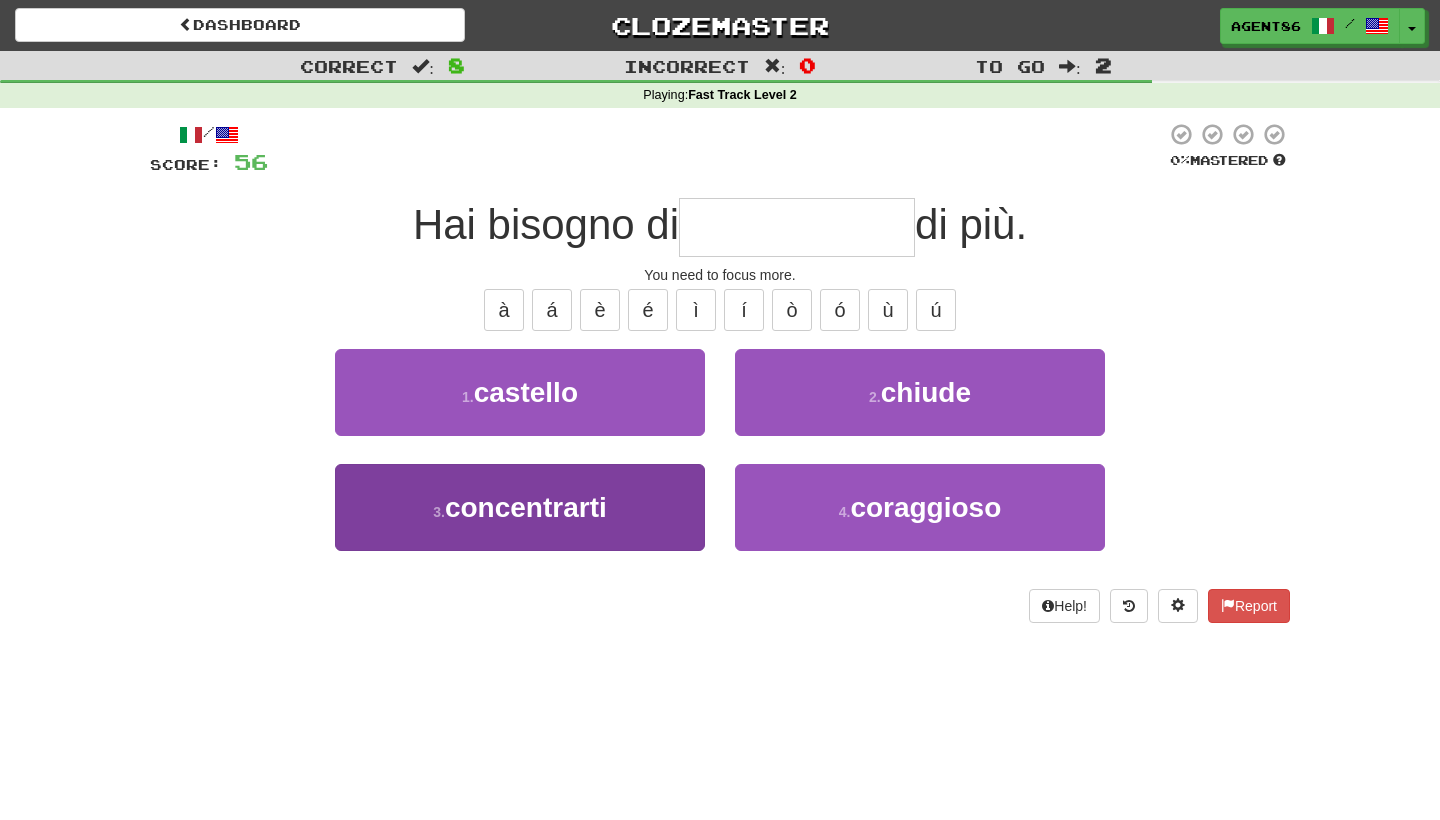 click on "3 .  concentrarti" at bounding box center (520, 507) 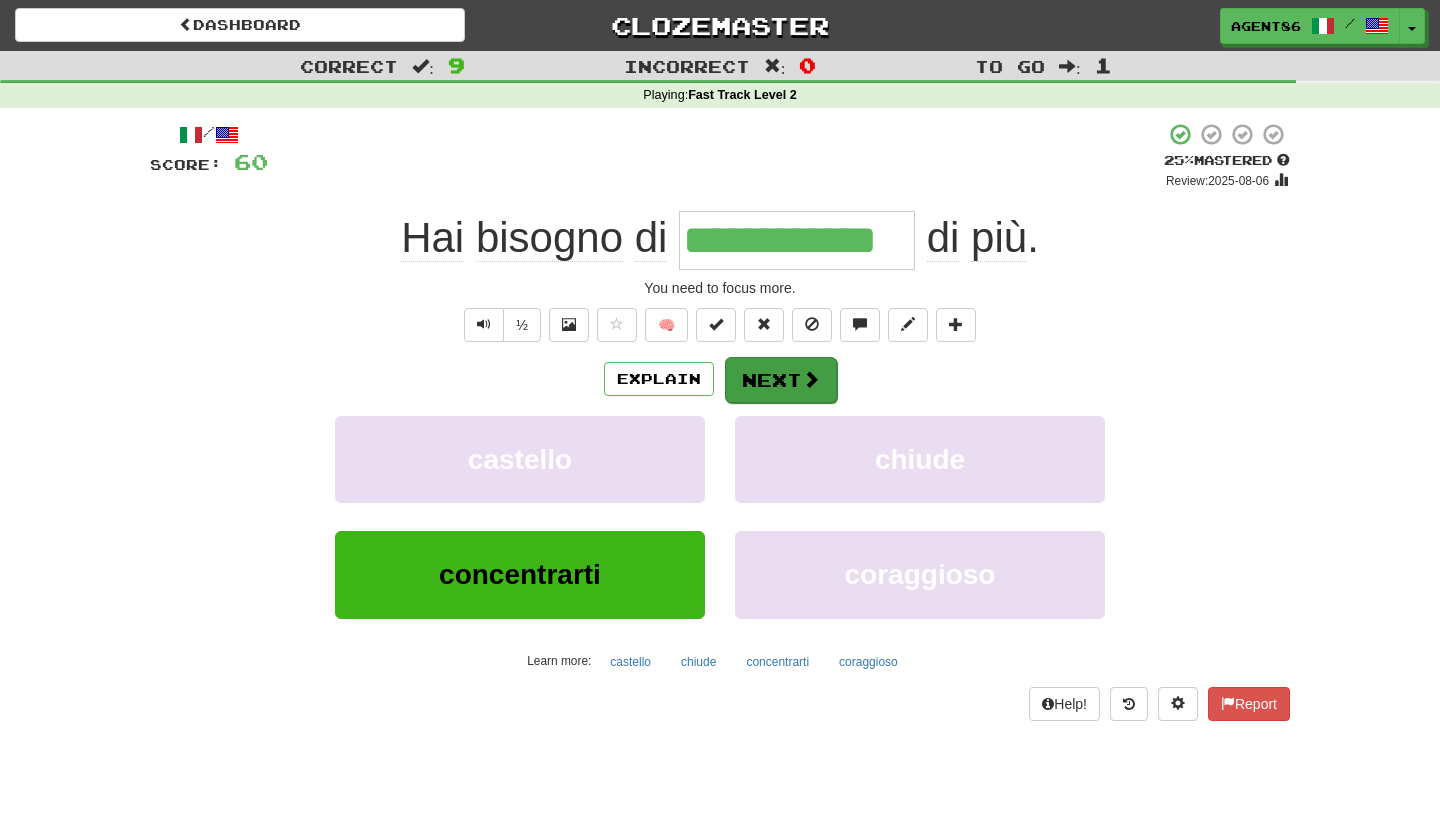 click on "Next" at bounding box center (781, 380) 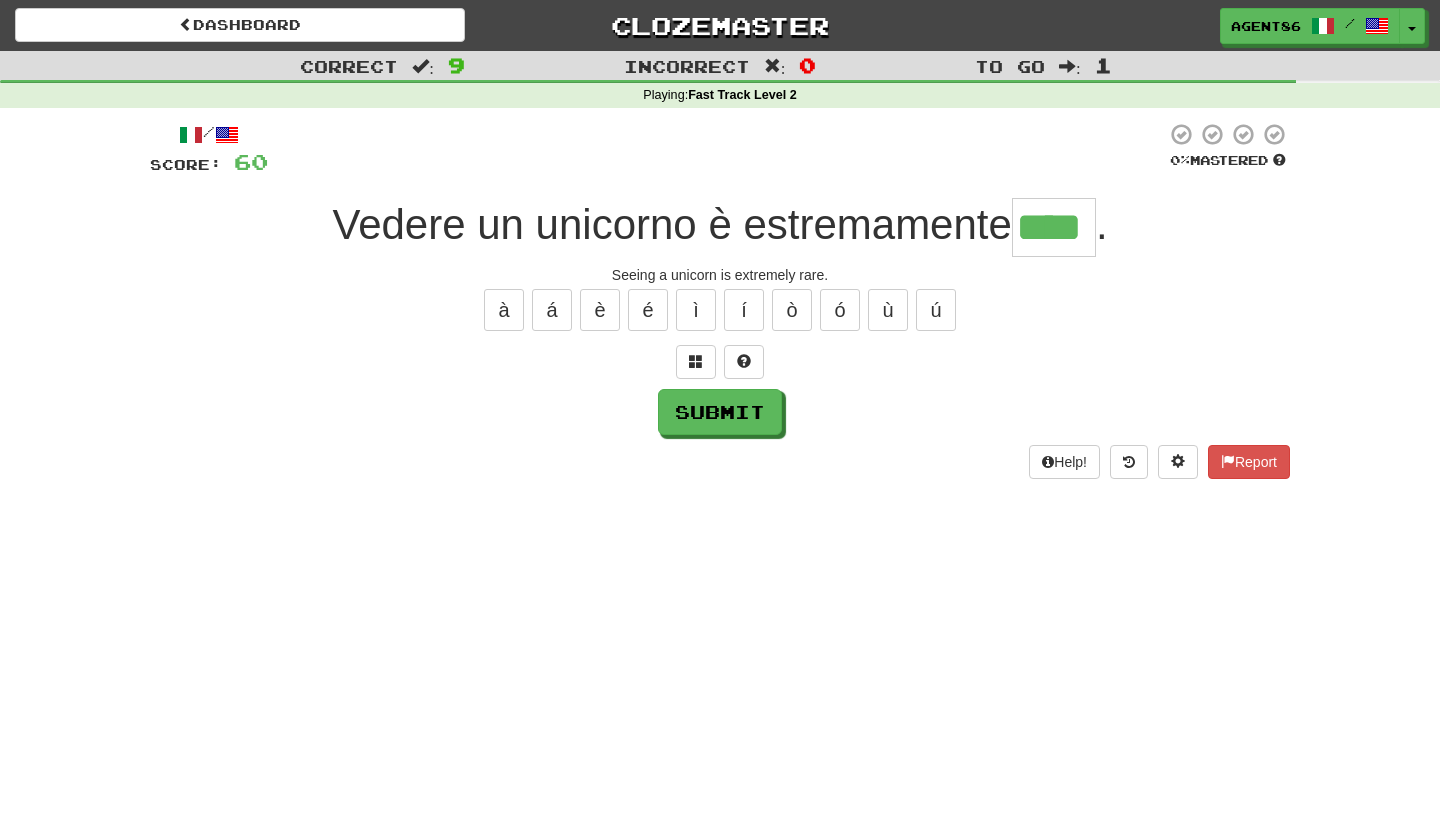 type on "****" 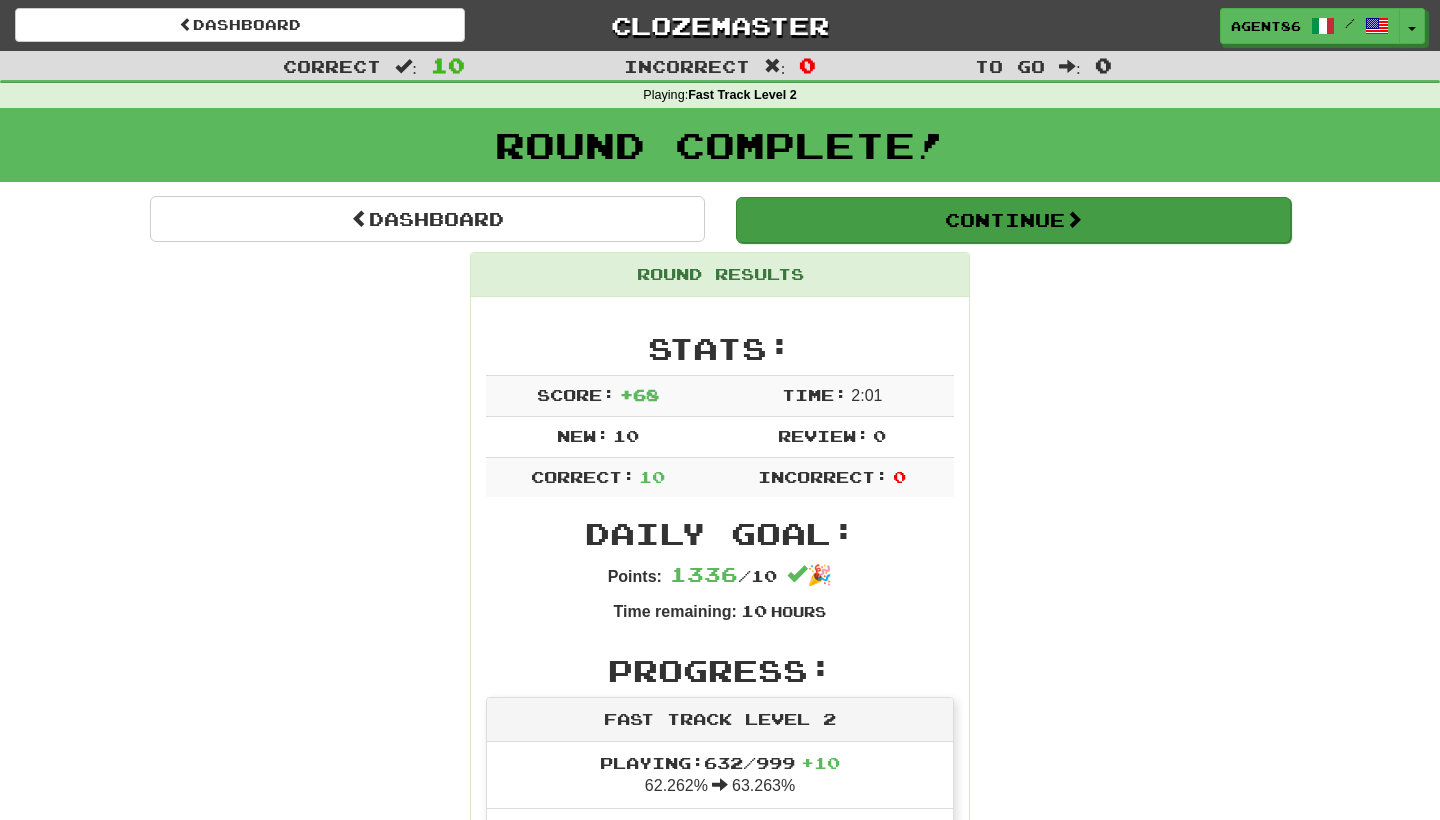 click on "Continue" at bounding box center (1013, 220) 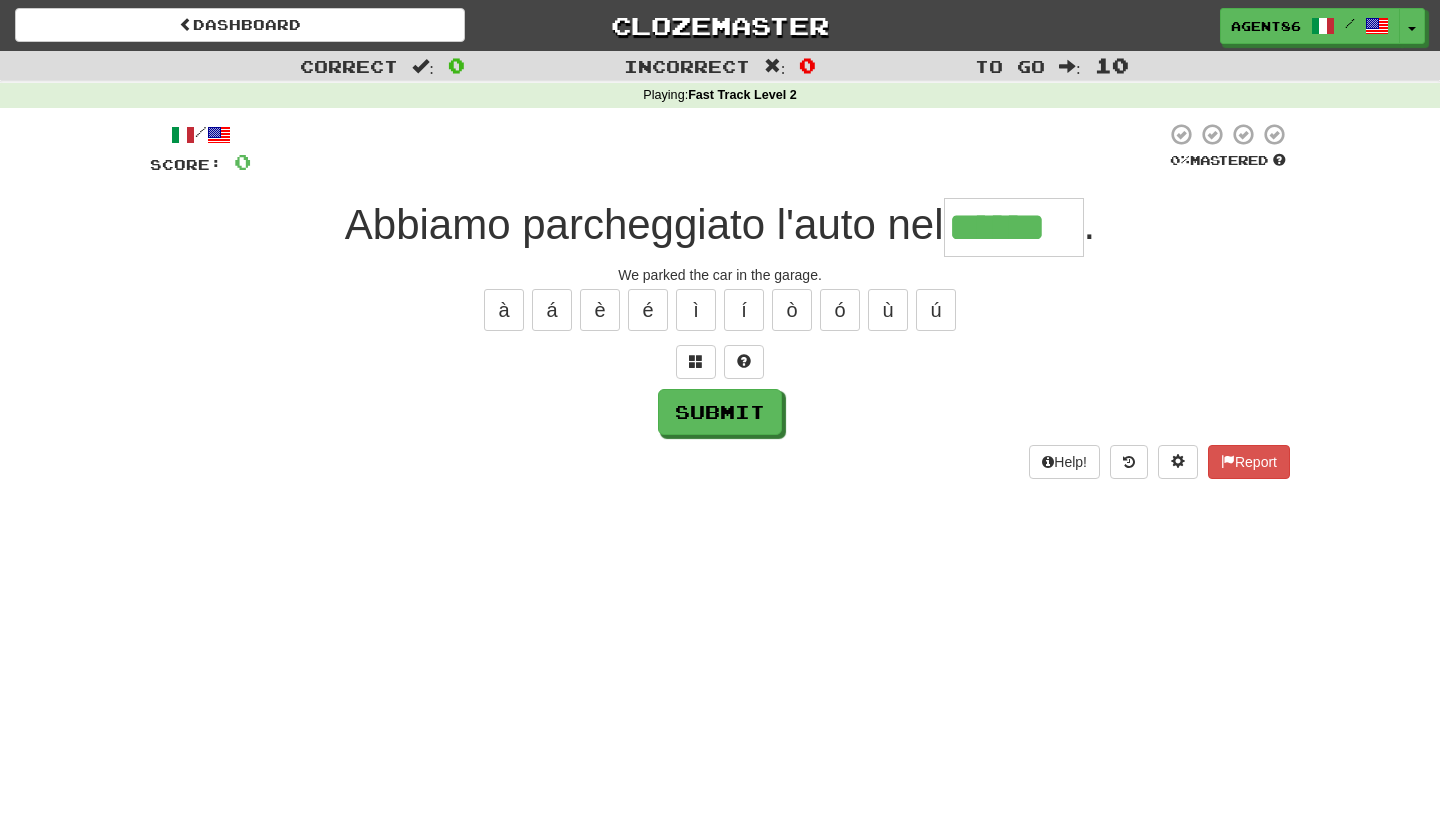 type on "******" 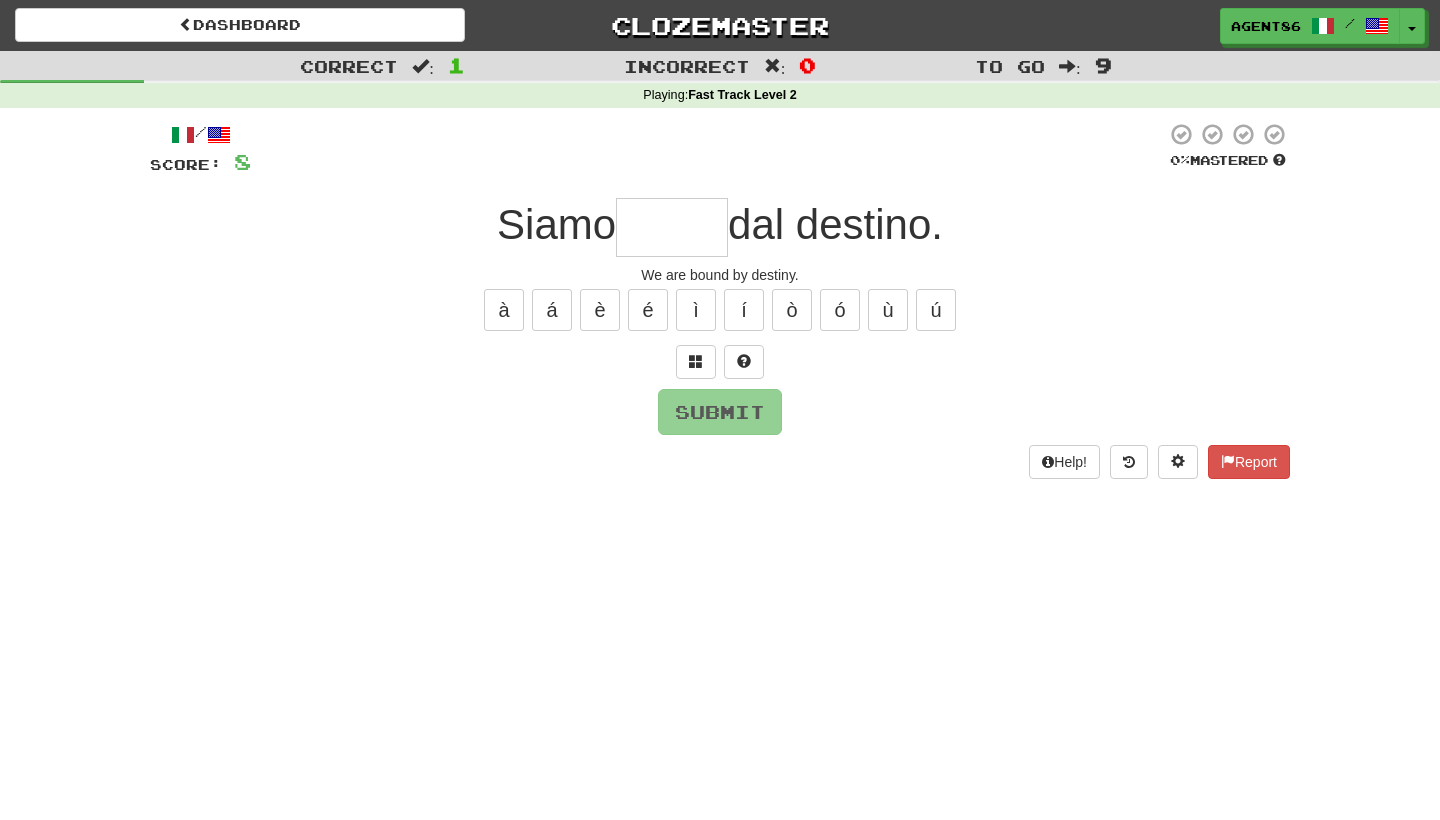 type on "*" 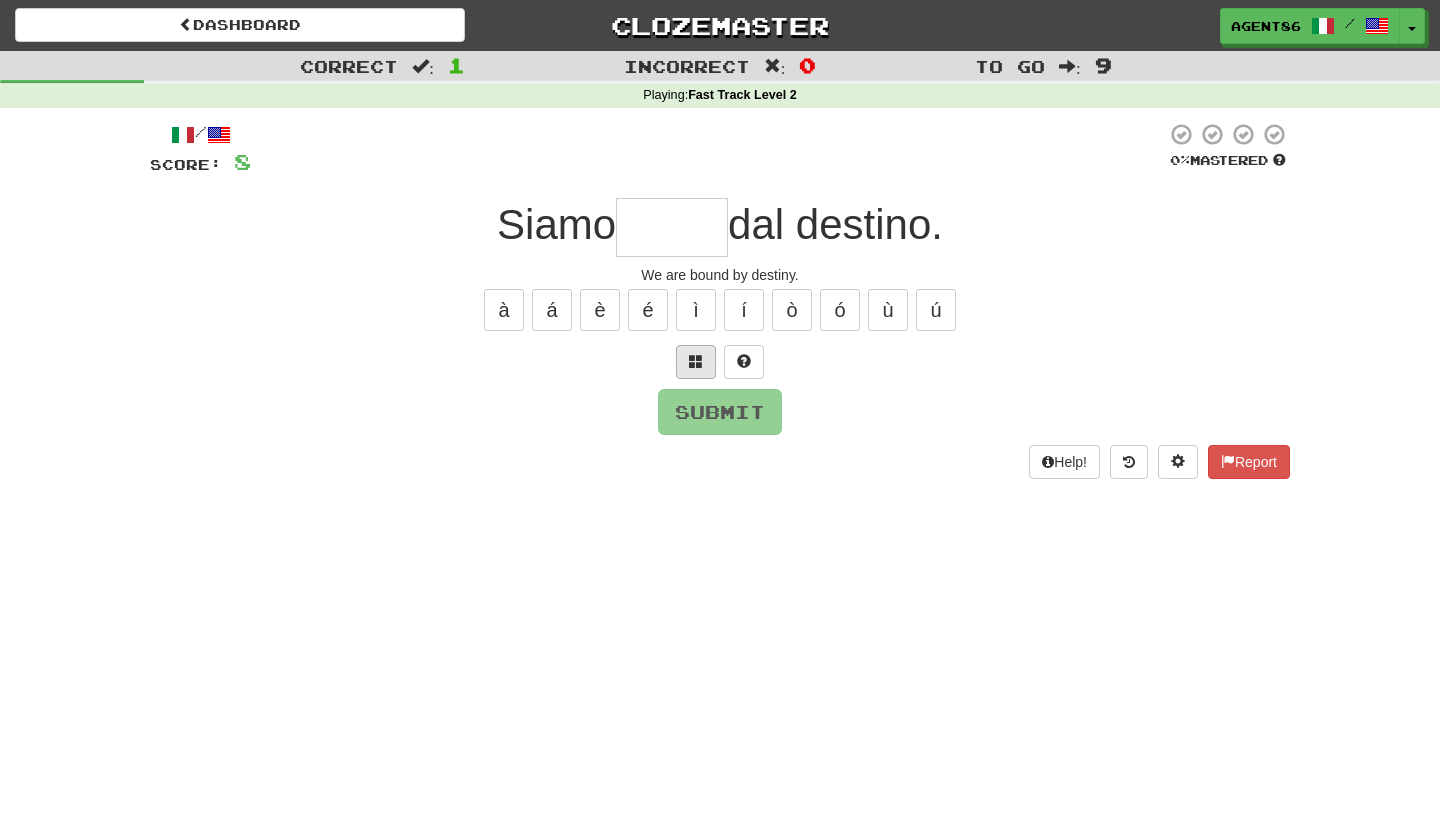 scroll, scrollTop: 6, scrollLeft: 0, axis: vertical 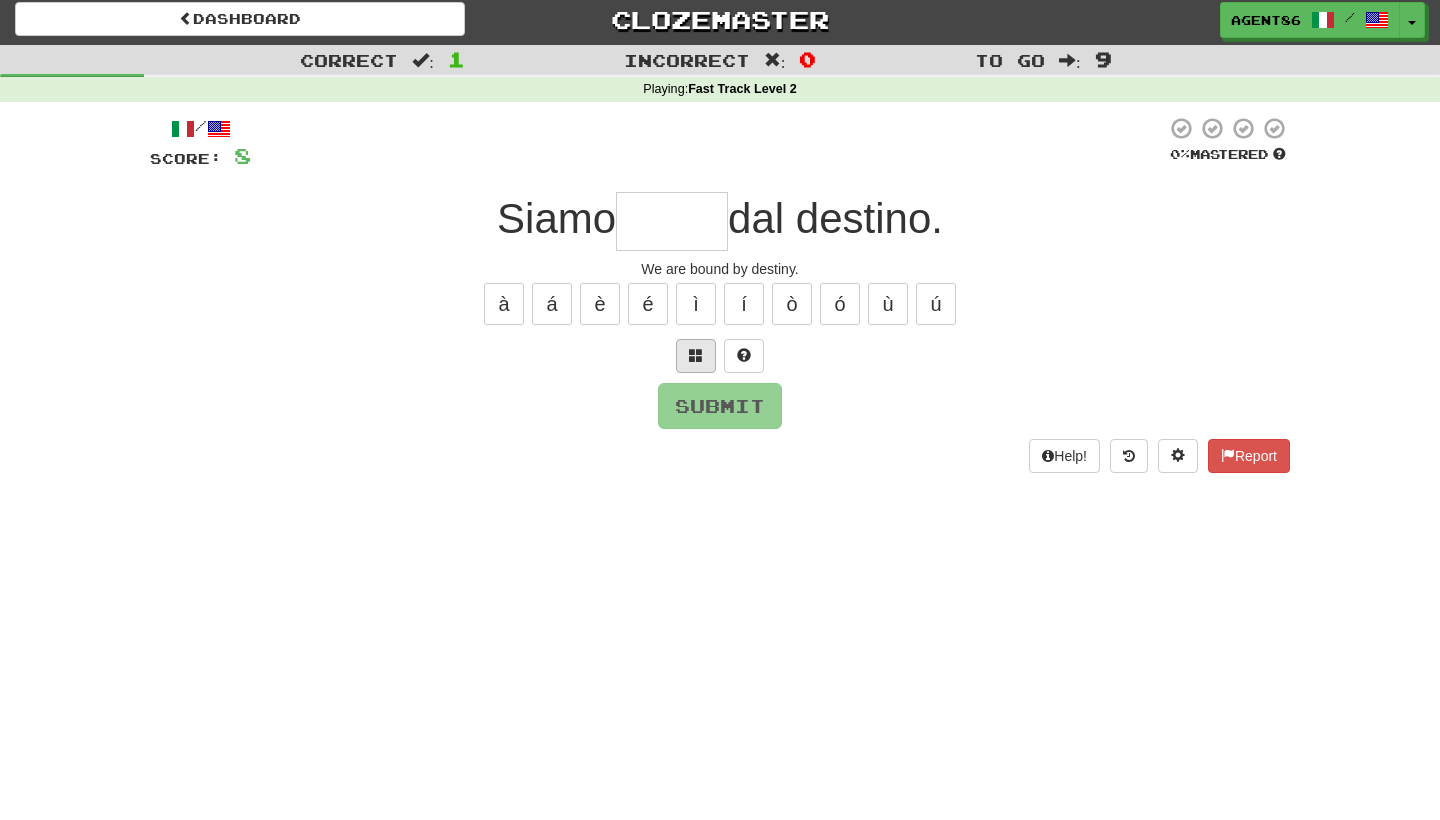 click at bounding box center (696, 355) 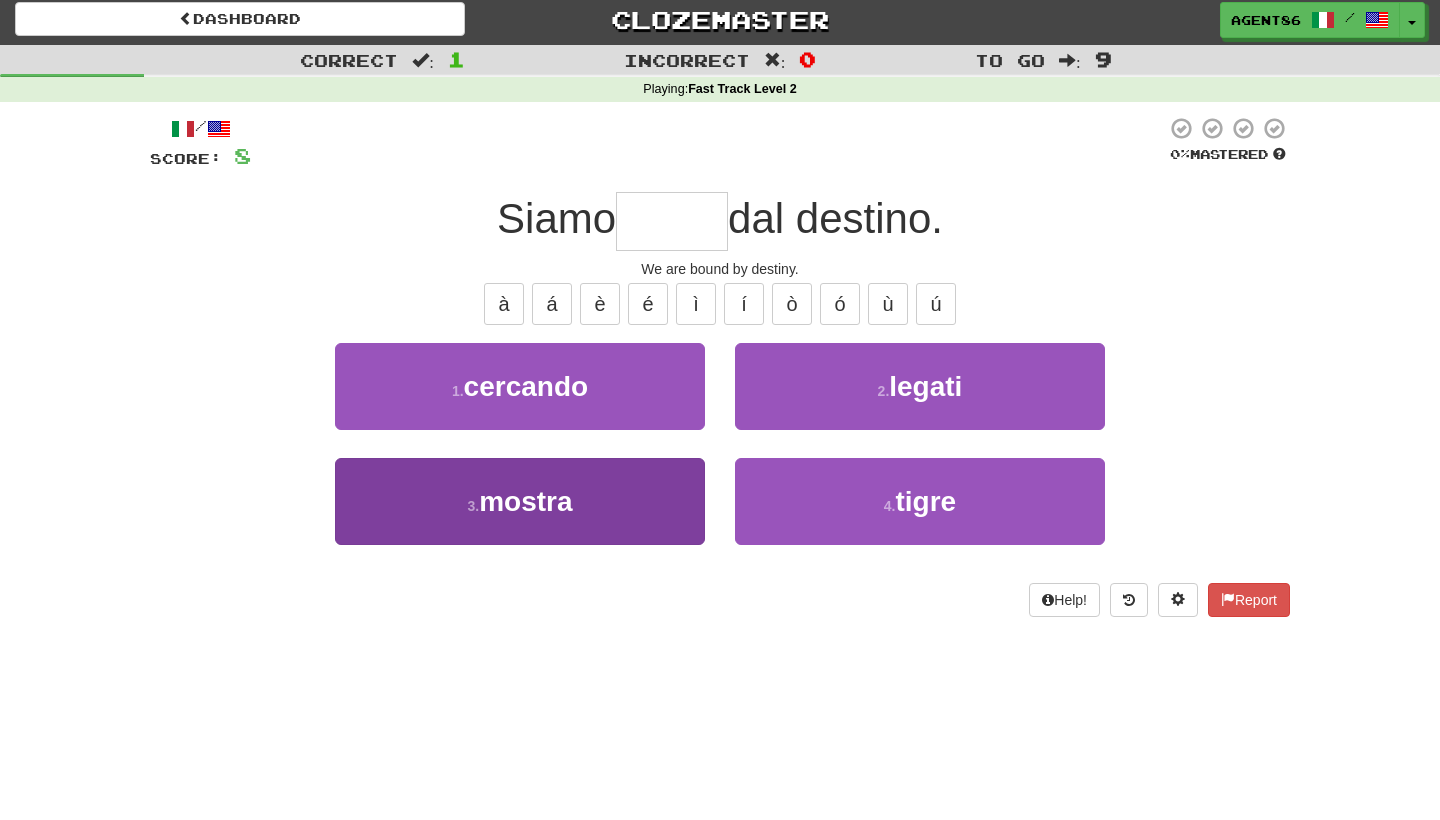 click on "3 .  mostra" at bounding box center (520, 501) 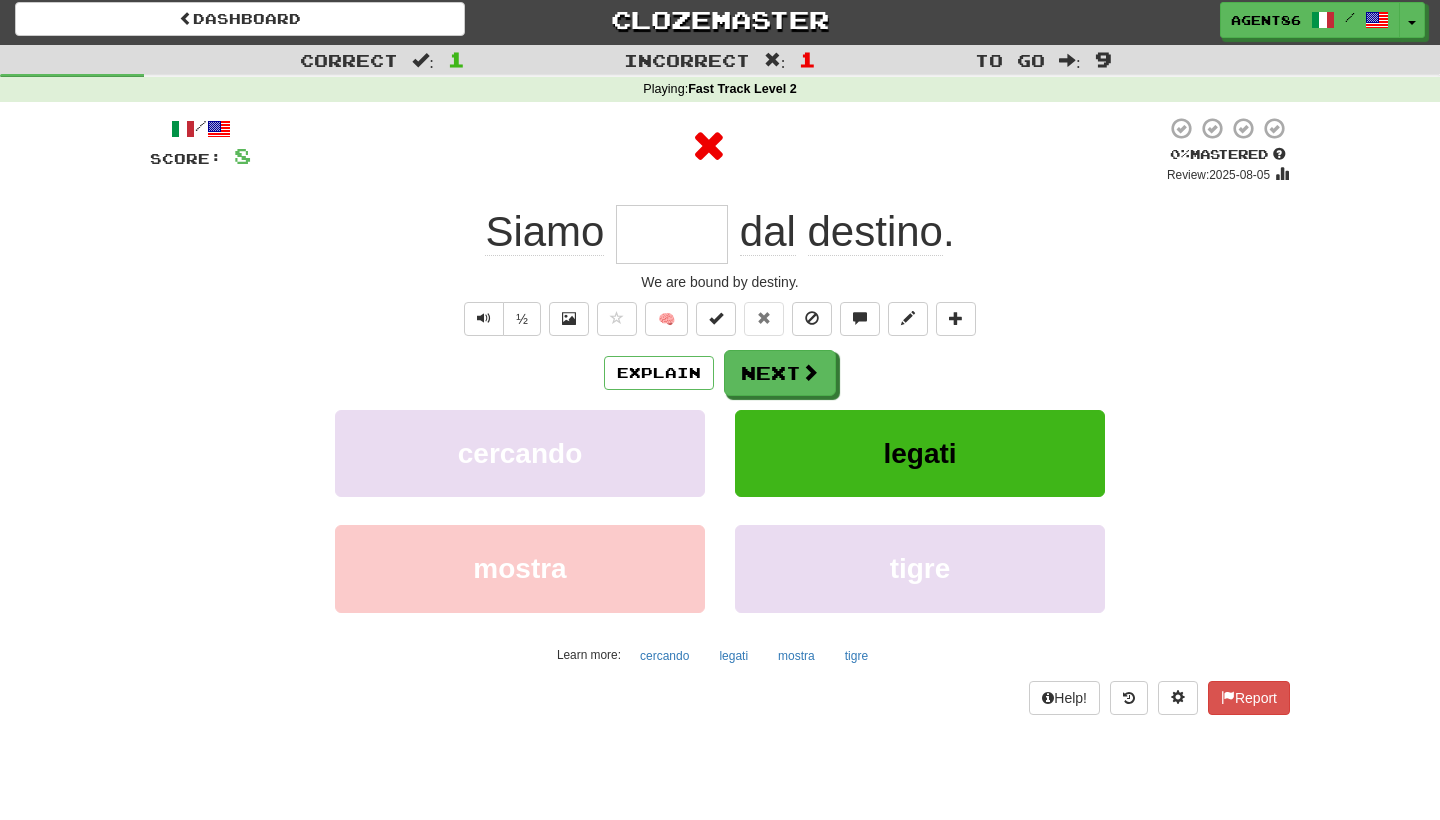 type on "******" 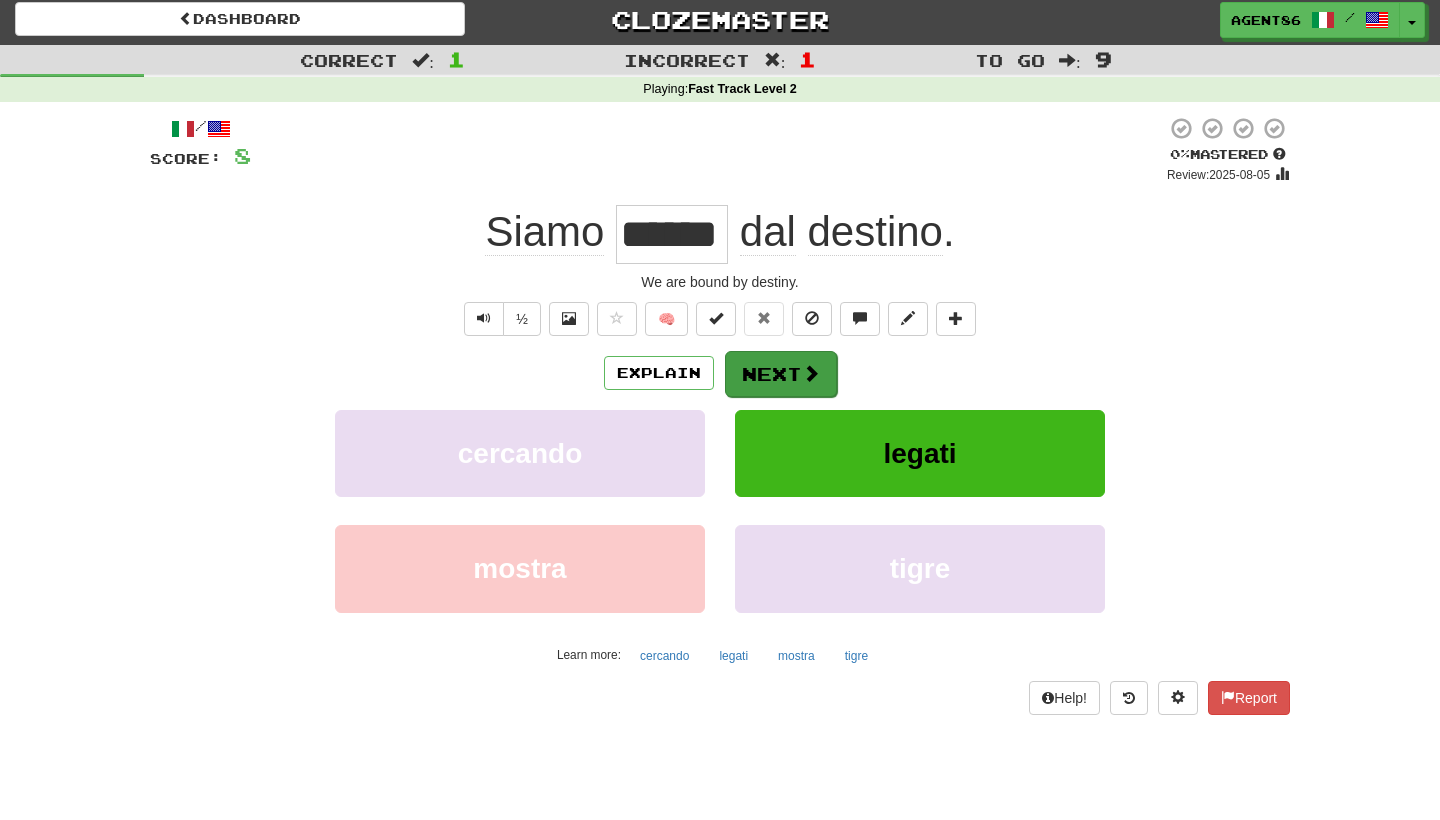 click at bounding box center (811, 373) 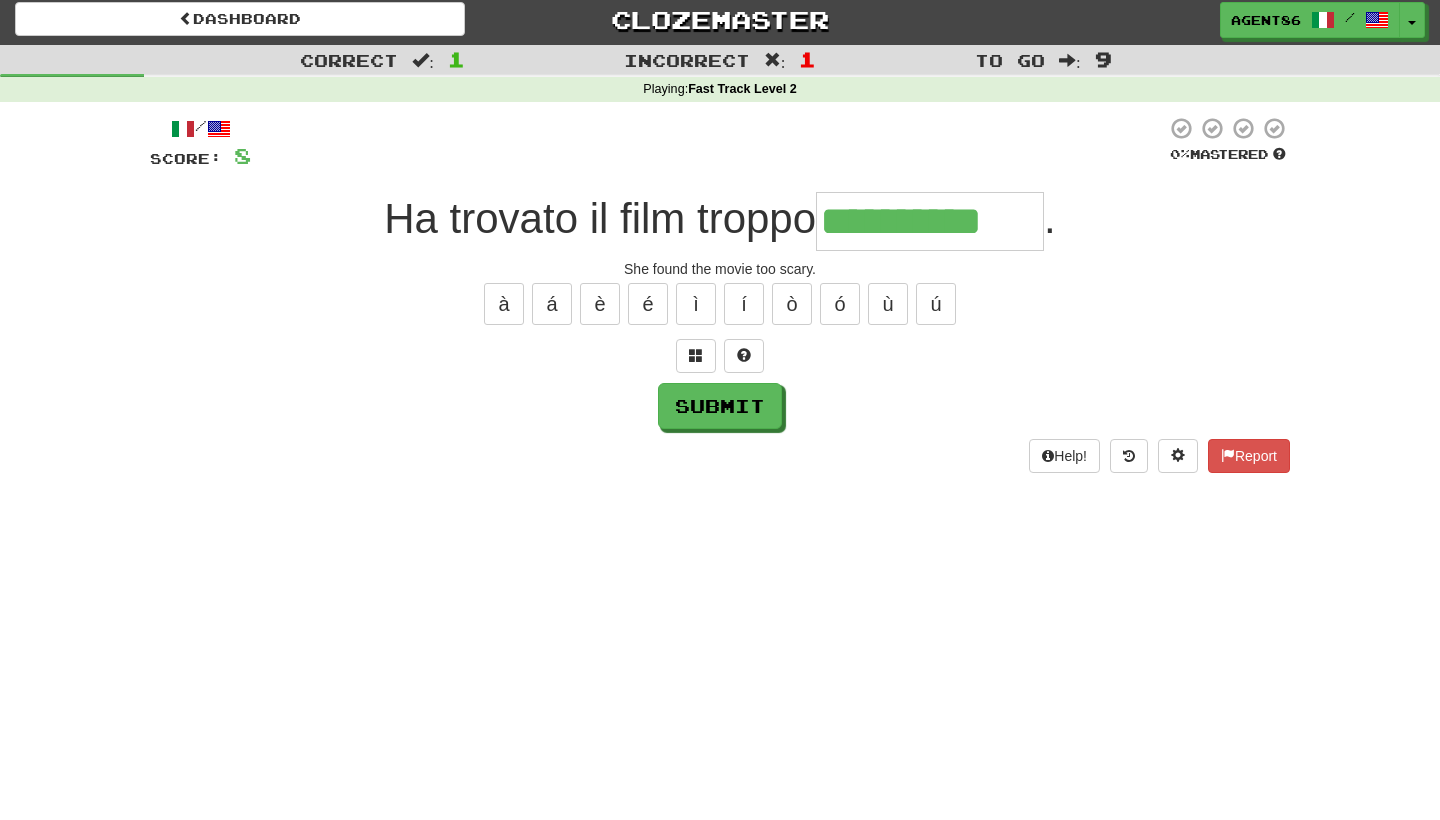 type on "**********" 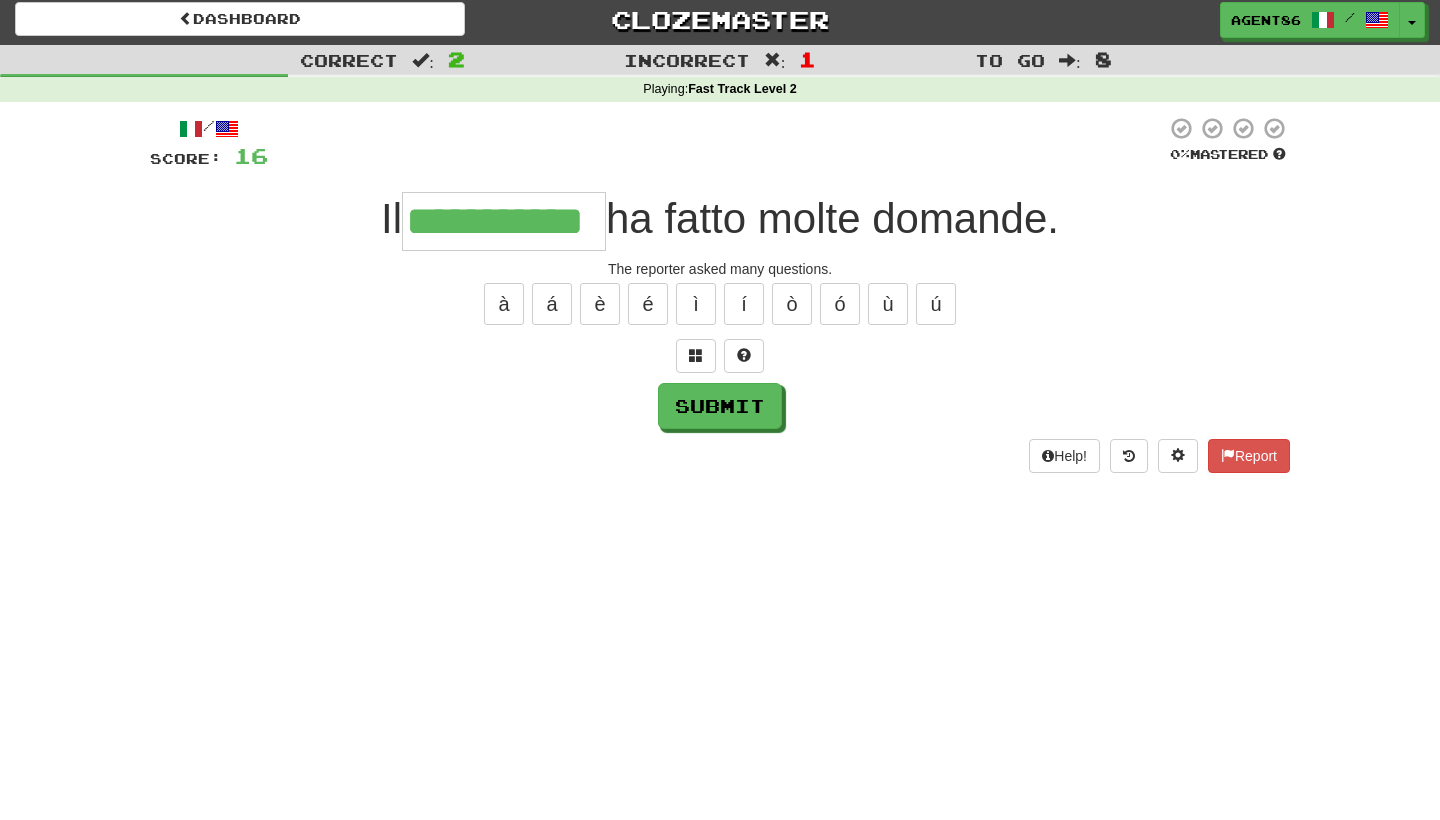 type on "**********" 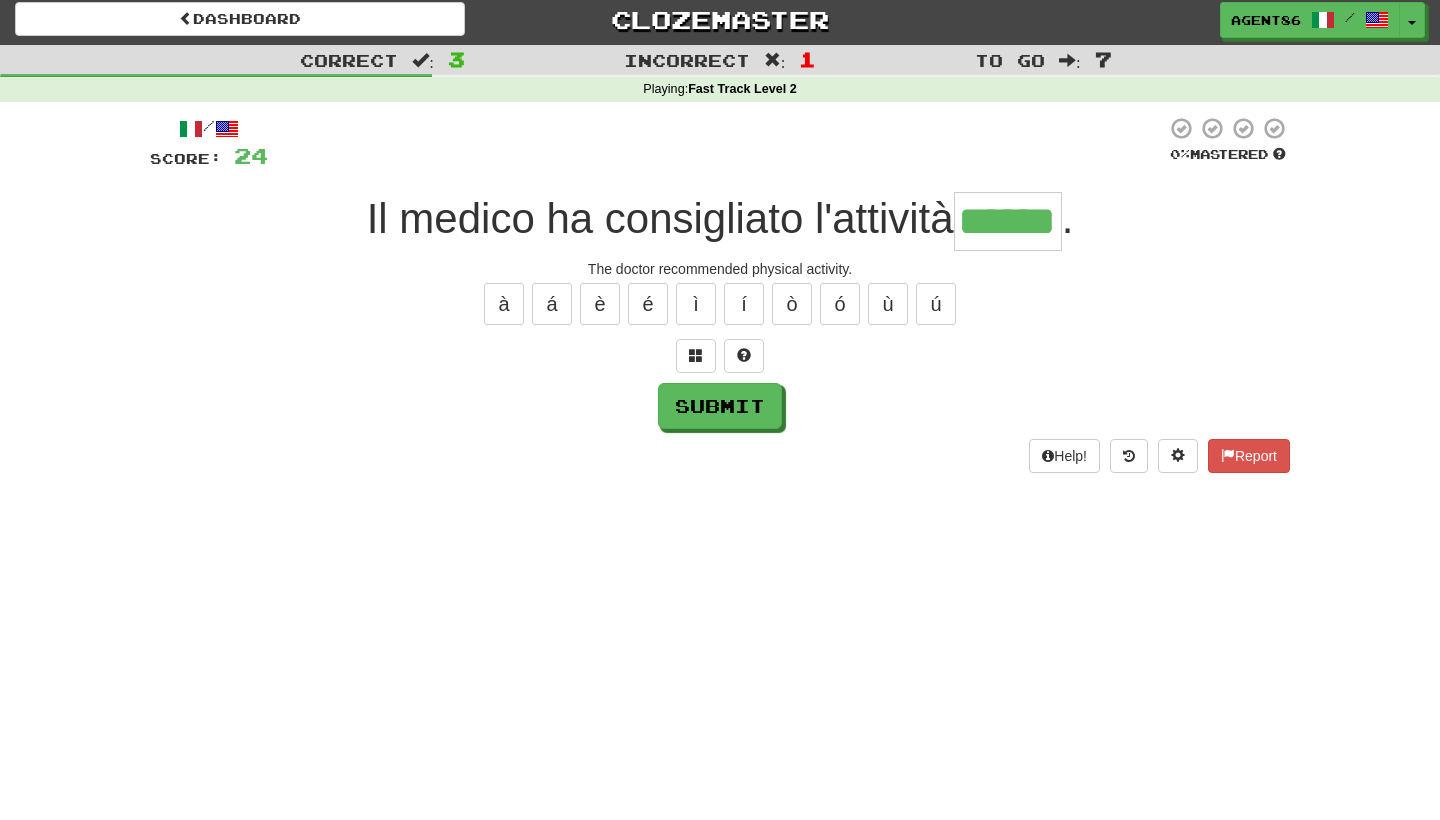 type on "******" 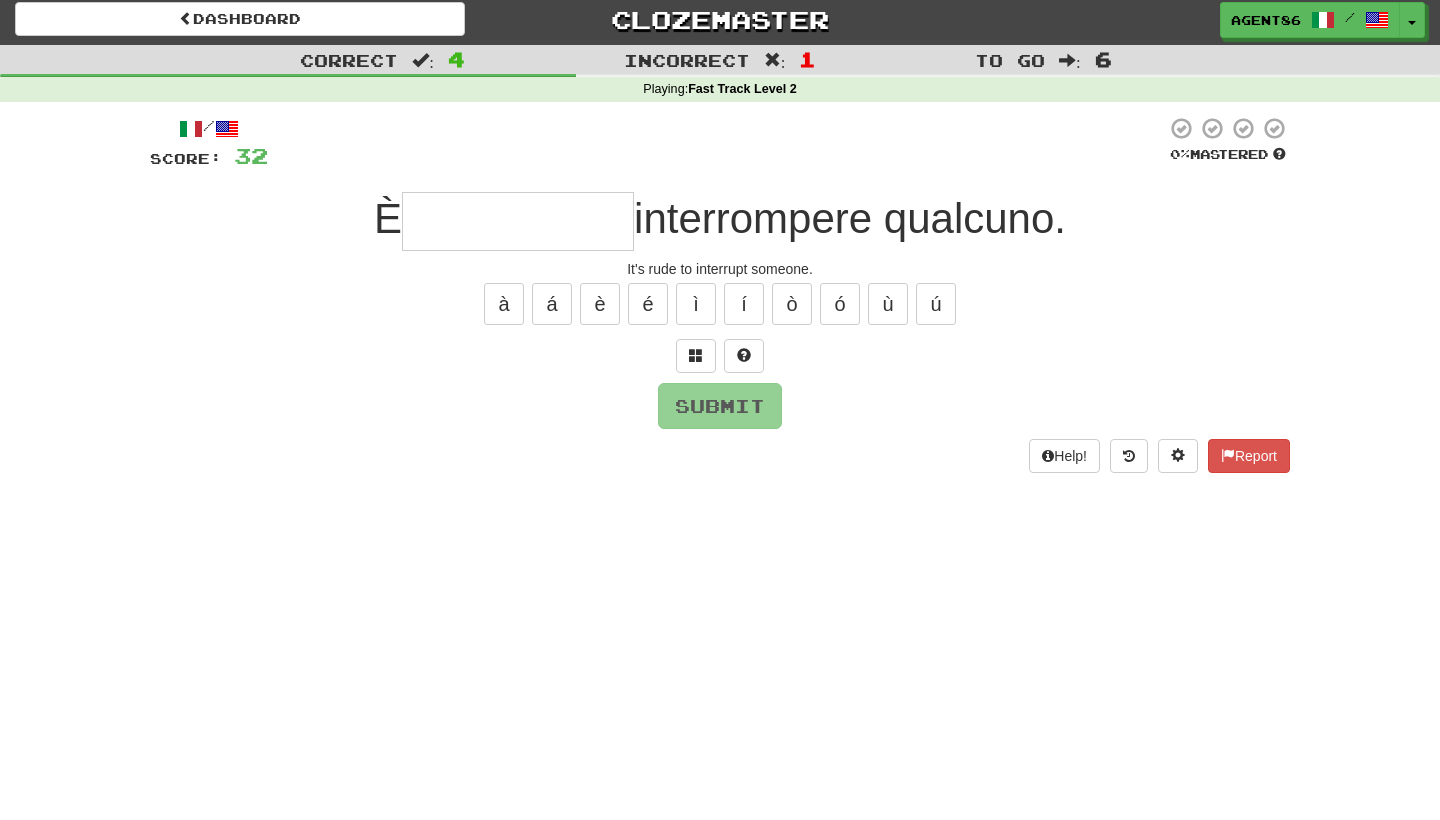 type on "*" 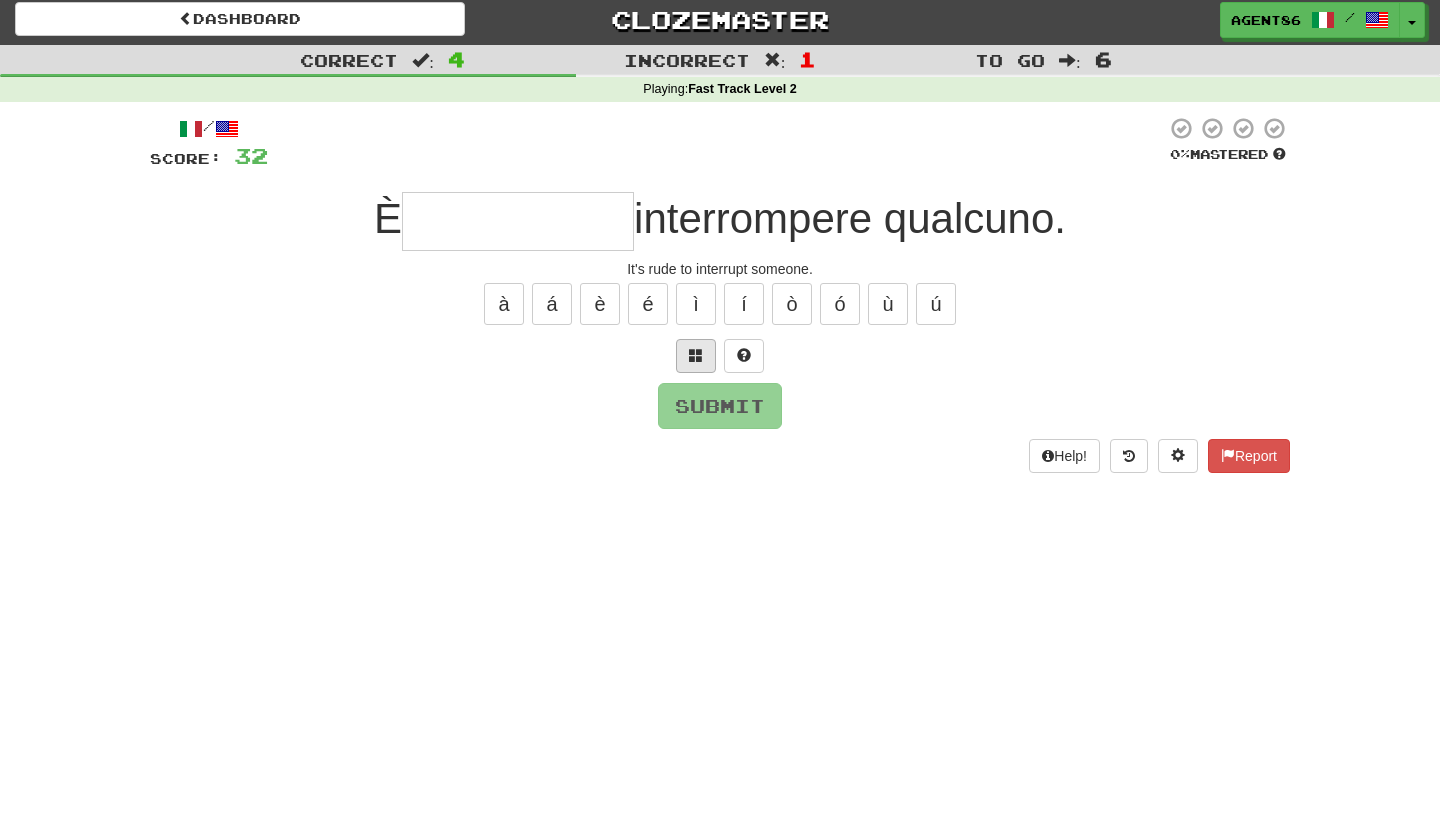 click at bounding box center (696, 355) 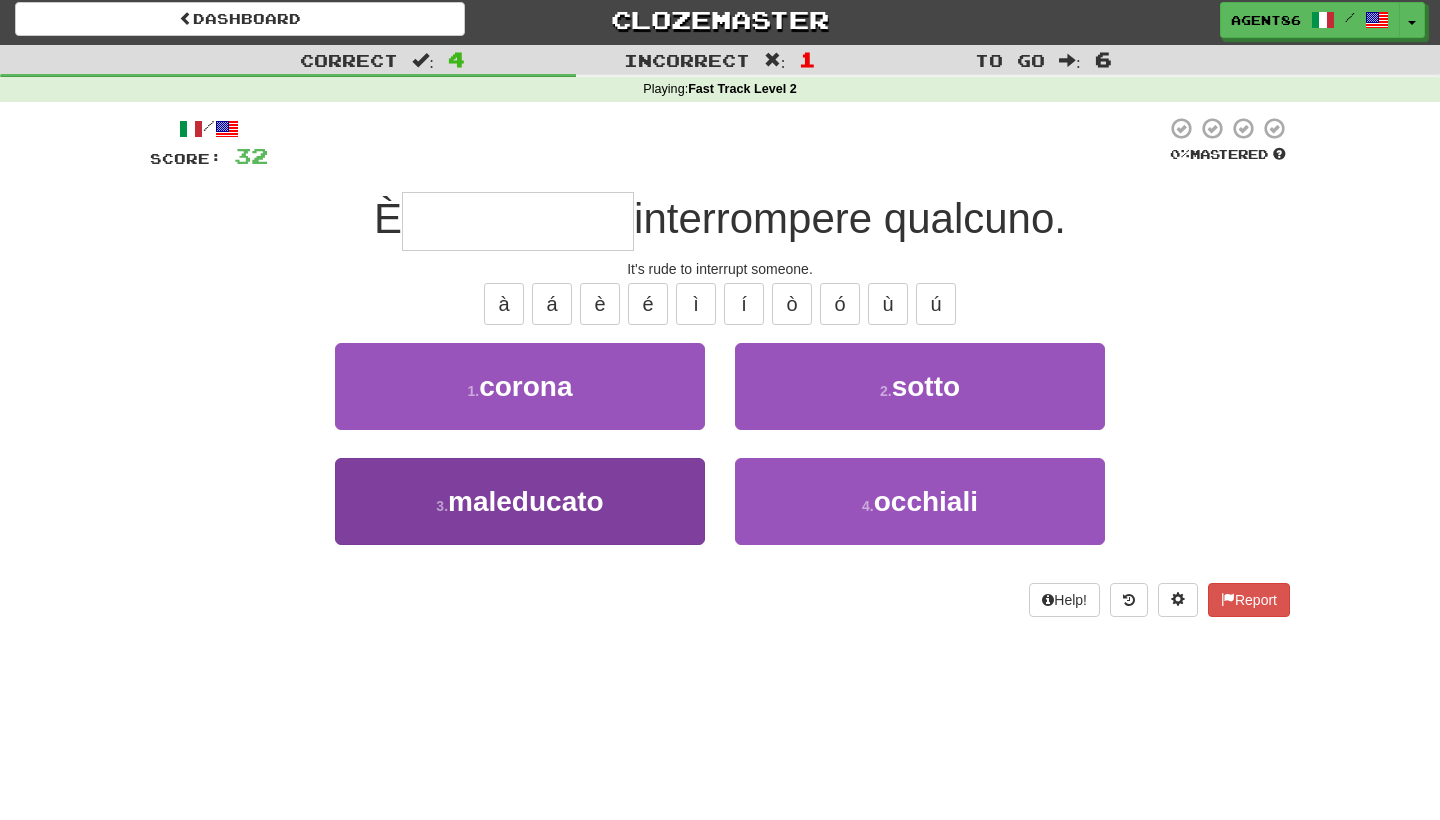 click on "3 .  maleducato" at bounding box center [520, 501] 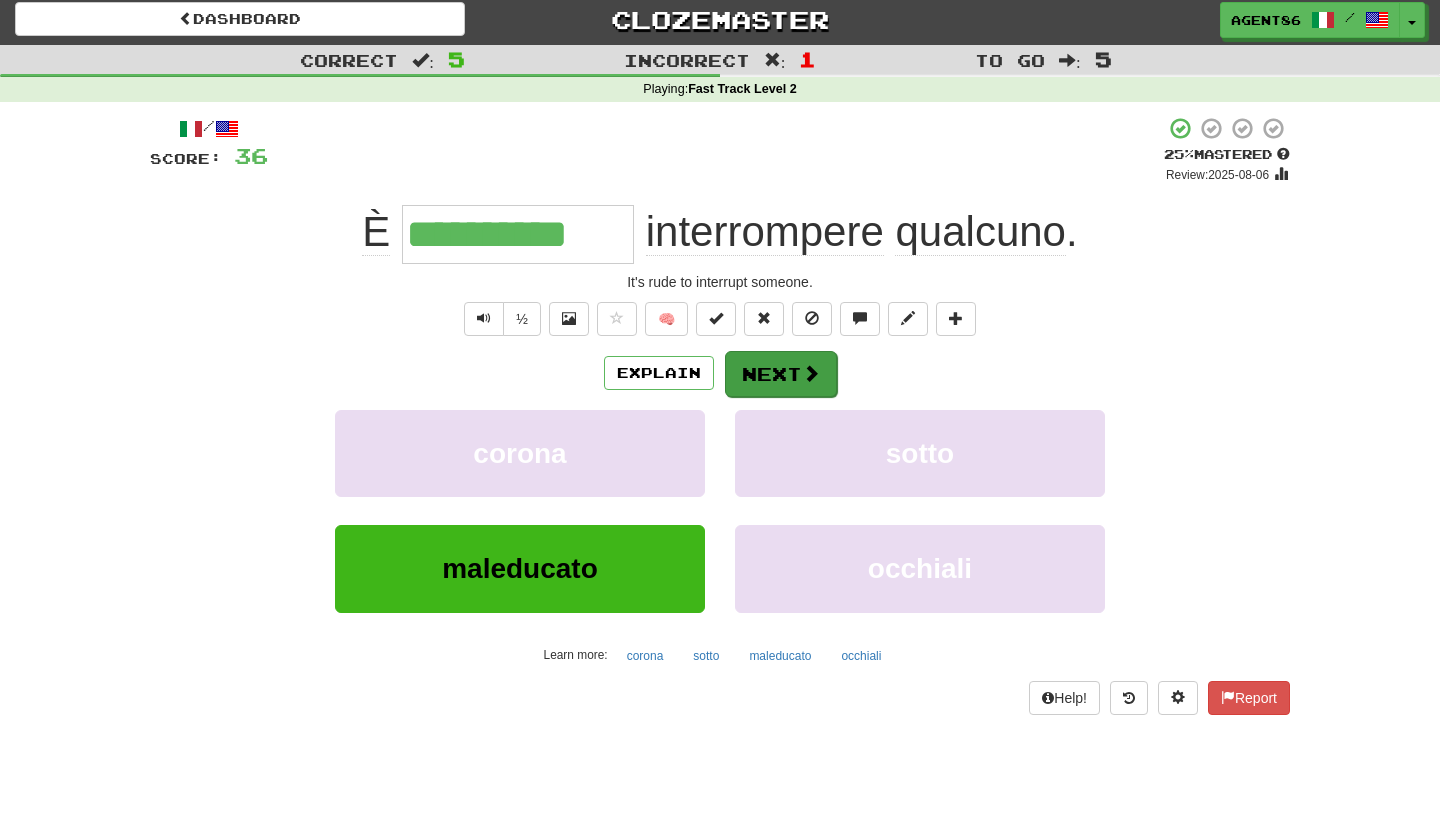 click on "Next" at bounding box center [781, 374] 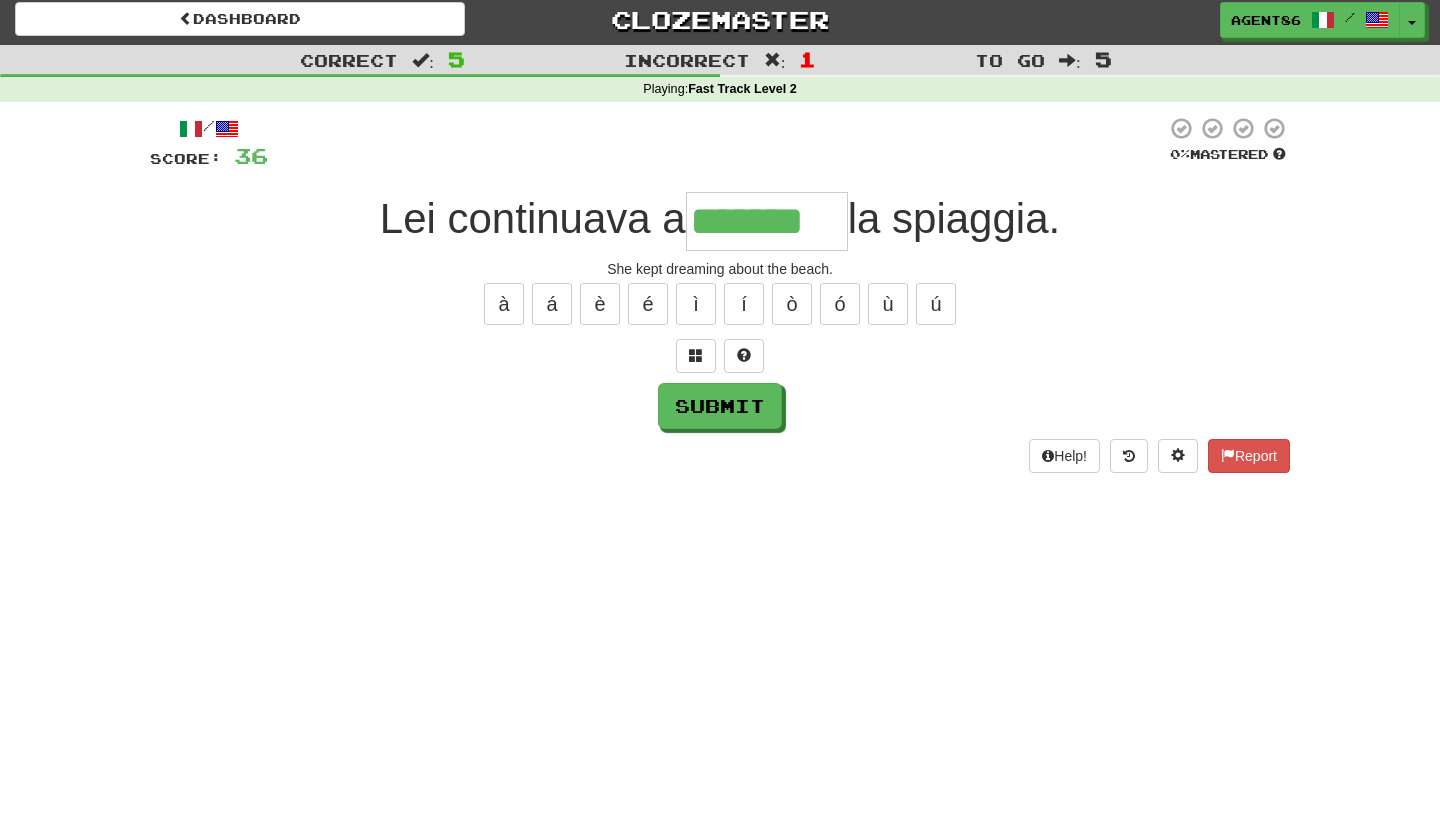 type on "*******" 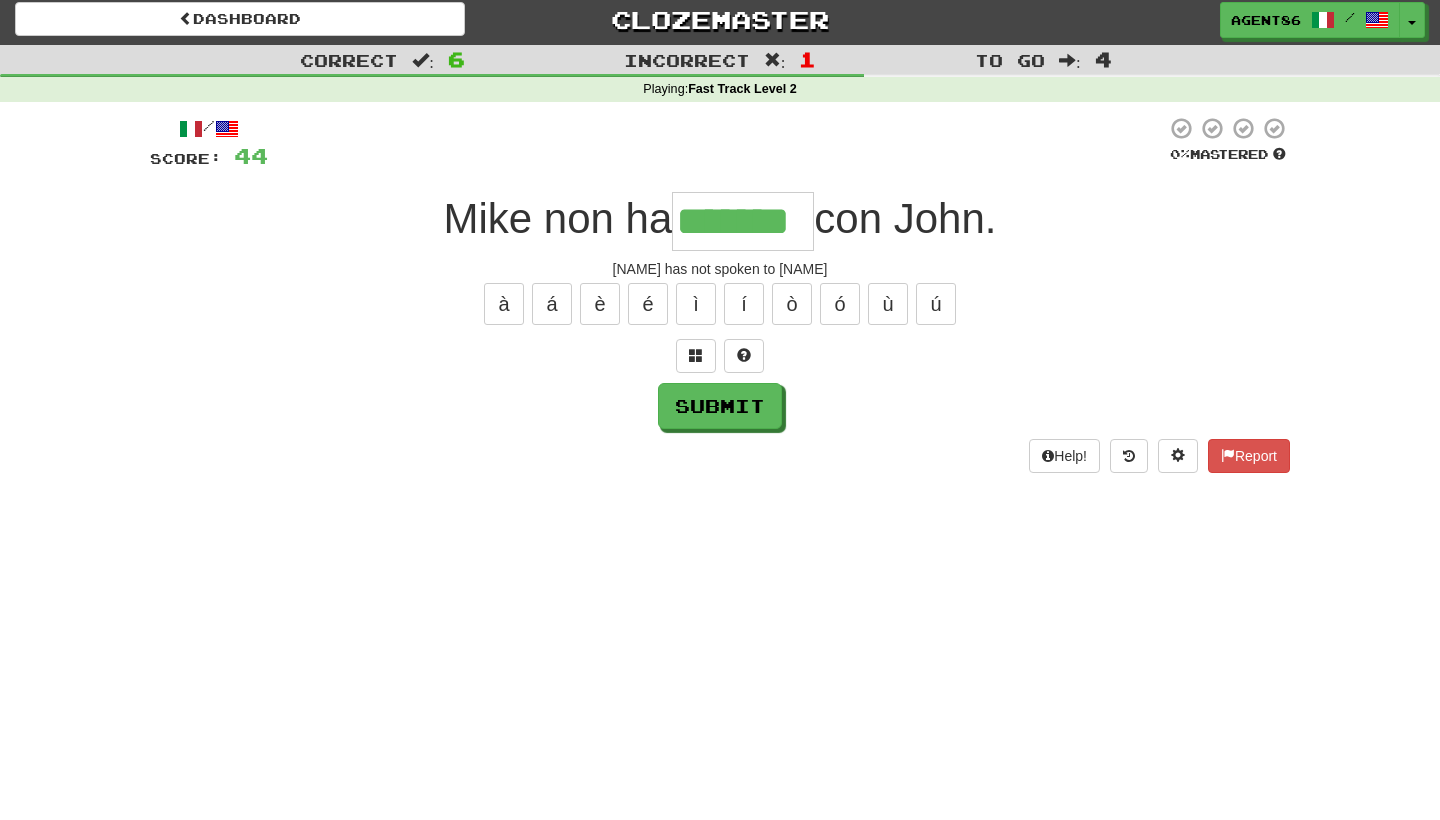 type on "*******" 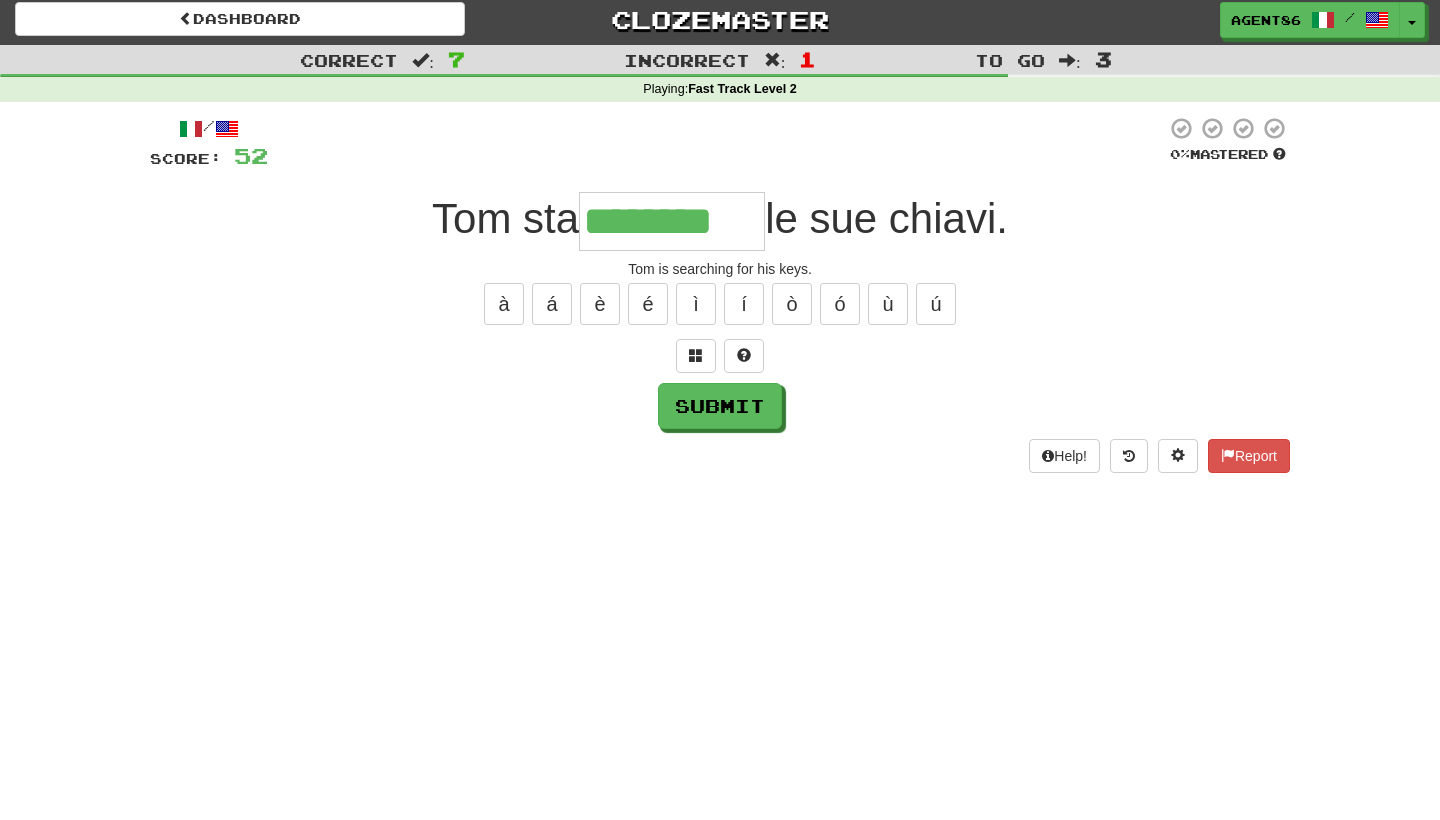 type on "********" 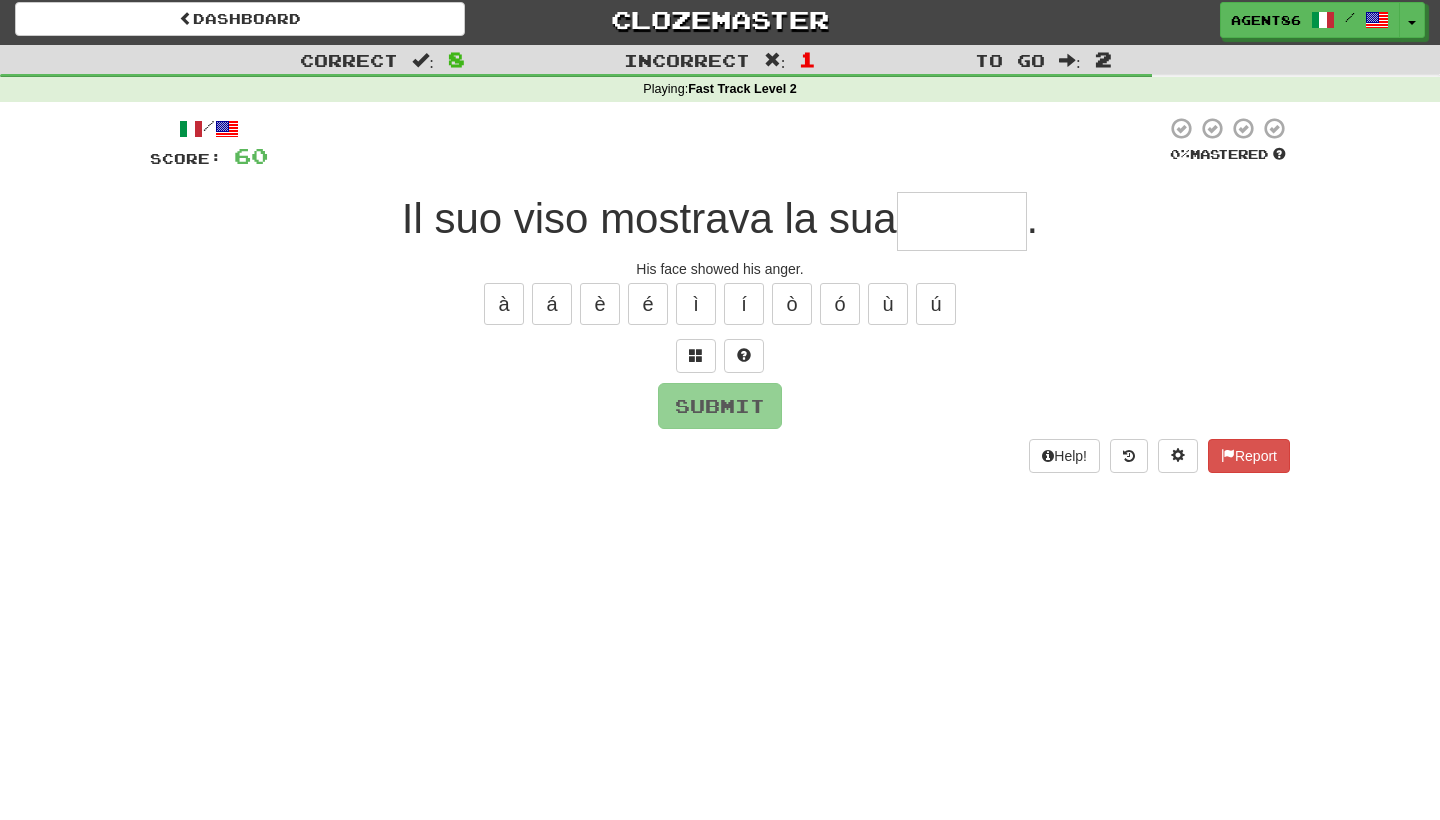 type on "*" 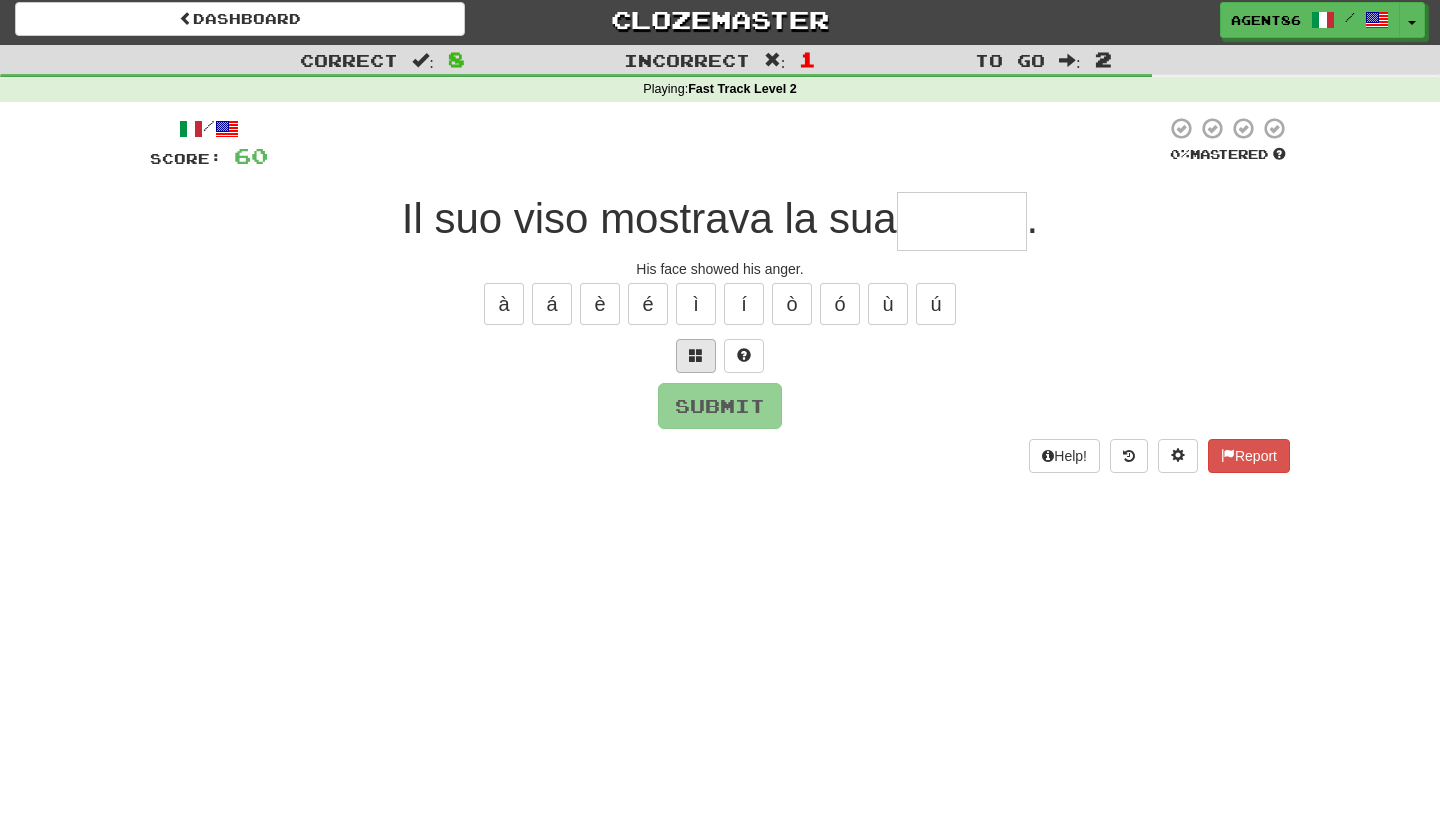 click at bounding box center [696, 355] 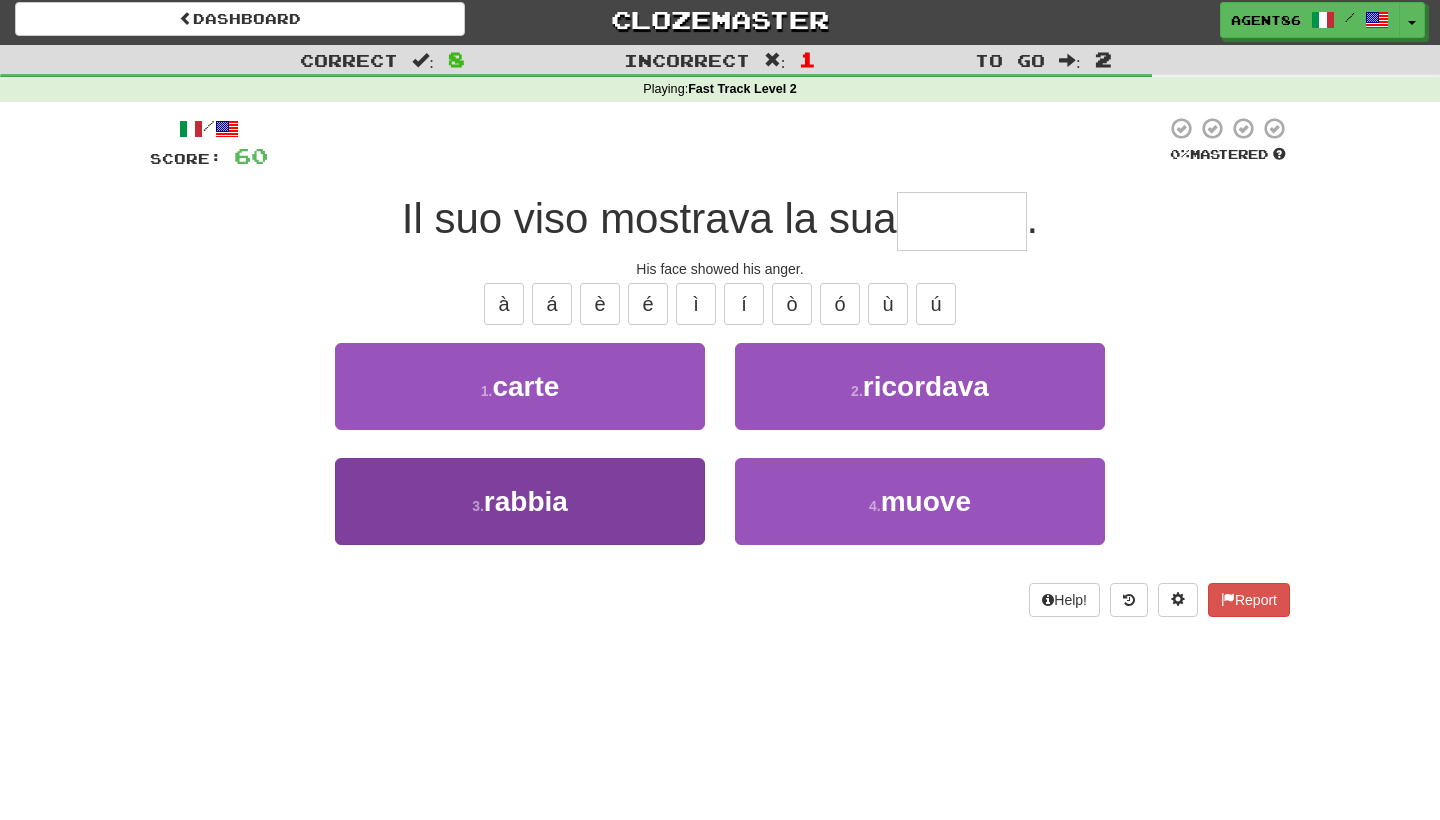click on "3 .  rabbia" at bounding box center [520, 501] 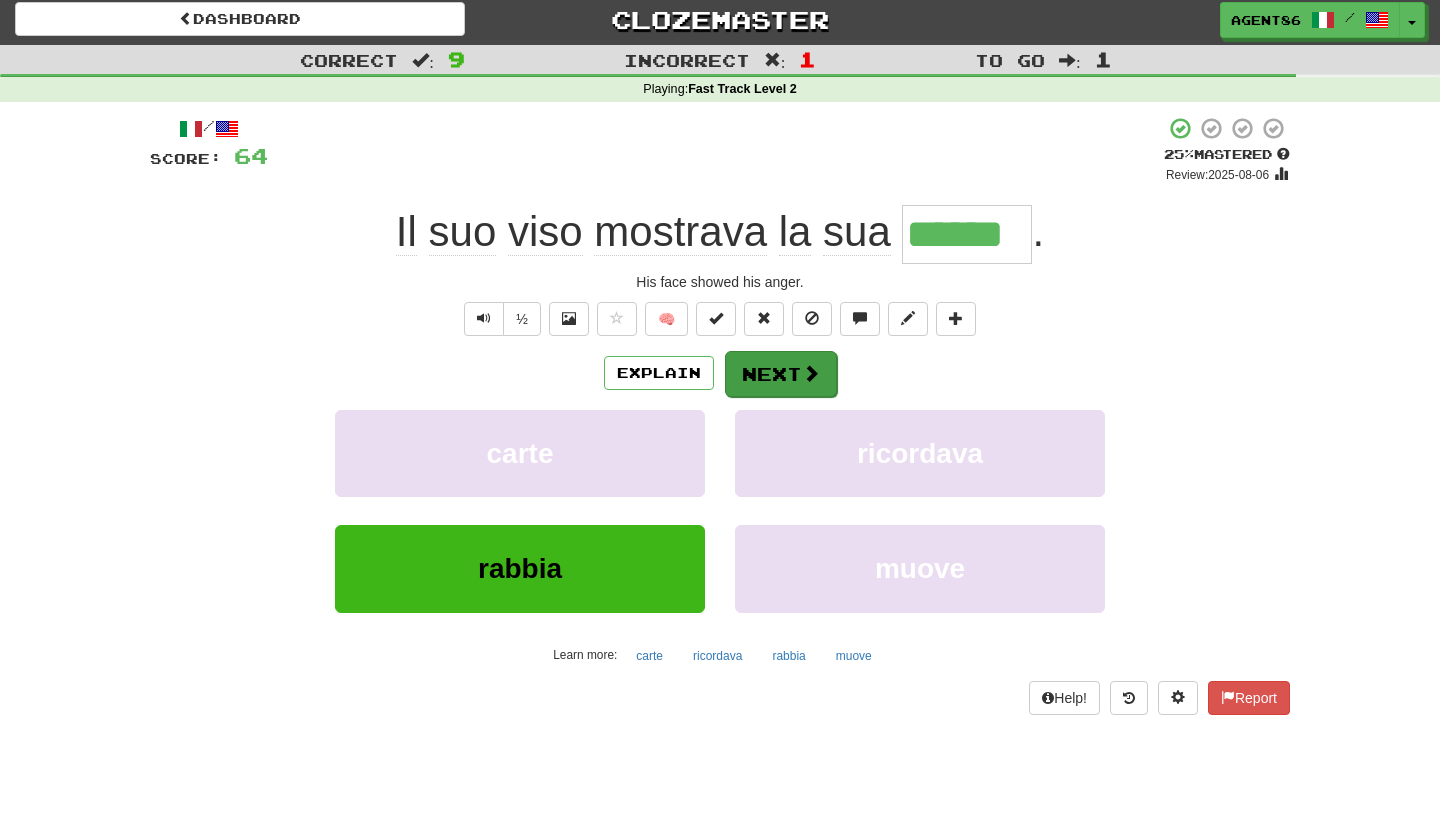 click at bounding box center (811, 373) 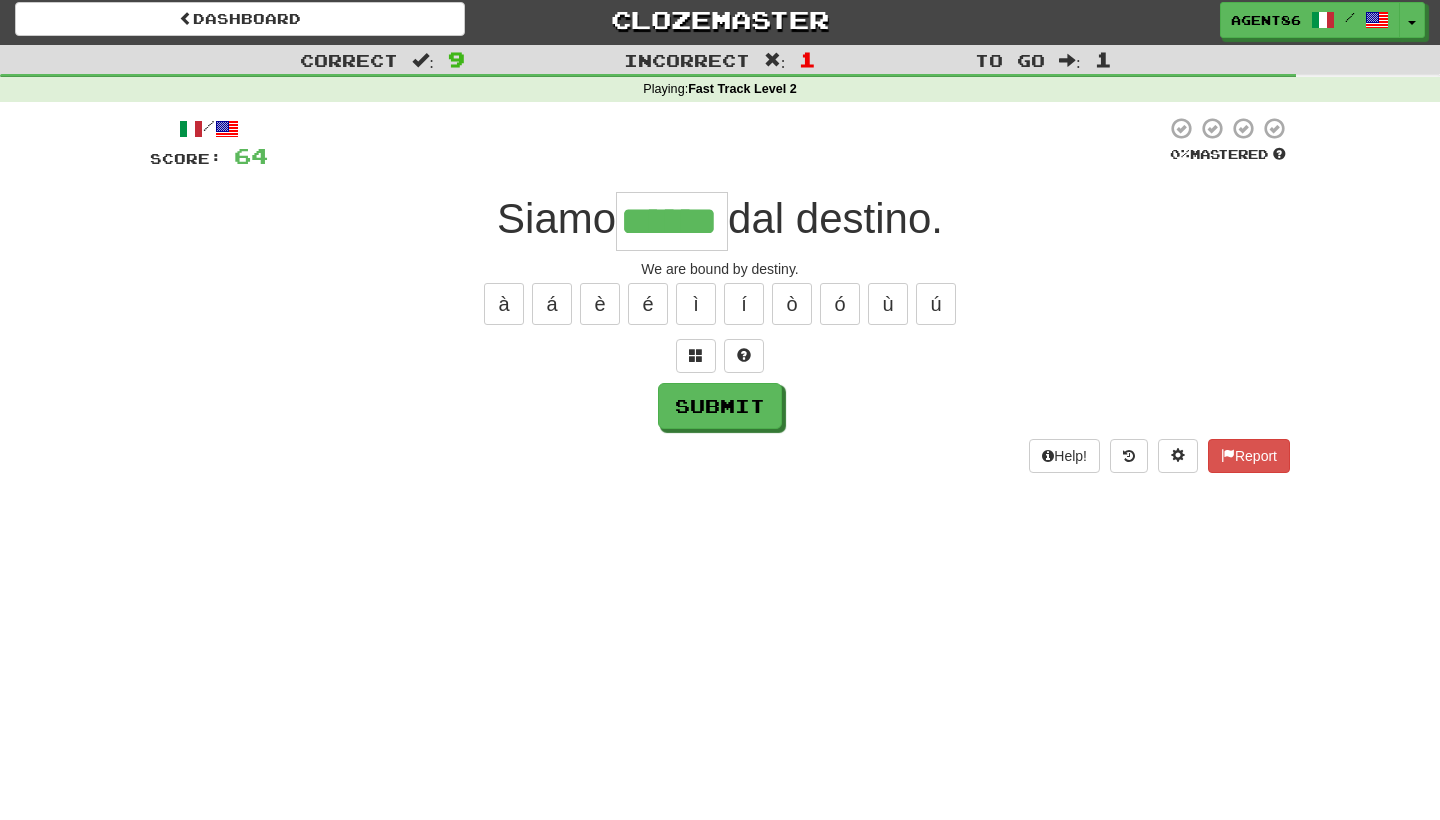 type on "******" 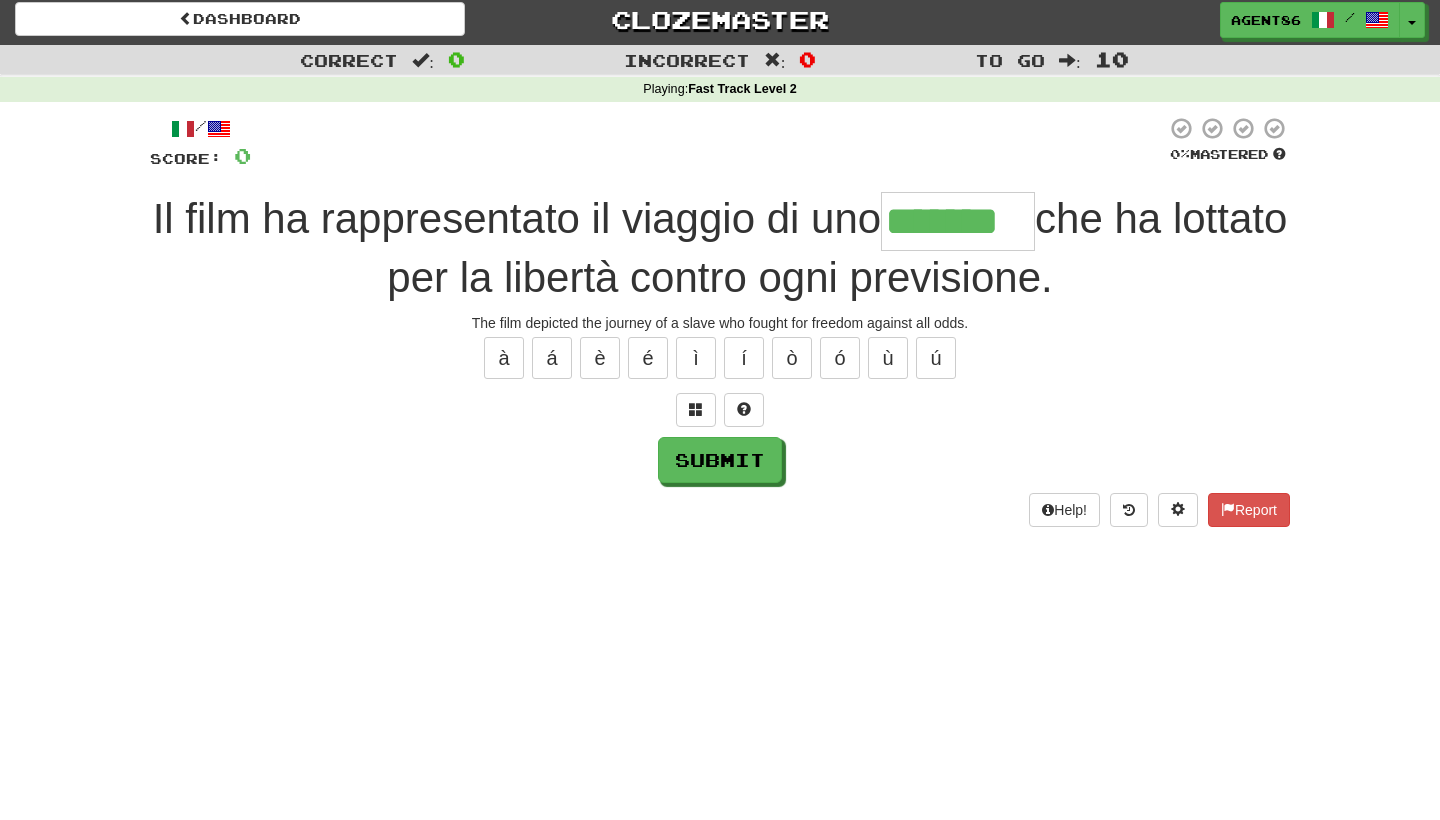 type on "*******" 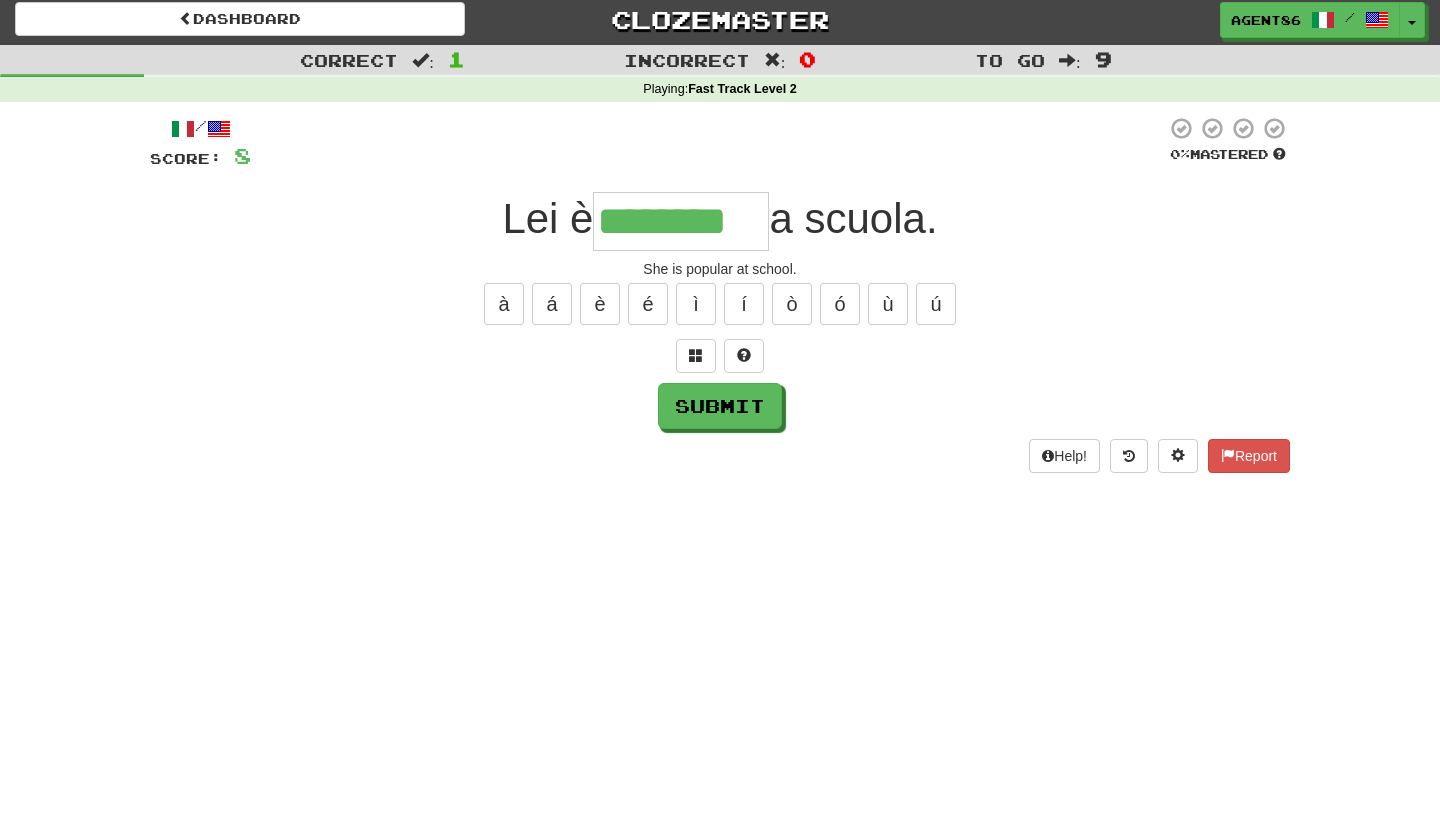 type on "********" 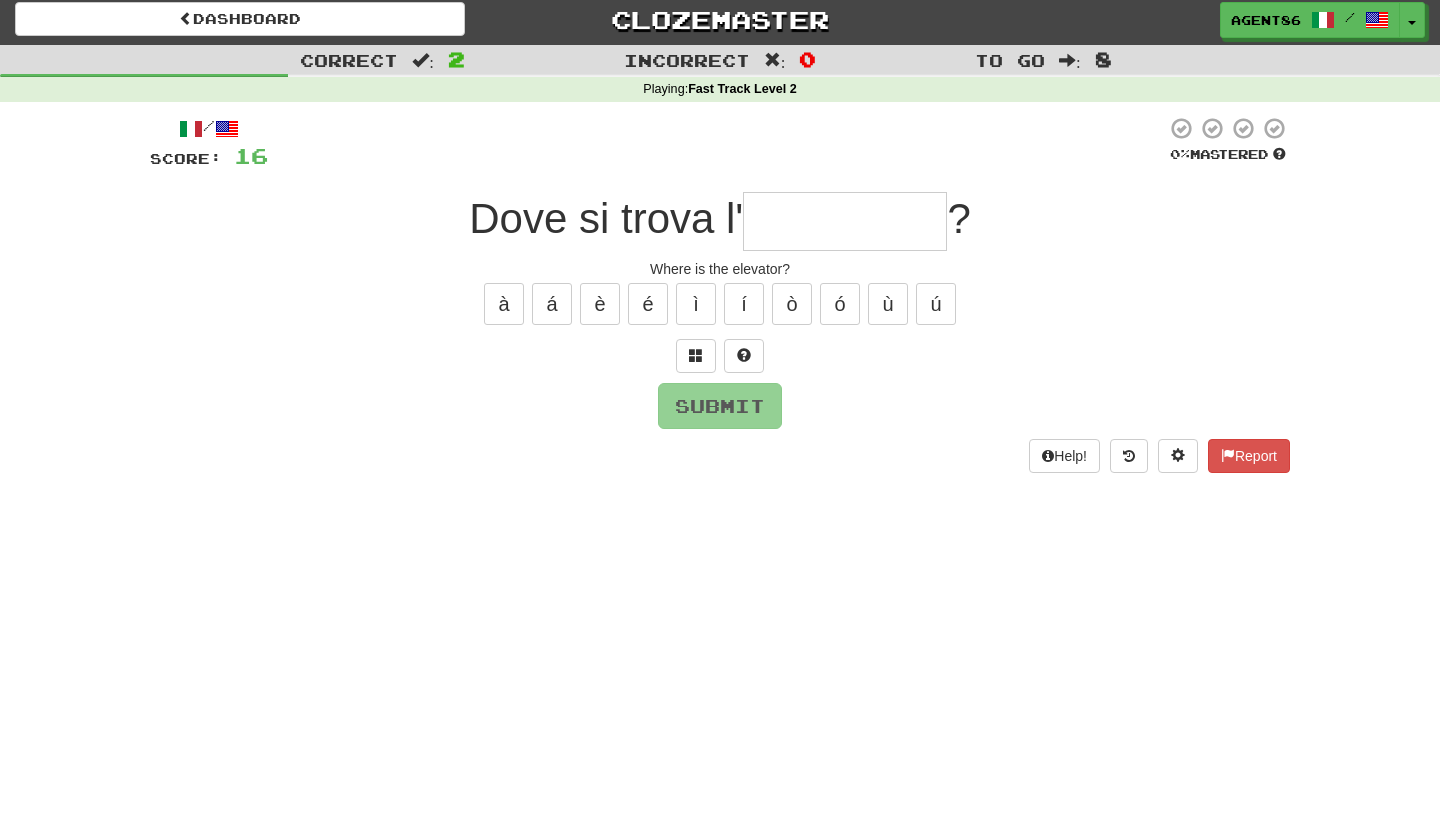 type on "*" 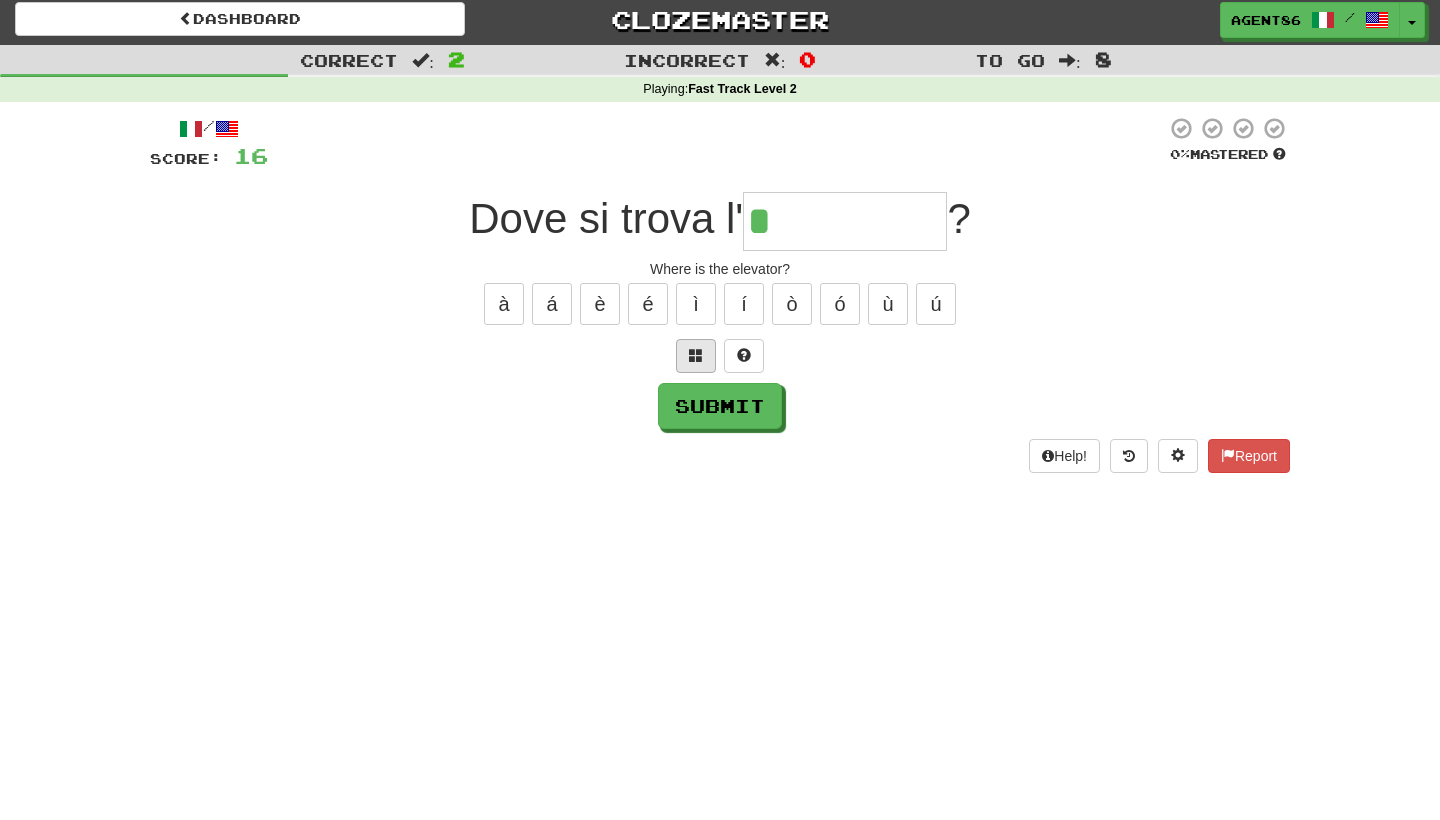 click at bounding box center [696, 355] 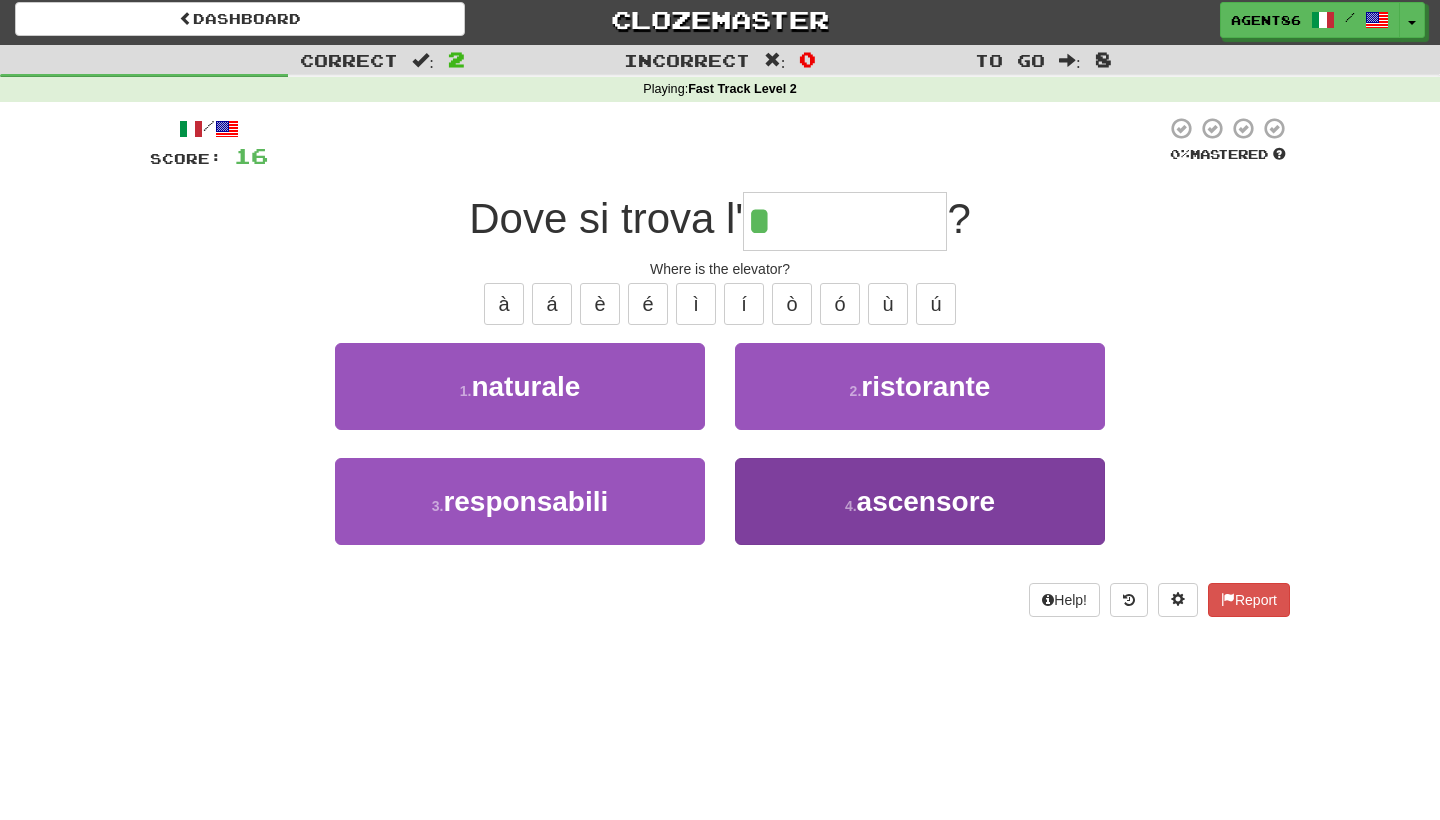 click on "4 .  ascensore" at bounding box center [920, 501] 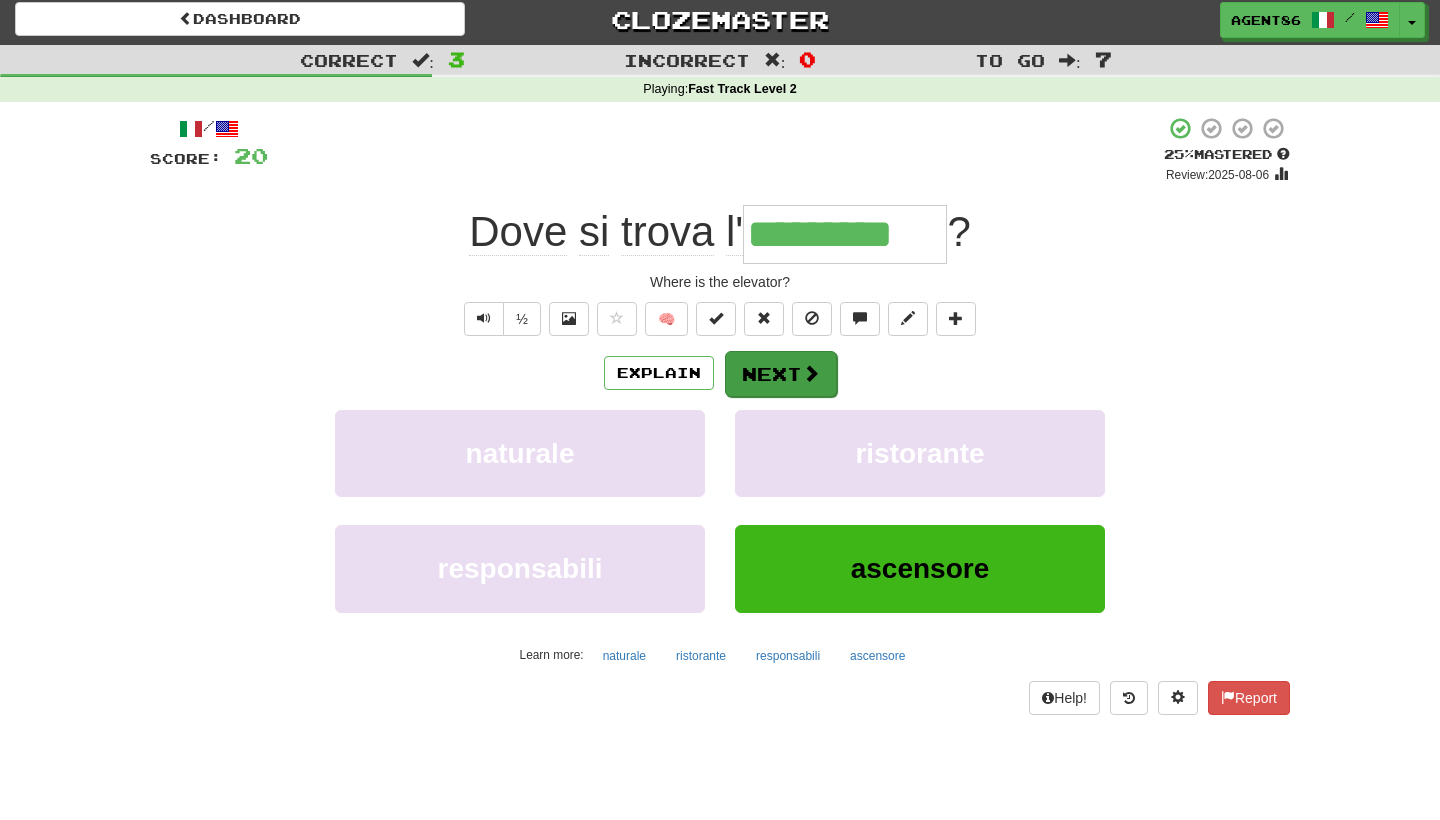 click on "Next" at bounding box center (781, 374) 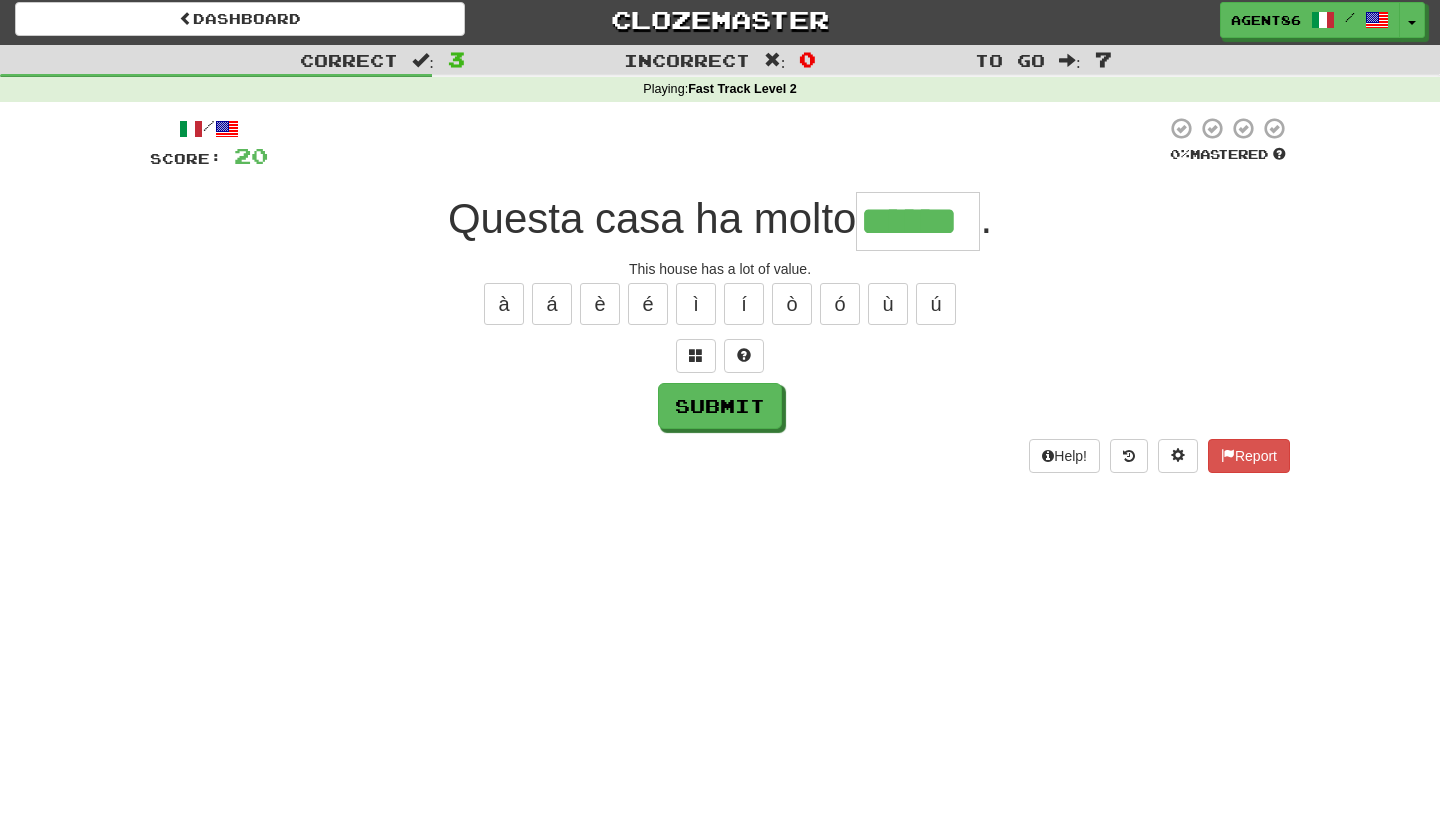 type on "******" 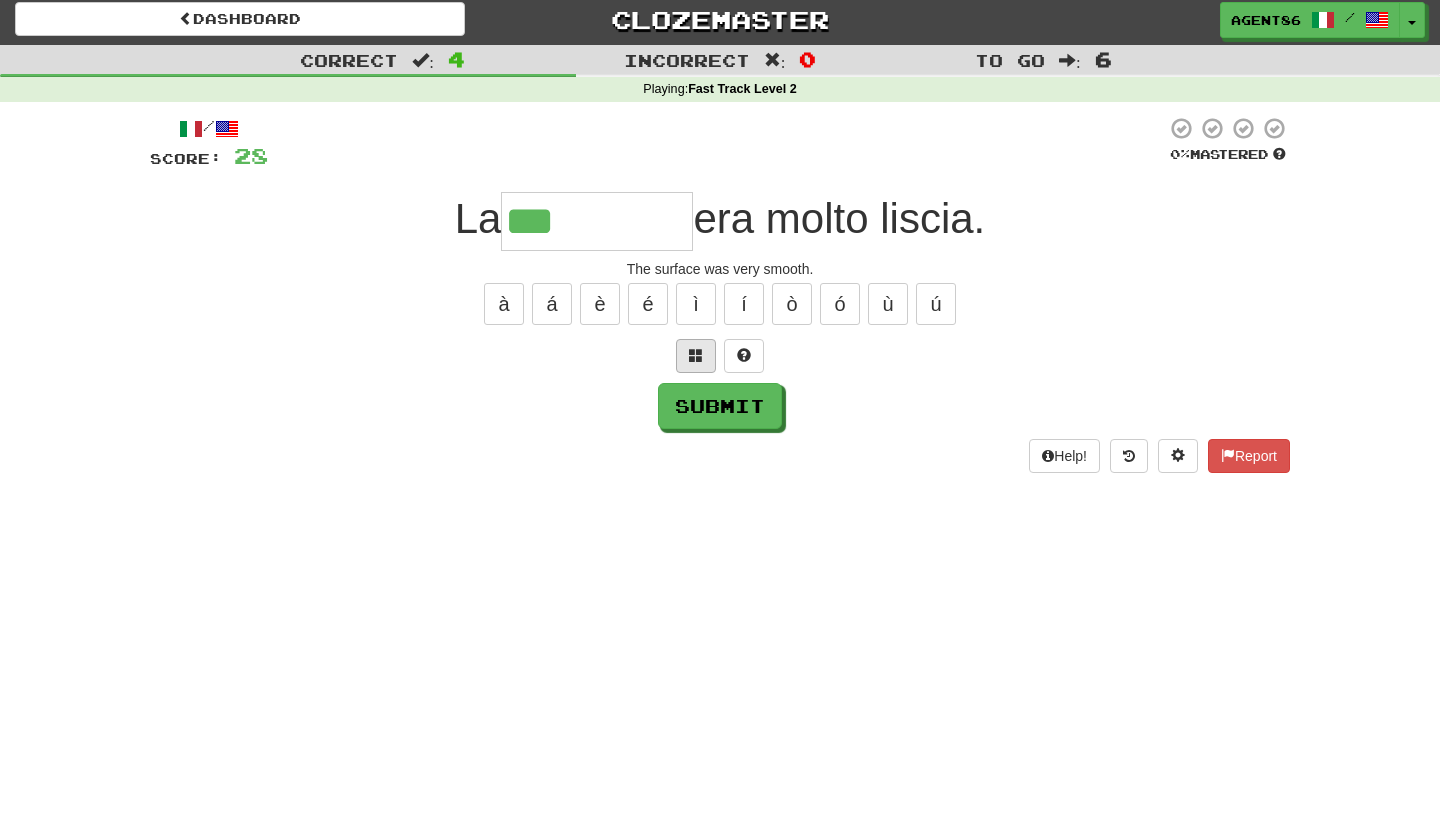 click at bounding box center [696, 356] 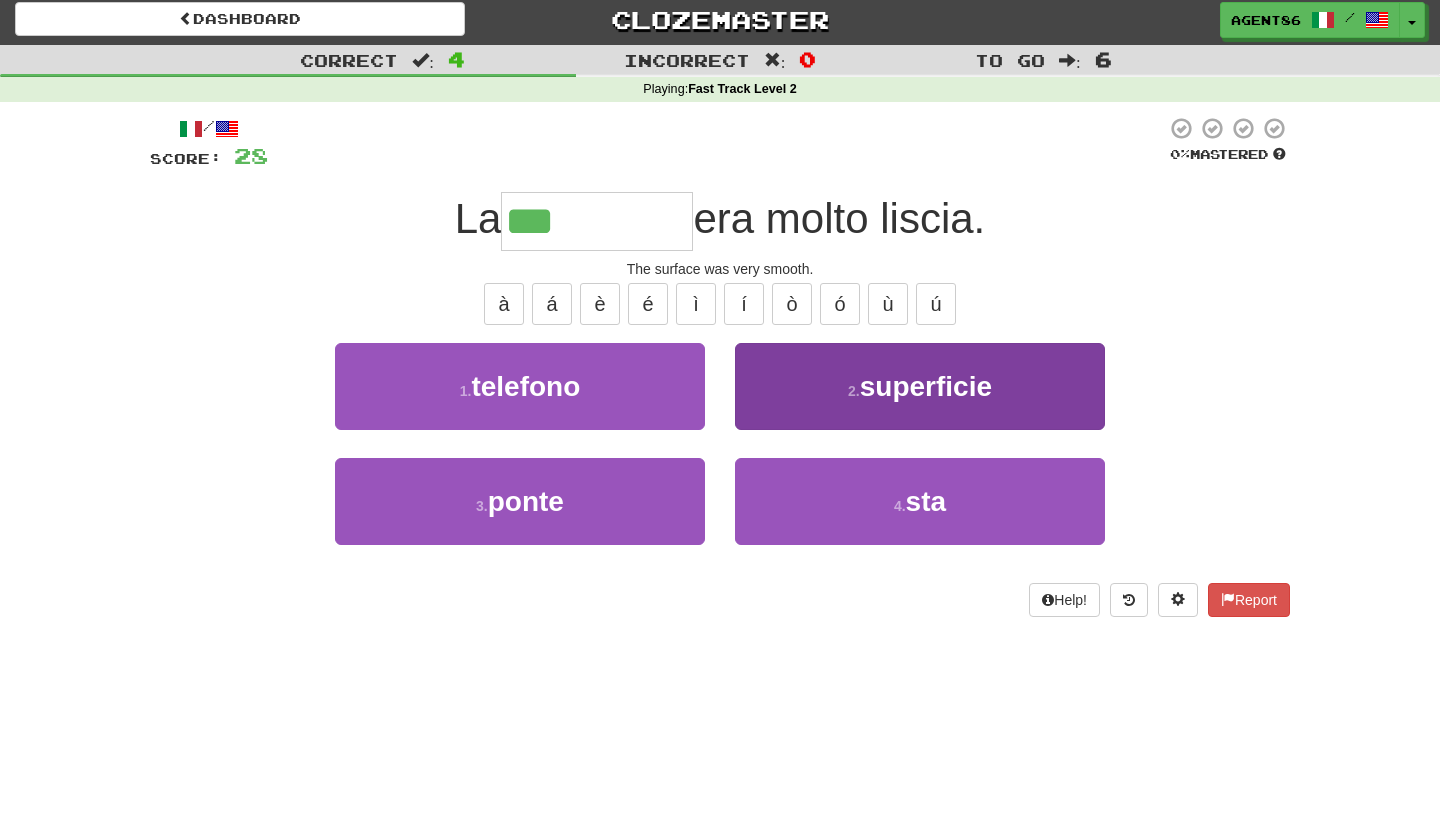 click on "2 .  superficie" at bounding box center (920, 386) 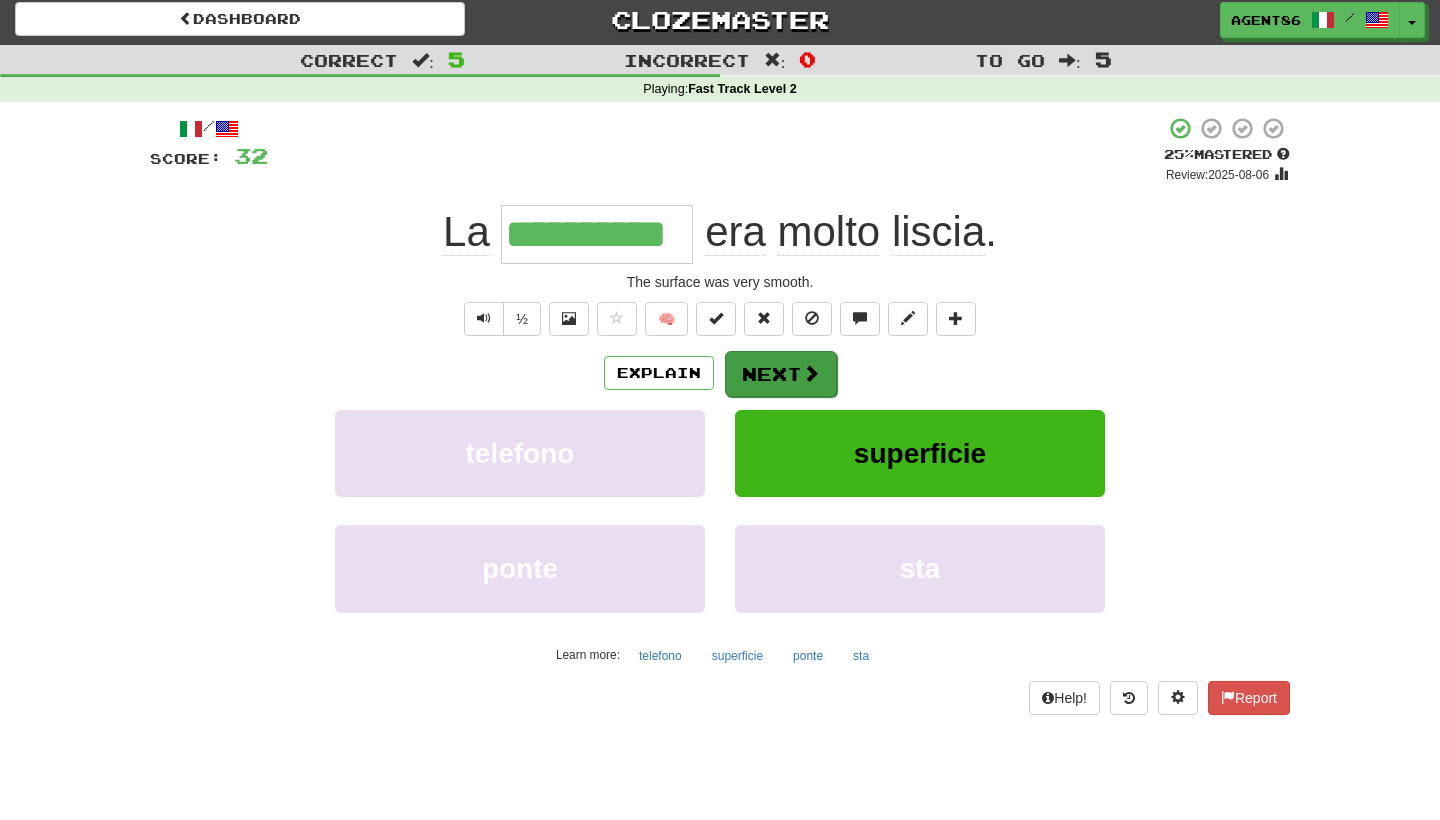 click on "Next" at bounding box center (781, 374) 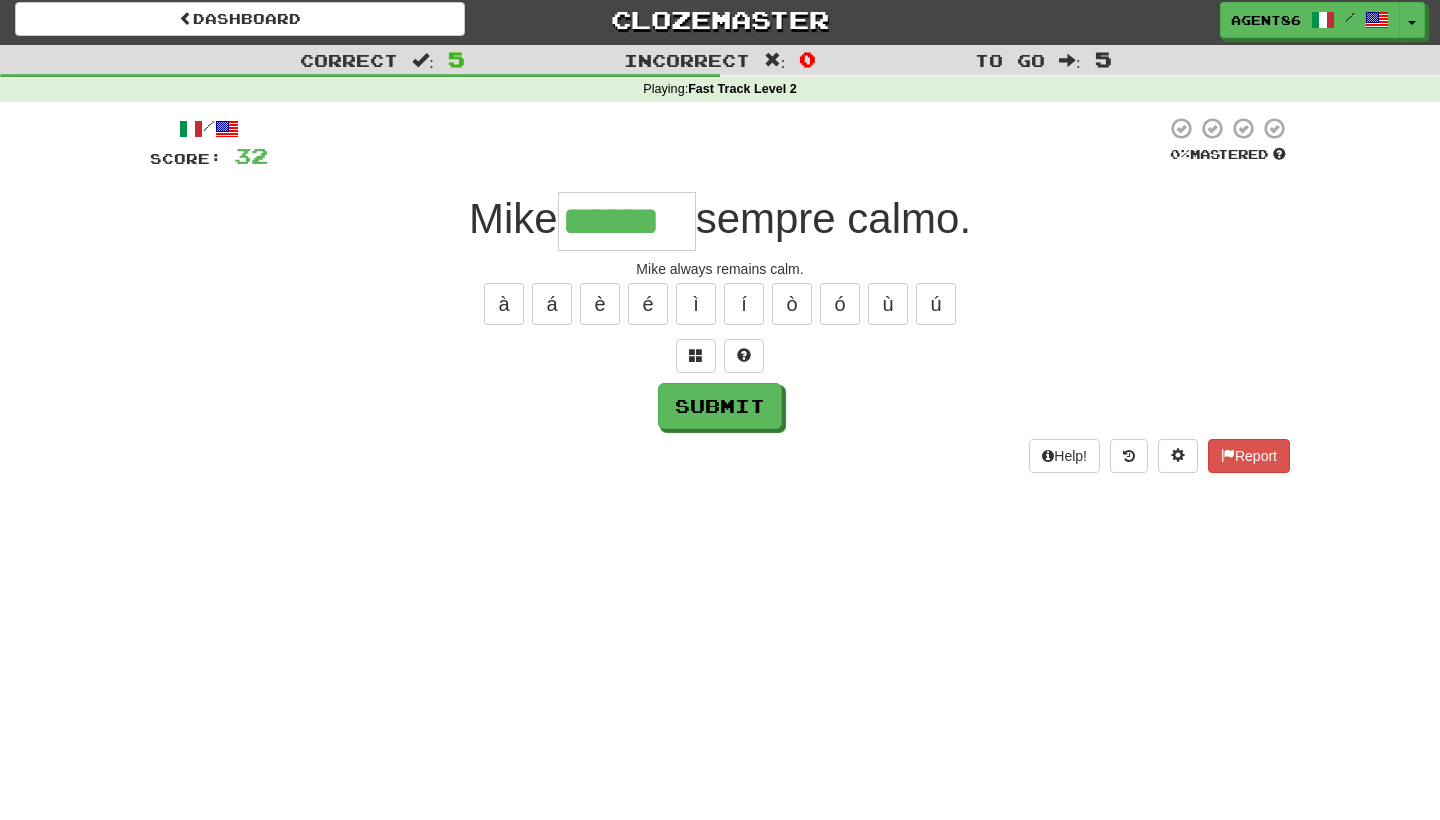 type on "******" 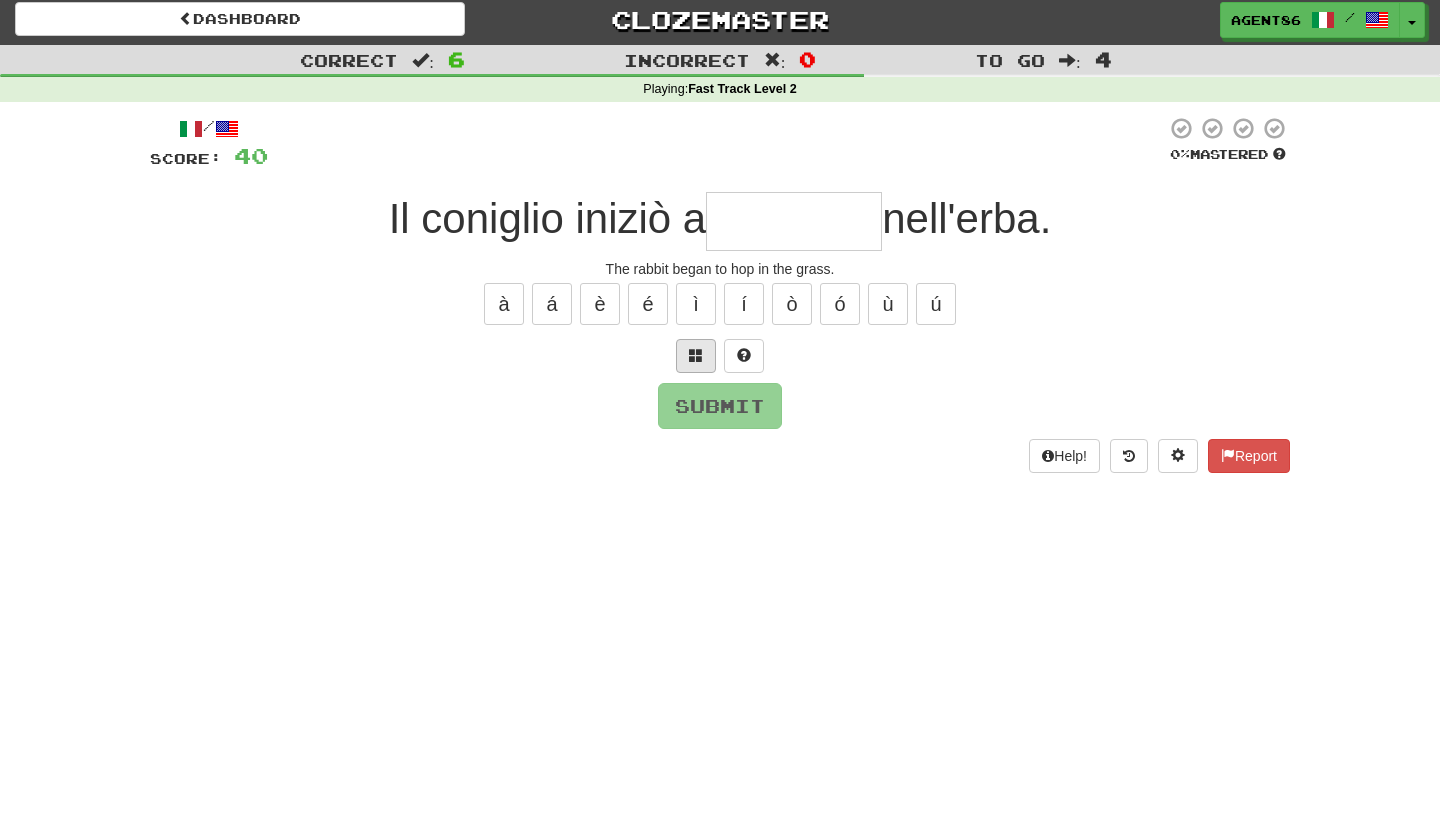 click at bounding box center [696, 355] 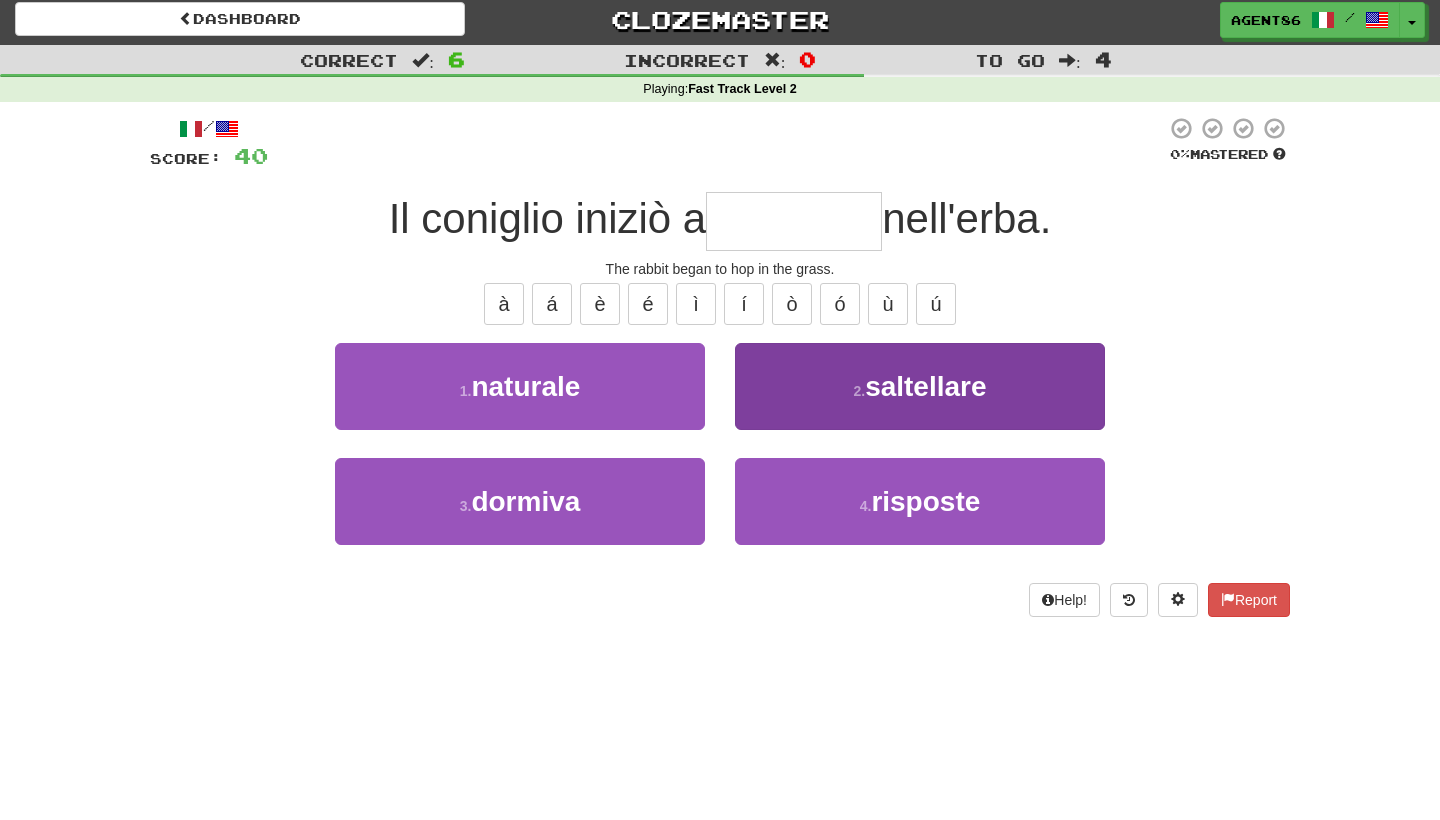 click on "2 .  saltellare" at bounding box center [920, 386] 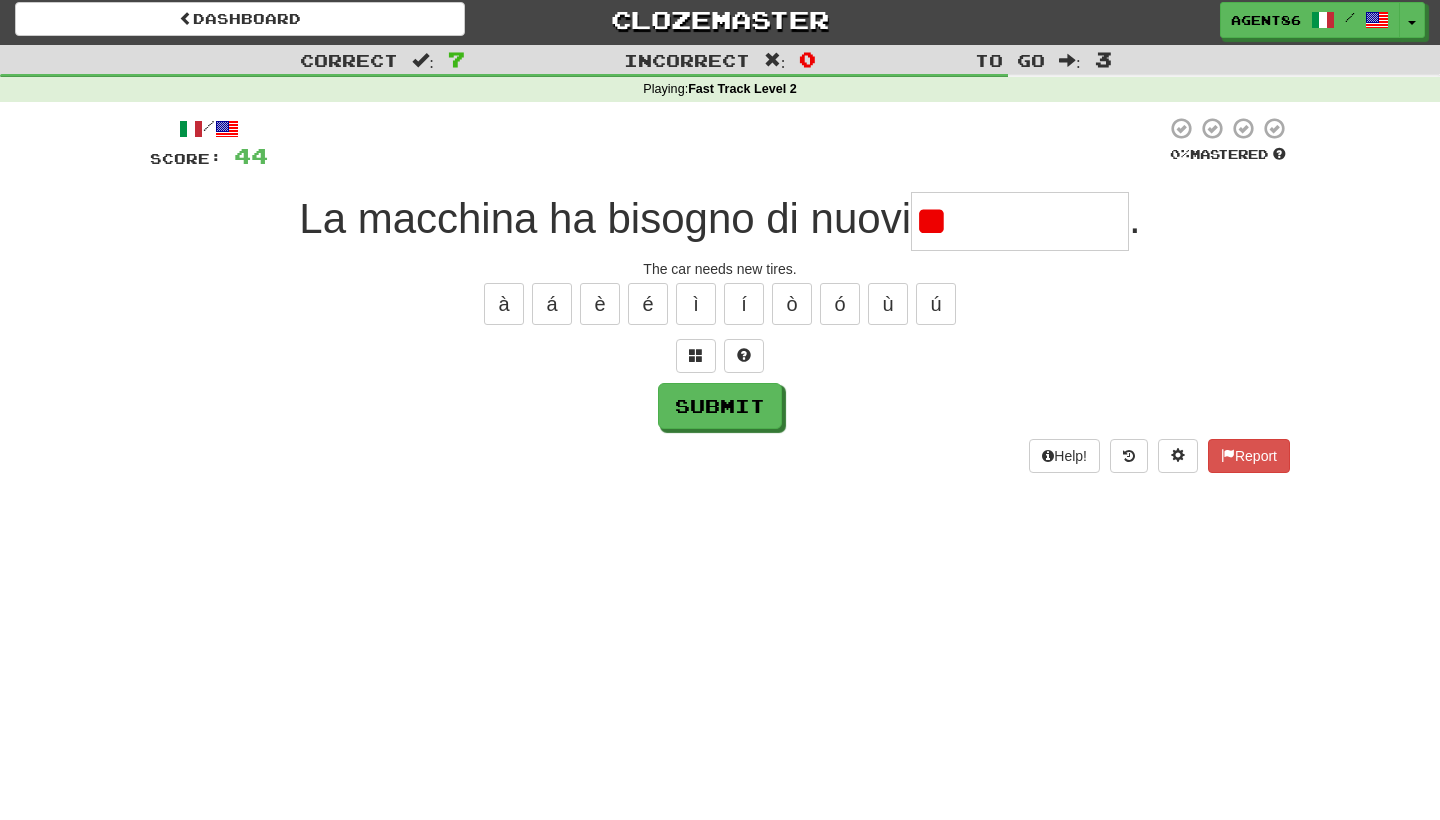 type on "*" 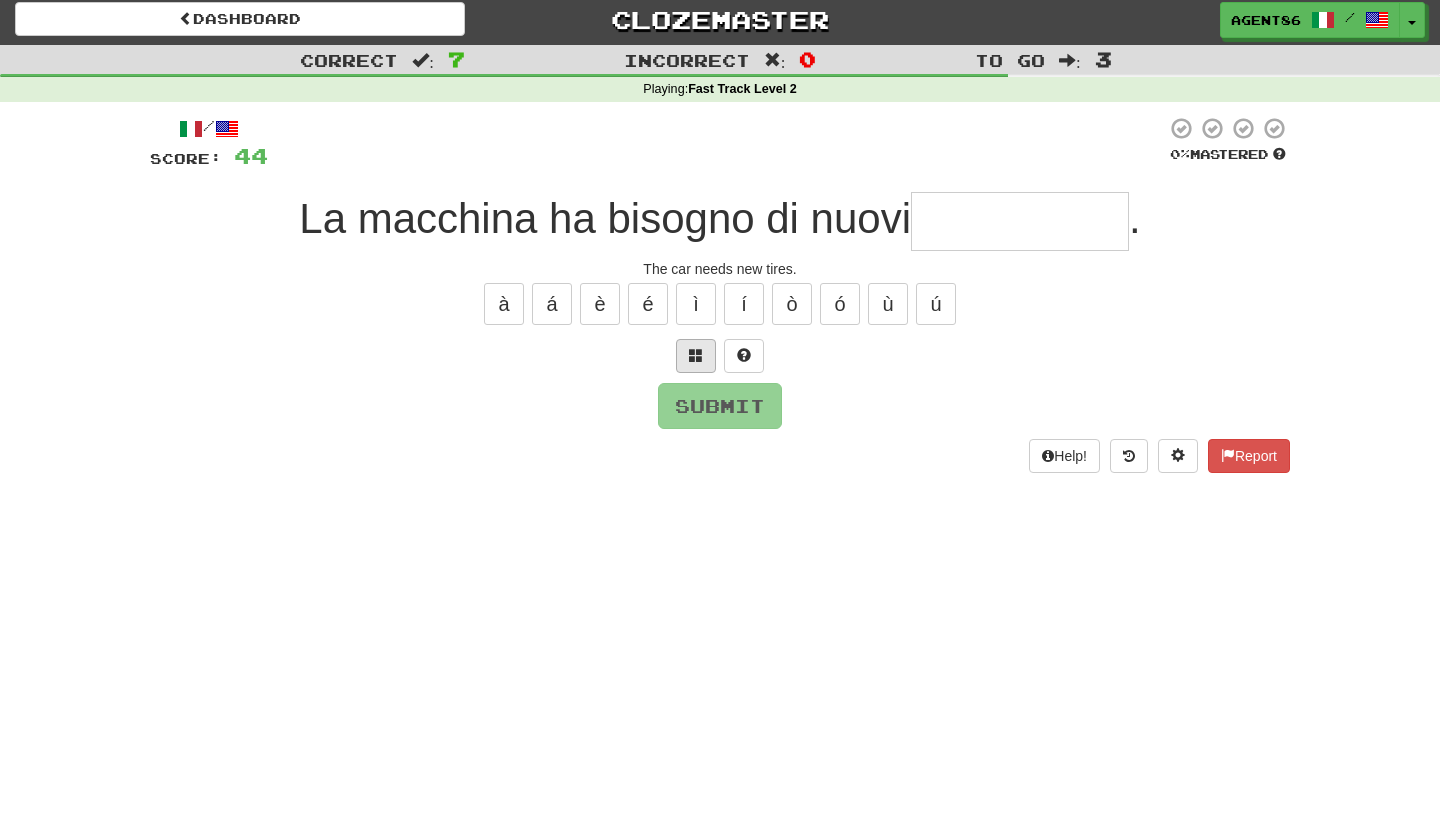 click at bounding box center [696, 355] 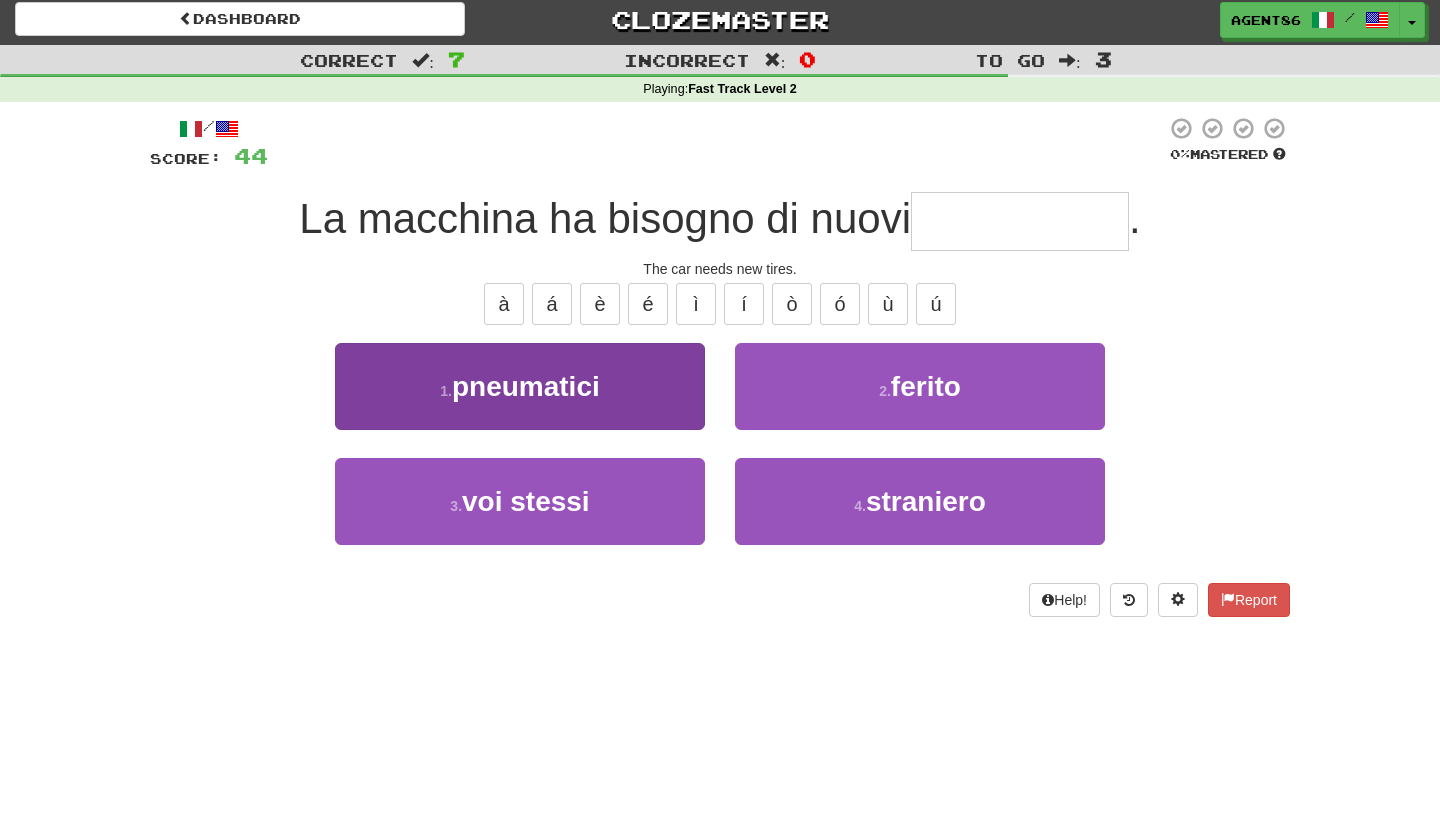 click on "1 .  pneumatici" at bounding box center (520, 386) 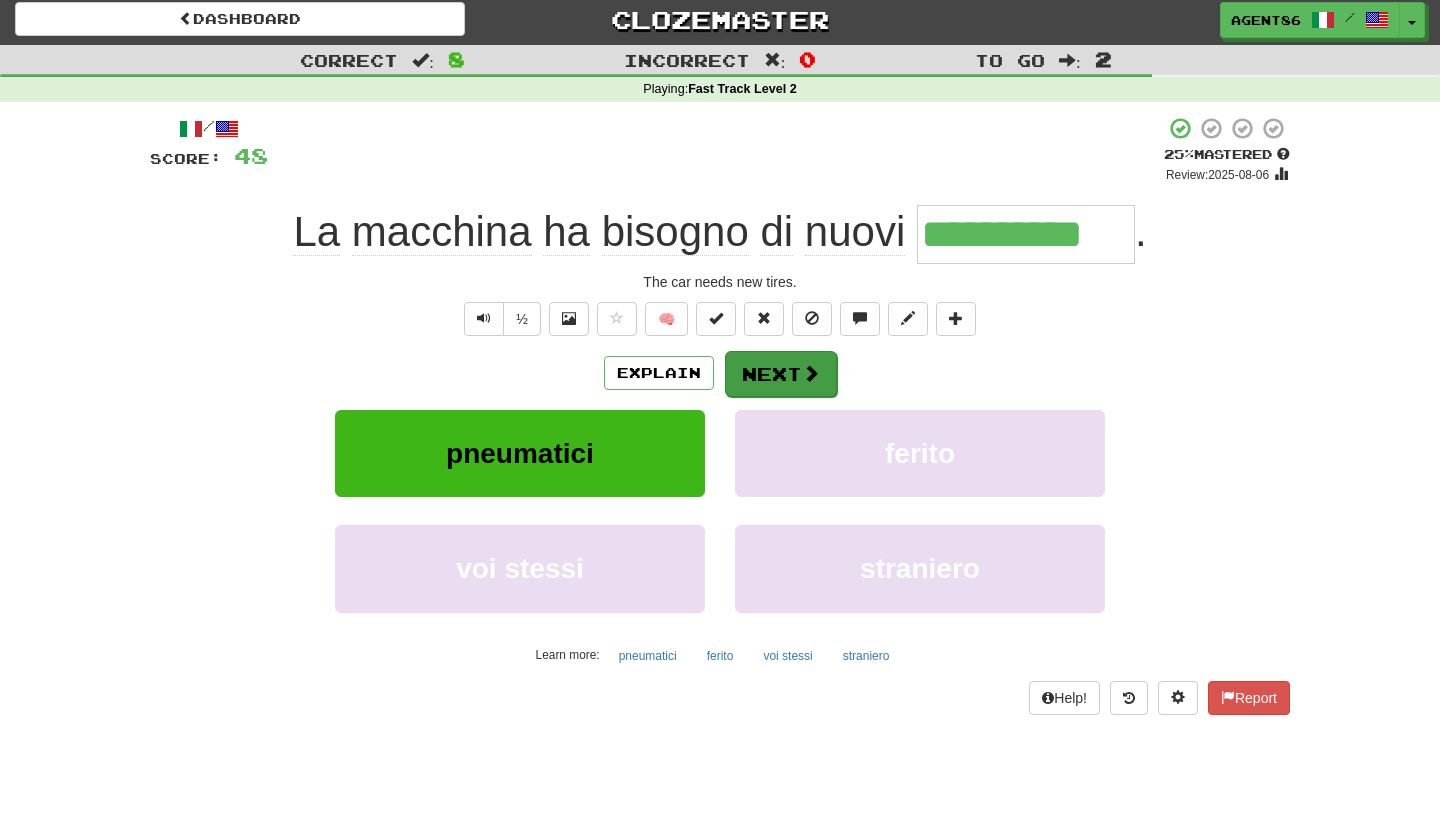 click at bounding box center [811, 373] 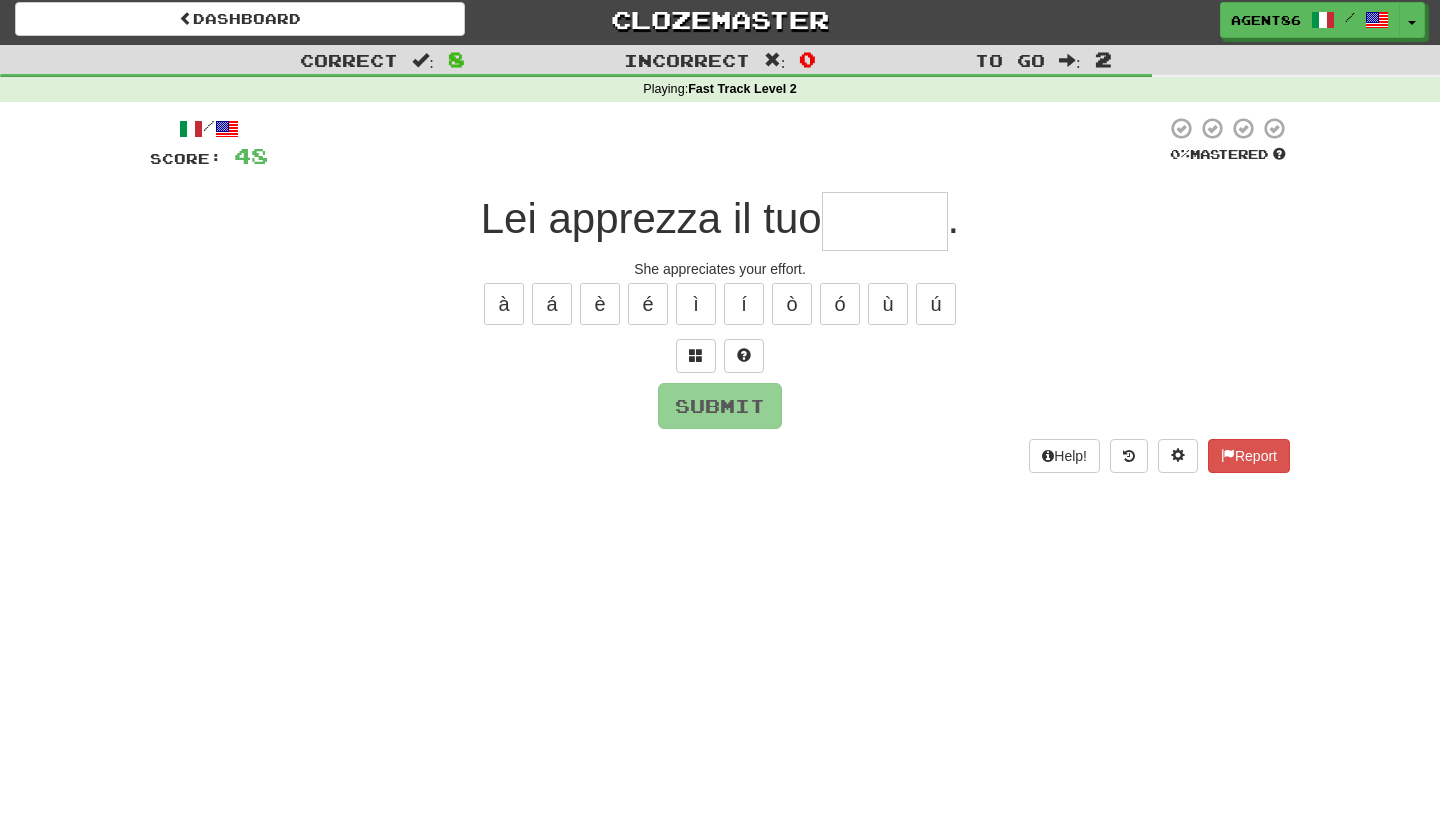 type on "*" 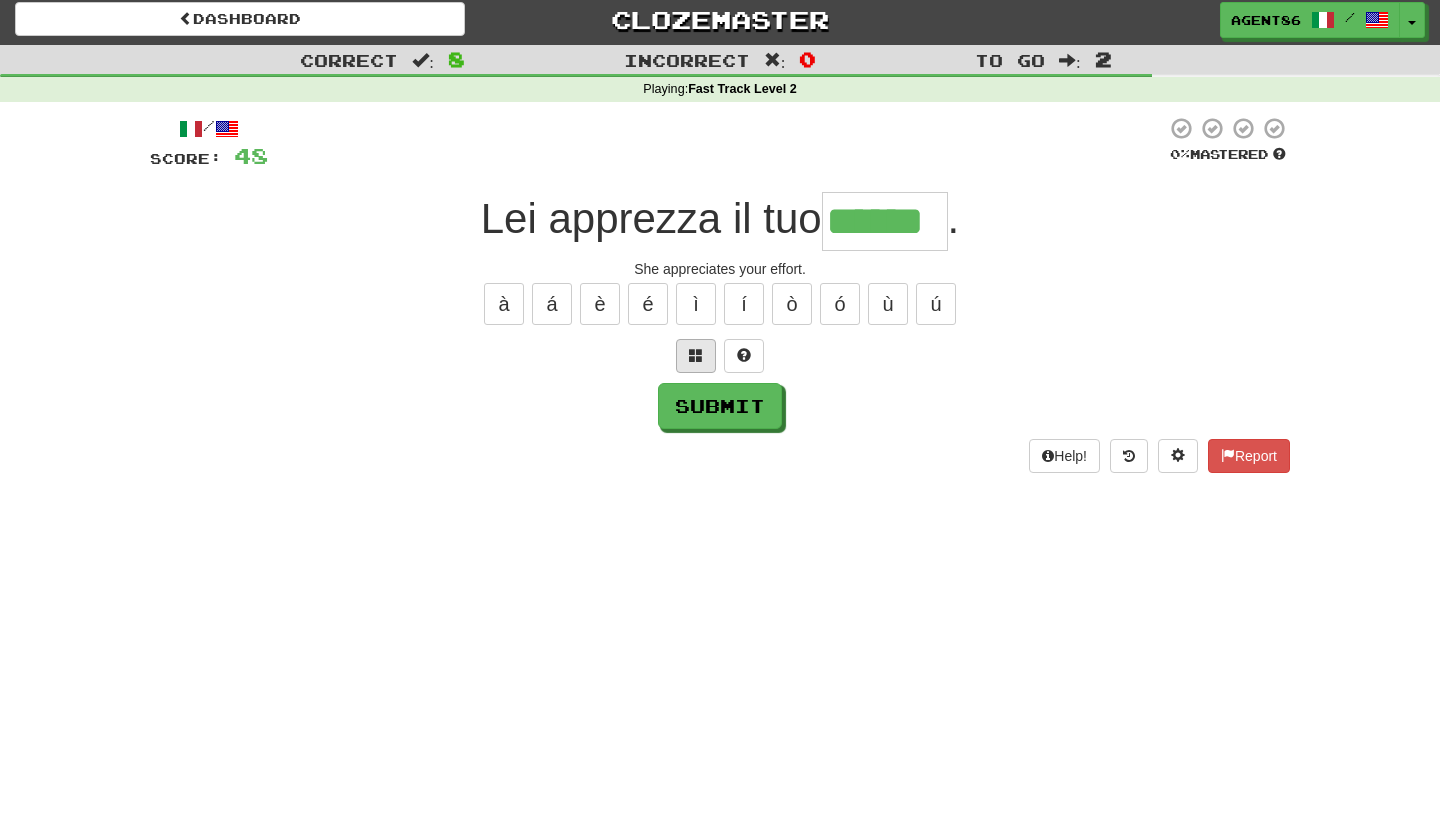 type on "******" 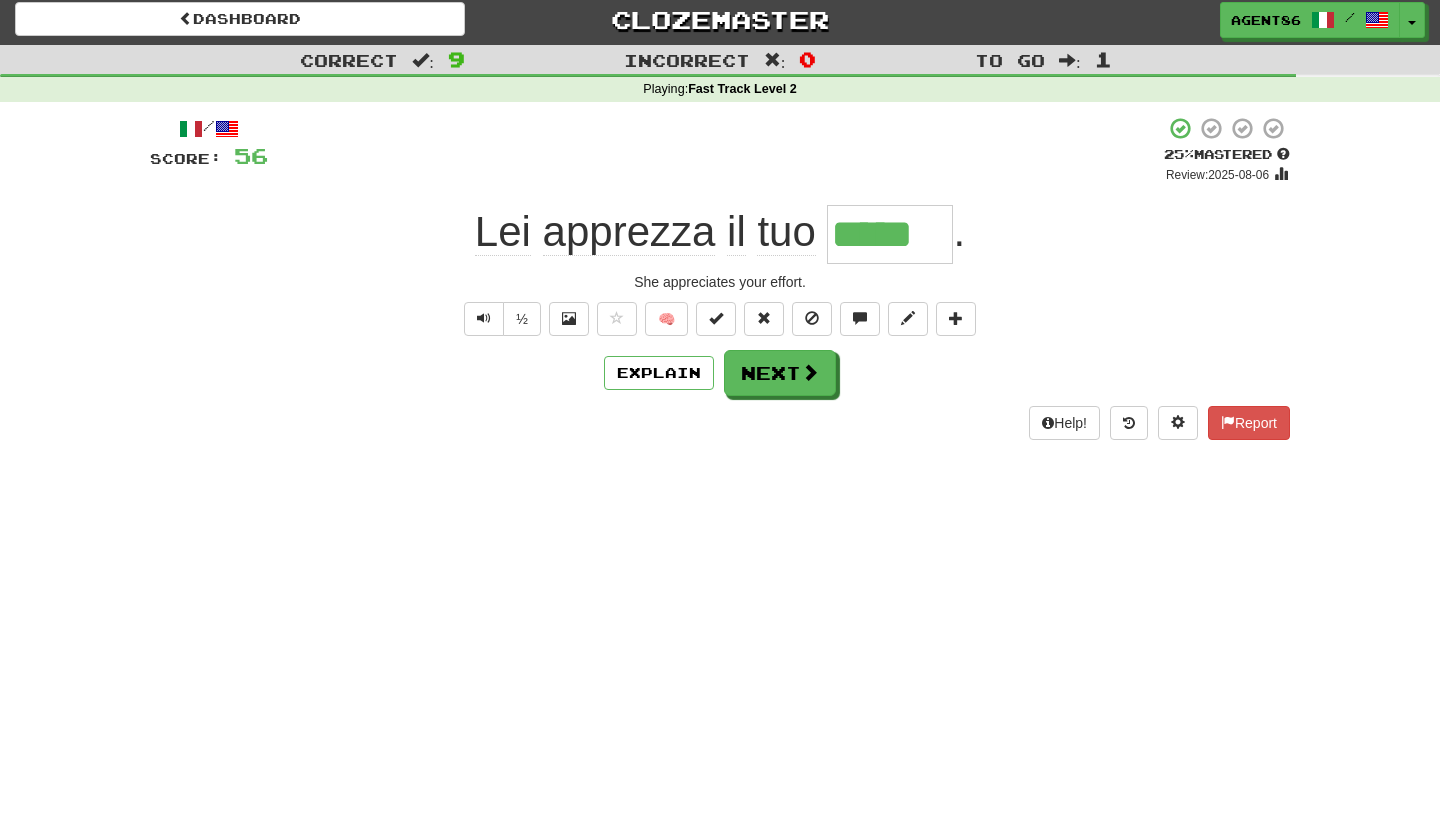 type on "******" 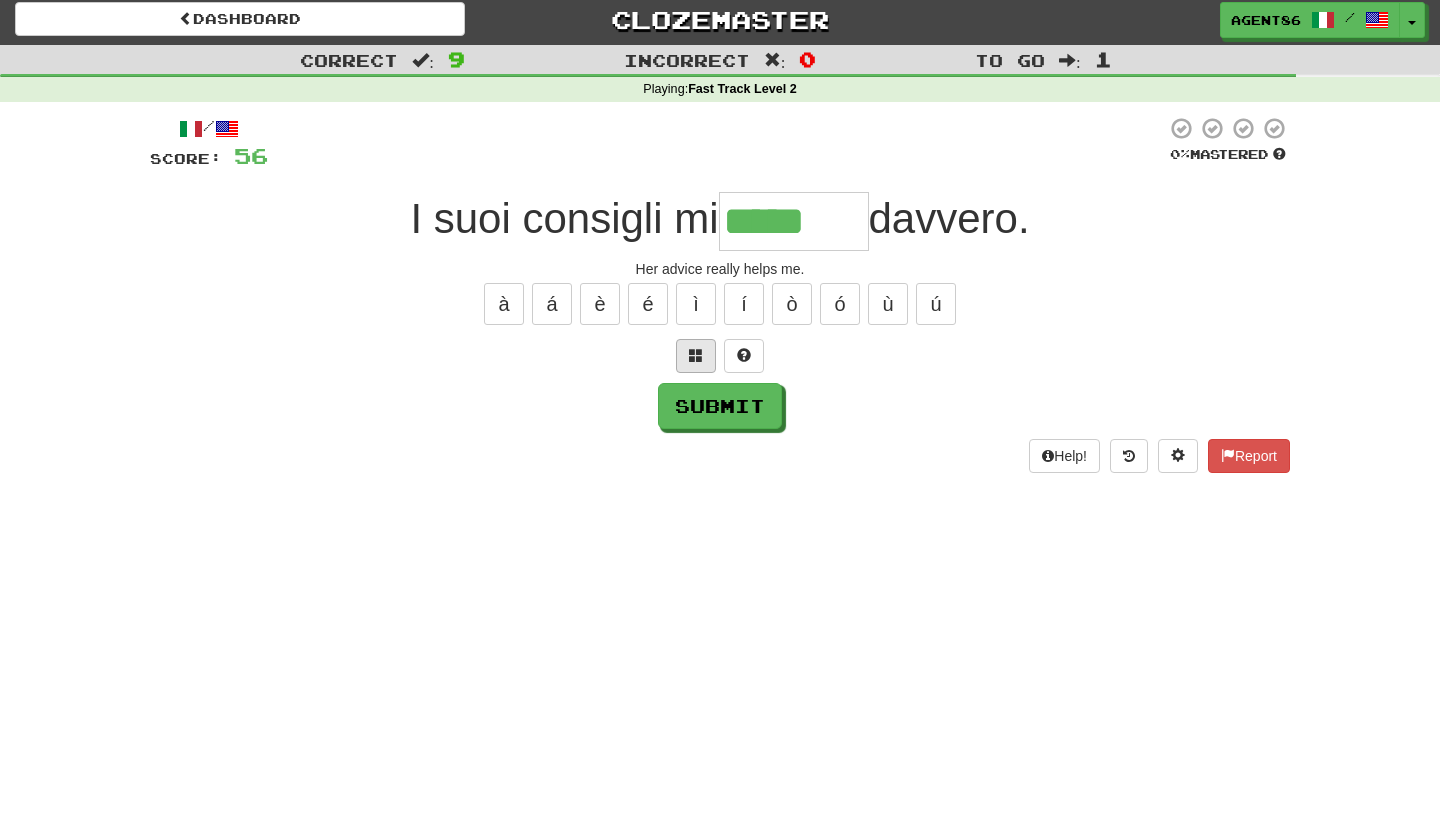 click at bounding box center [696, 355] 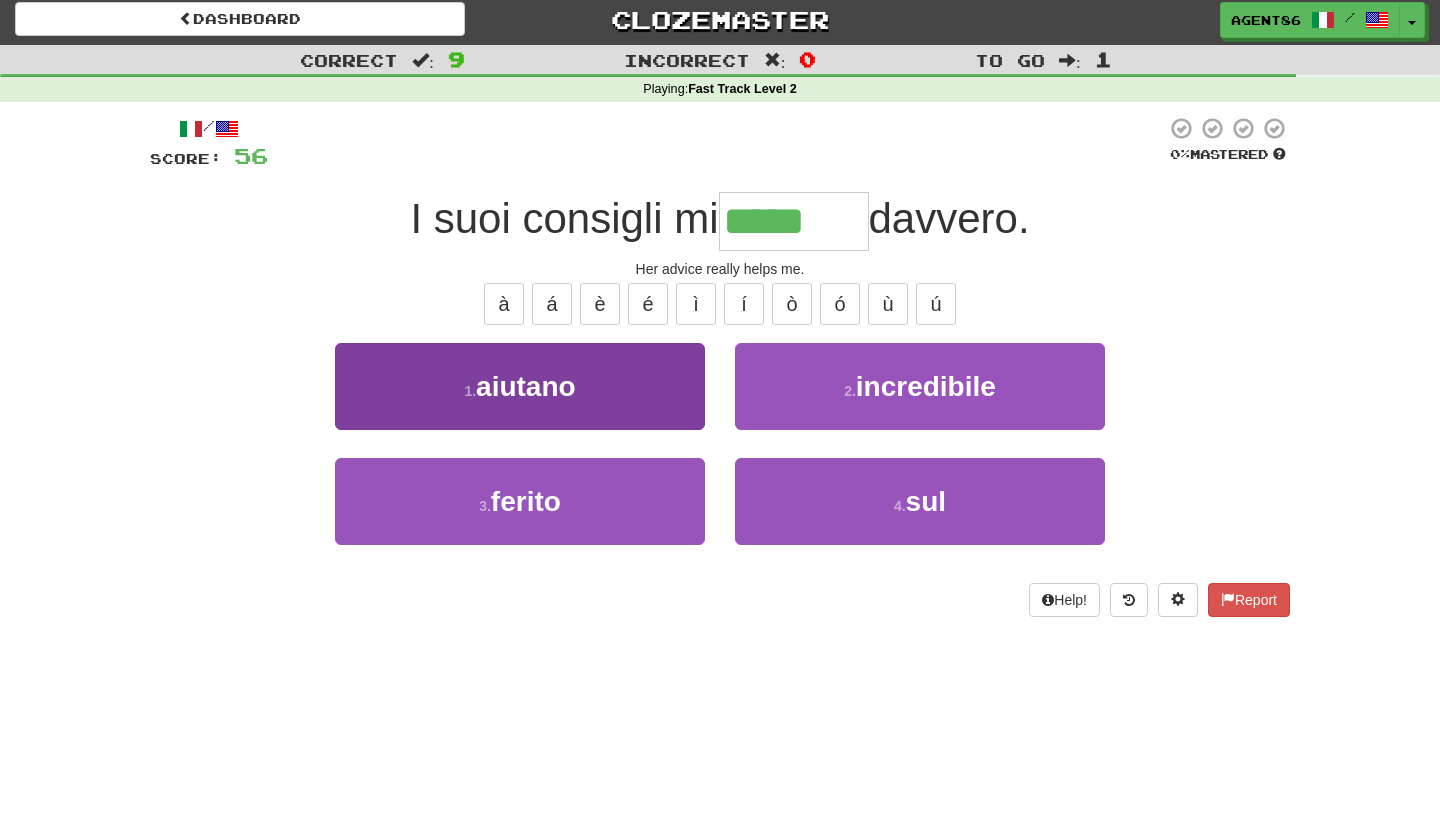 click on "1 .  aiutano" at bounding box center (520, 386) 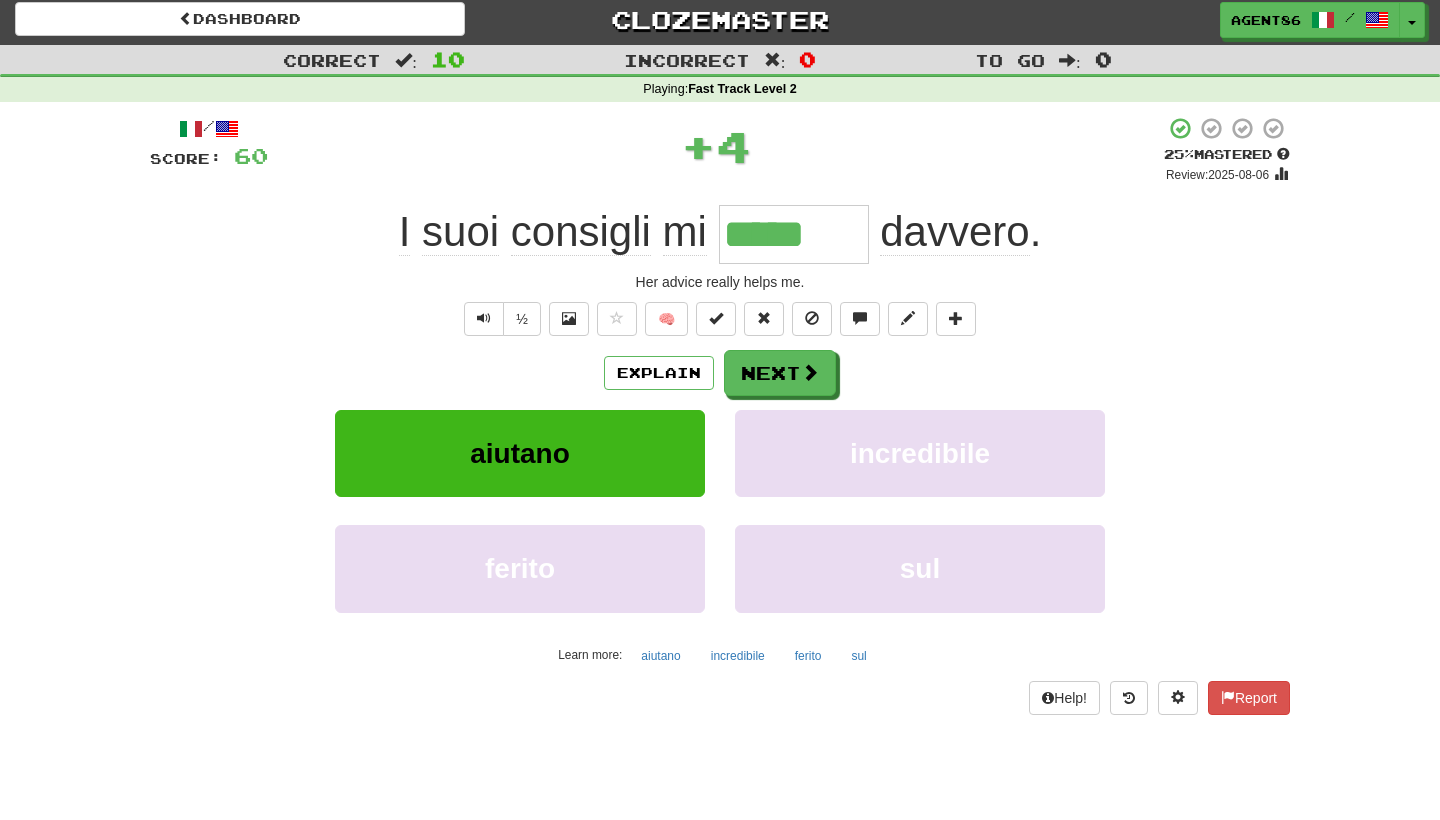 type on "*******" 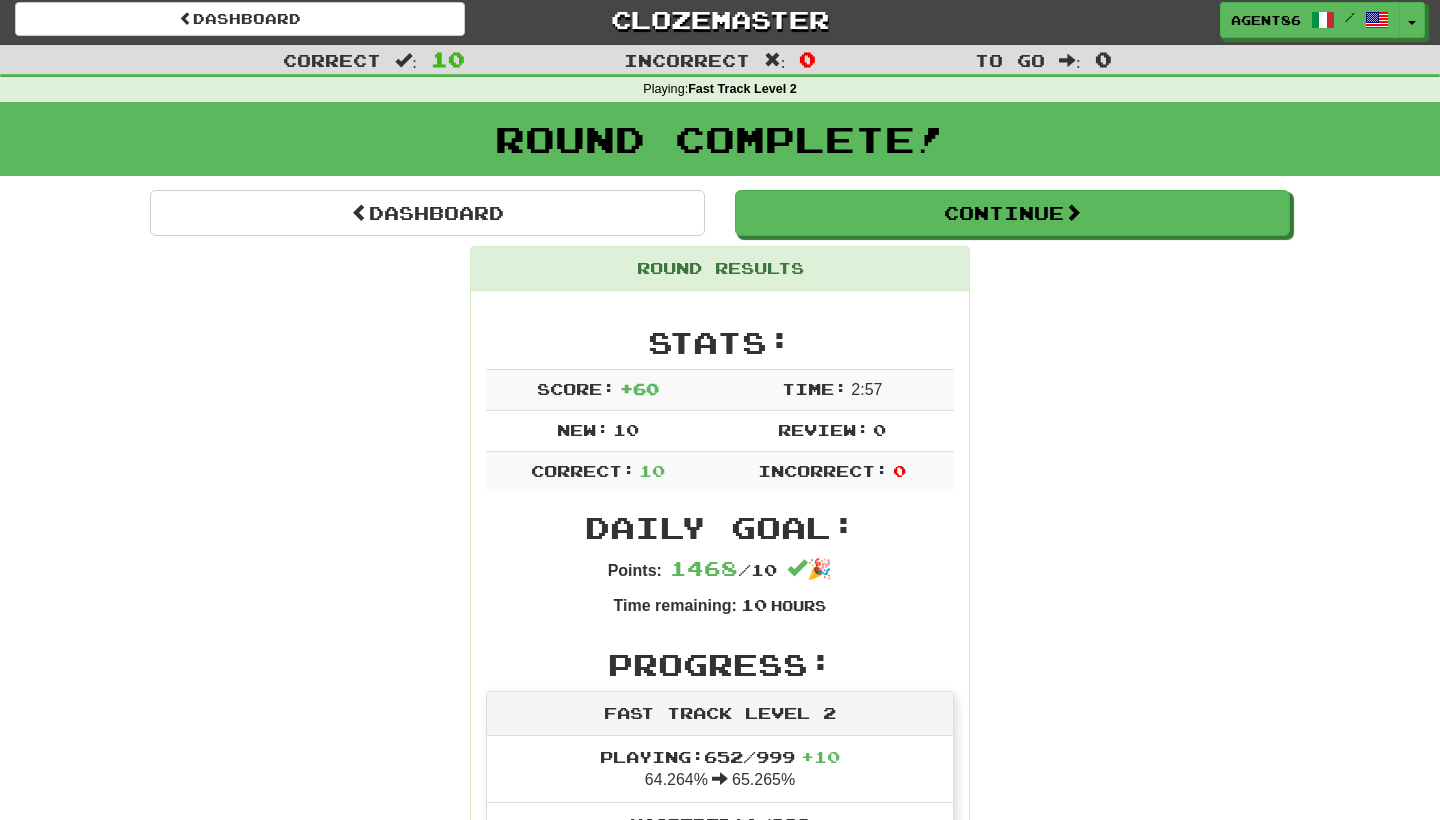 click on "Round Results Stats: Score:   + 60 Time:   2 : 57 New:   10 Review:   0 Correct:   10 Incorrect:   0 Daily Goal: Points:   1468  /  10  🎉 Time remaining: 10   Hours Progress: Fast Track Level 2 Playing:  652  /  999 + 10 64.264% 65.265% Mastered:  0  /  999 0% Ready for Review:  0  /  Level:  60 285  points to level  61  - keep going! Ranked:  19 th  this week ( 232  points to  18 th ) Sentences:  Report Il film ha rappresentato il viaggio di uno  schiavo  che ha lottato per la libertà contro ogni previsione. The film depicted the journey of a slave who fought for freedom against all odds.  Report Lei è  popolare  a scuola. She is popular at school.  Report Dove si trova l' ascensore ? Where is the elevator?  Report Questa casa ha molto  valore . This house has a lot of value.  Report La  superficie  era molto liscia. The surface was very smooth.  Report Mike  rimane  sempre calmo. Mike always remains calm.  Report Il coniglio iniziò a  saltellare  nell'erba. The rabbit began to hop in the grass. . ." at bounding box center (720, 1217) 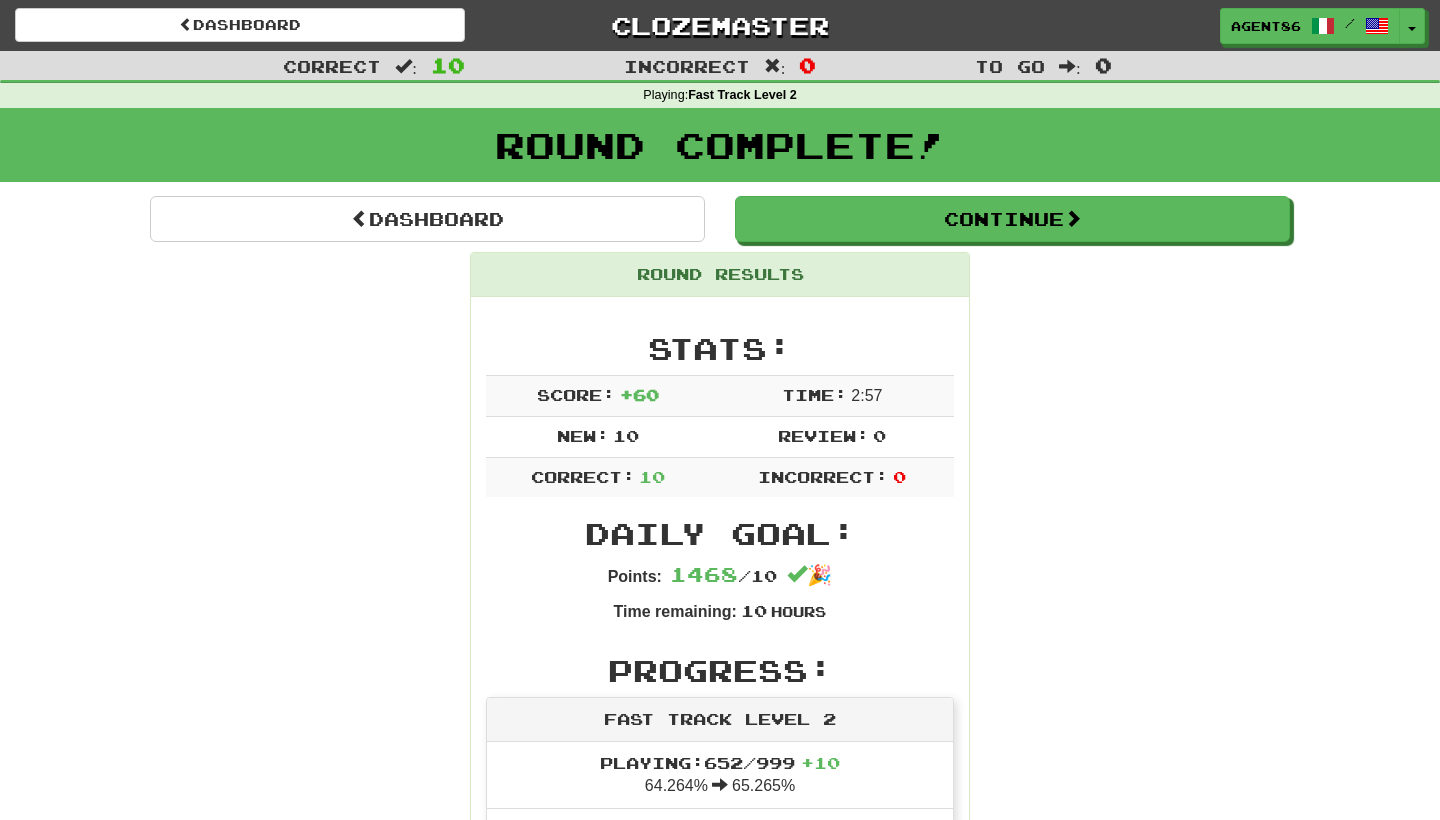 scroll, scrollTop: 0, scrollLeft: 0, axis: both 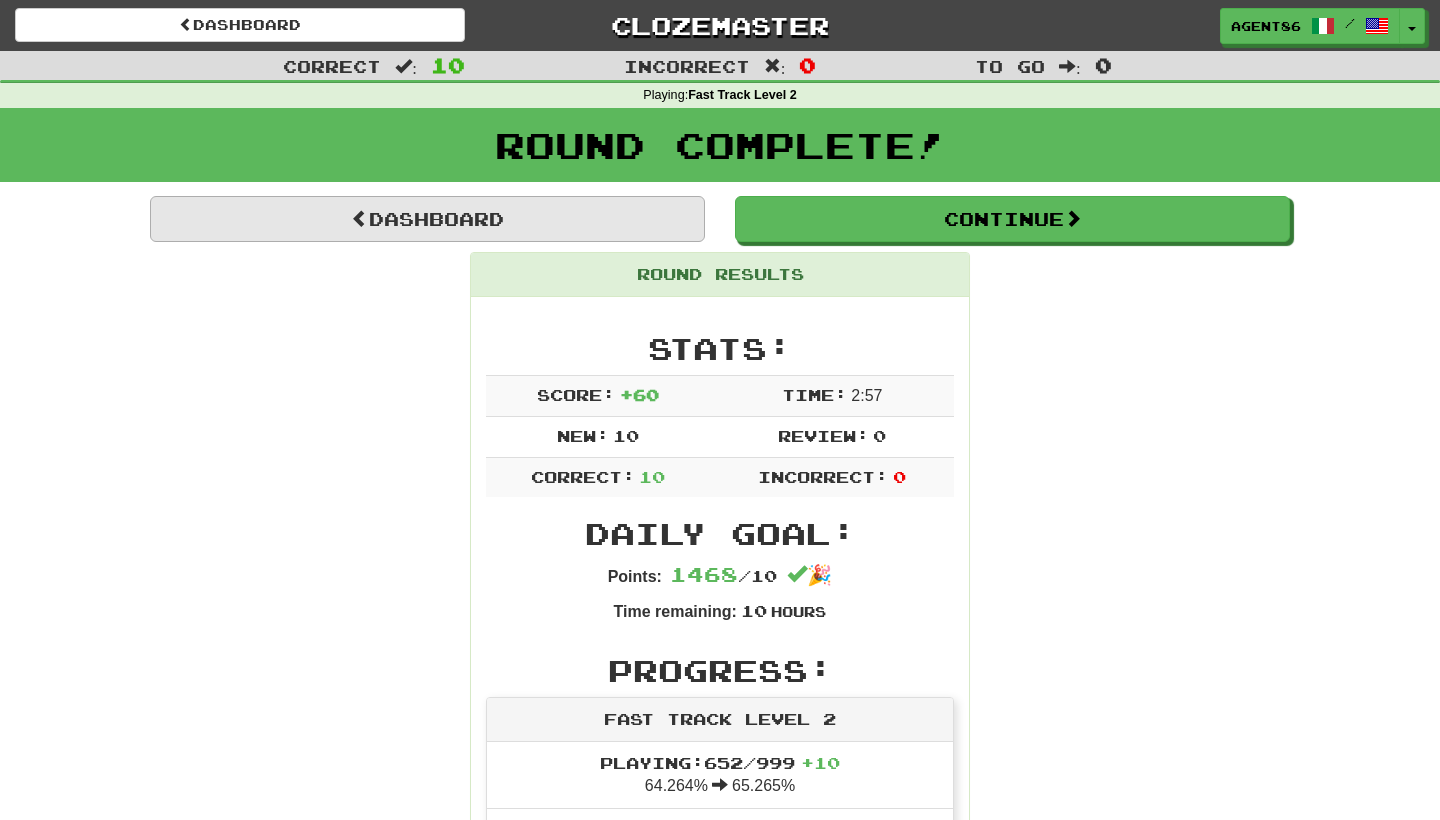 click on "Dashboard" at bounding box center (427, 219) 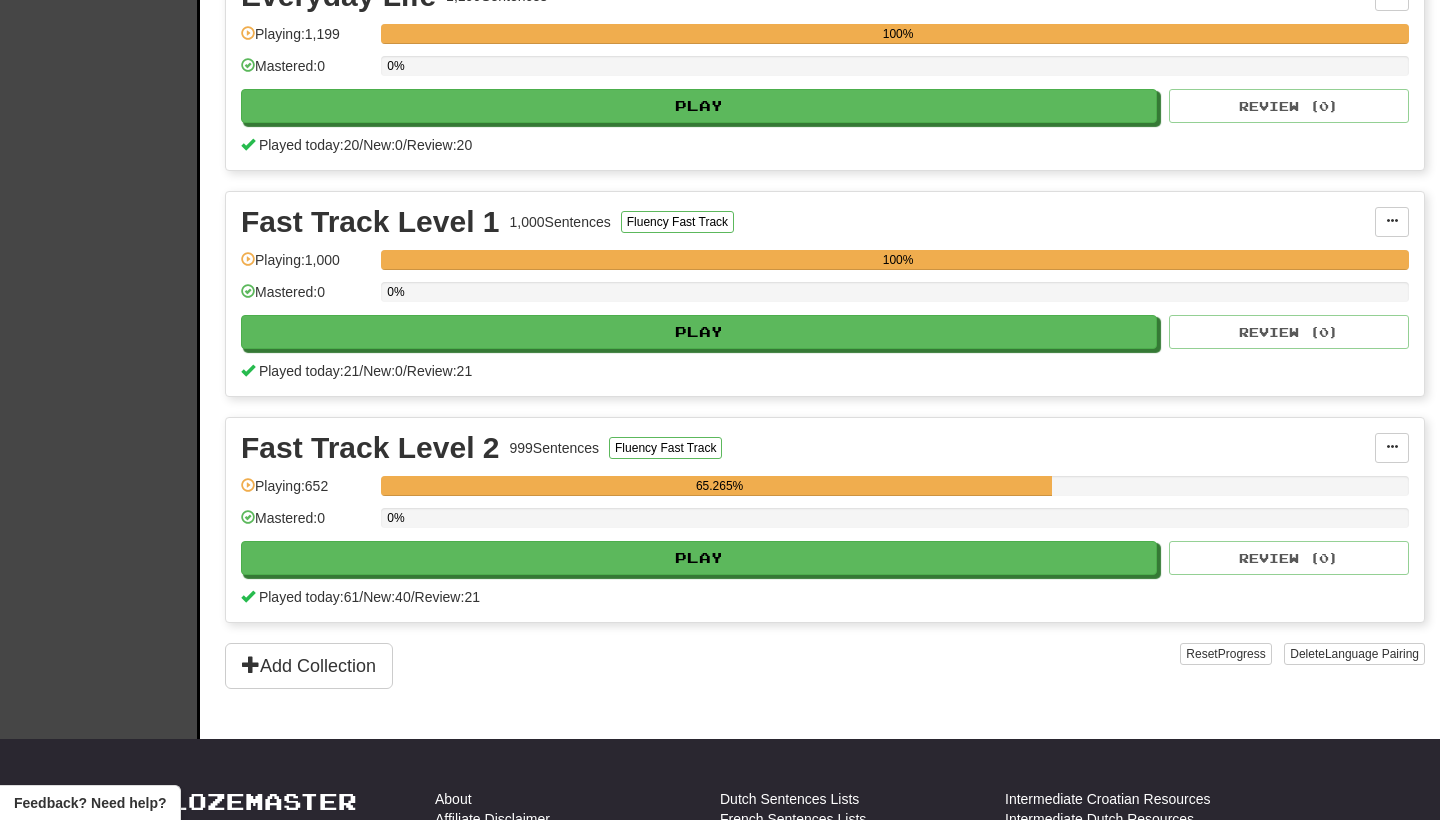 scroll, scrollTop: 752, scrollLeft: 0, axis: vertical 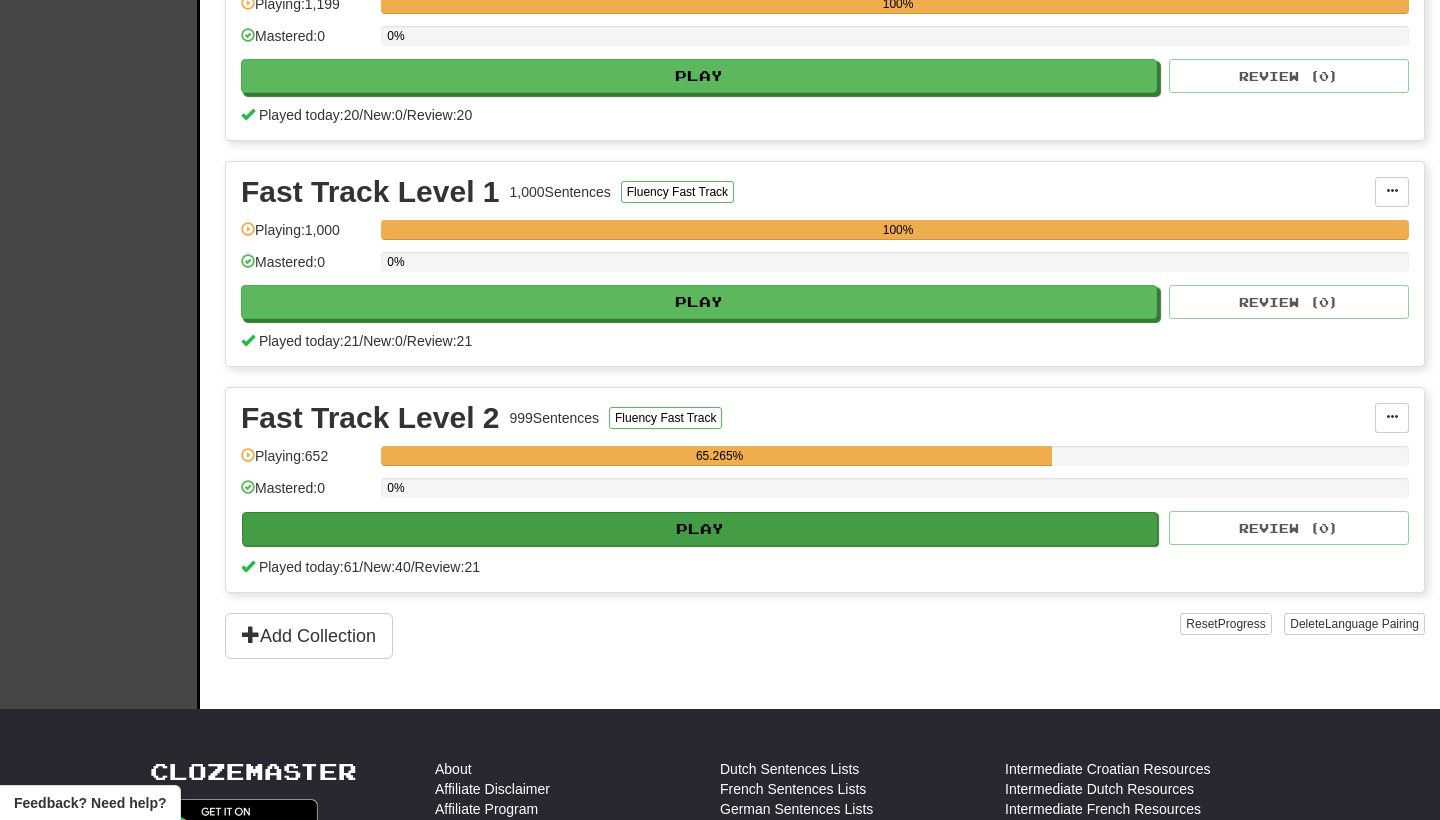 click on "Play" at bounding box center [700, 529] 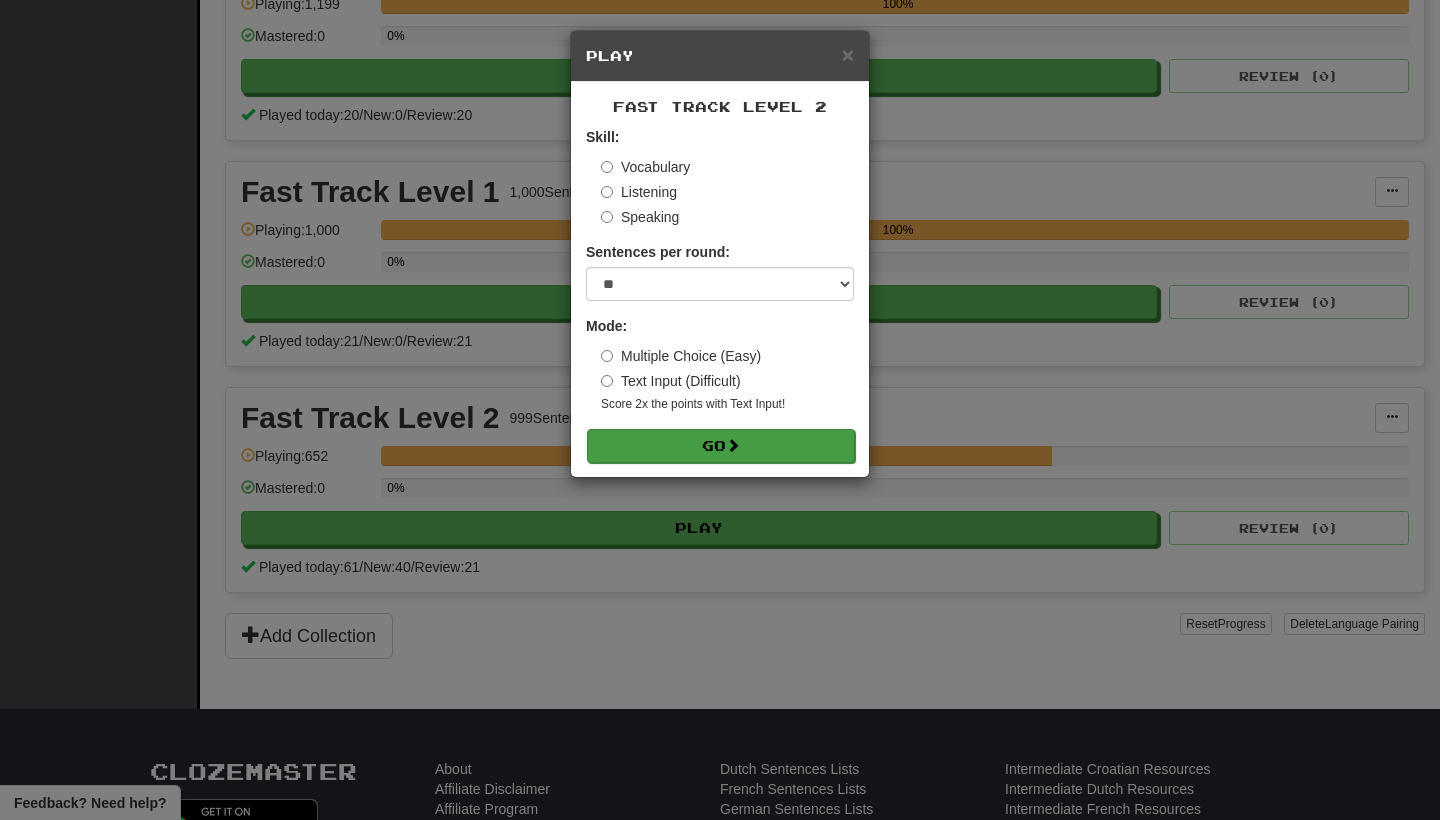 click at bounding box center (733, 445) 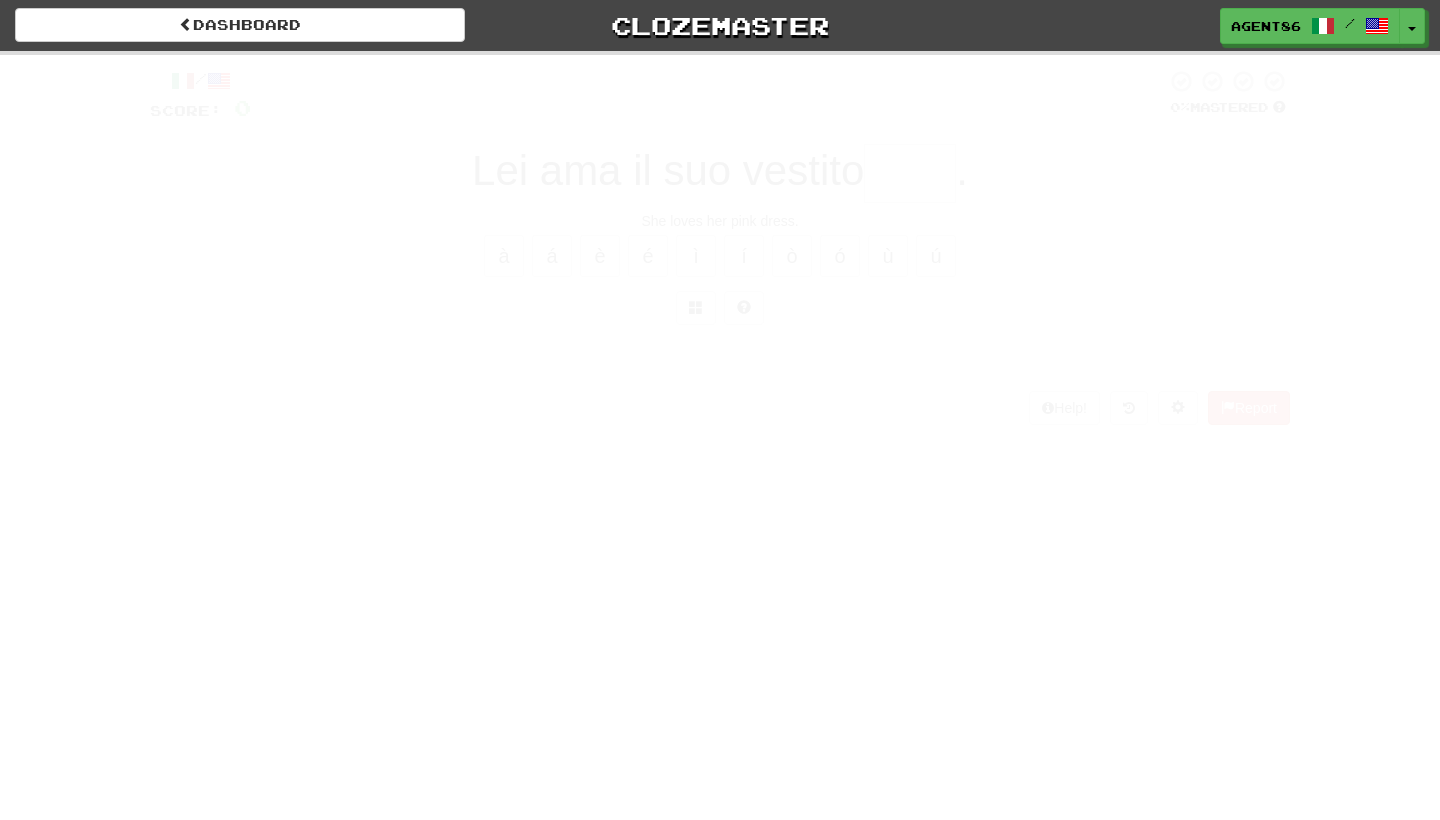 scroll, scrollTop: 0, scrollLeft: 0, axis: both 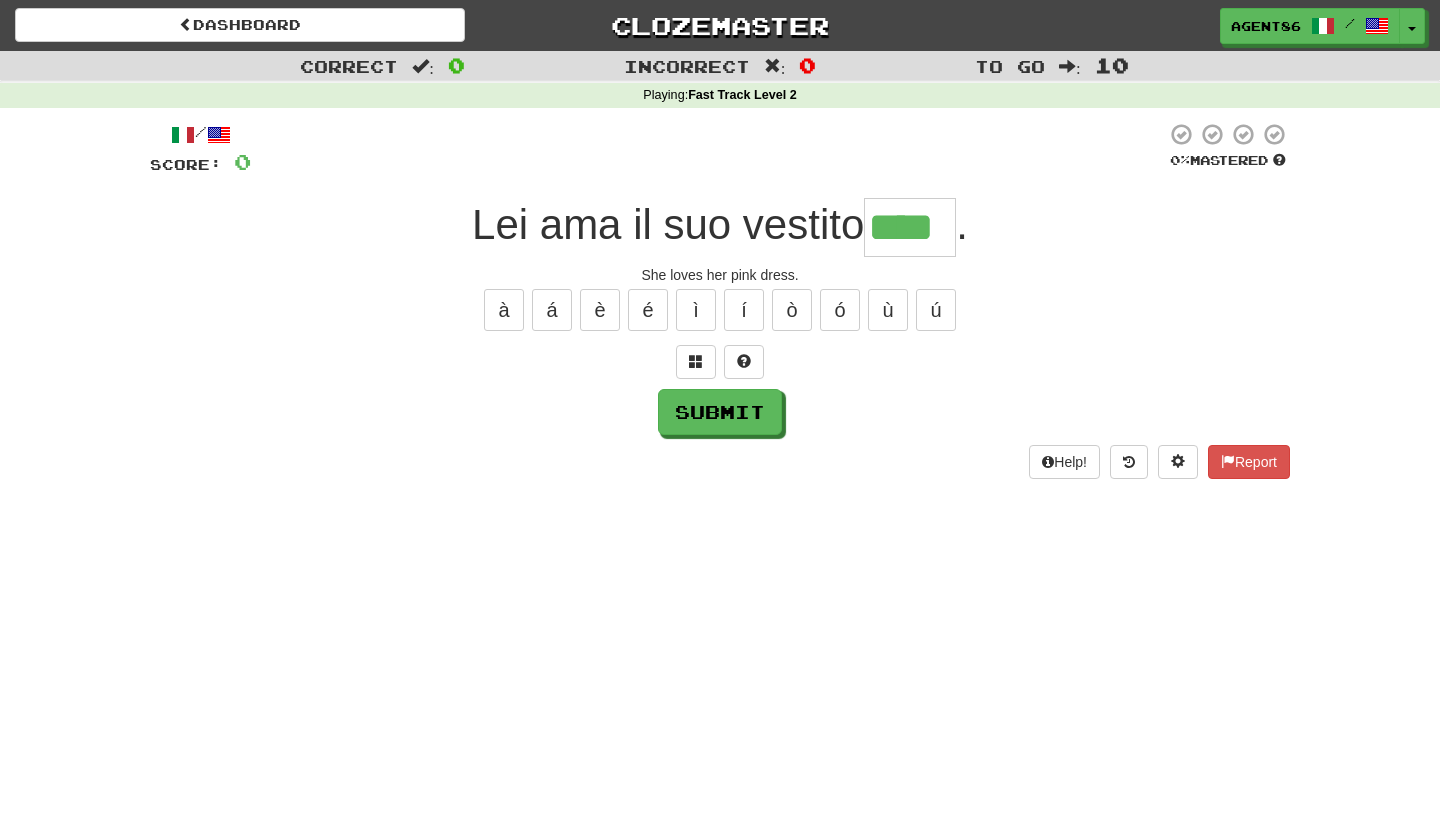 type on "****" 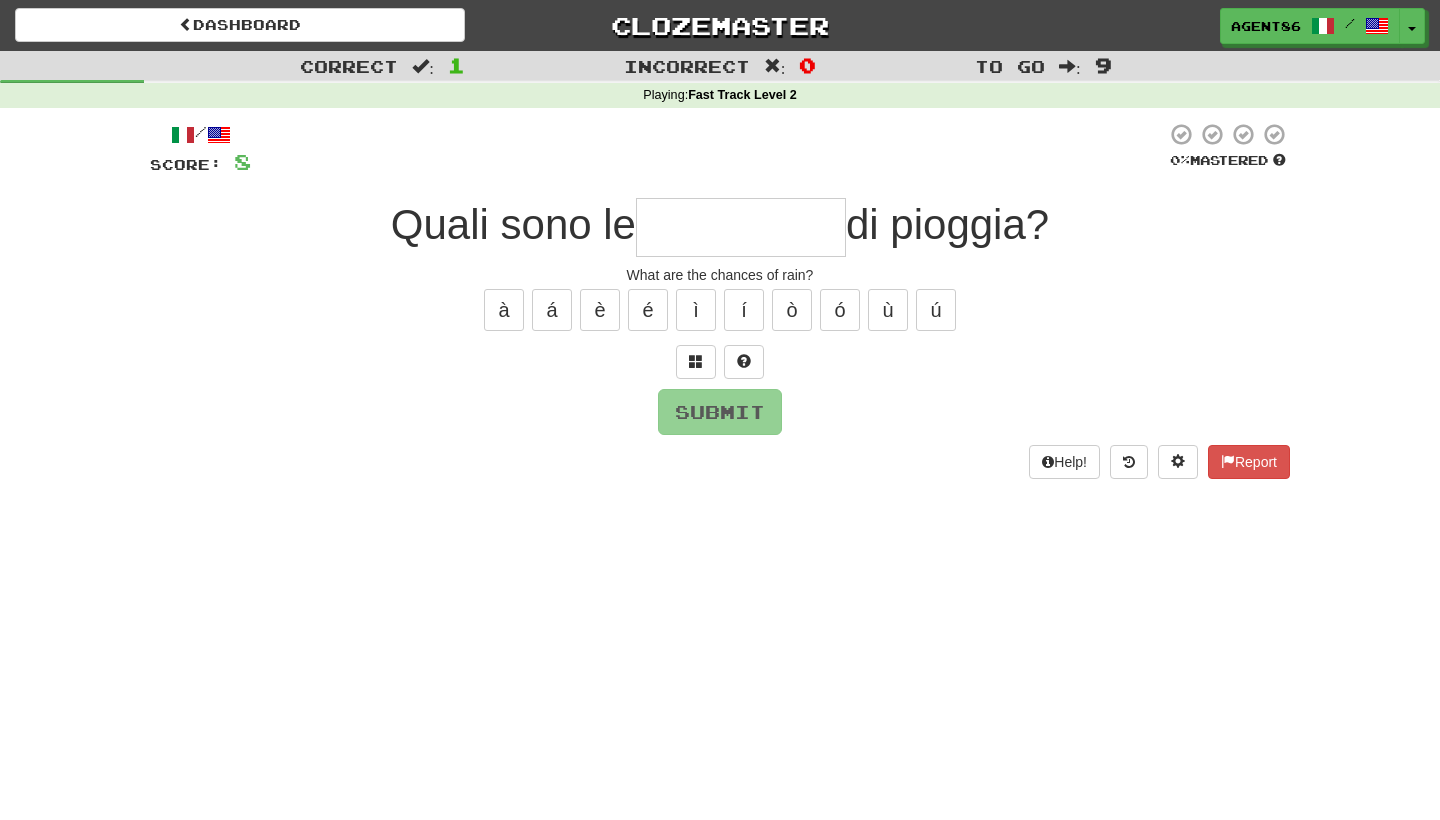 type on "*" 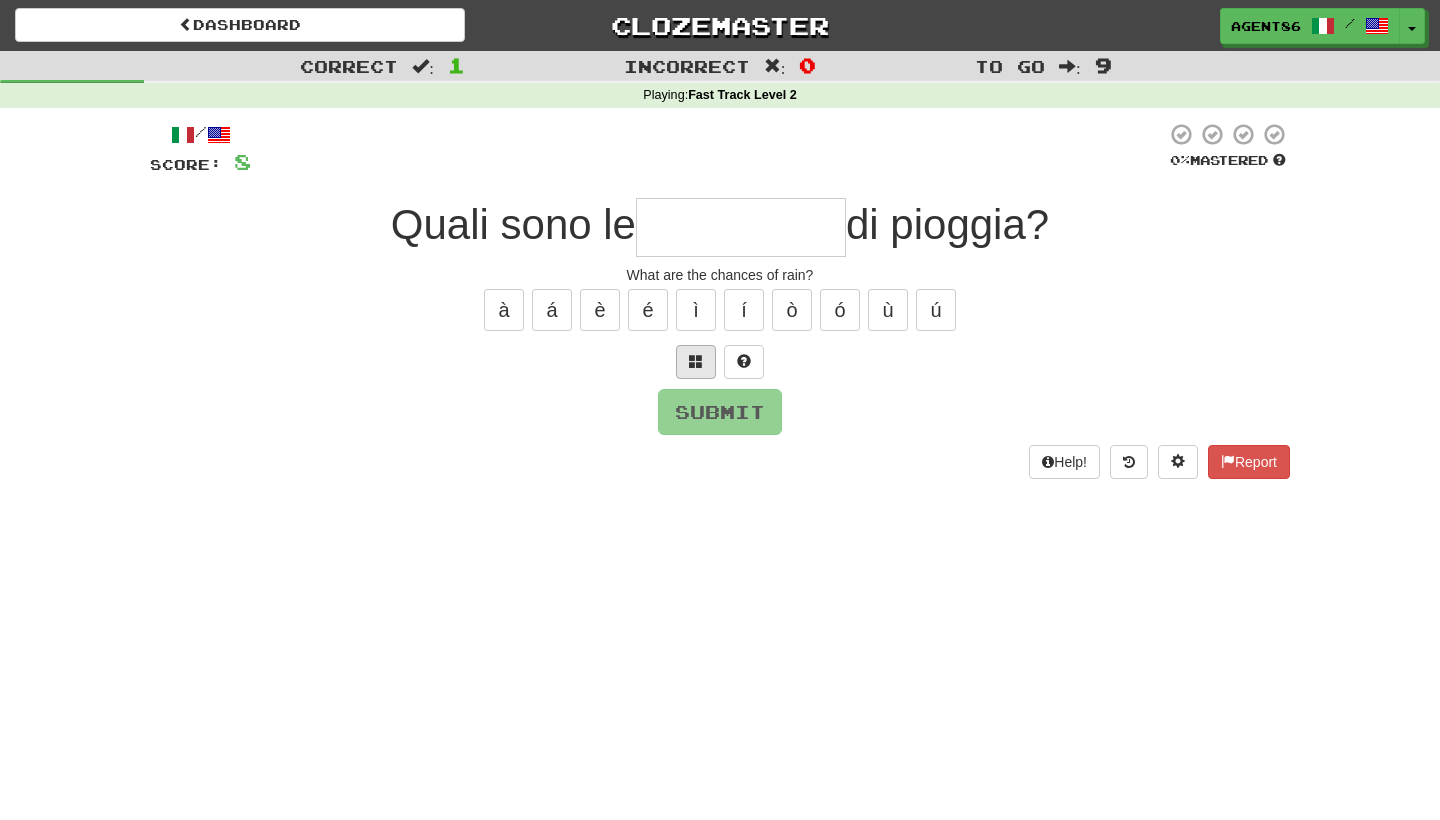 click at bounding box center [696, 361] 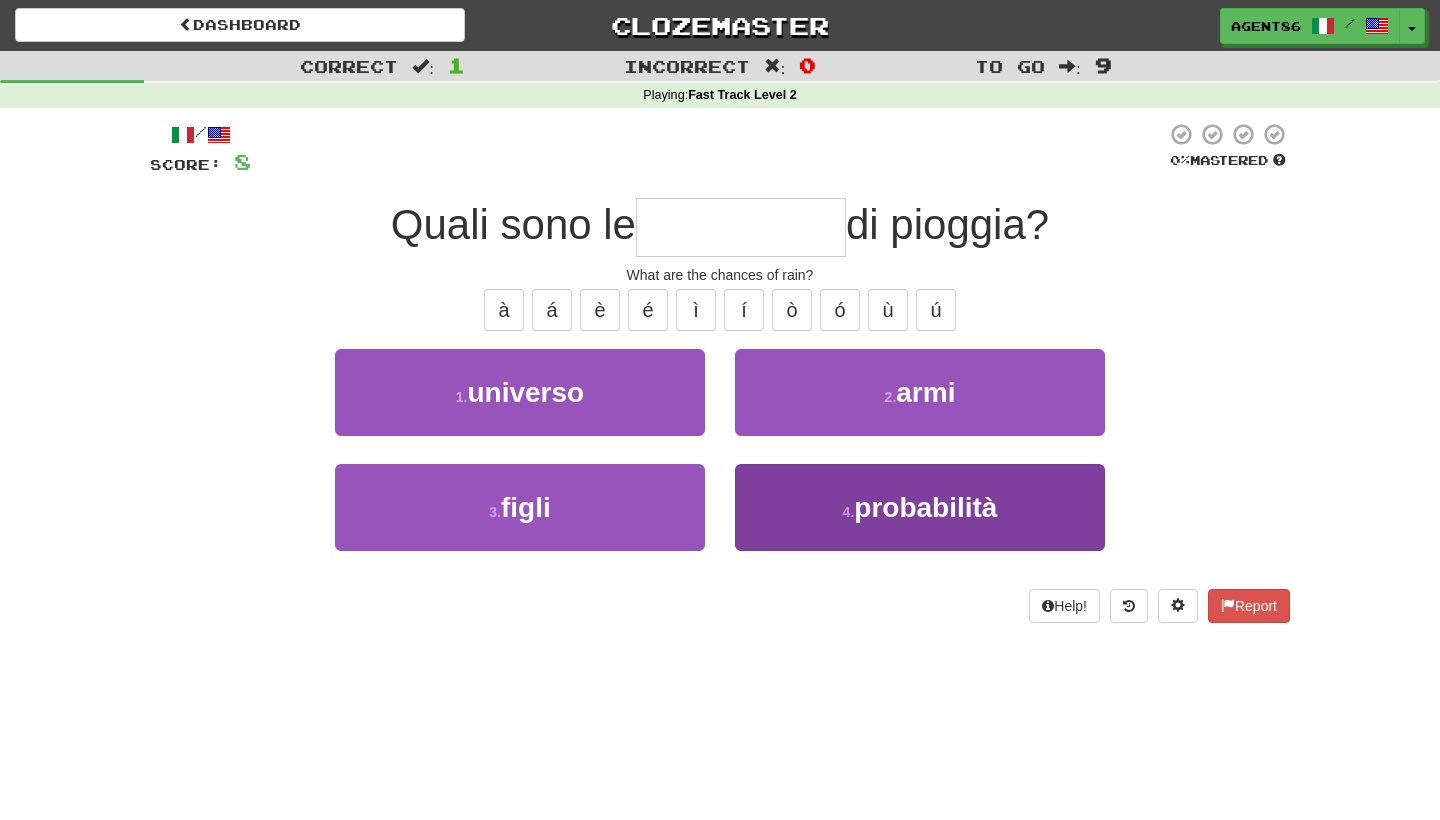 click on "4 .  probabilità" at bounding box center [920, 507] 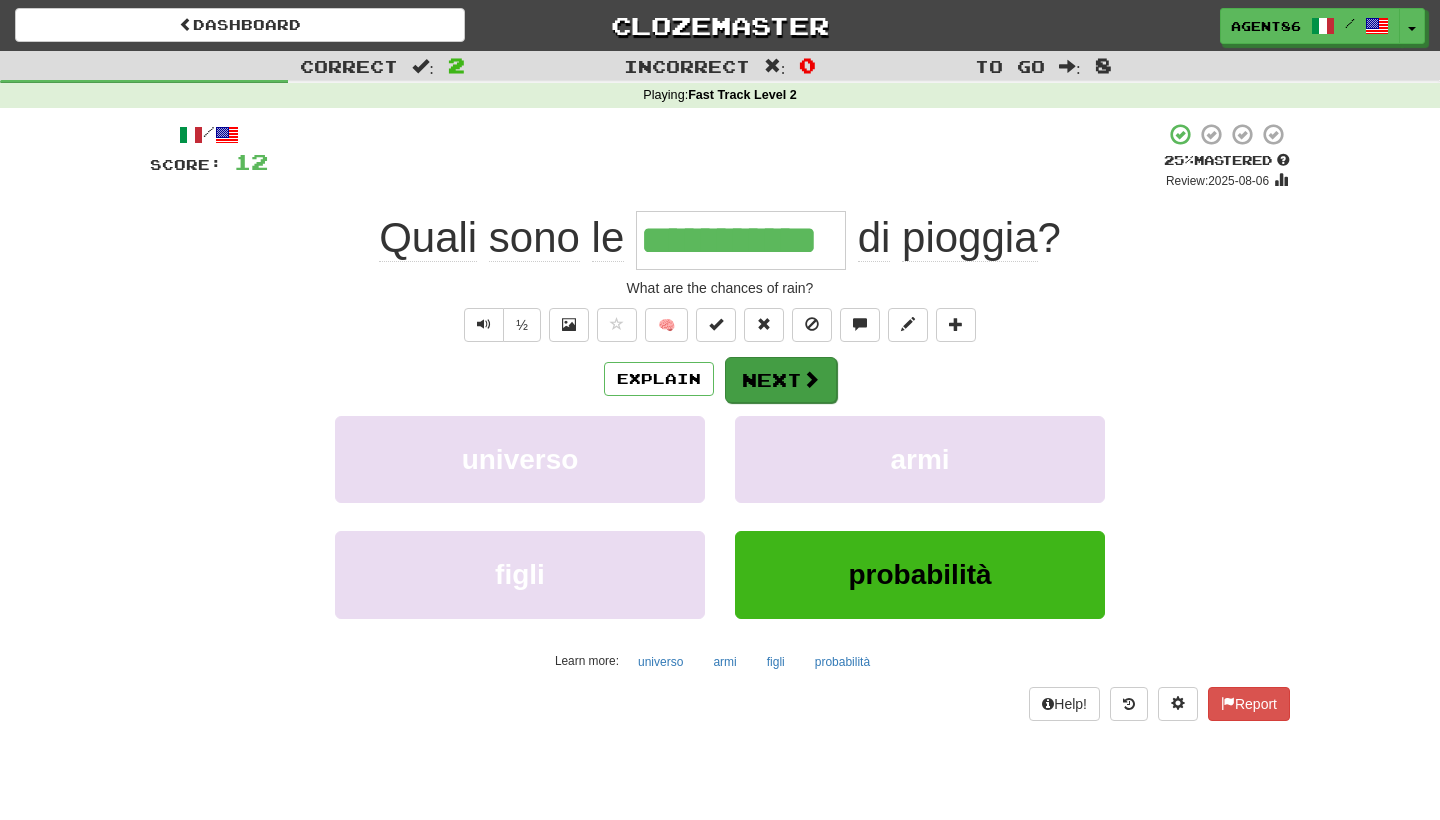 click at bounding box center [811, 379] 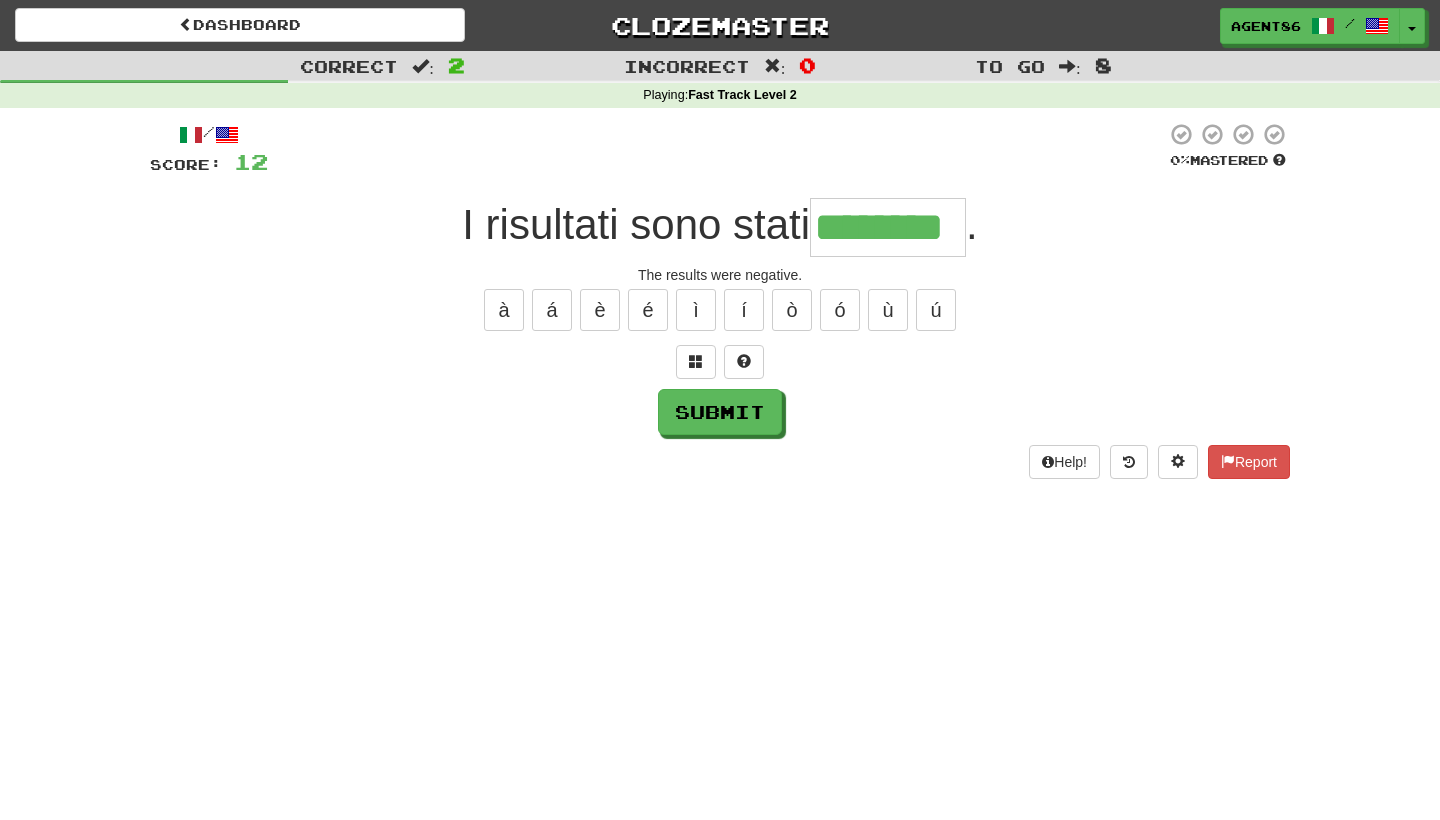type on "********" 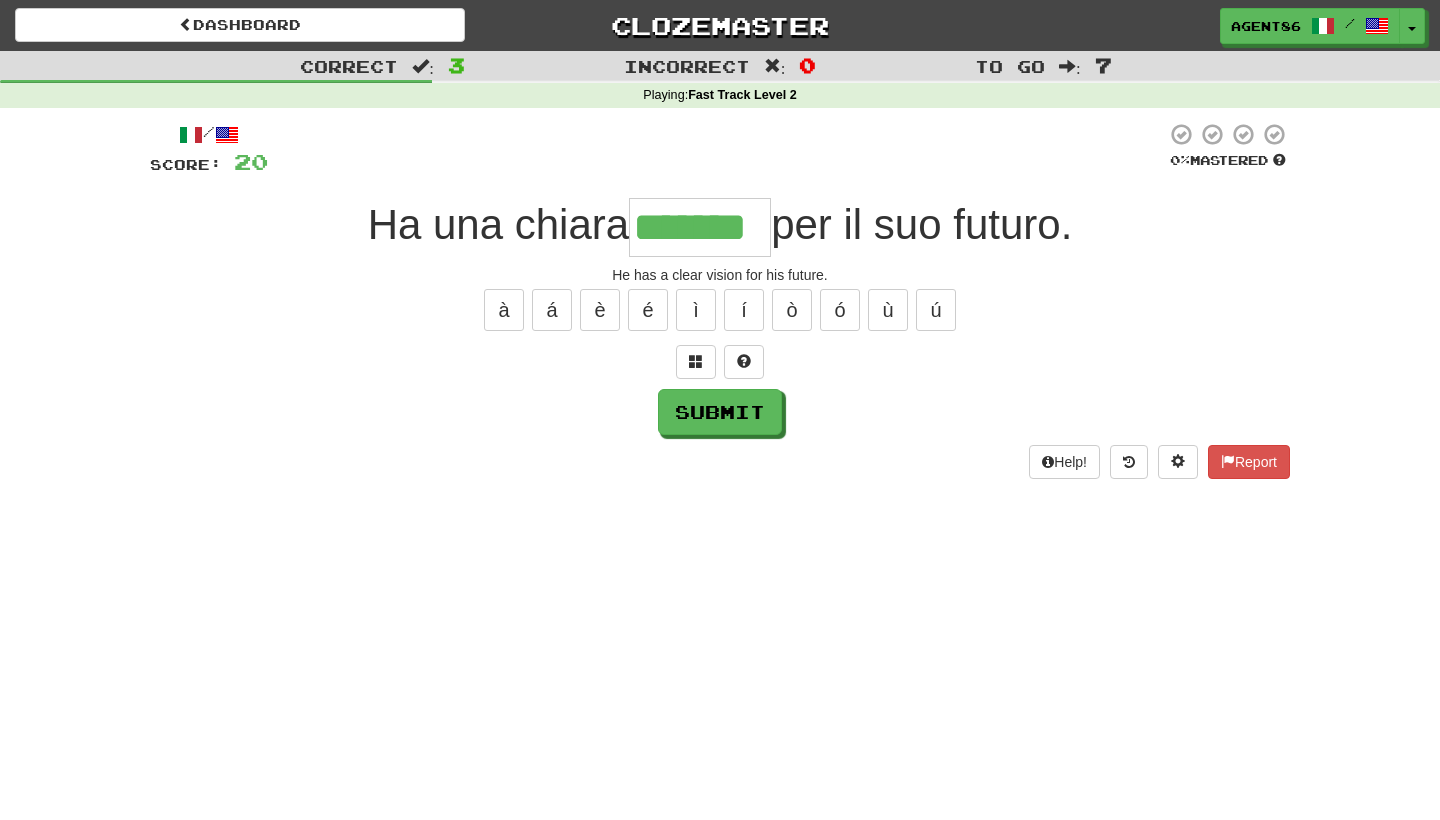 type on "*******" 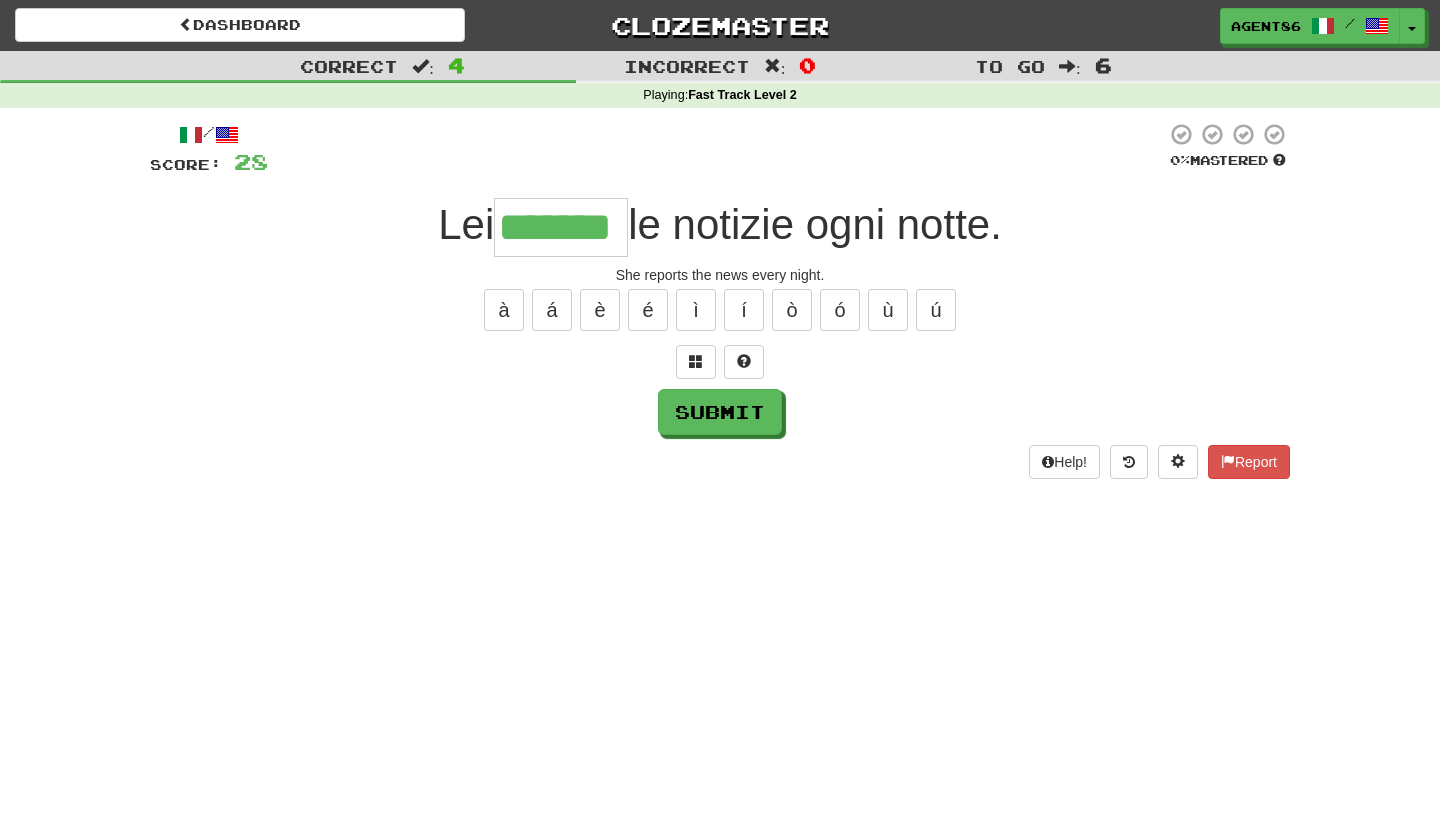 type on "*******" 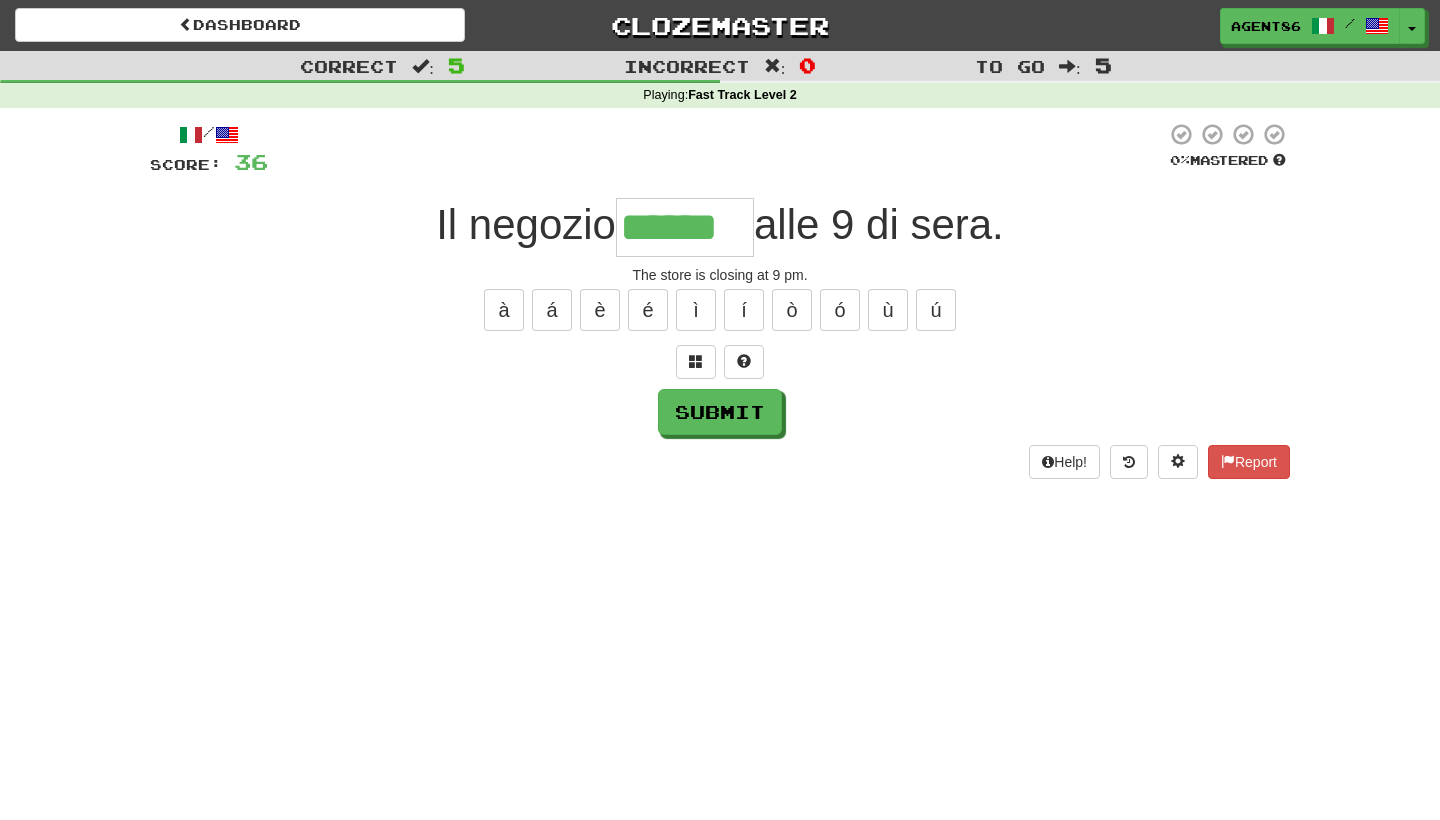 type on "******" 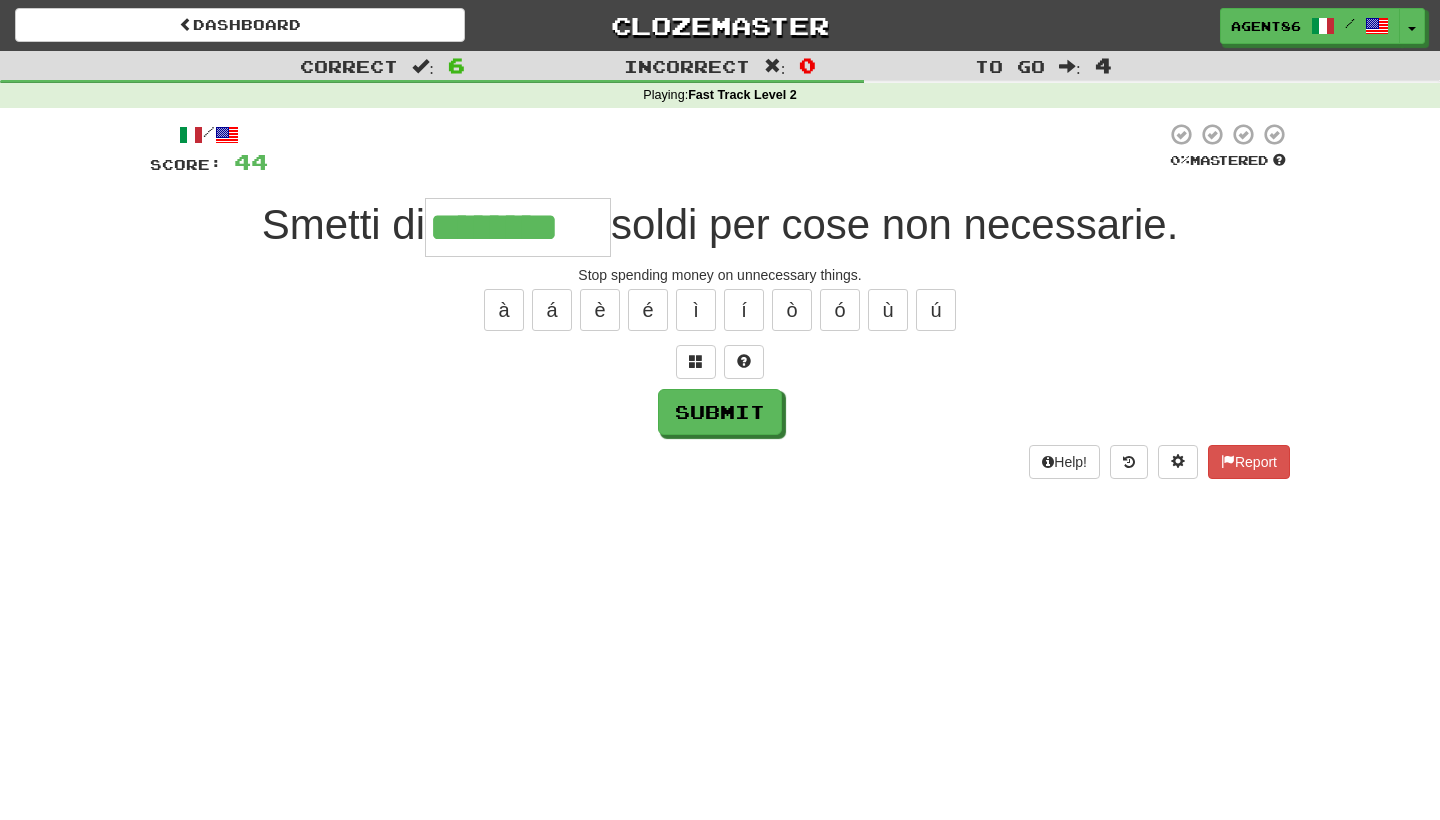 type on "********" 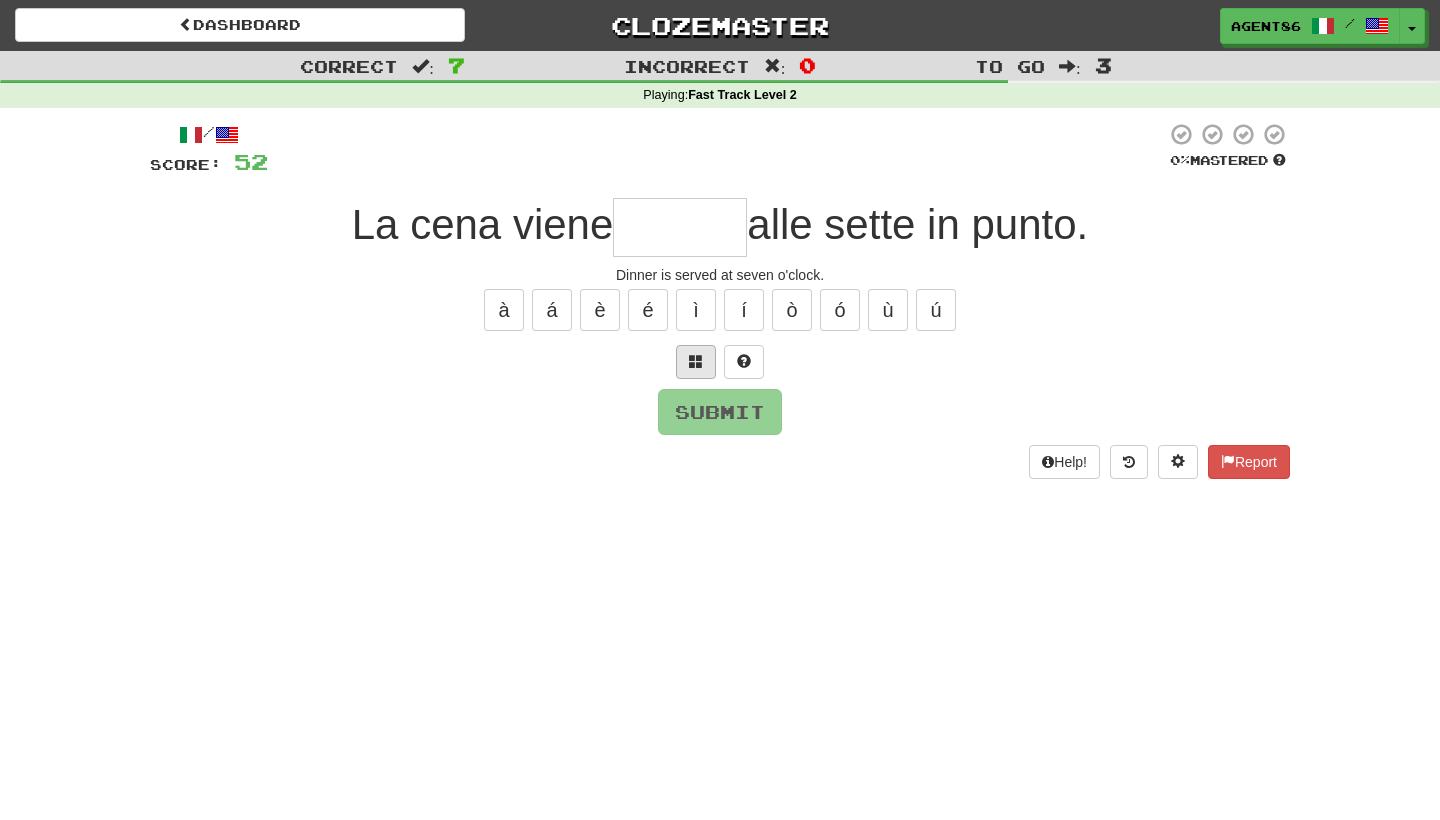 click at bounding box center (696, 361) 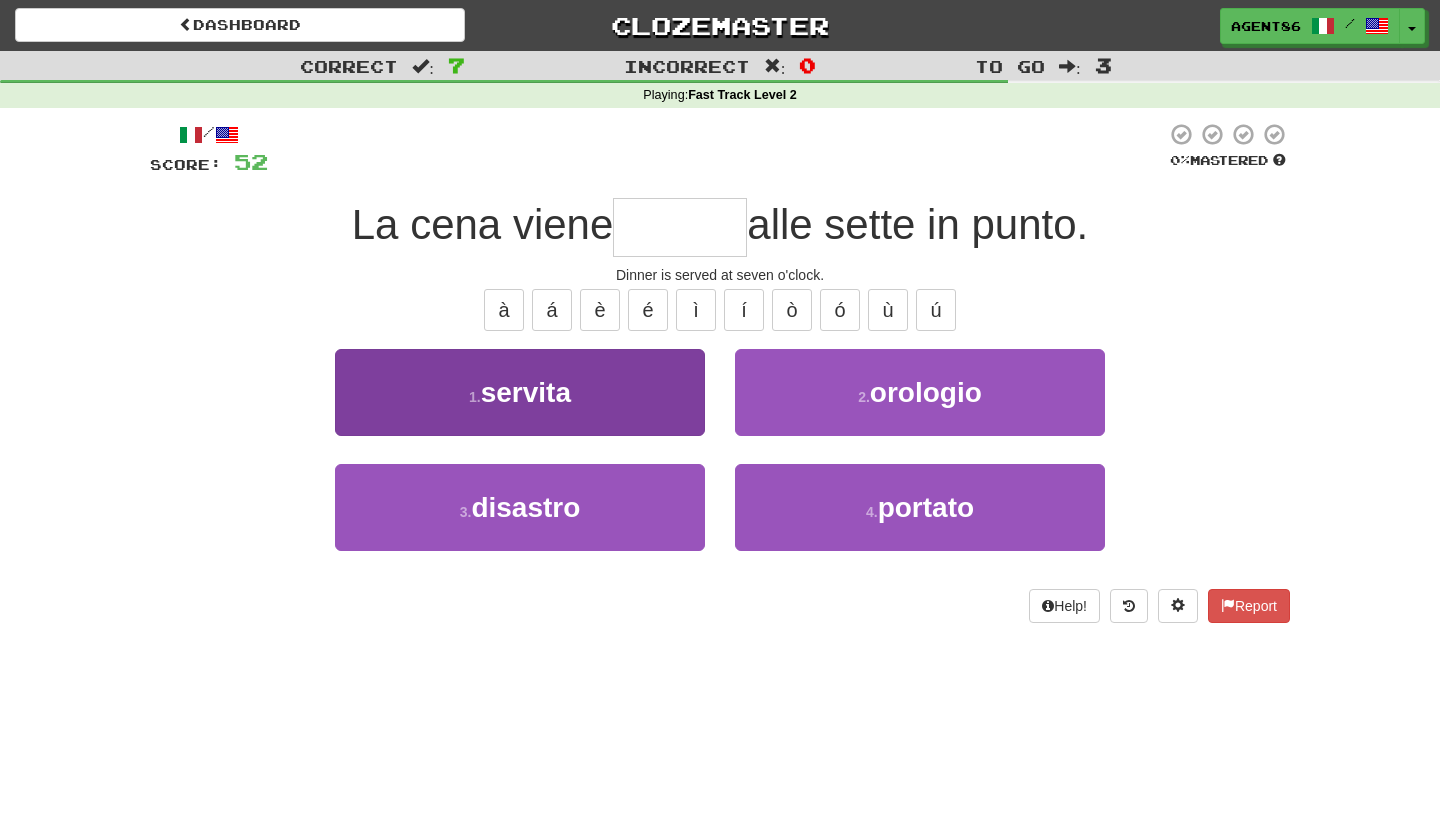 click on "1 .  servita" at bounding box center (520, 392) 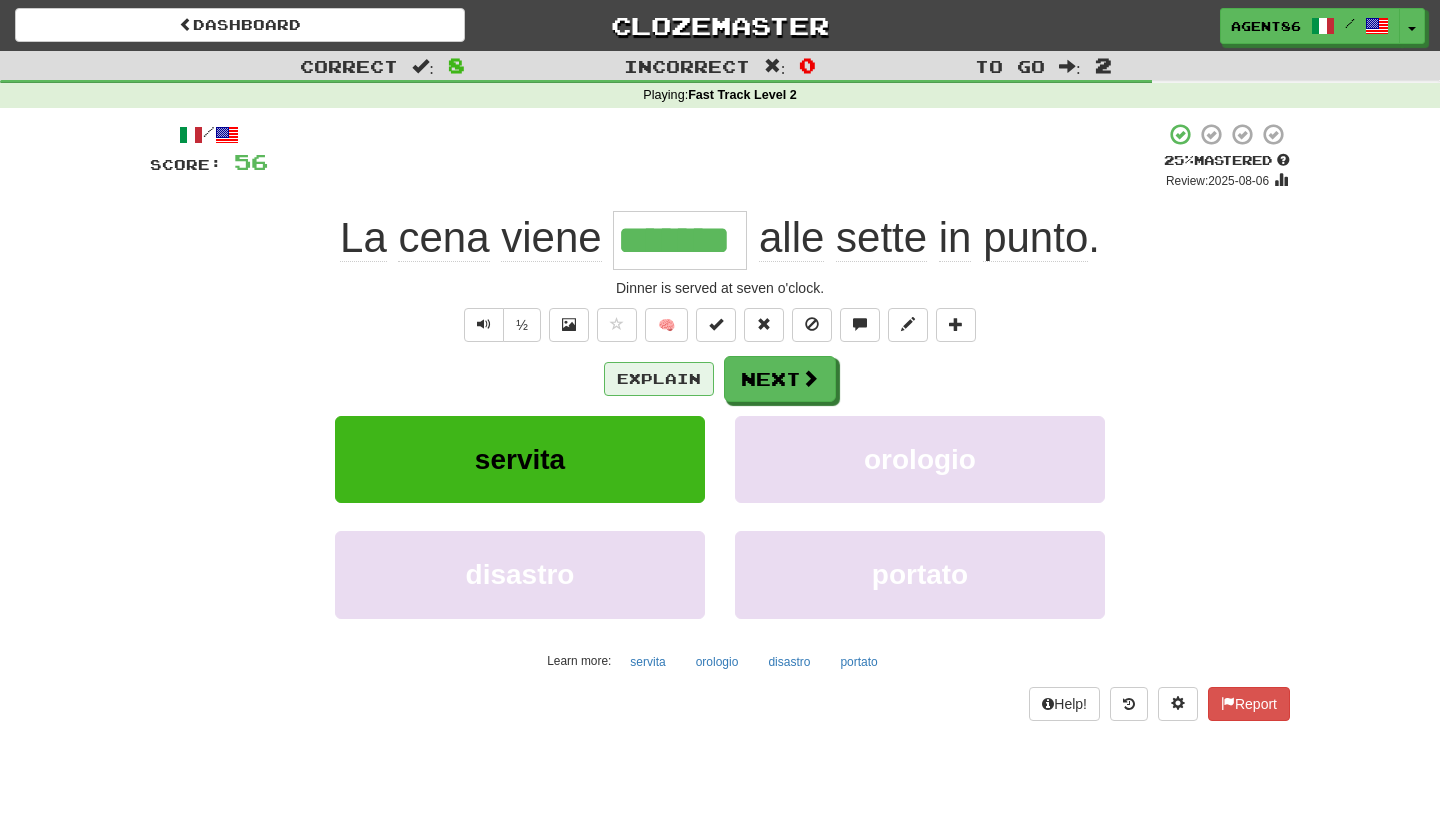 click on "Explain" at bounding box center (659, 379) 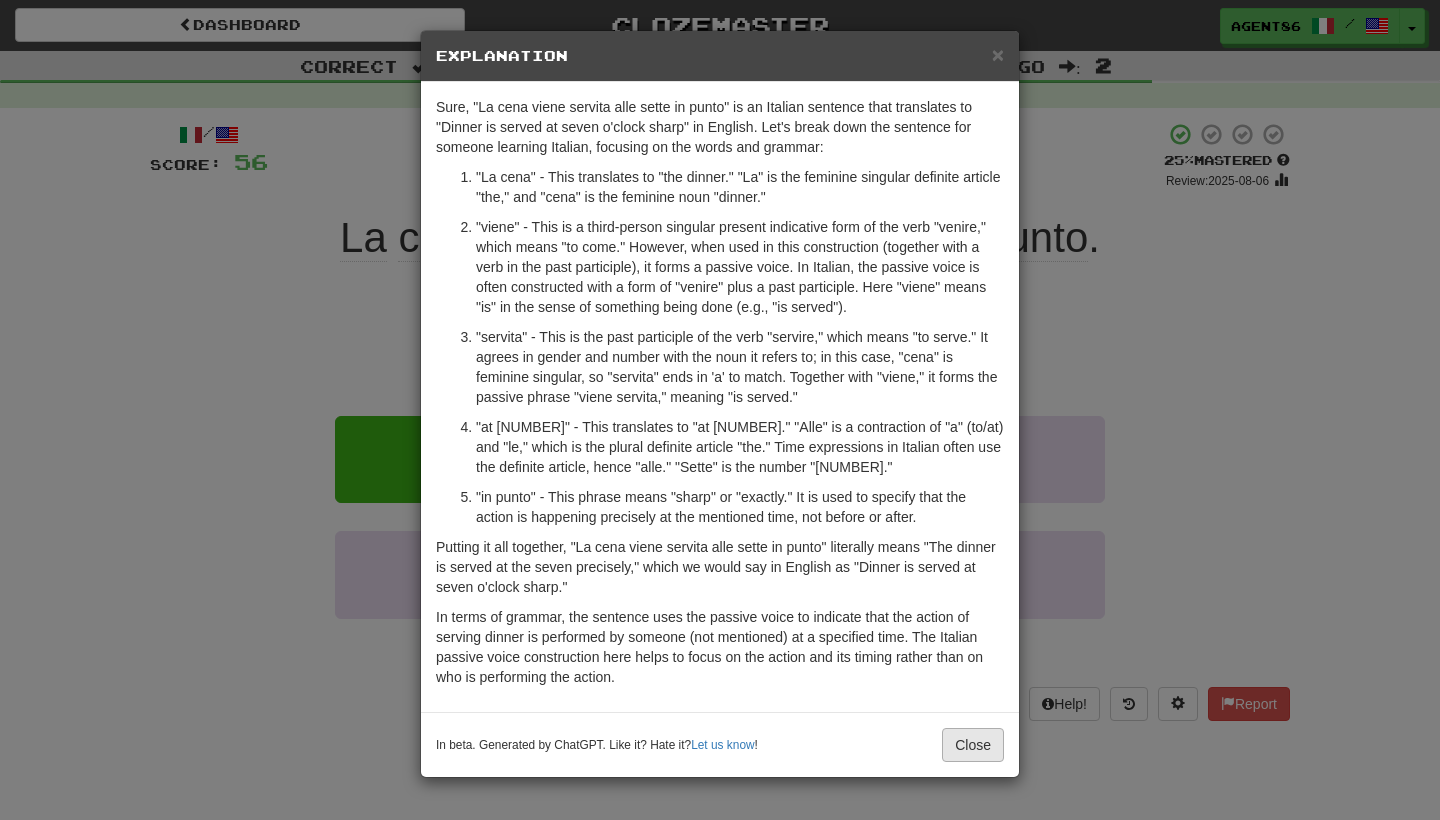 click on "Close" at bounding box center (973, 745) 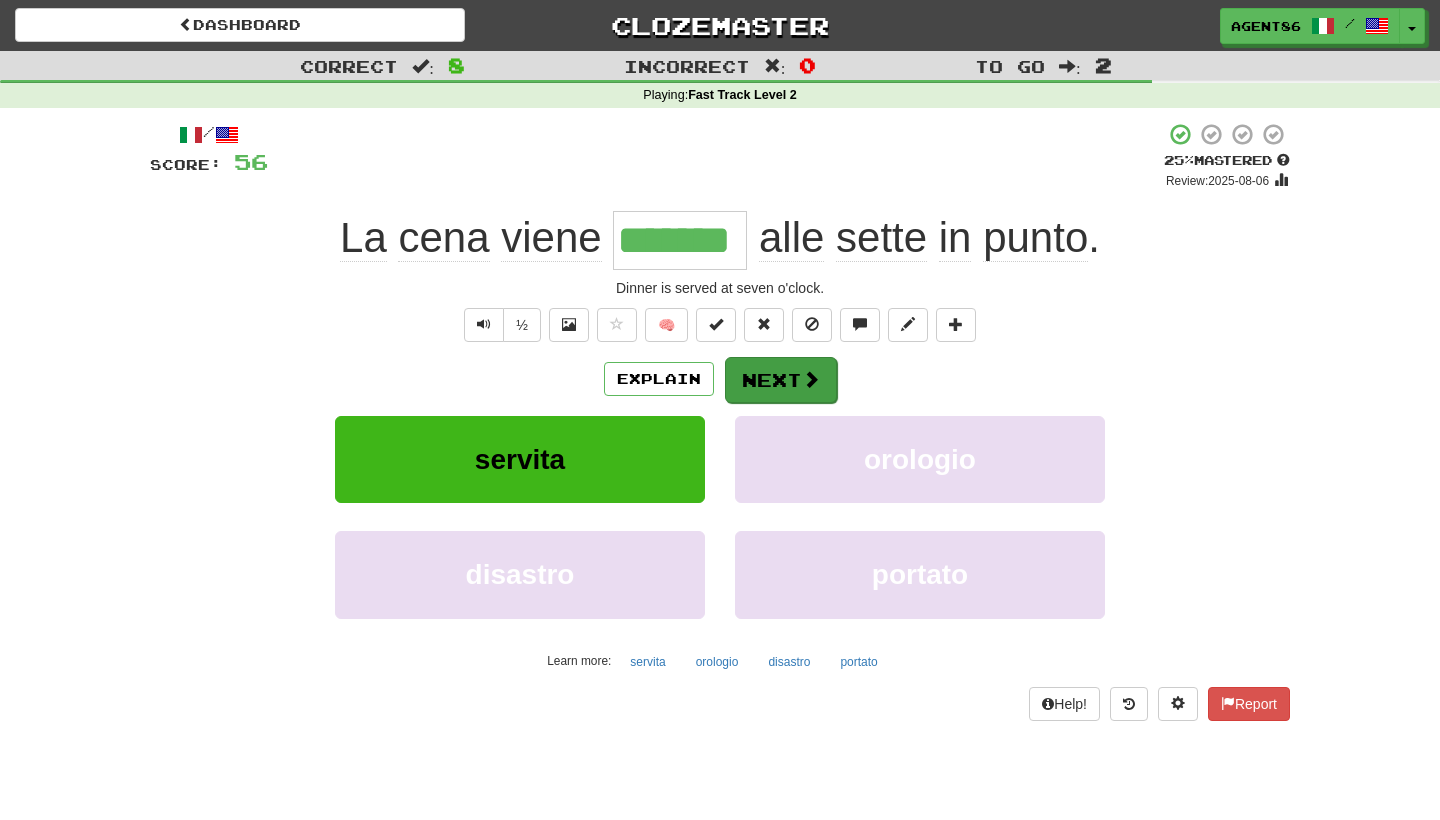 click on "Next" at bounding box center (781, 380) 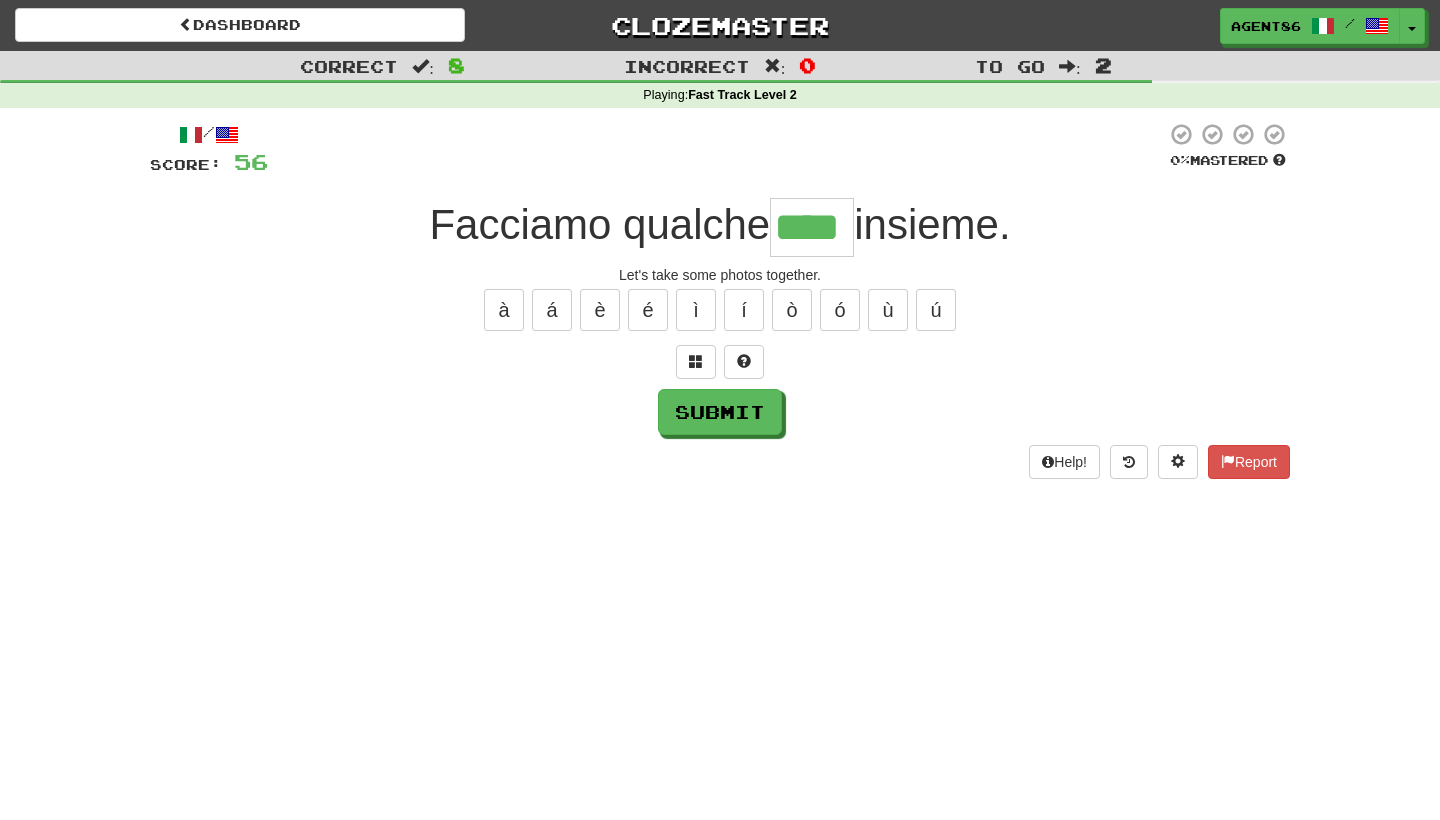 type on "****" 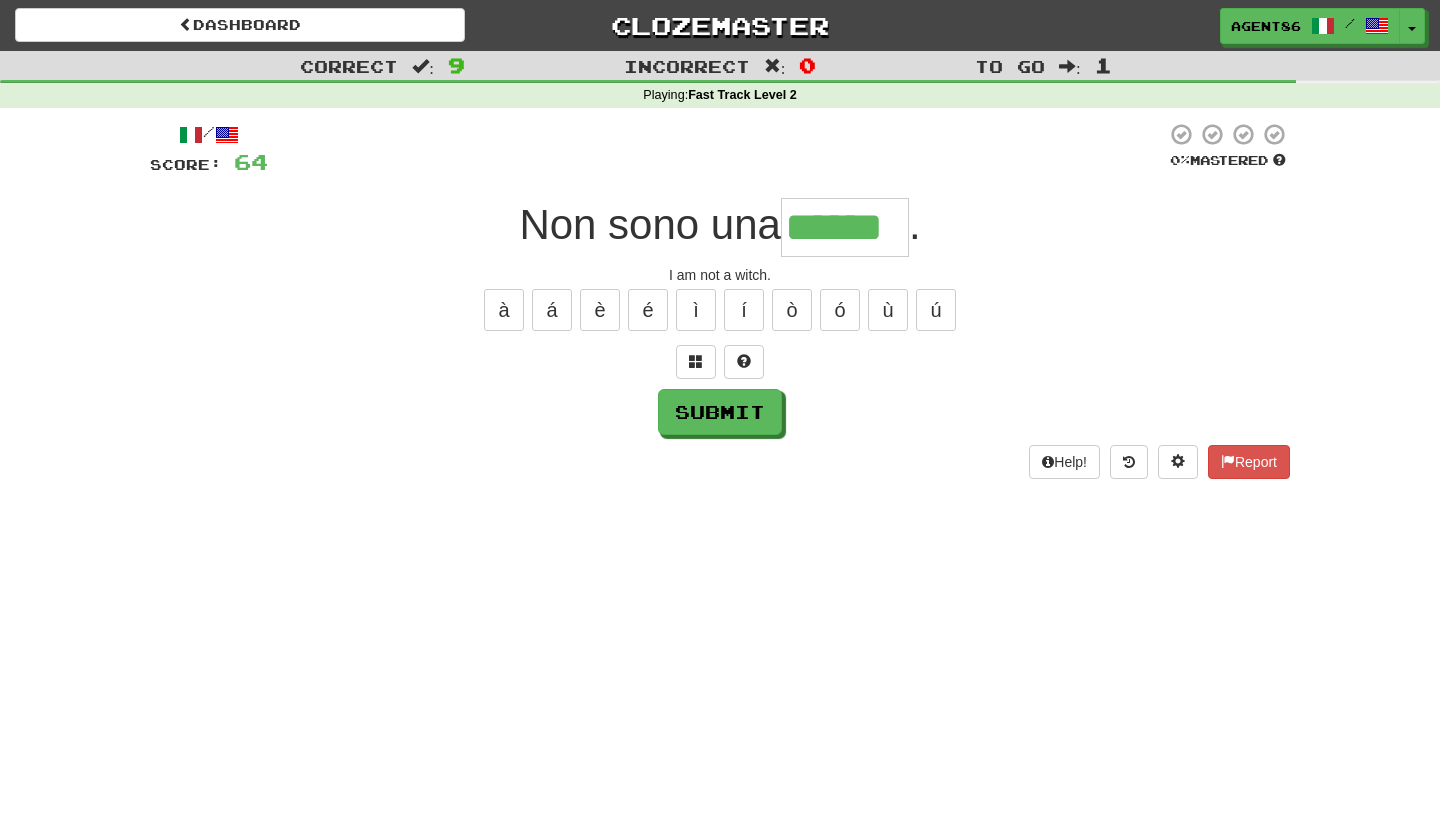 type on "******" 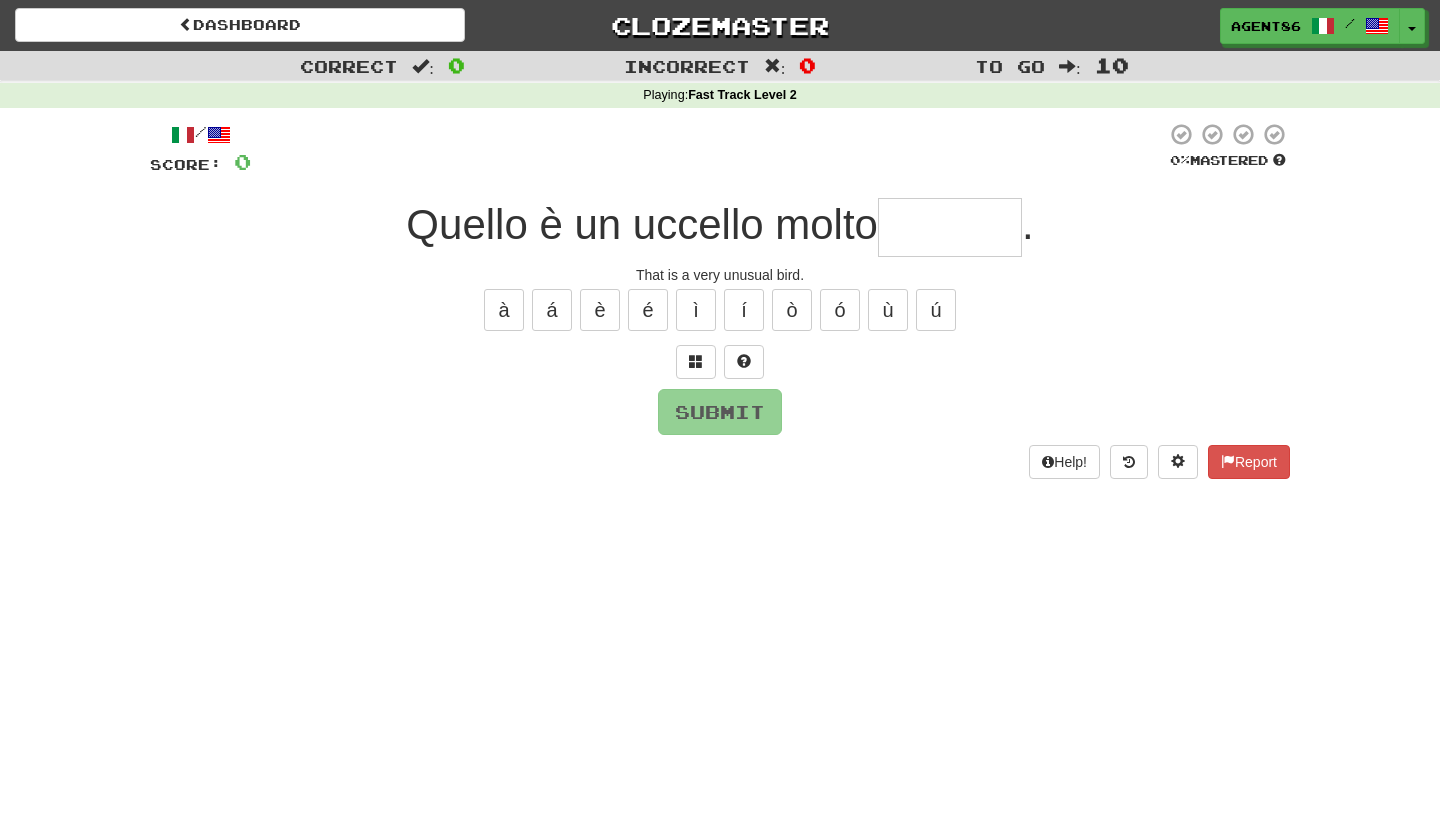 type on "*" 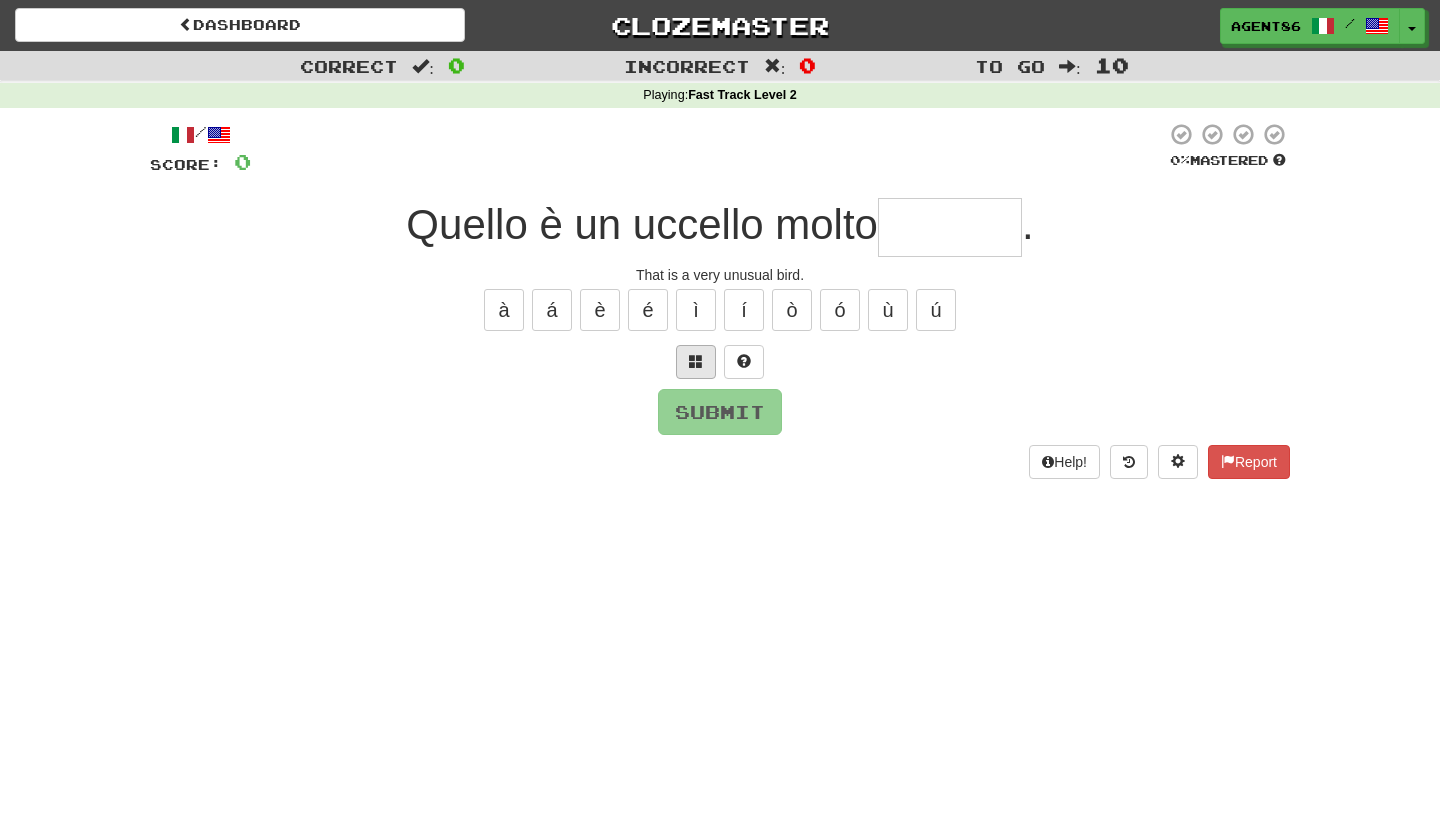 click at bounding box center (696, 361) 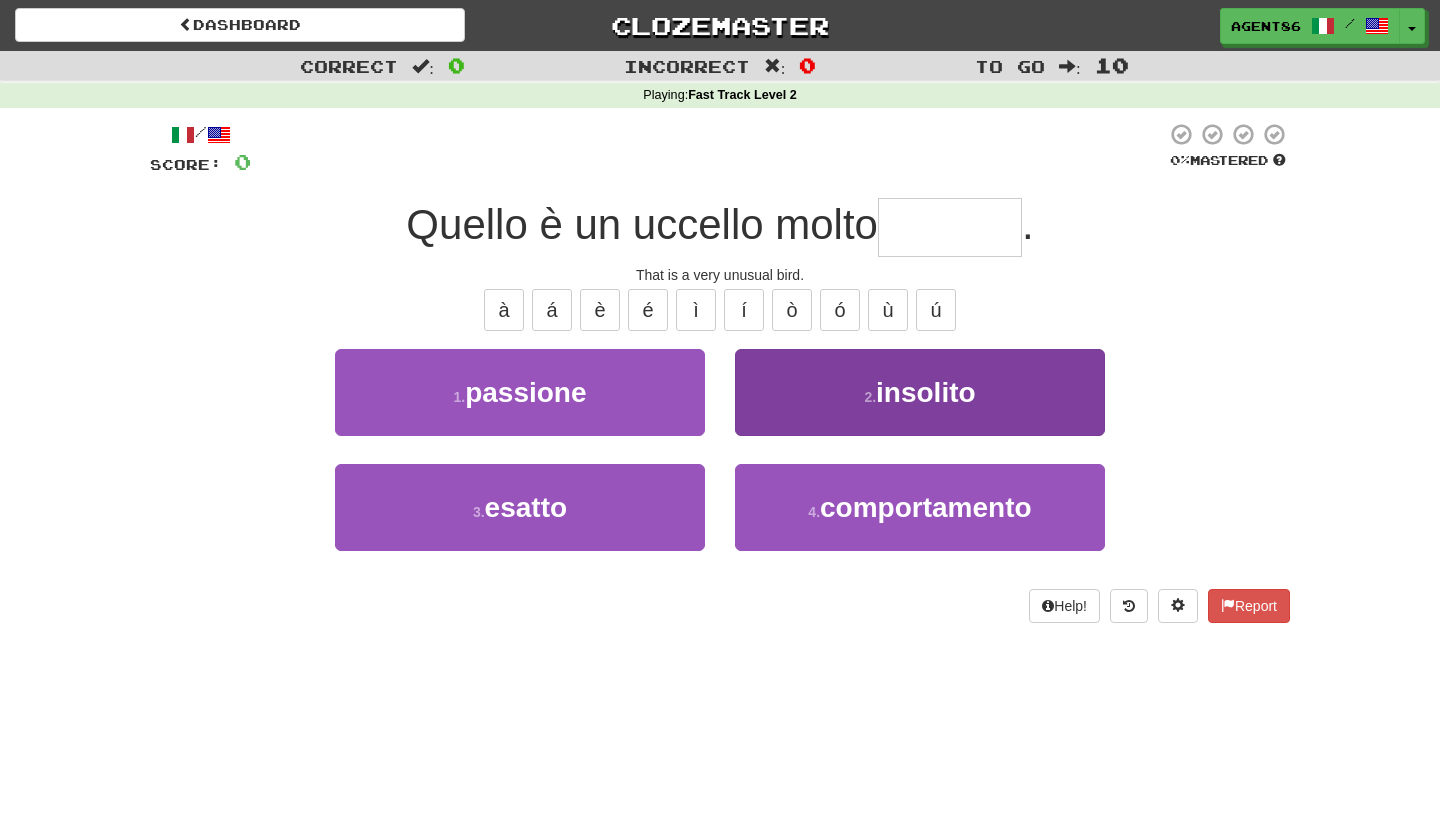 click on "2 .  insolito" at bounding box center (920, 392) 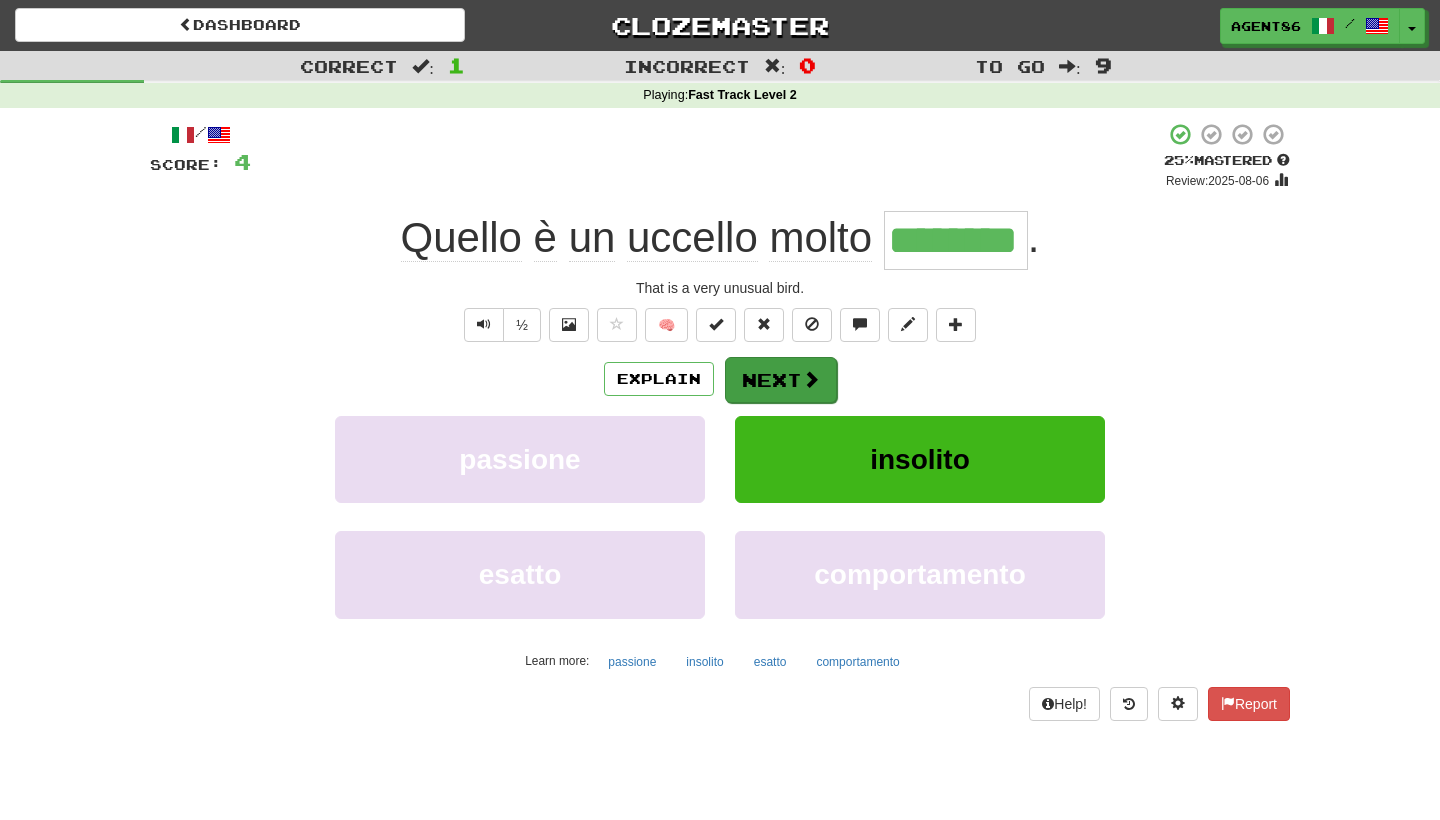 click at bounding box center (811, 379) 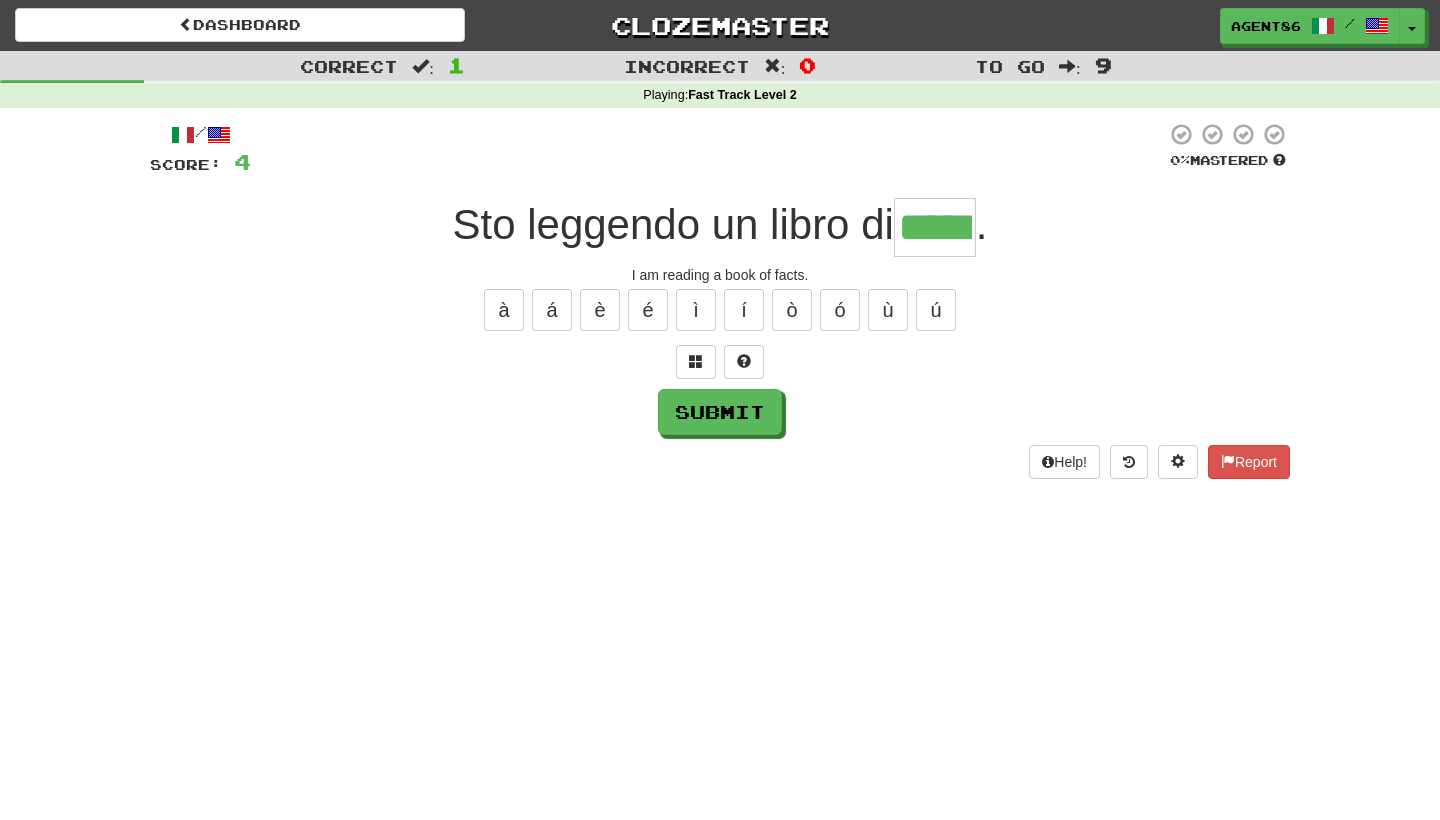 type on "*****" 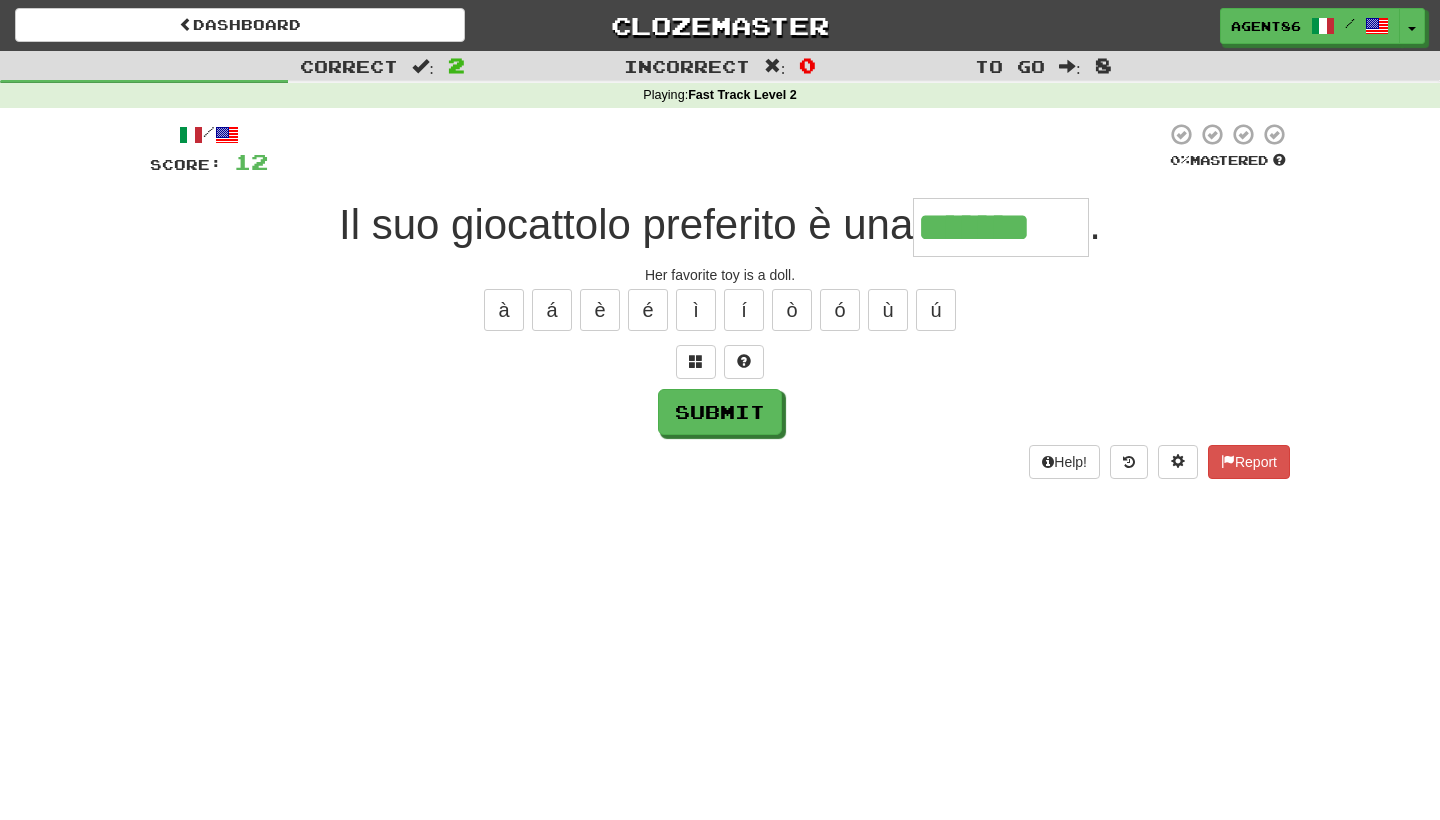 type on "*******" 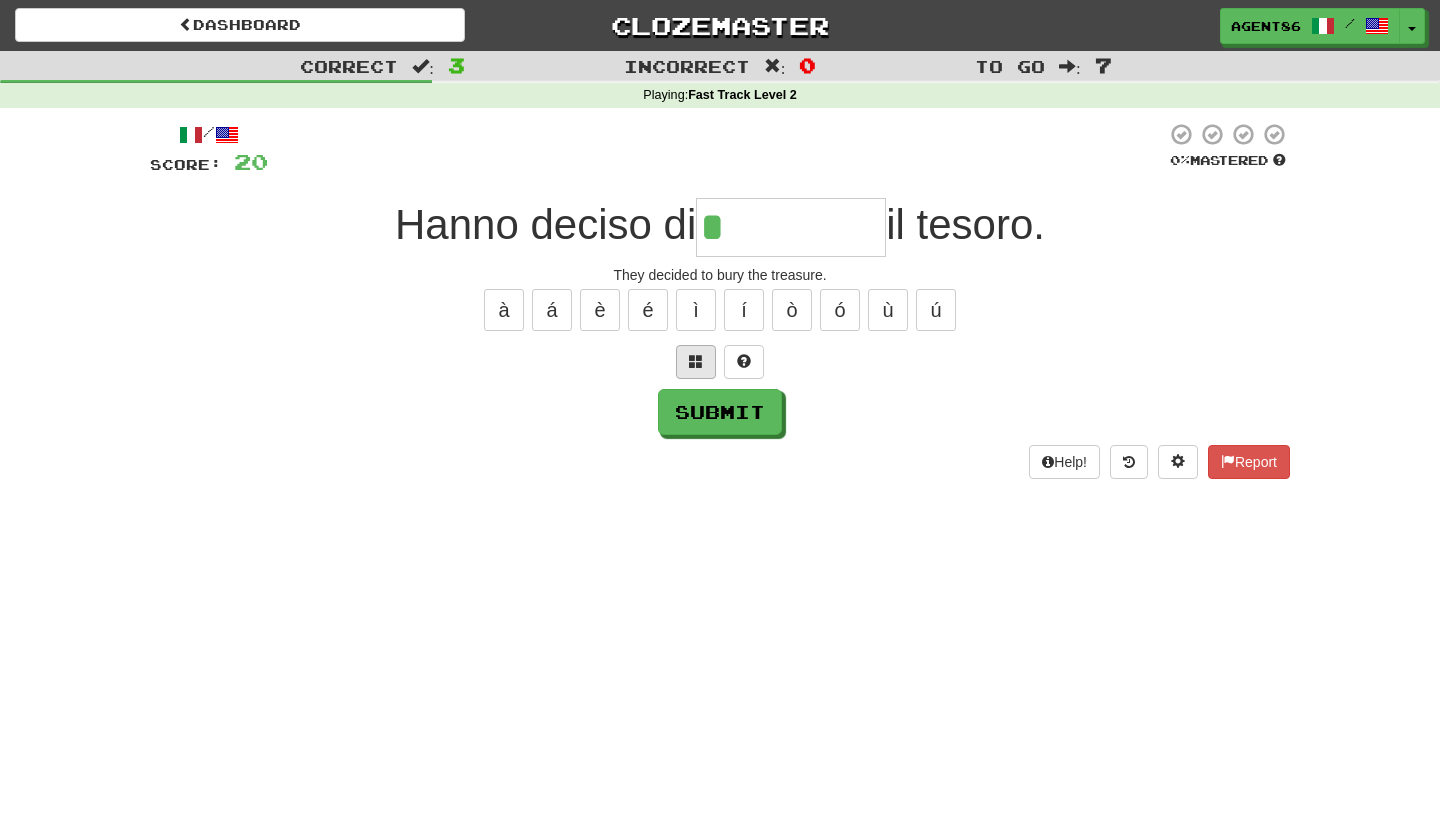 click at bounding box center (696, 361) 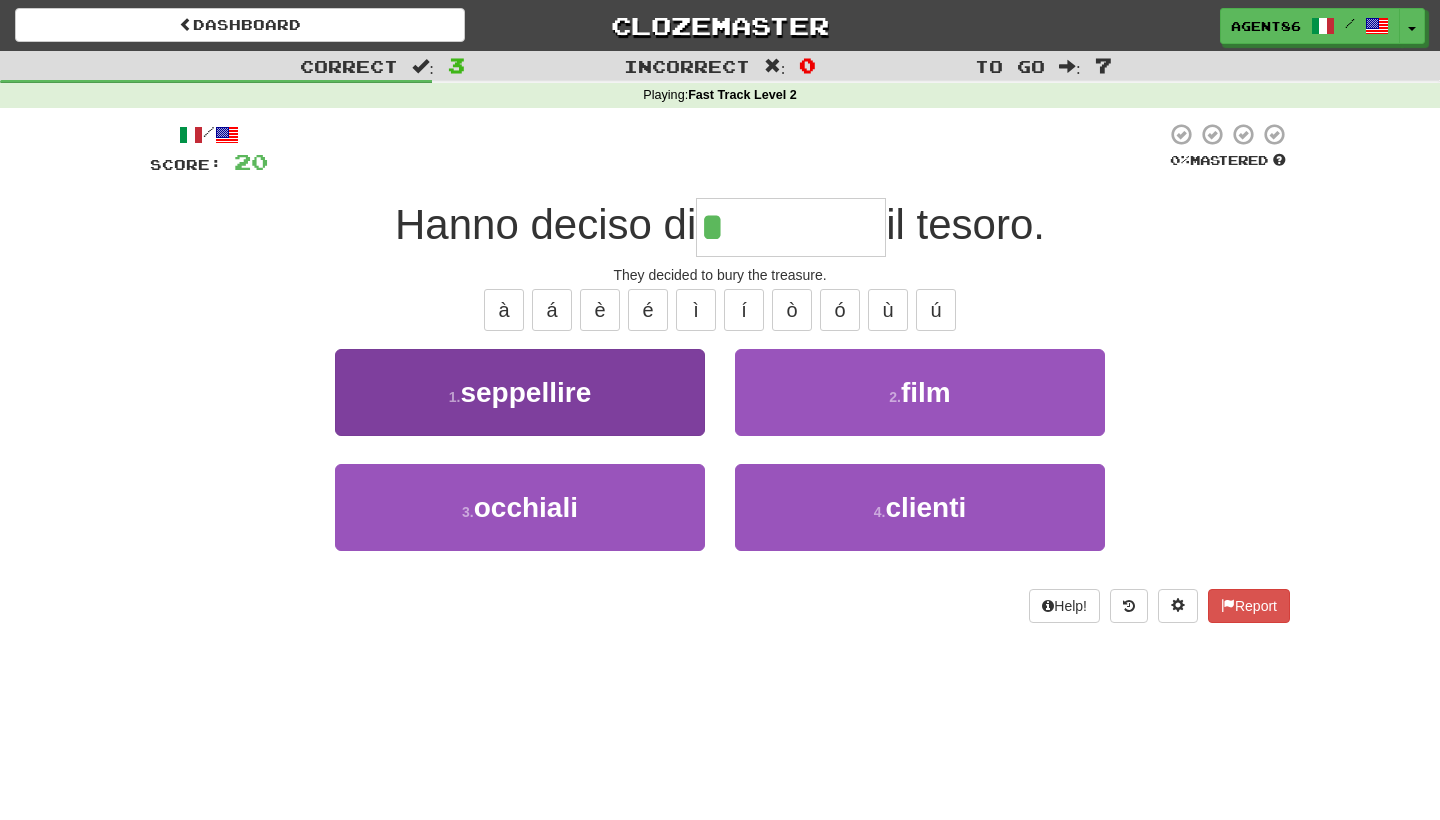 click on "1 .  seppellire" at bounding box center (520, 392) 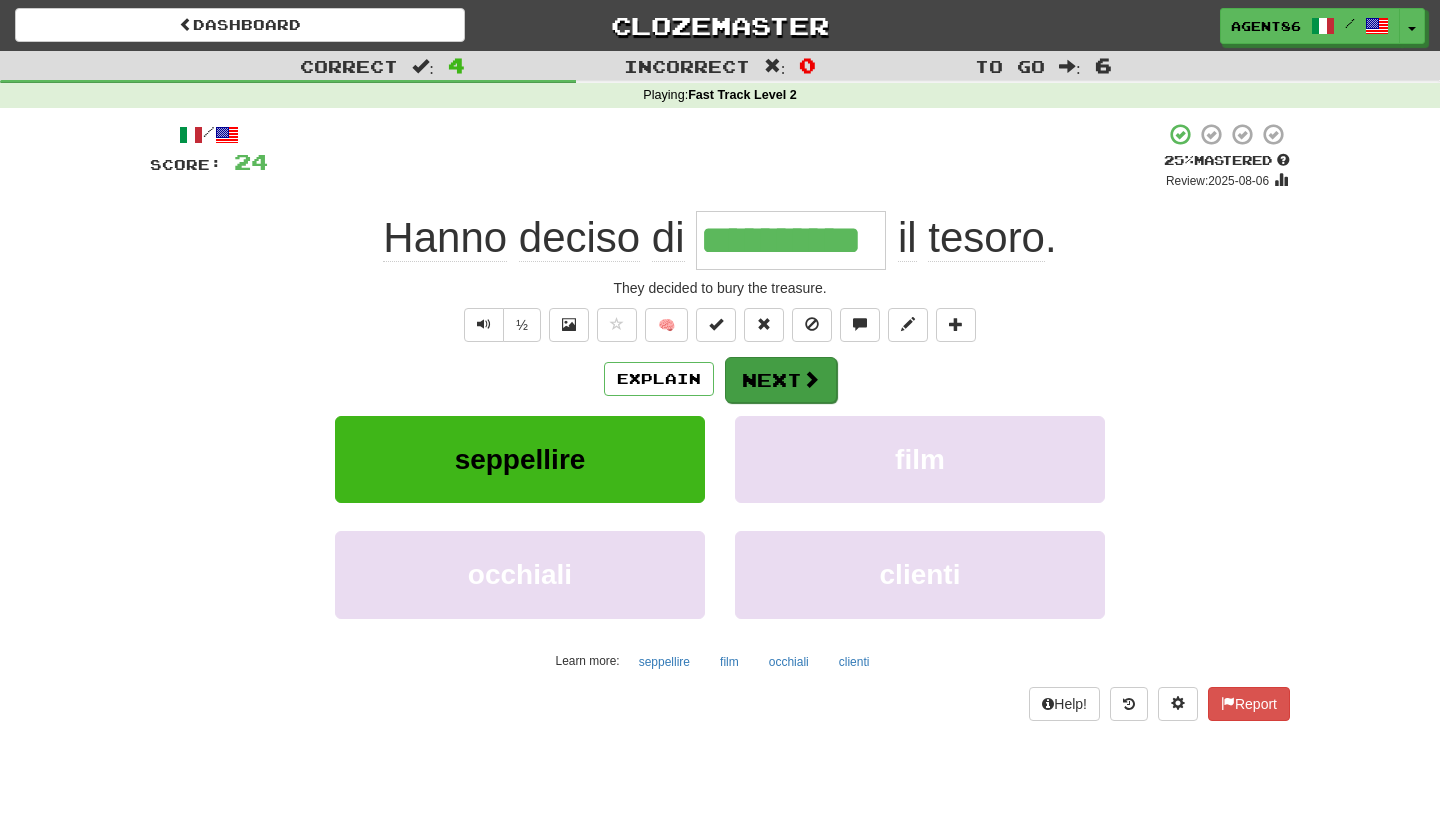 click on "Next" at bounding box center [781, 380] 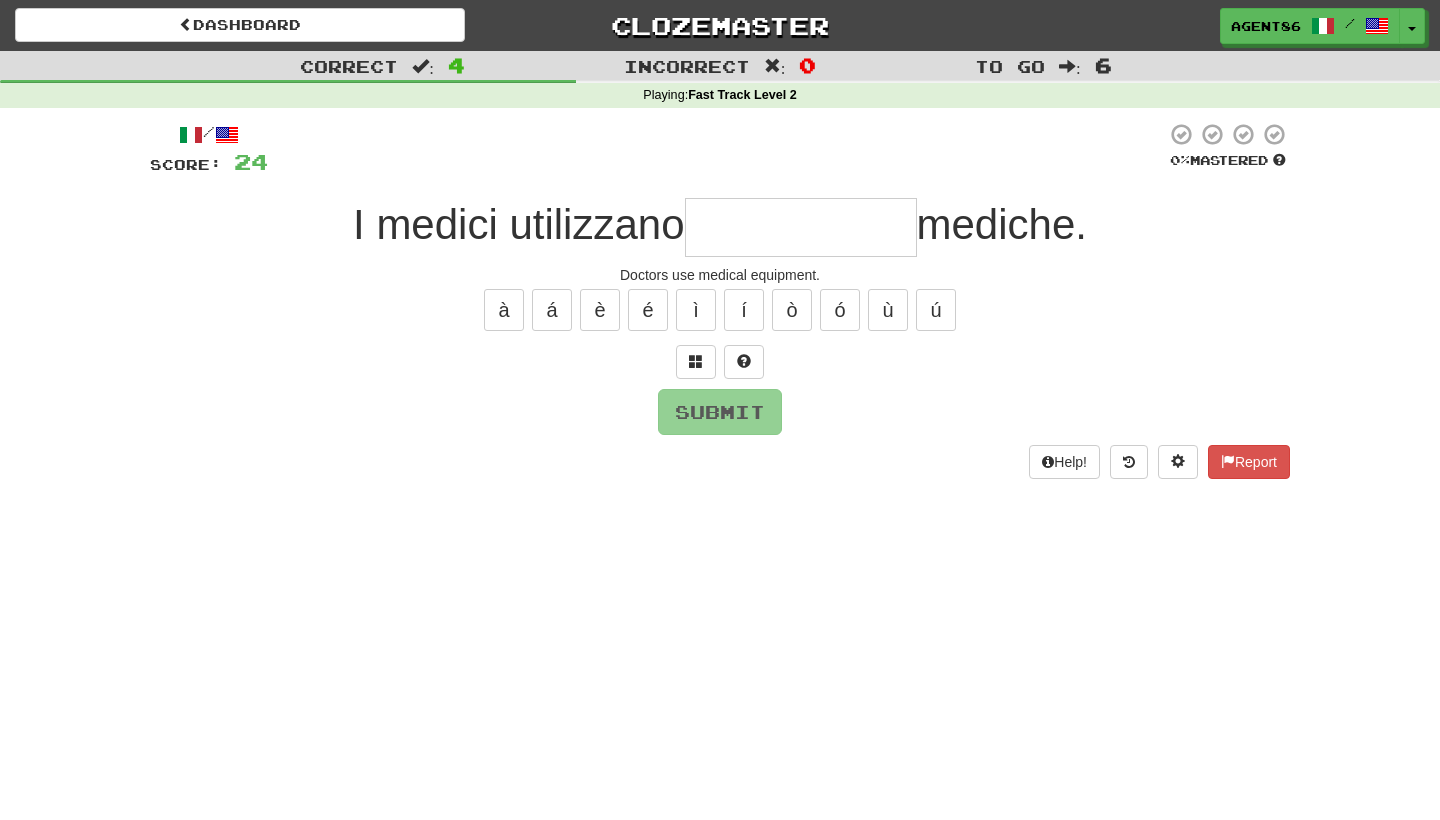 type on "*" 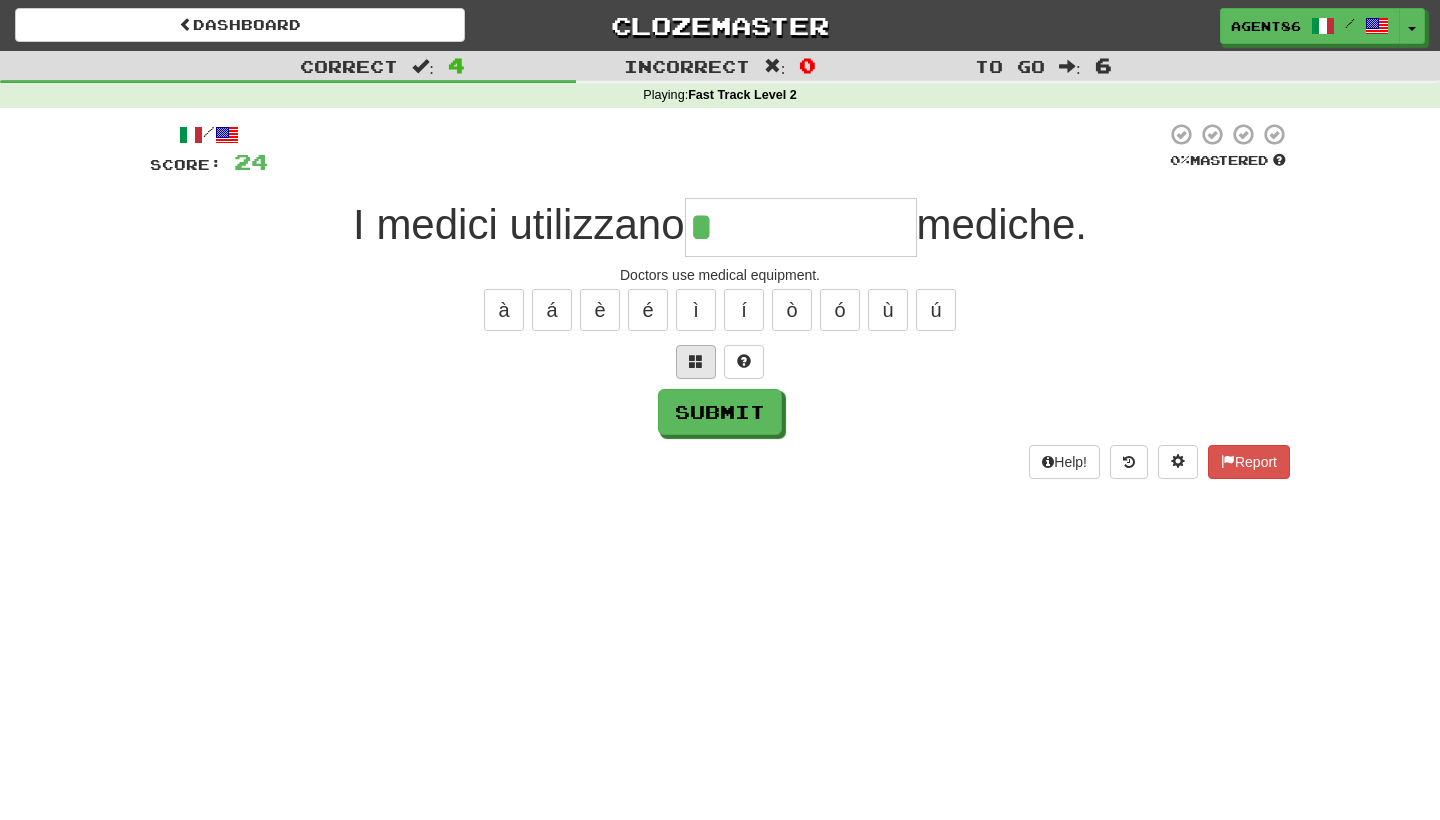 click at bounding box center [696, 361] 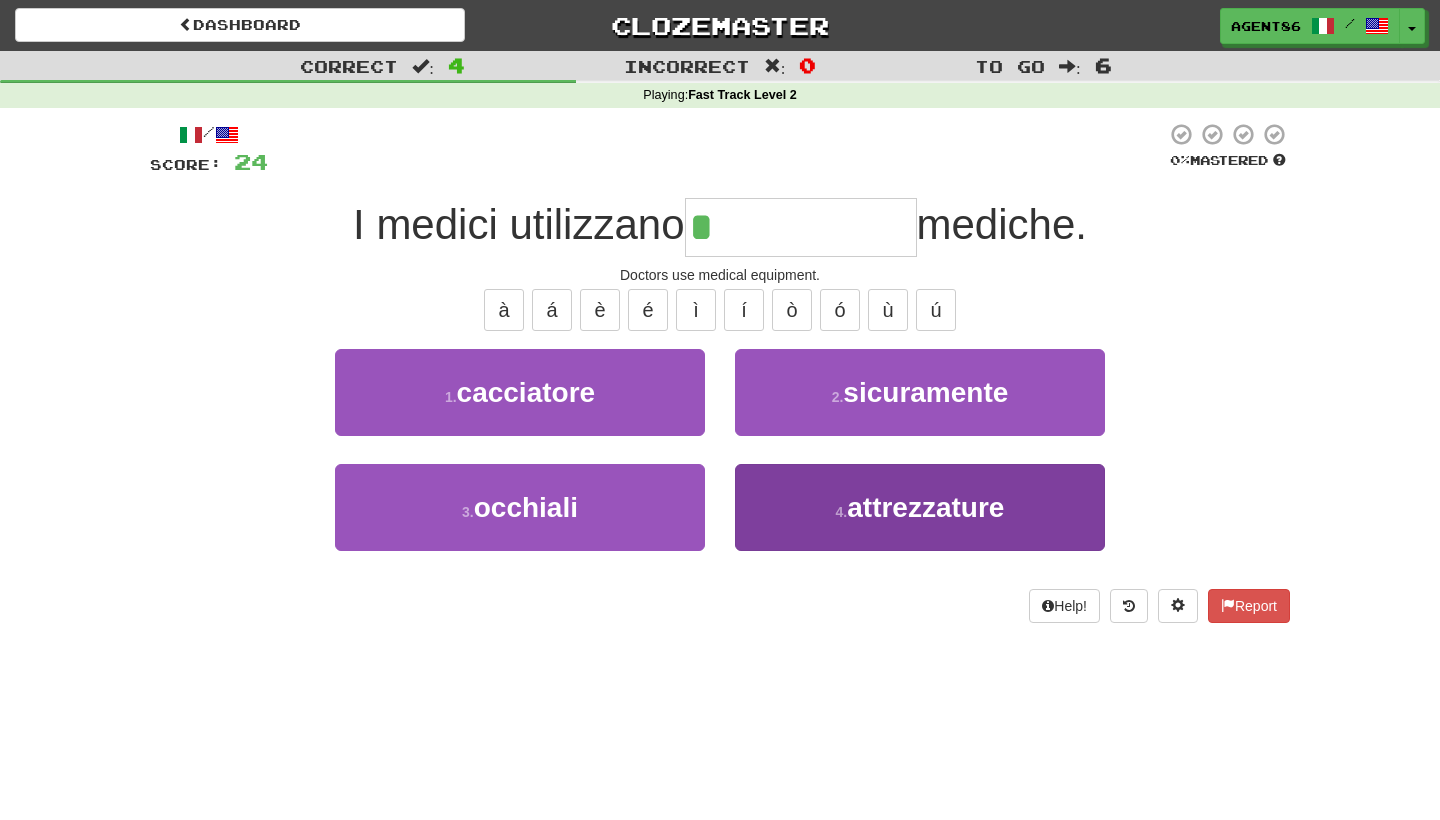 click on "4 .  attrezzature" at bounding box center (920, 507) 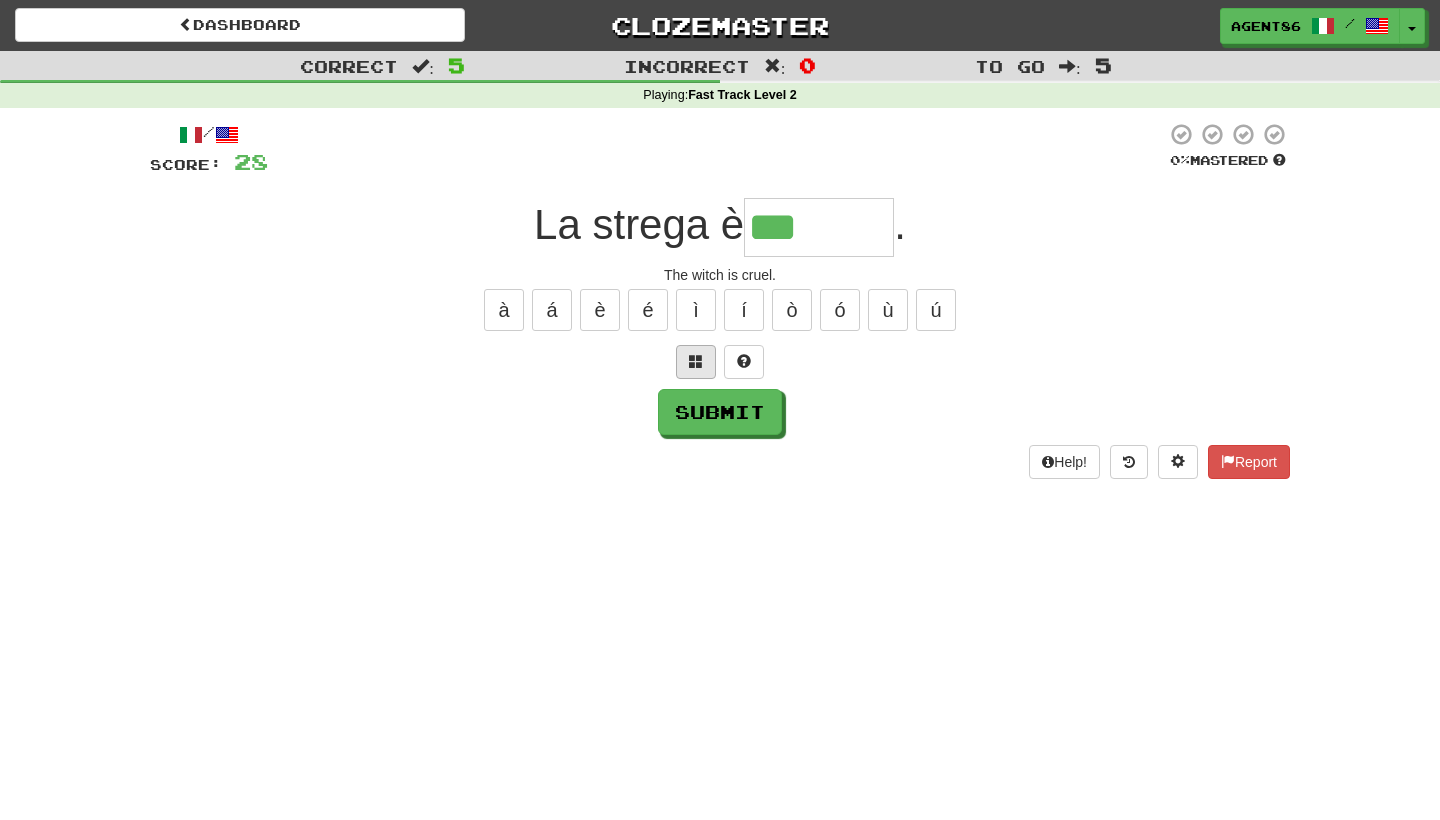 click at bounding box center (696, 361) 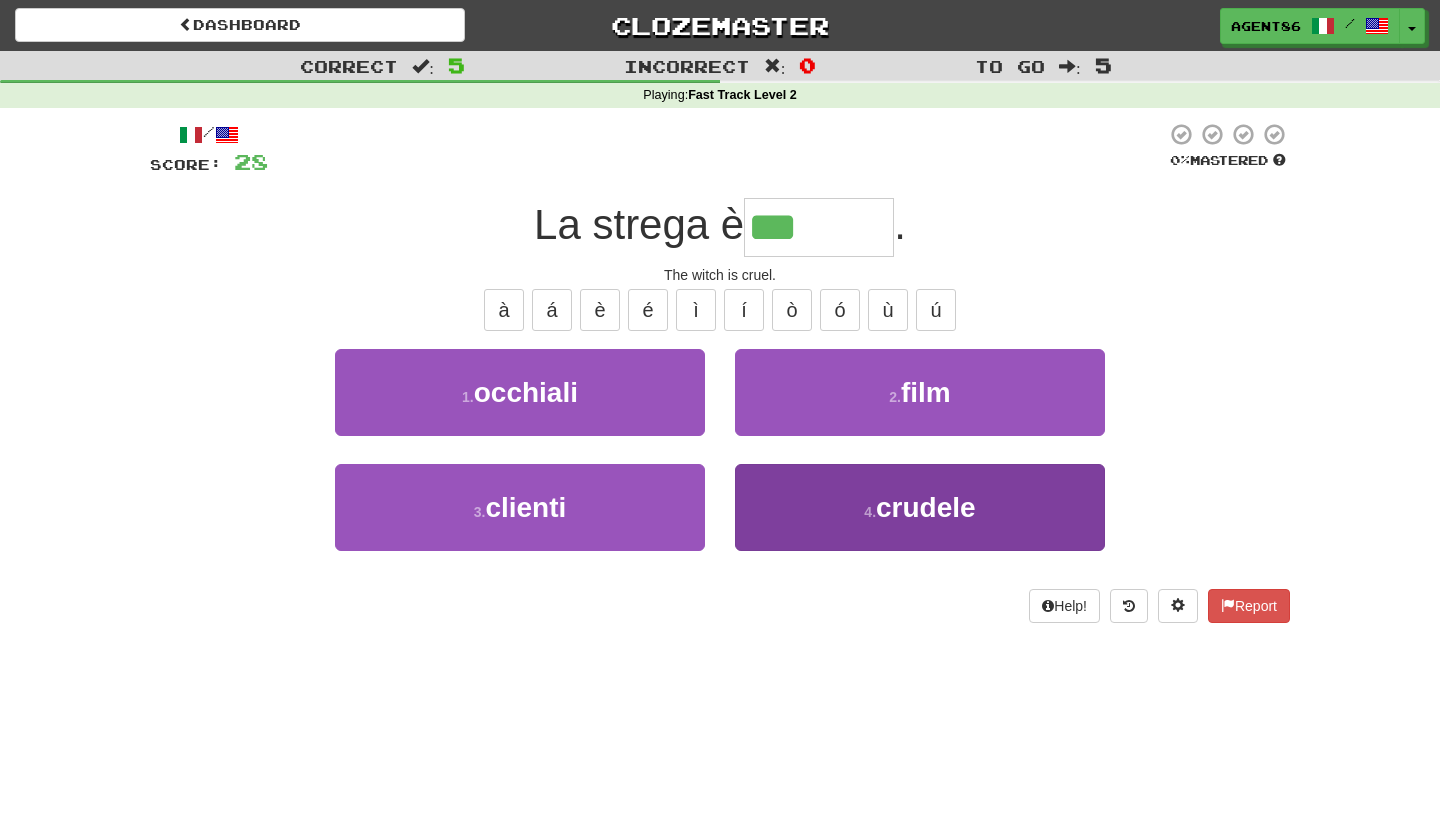 click on "4 .  crudele" at bounding box center [920, 507] 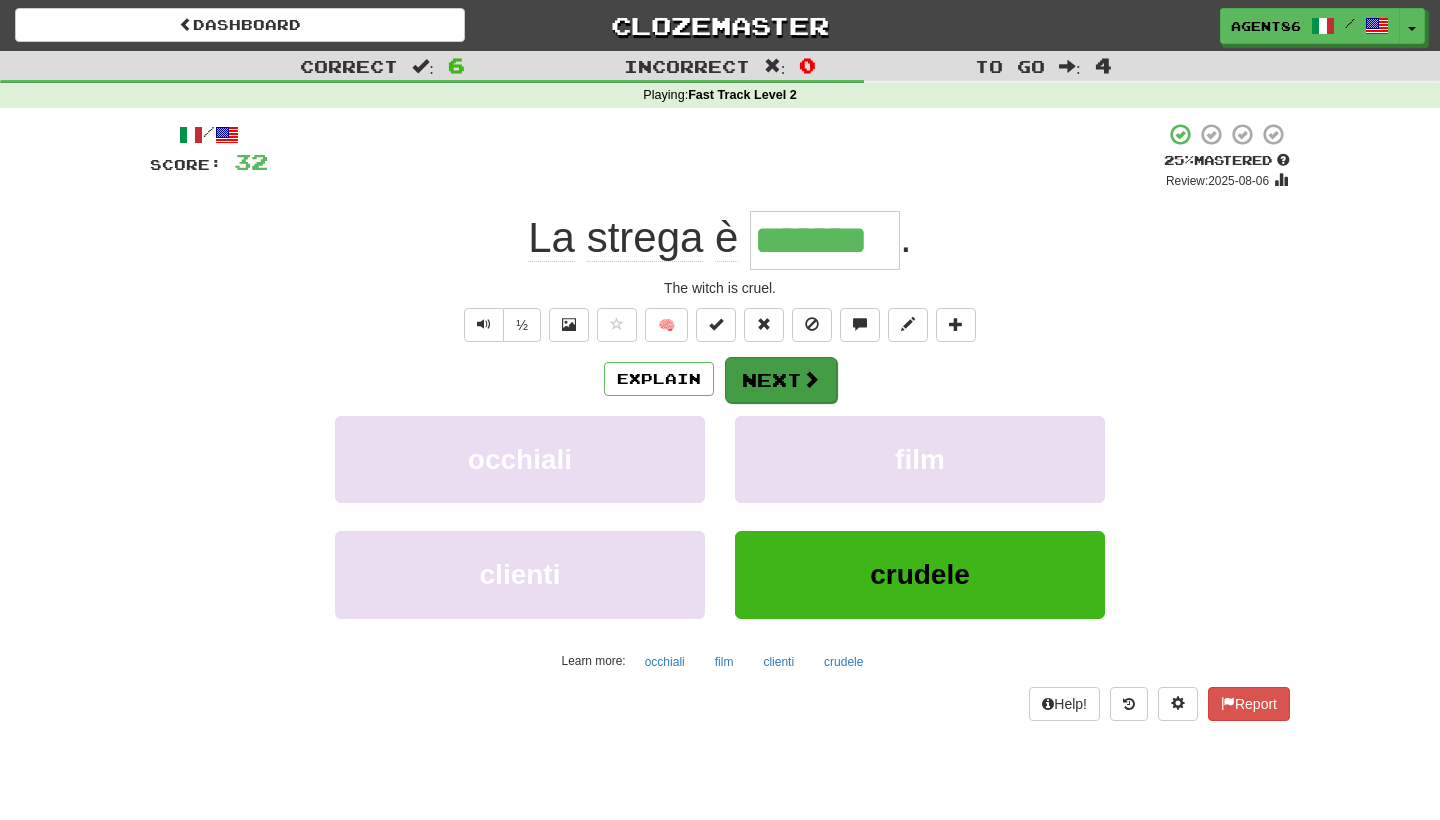 click at bounding box center [811, 379] 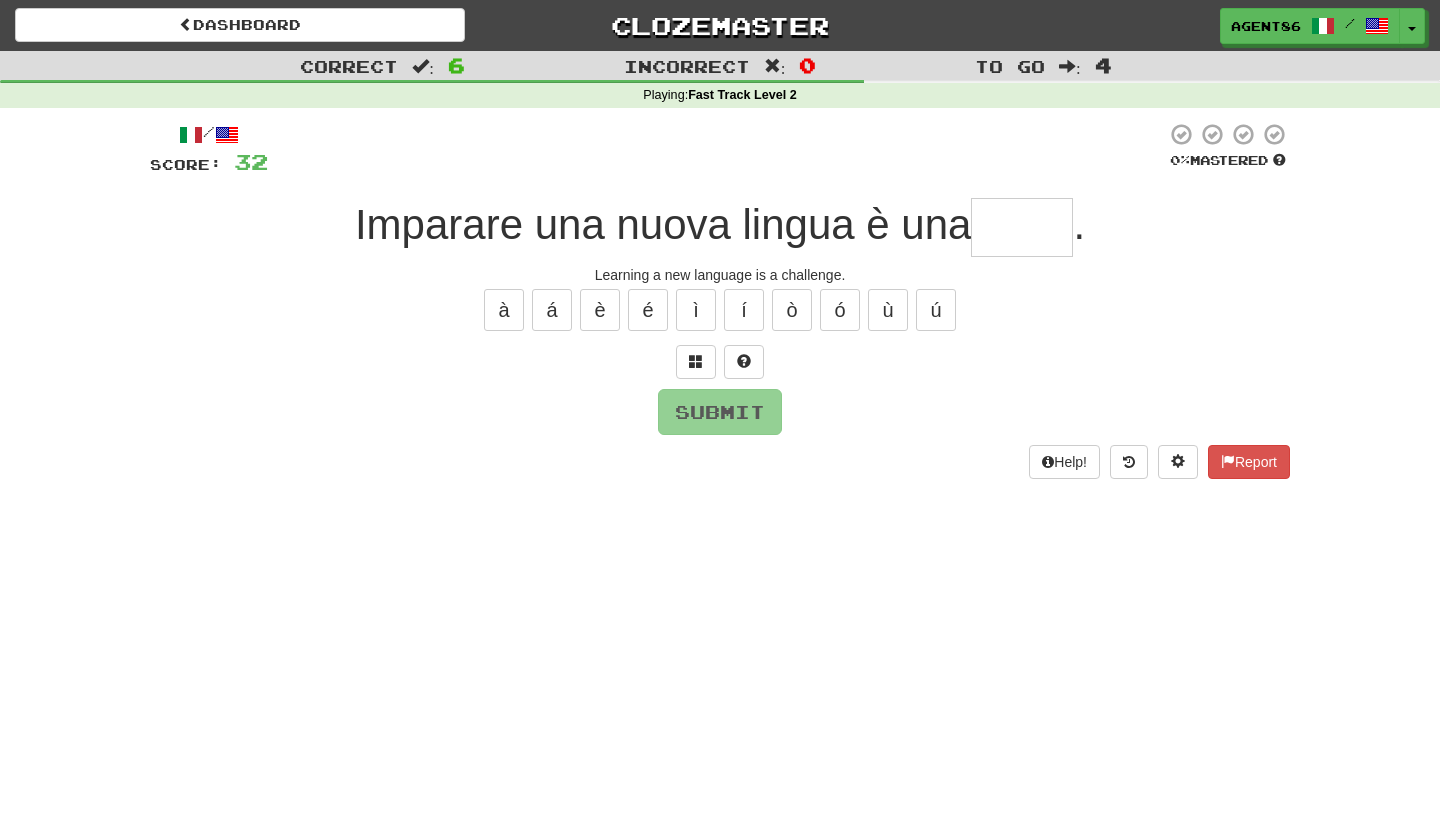 type on "*" 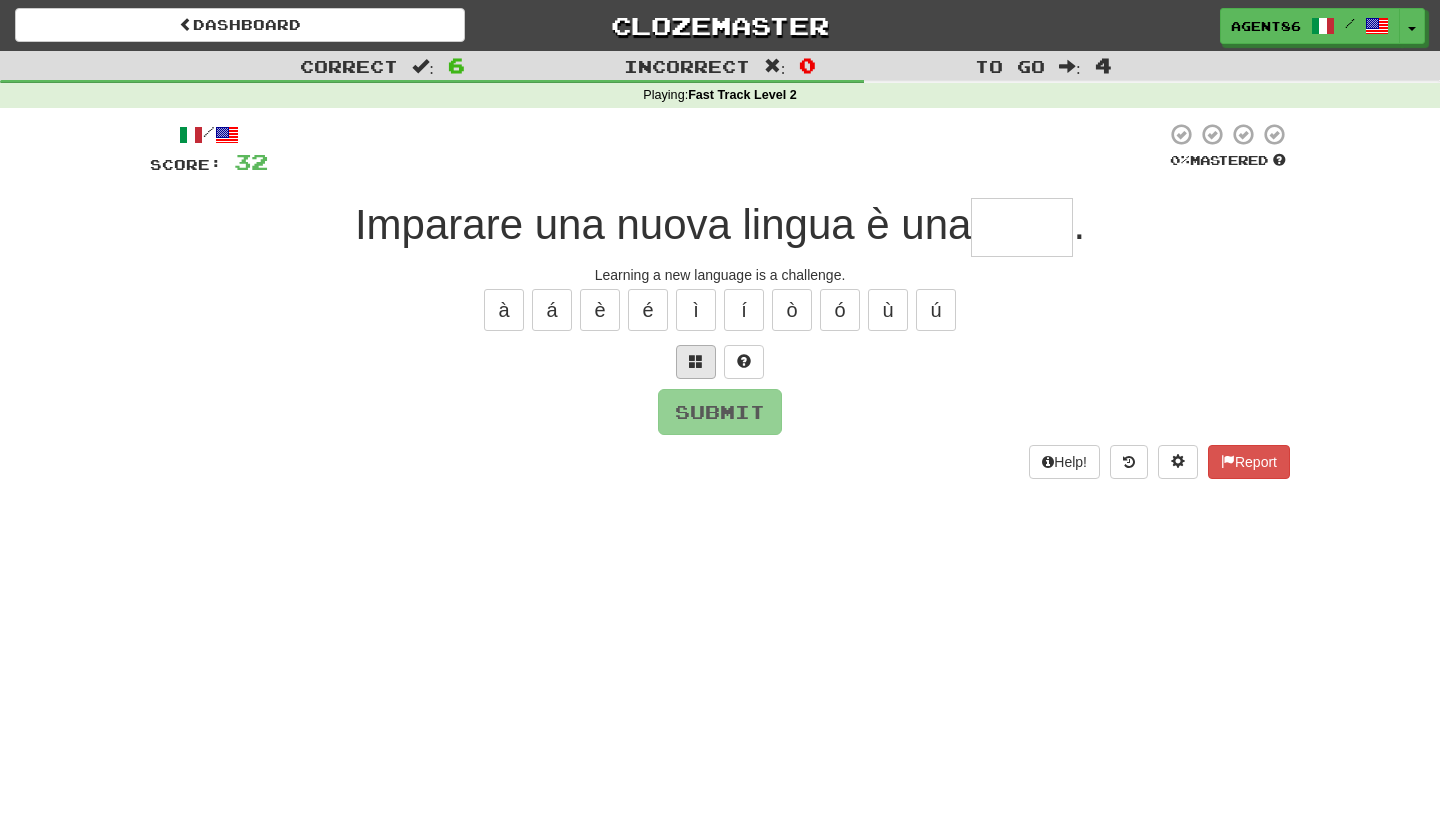 click at bounding box center (696, 362) 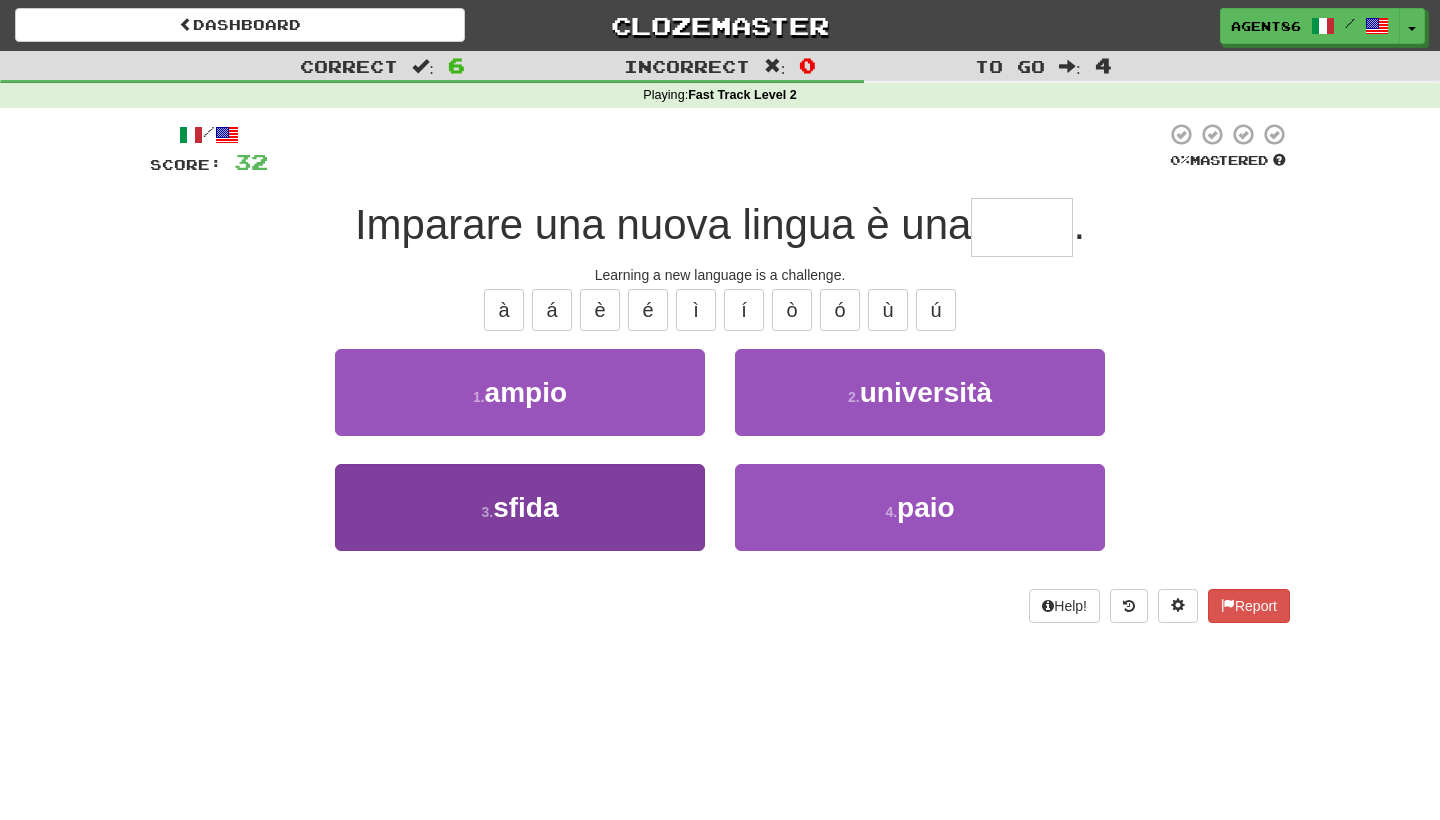 click on "3 .  sfida" at bounding box center (520, 507) 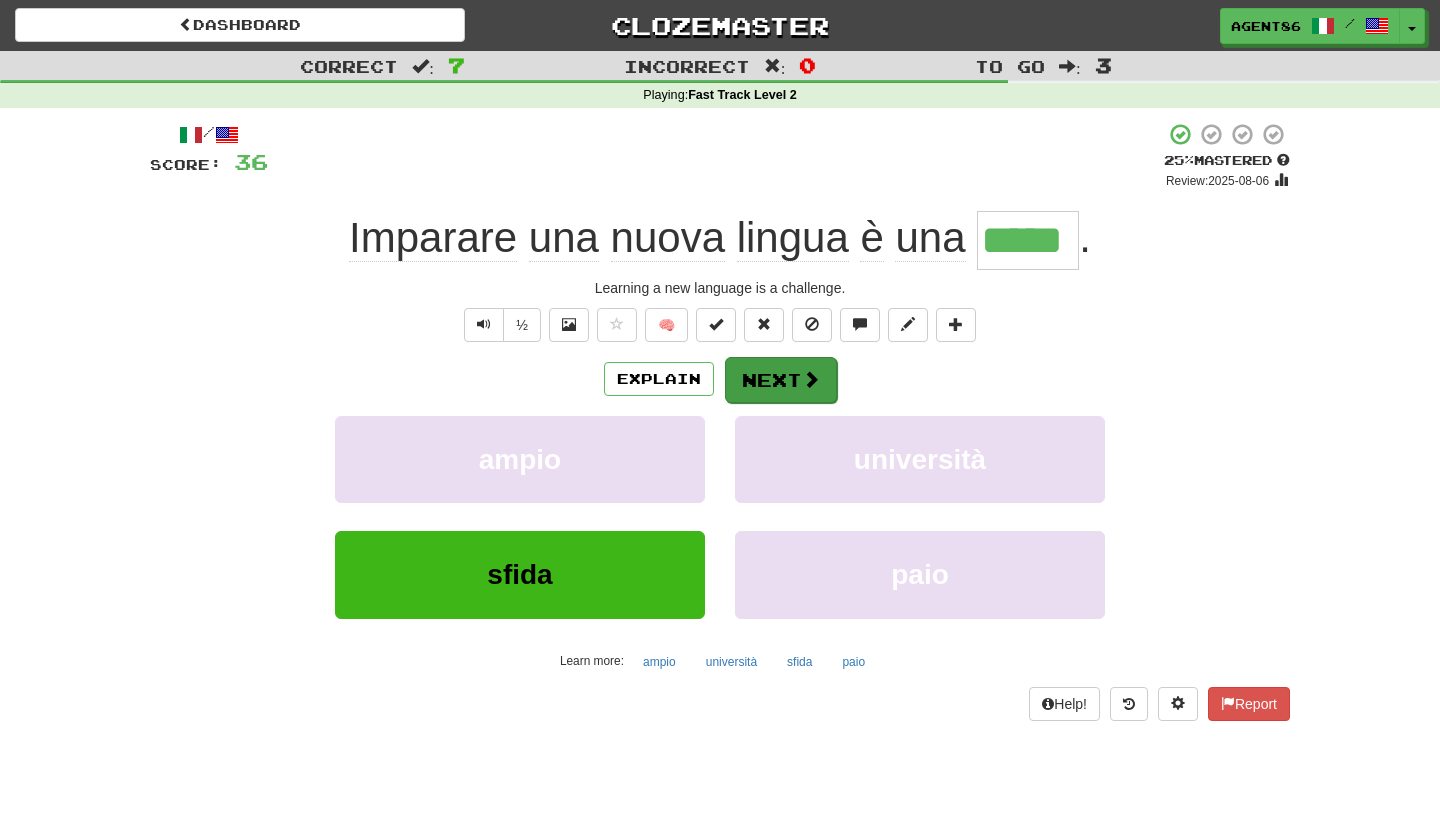 click on "Next" at bounding box center [781, 380] 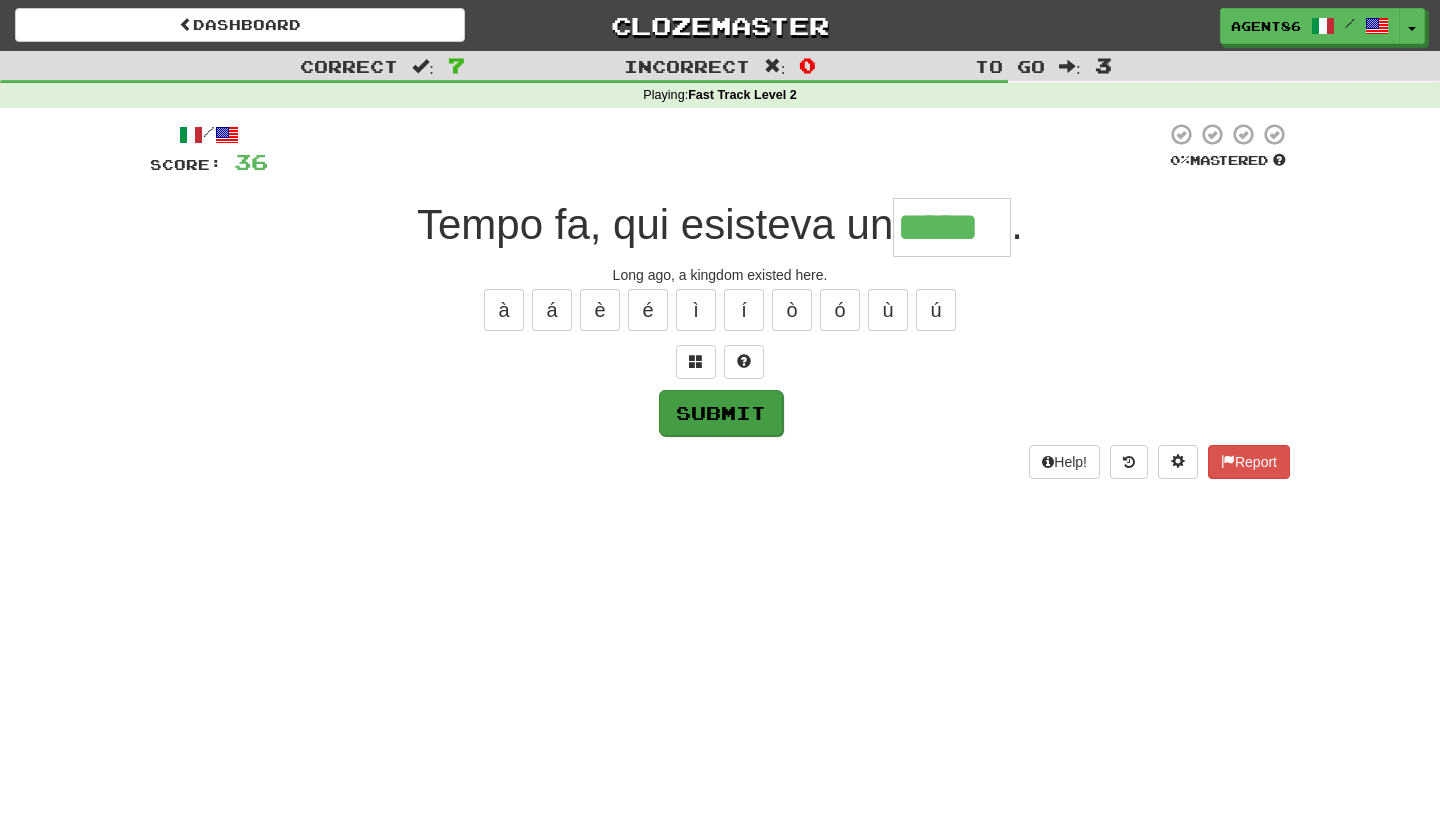 type on "*****" 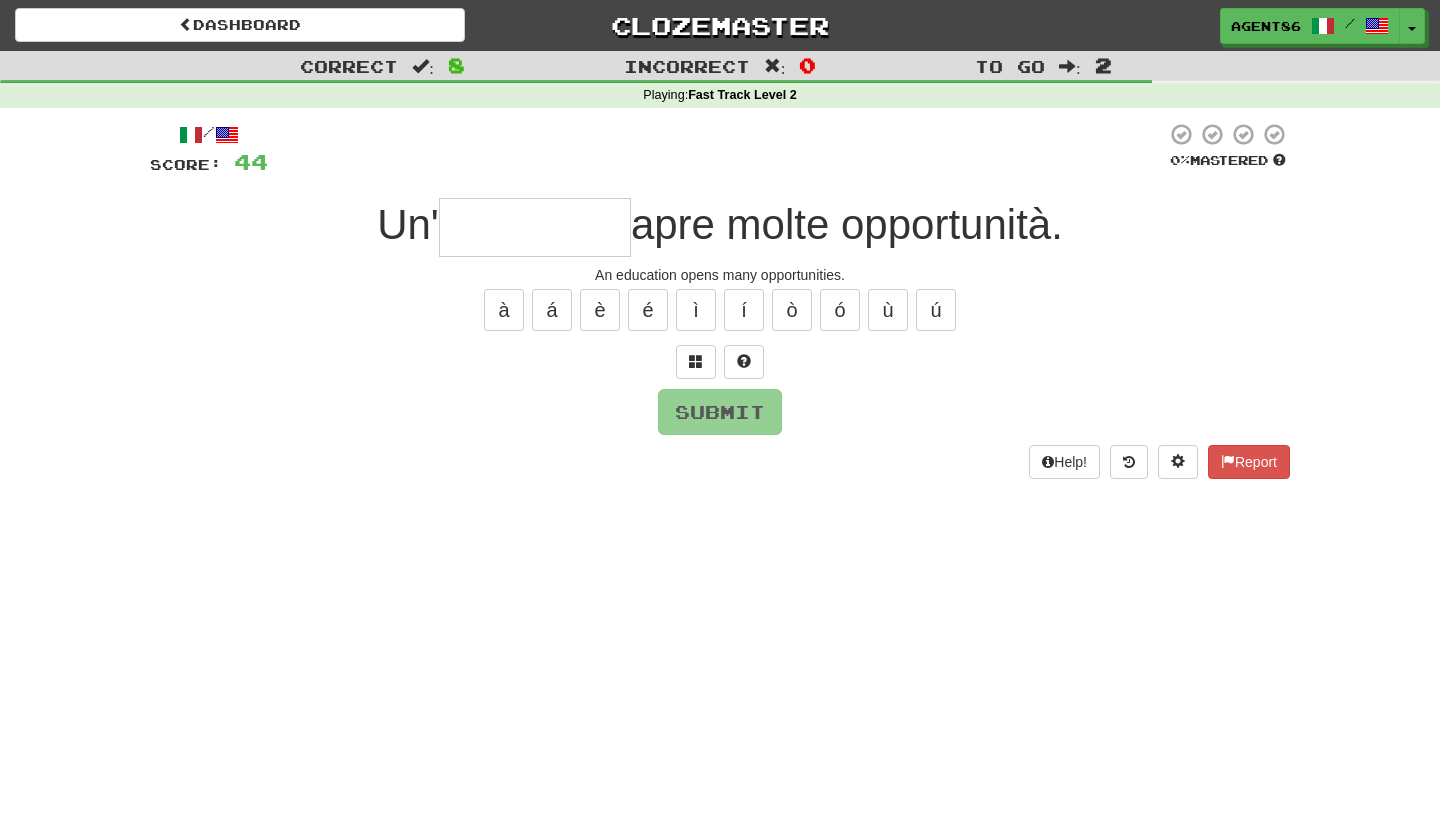 type on "*" 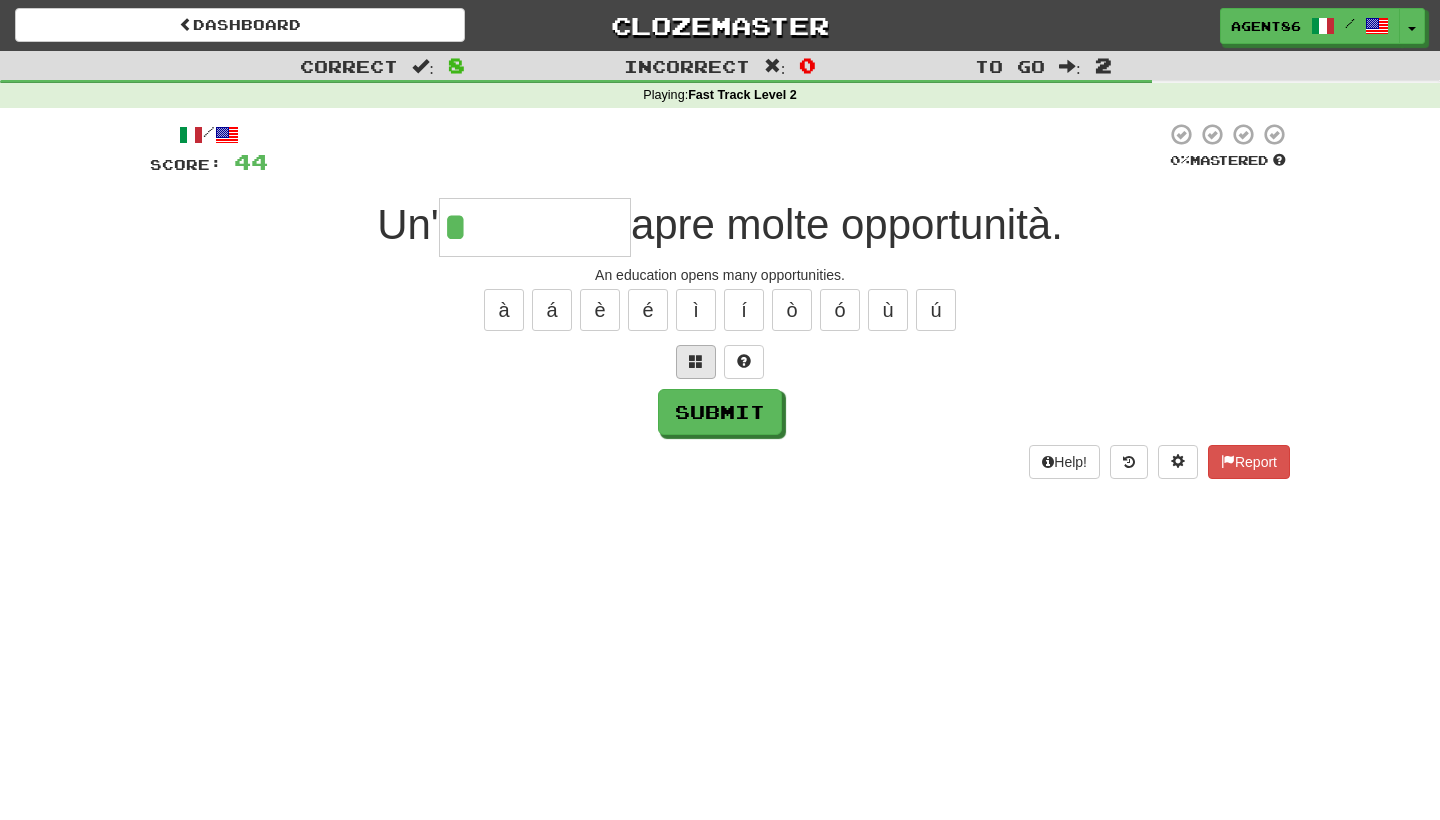 click at bounding box center [696, 362] 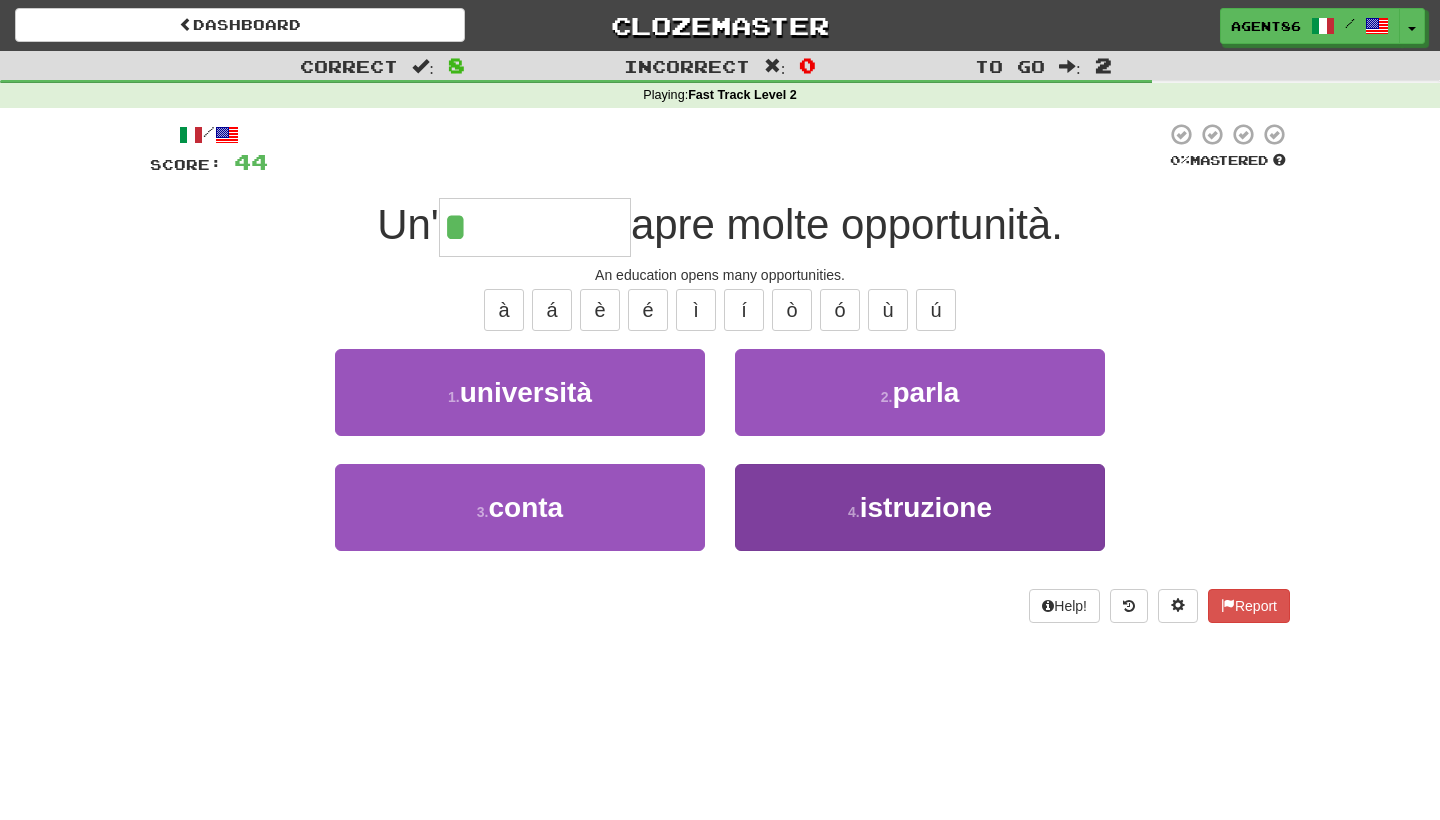 click on "4 .  istruzione" at bounding box center [920, 507] 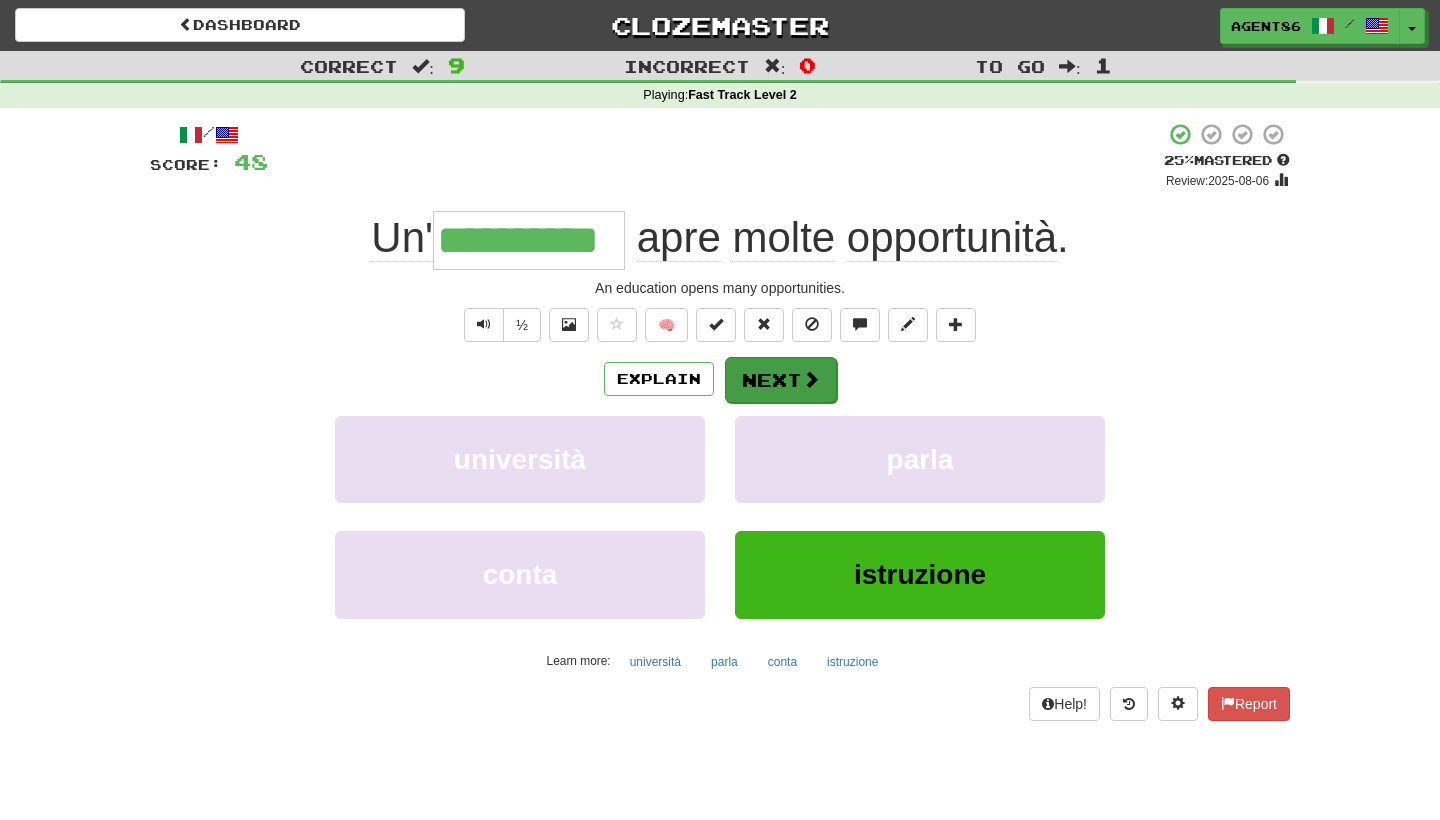 click on "Next" at bounding box center [781, 380] 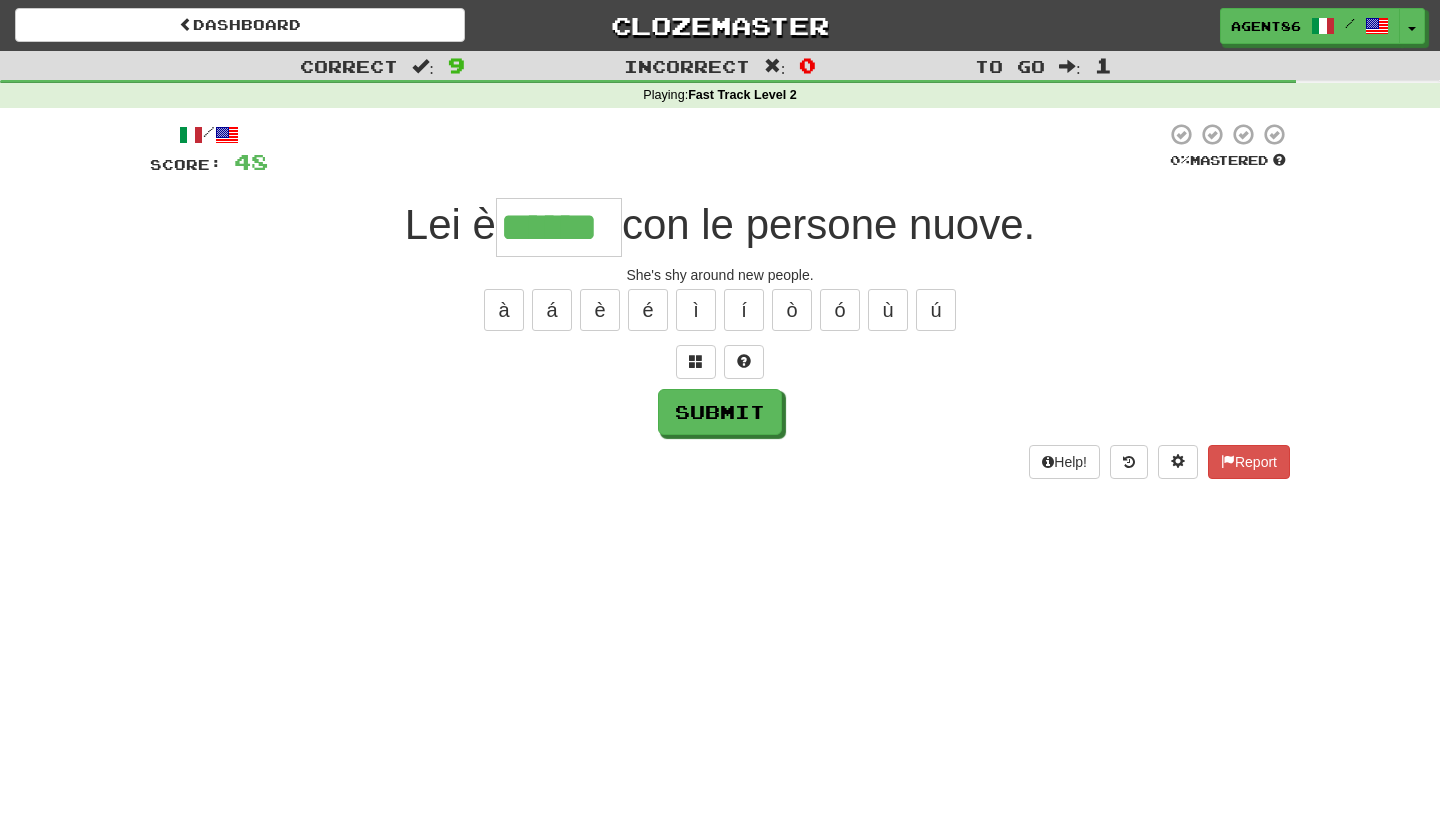 type on "******" 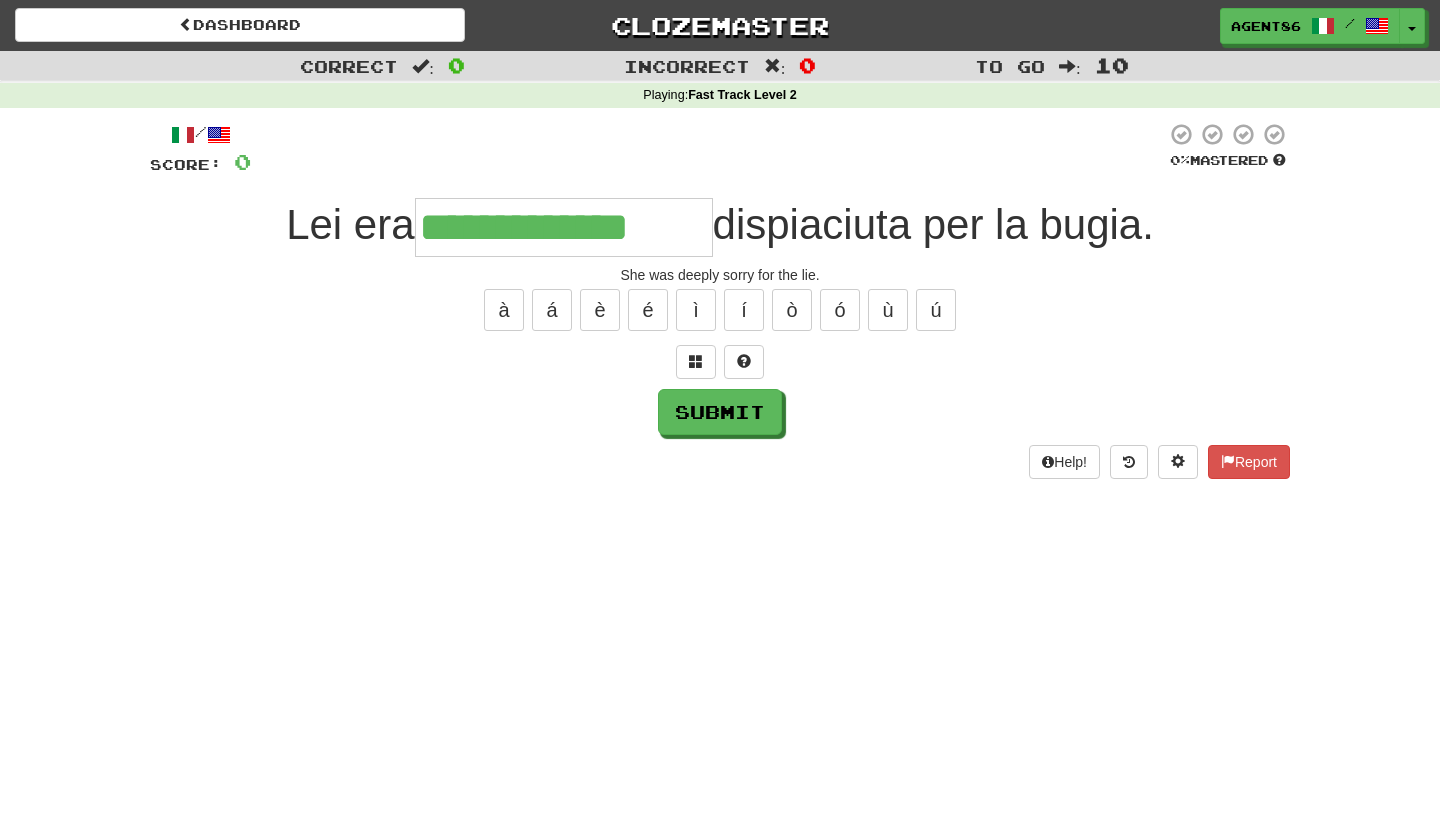 type on "**********" 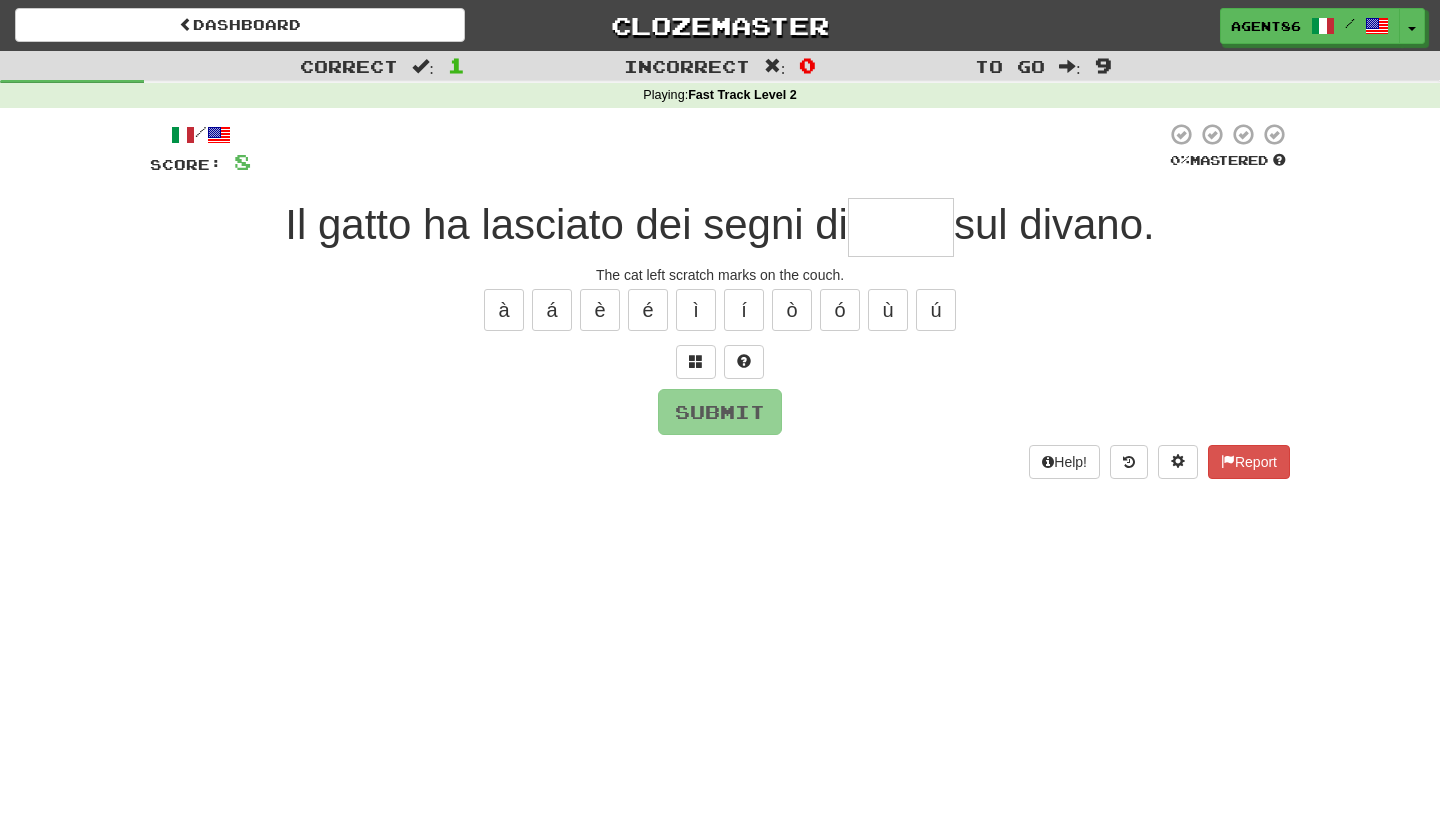type on "*" 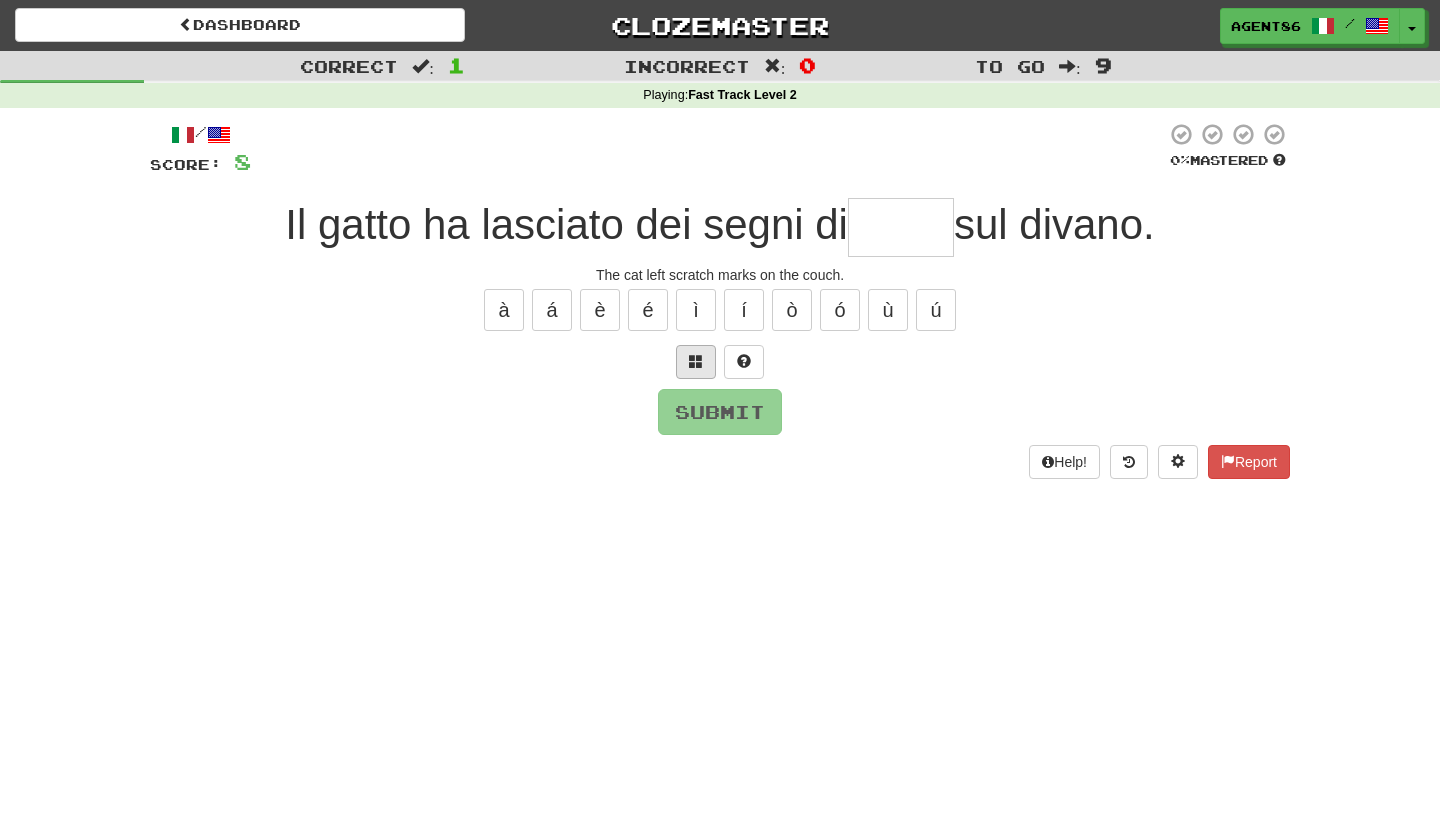 click at bounding box center (696, 361) 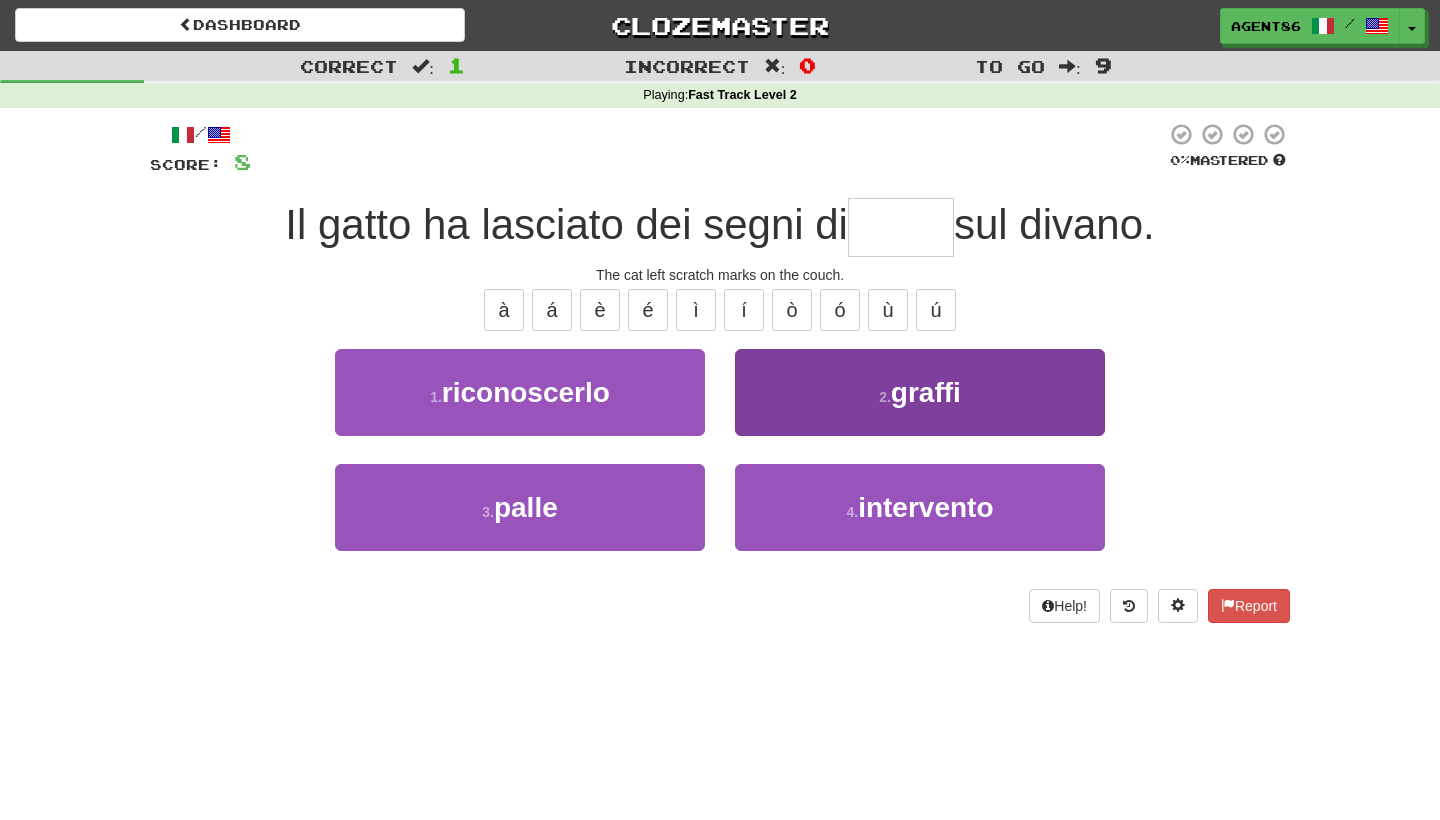 click on "2 .  graffi" at bounding box center (920, 392) 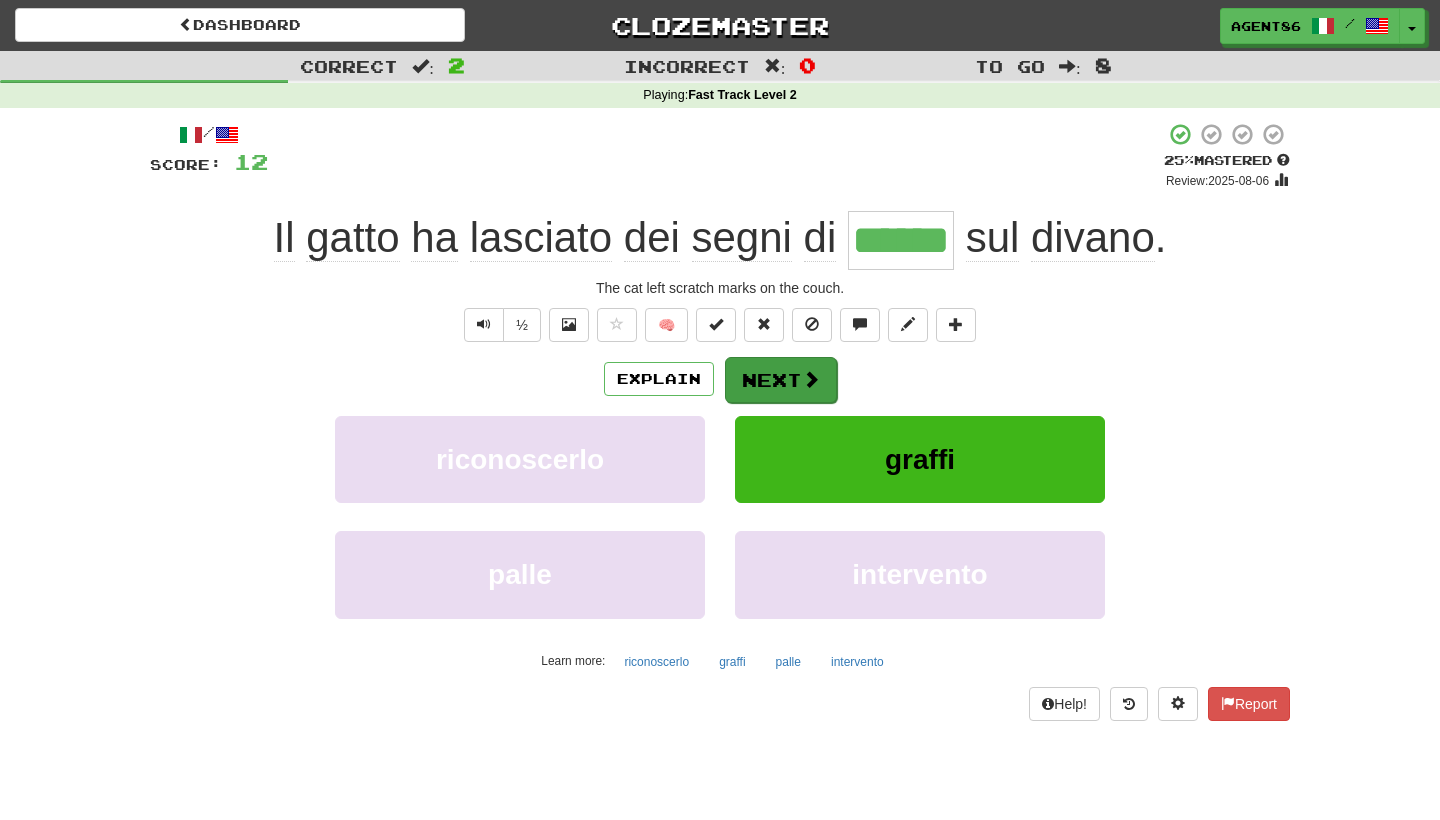 click on "Next" at bounding box center [781, 380] 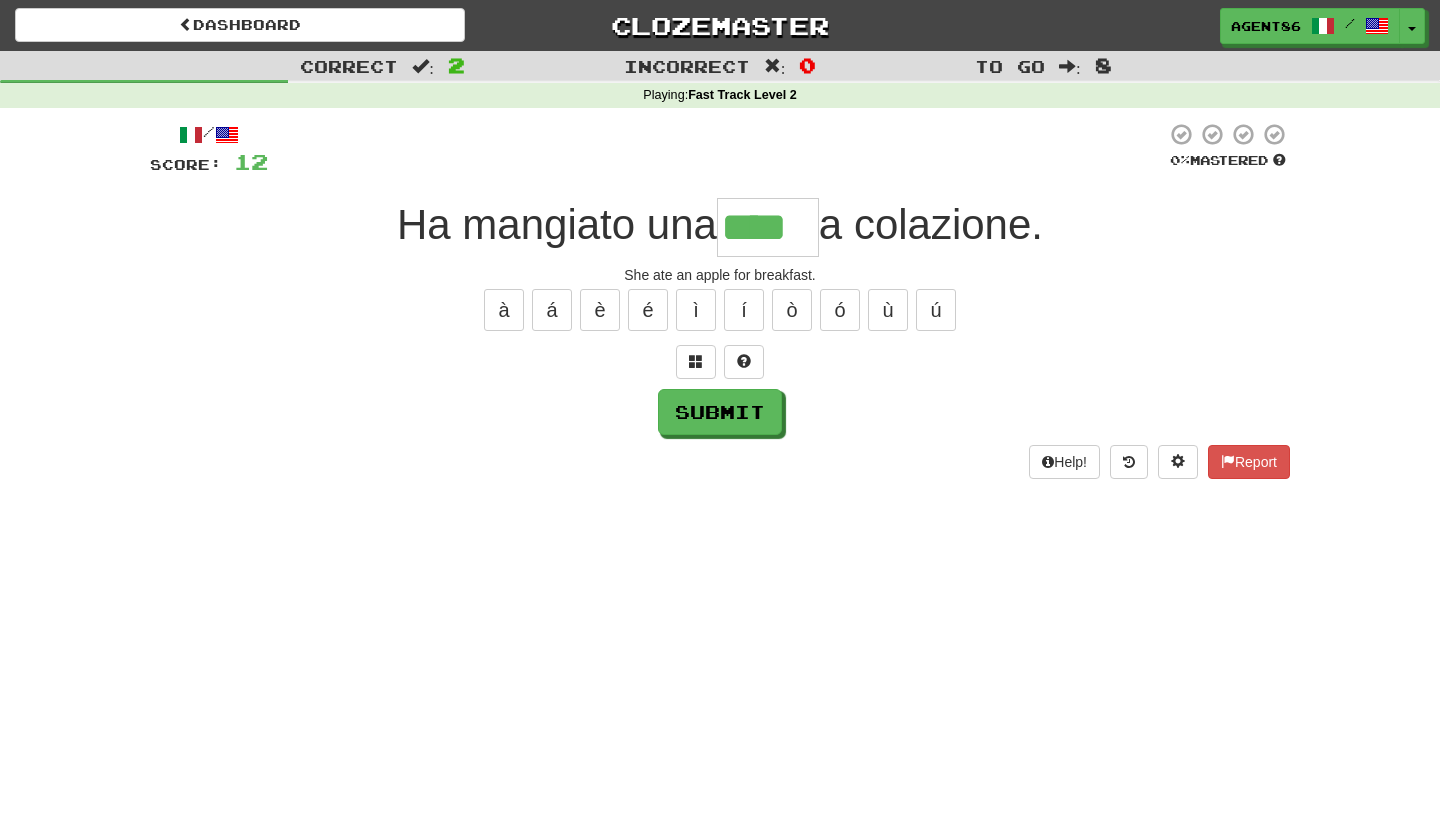 type on "****" 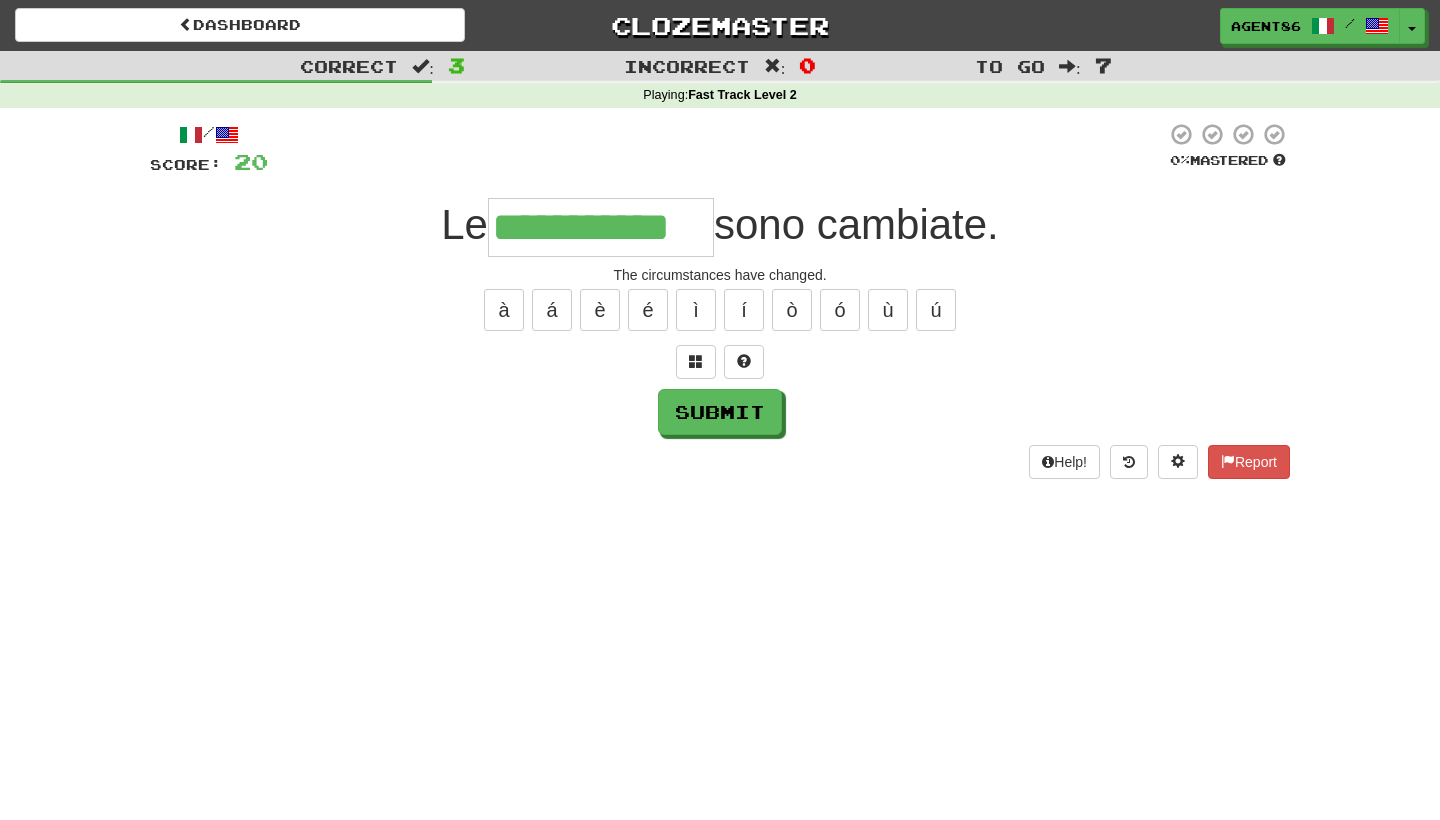 type on "**********" 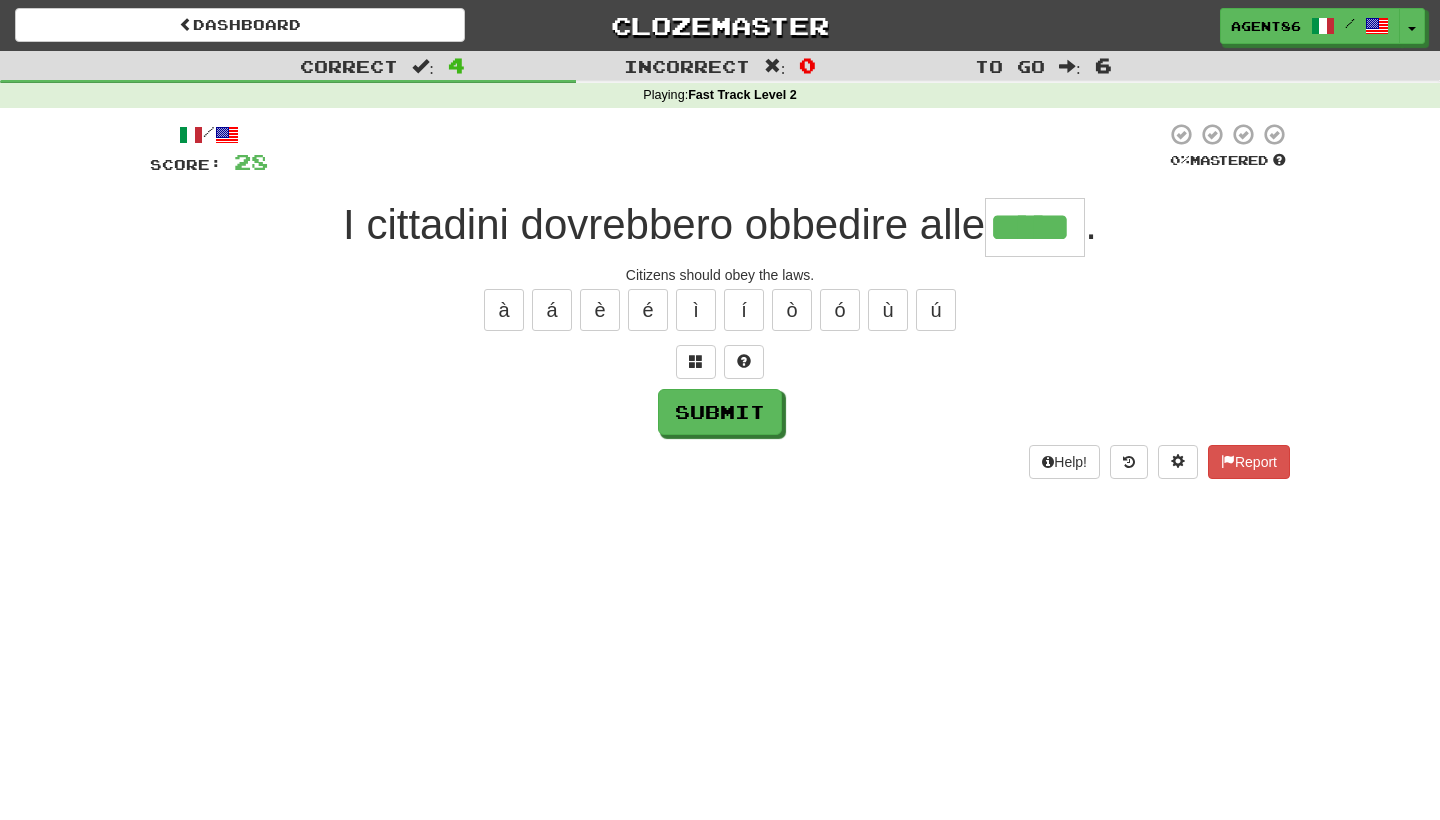 type on "*****" 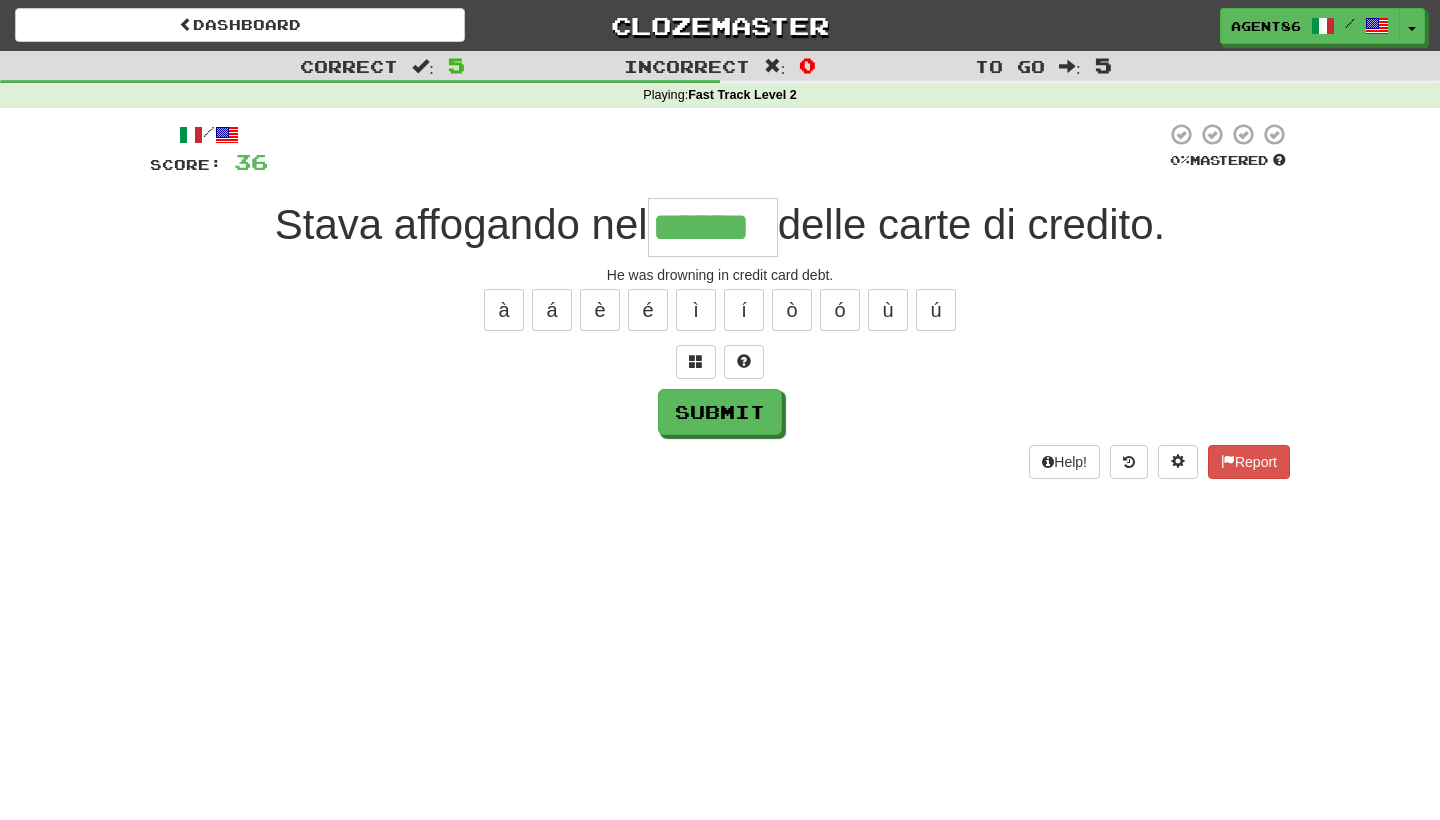 type on "******" 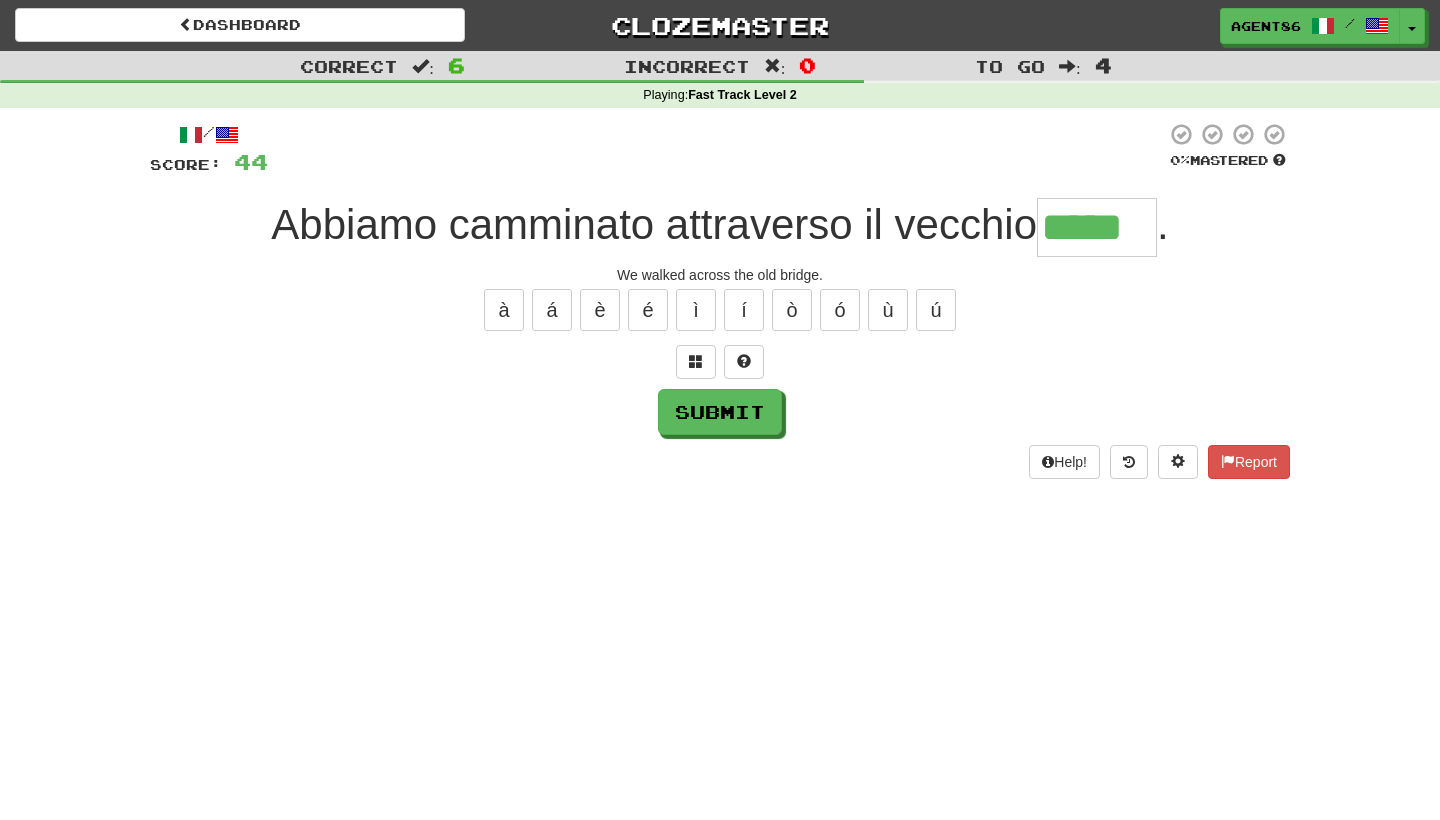 type on "*****" 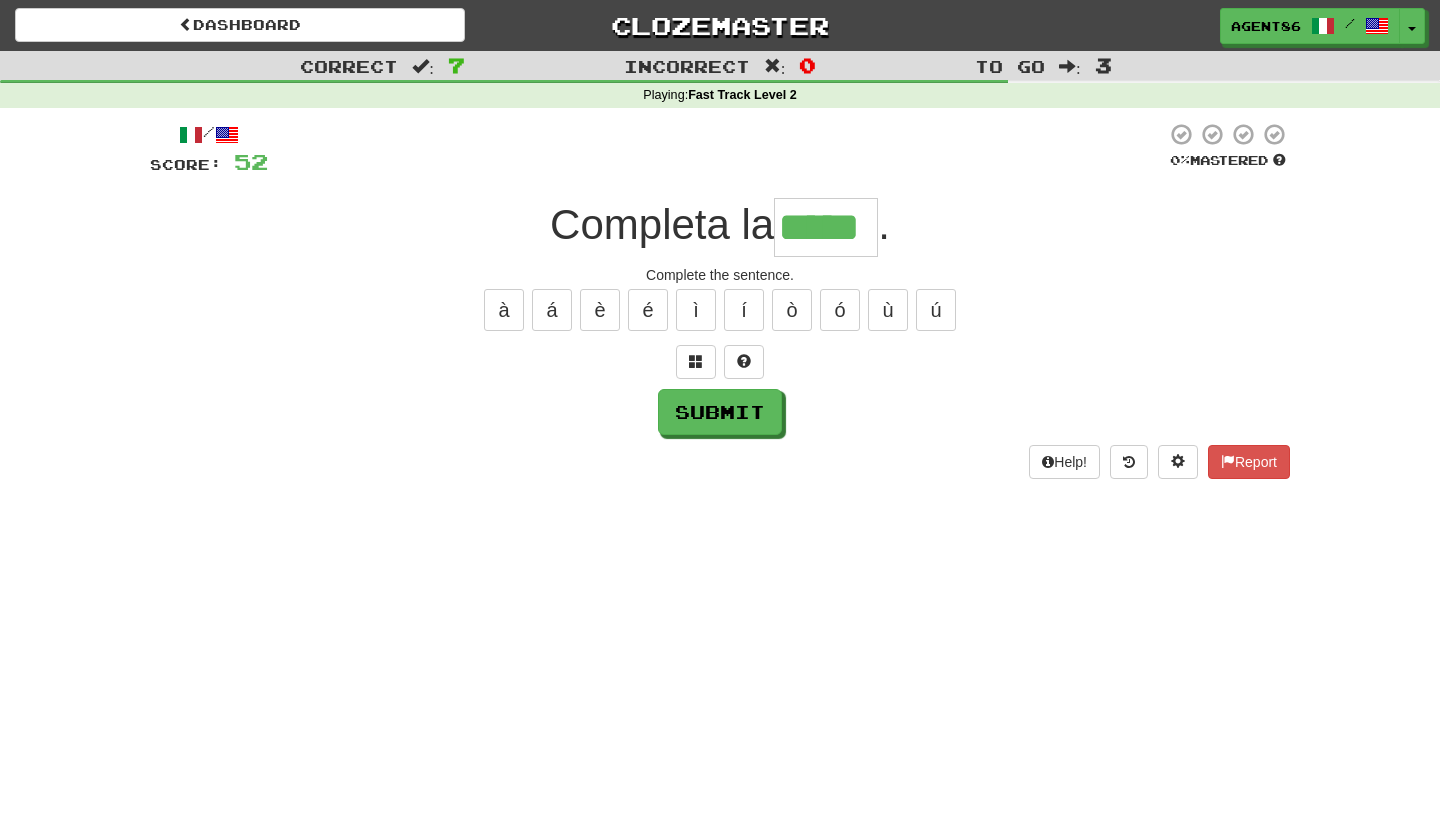 type on "*****" 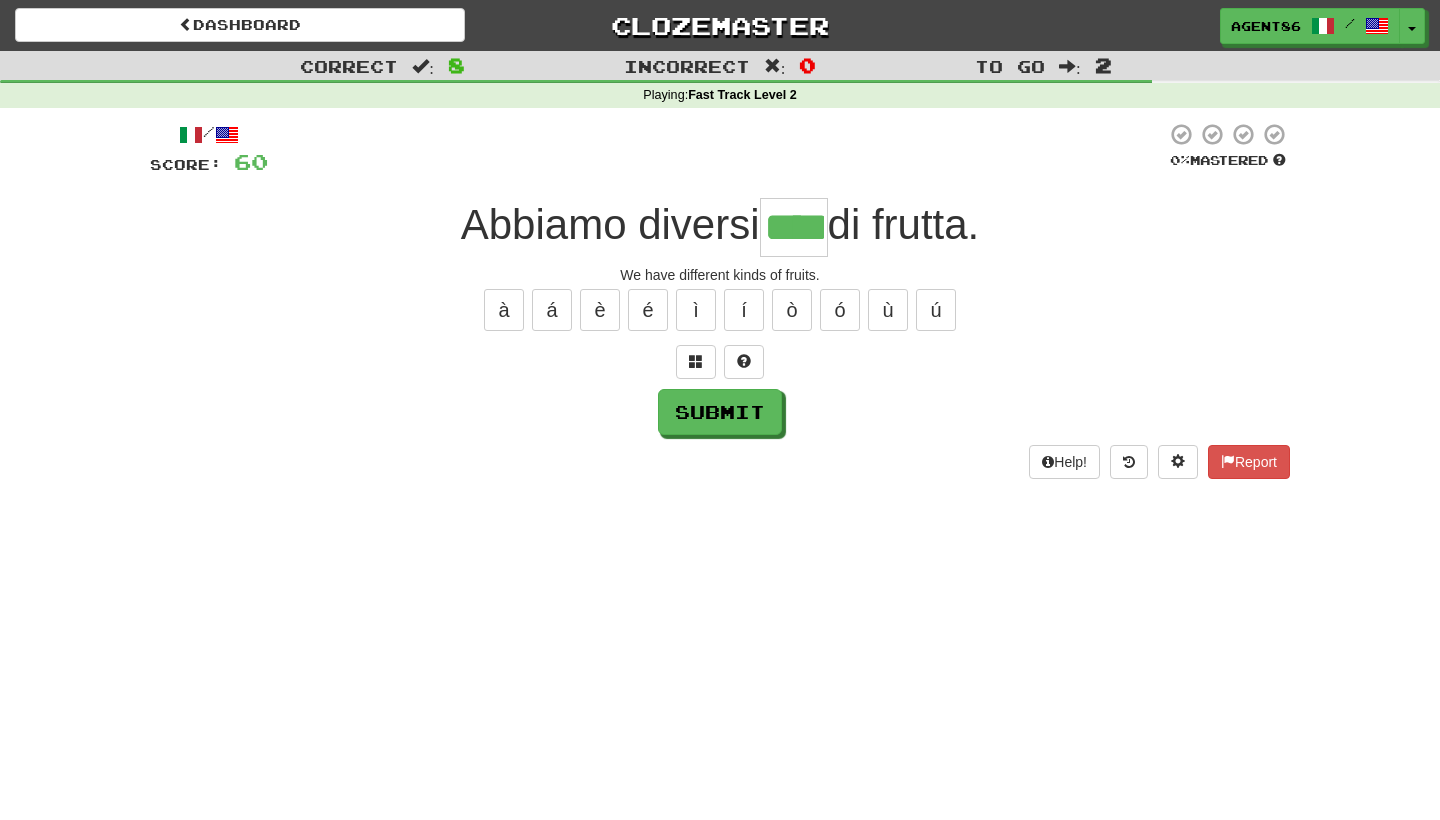 type on "****" 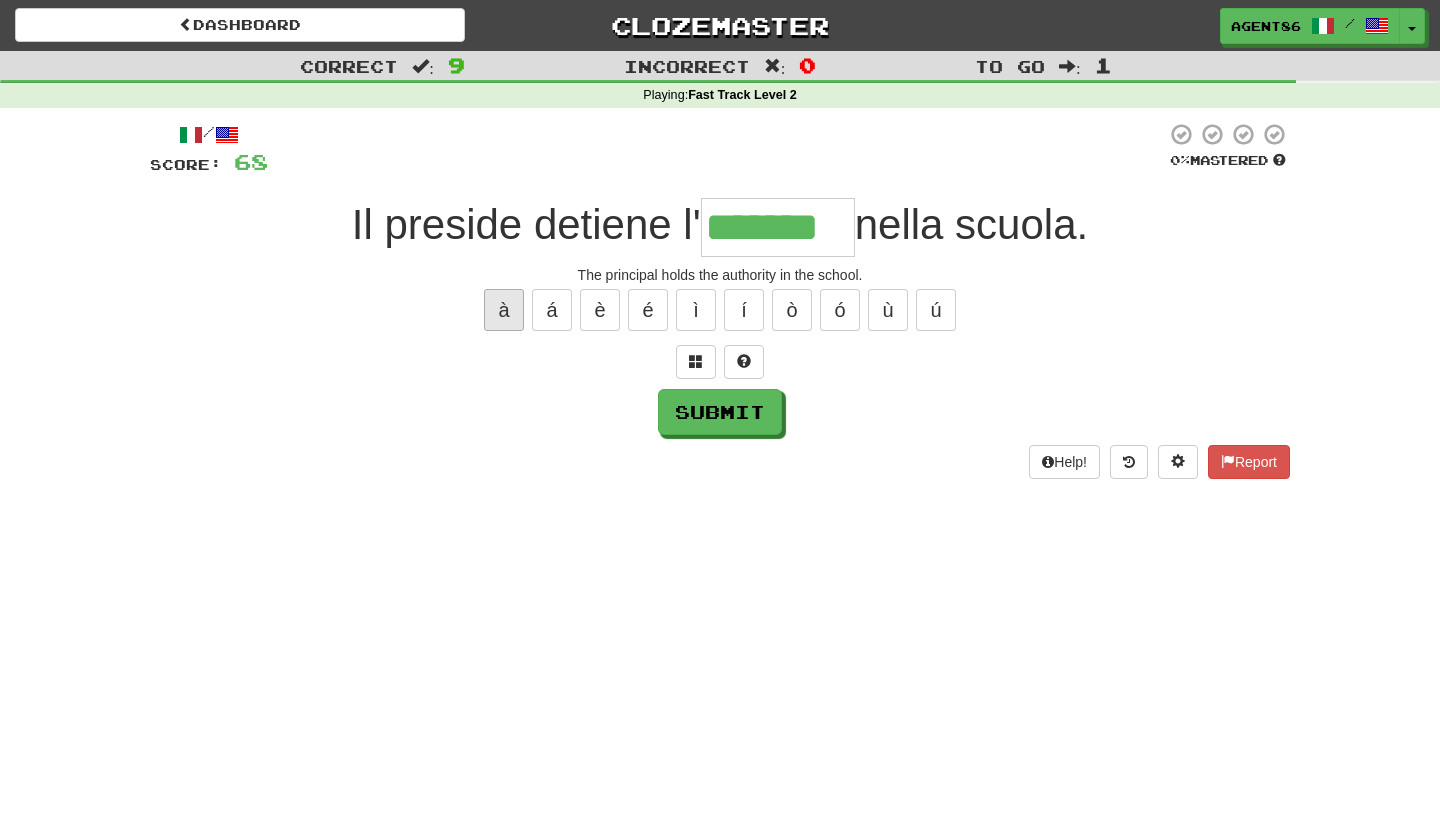 click on "à" at bounding box center (504, 310) 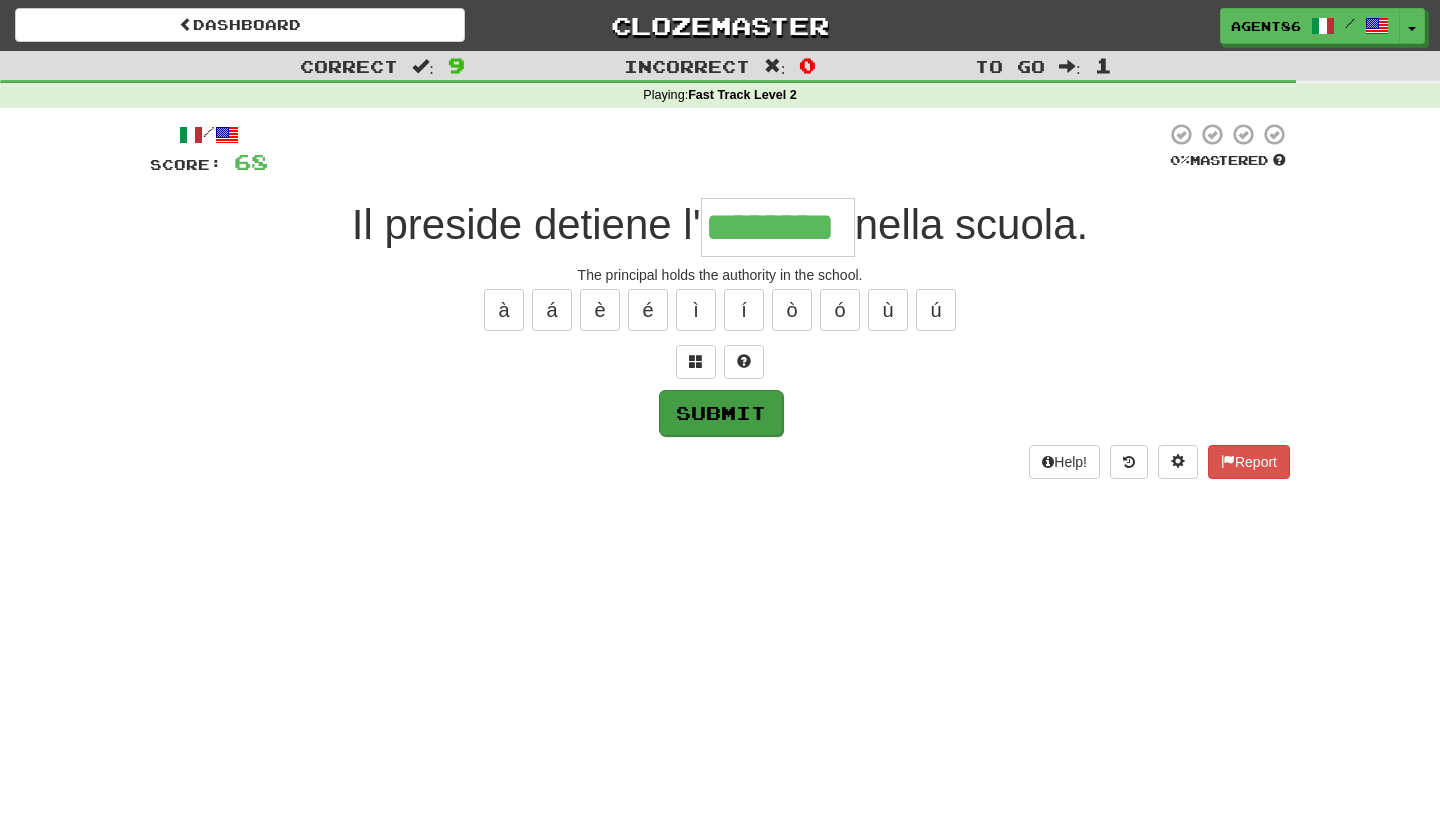 click on "Submit" at bounding box center (721, 413) 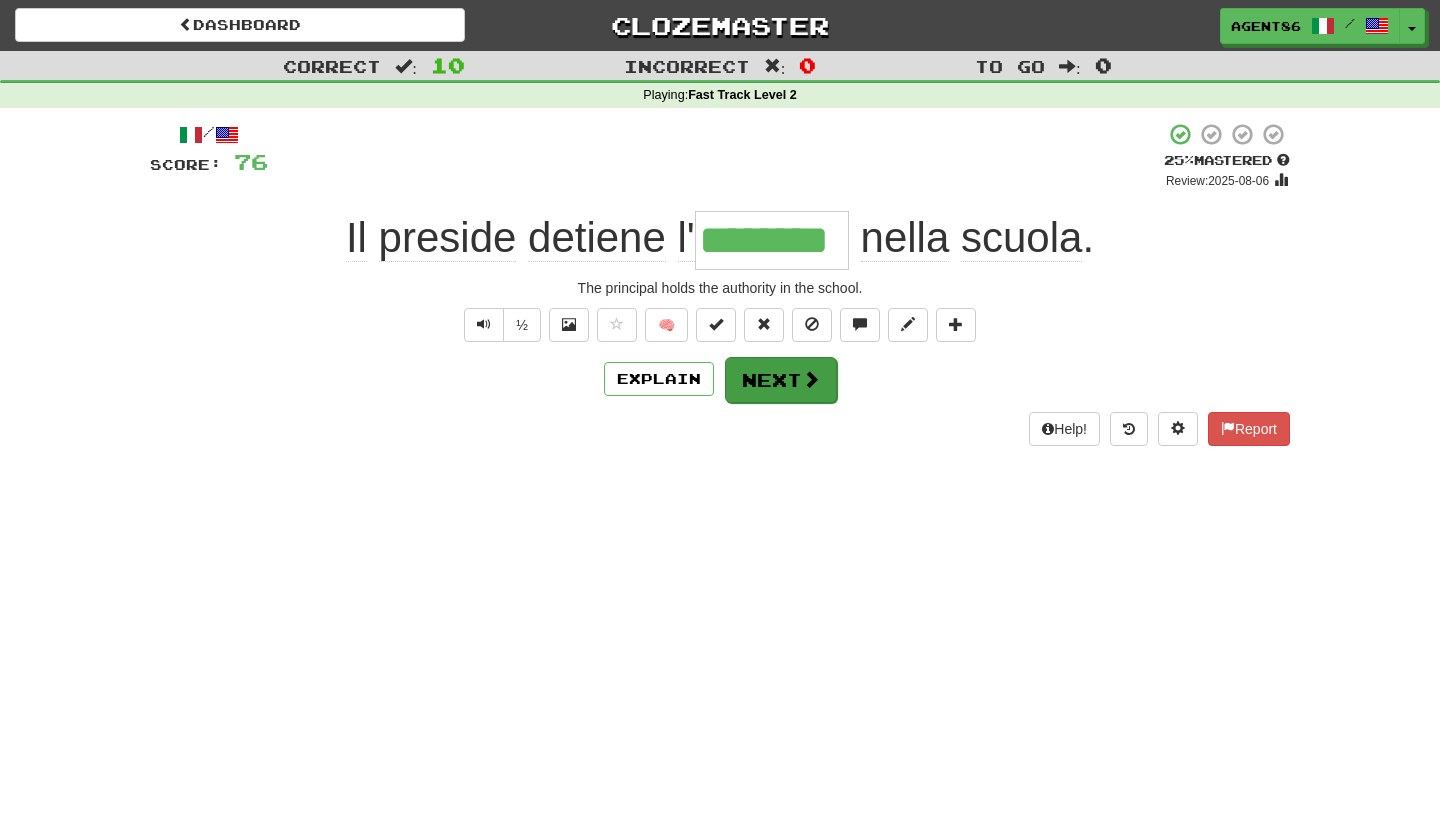 click on "Next" at bounding box center [781, 380] 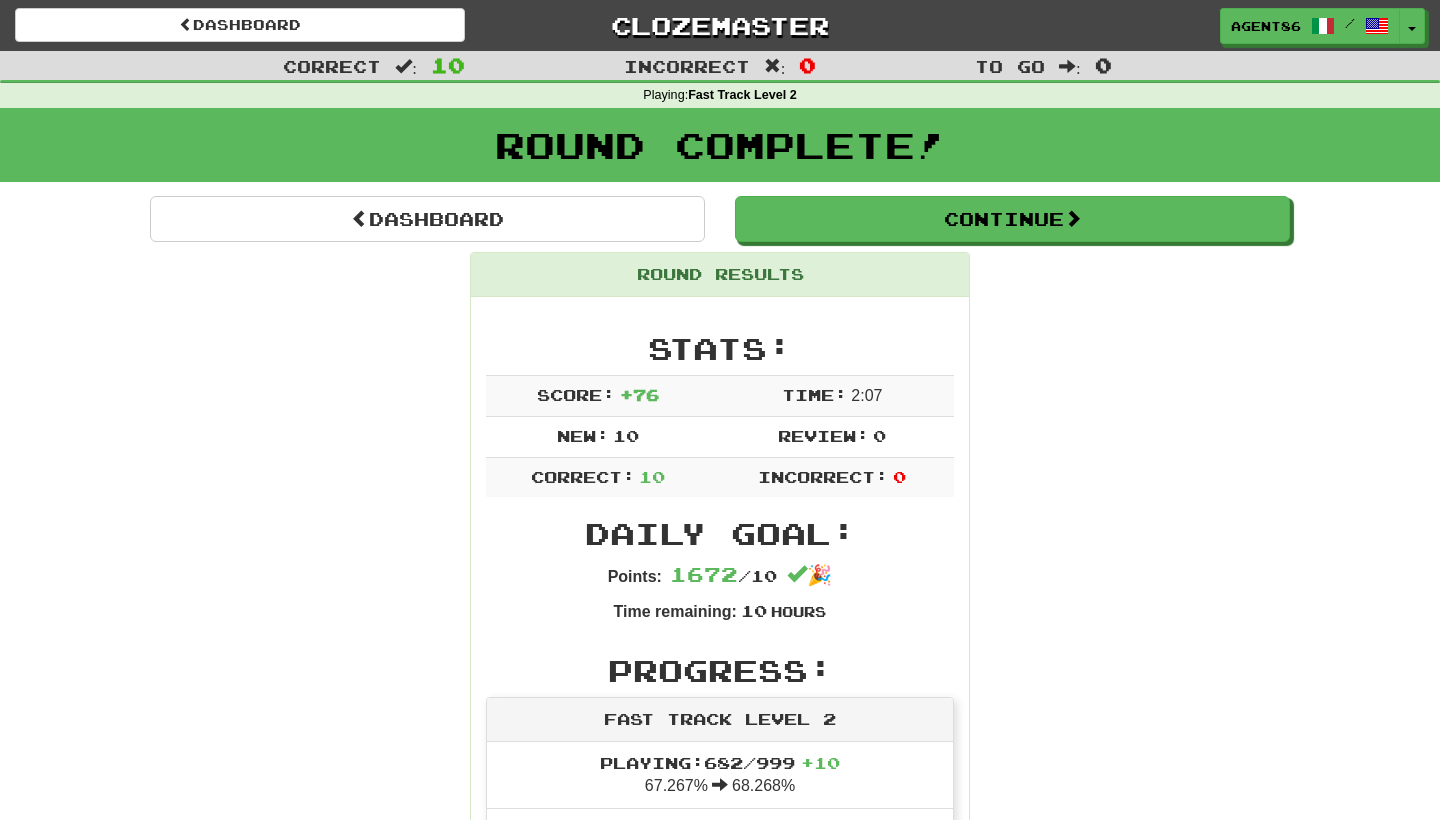 click on "Round Results Stats: Score:   + 76 Time:   2 : 0 7 New:   10 Review:   0 Correct:   10 Incorrect:   0 Daily Goal: Points:   1672  /  10  🎉 Time remaining: 10   Hours Progress: Fast Track Level 2 Playing:  682  /  999 + 10 67.267% 68.268% Mastered:  0  /  999 0% Ready for Review:  0  /  Level:  60 81  points to level  61  - keep going! Ranked:  19 th  this week ( 28  points to  18 th ) Sentences:  Report Lei era  profondamente  dispiaciuta per la bugia. She was deeply sorry for the lie.  Report Il gatto ha lasciato dei segni di  graffi  sul divano. The cat left scratch marks on the couch.  Report Ha mangiato una  mela  a colazione. She ate an apple for breakfast.  Report Le  circostanze  sono cambiate. The circumstances have changed.  Report I cittadini dovrebbero obbedire alle  leggi . Citizens should obey the laws.  Report Stava affogando nel  debito  delle carte di credito. He was drowning in credit card debt.  Report Abbiamo camminato attraverso il vecchio  ponte . We walked across the old bridge. frase" at bounding box center [720, 1212] 